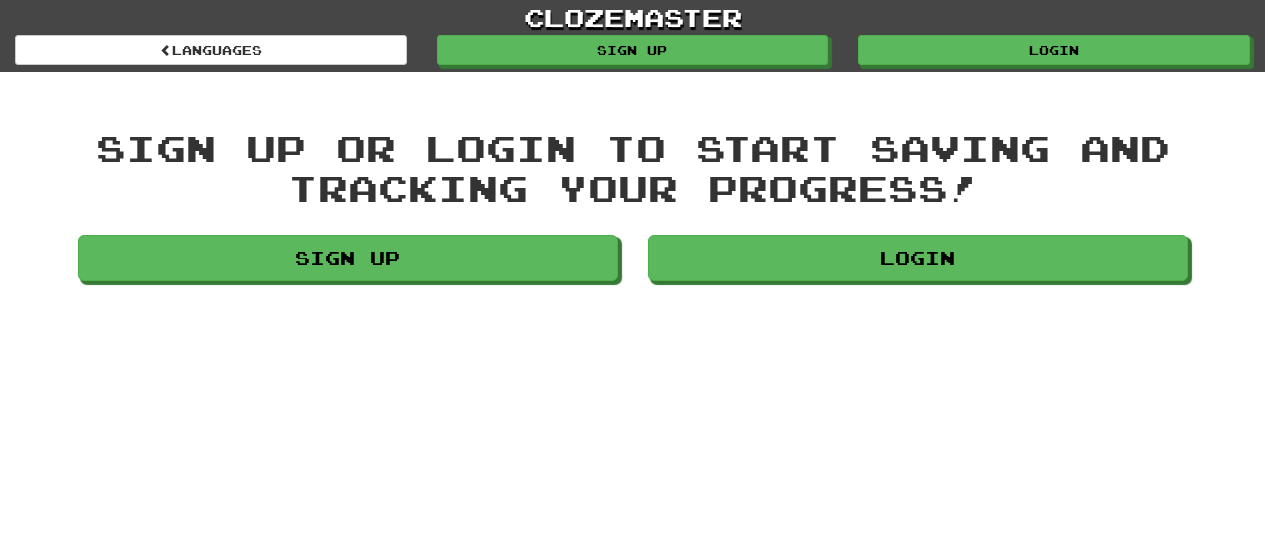 scroll, scrollTop: 0, scrollLeft: 0, axis: both 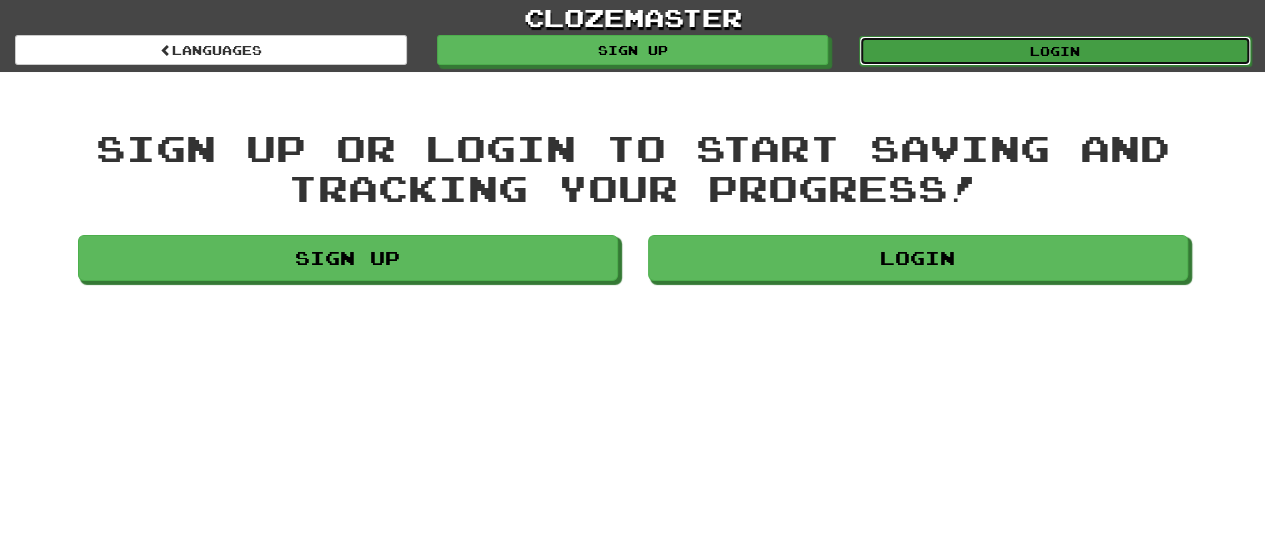 click on "Login" at bounding box center [1055, 51] 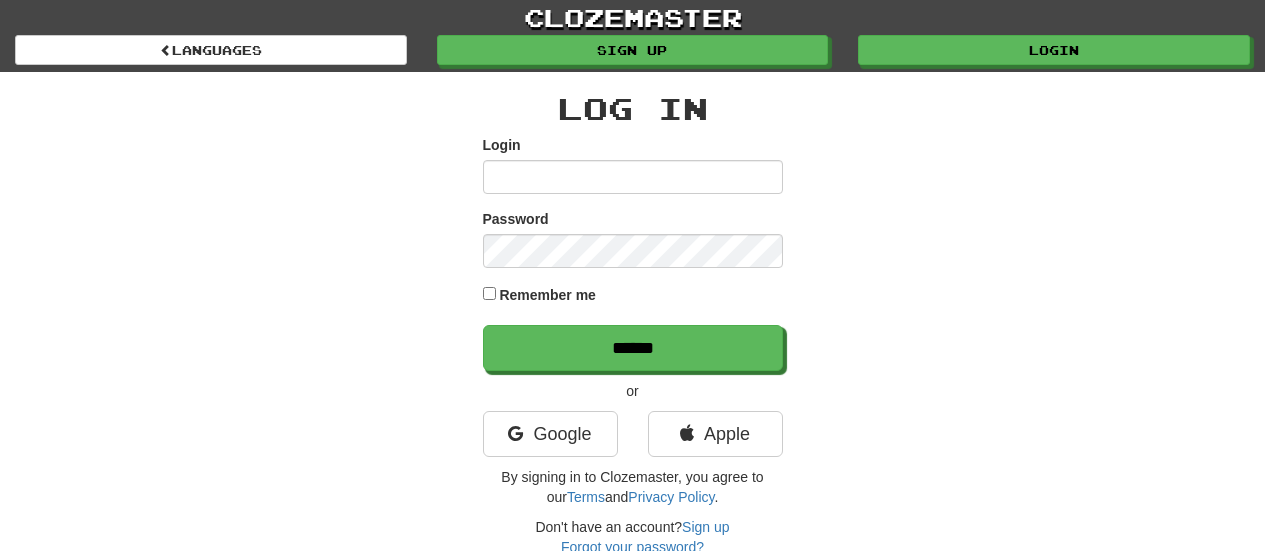 scroll, scrollTop: 0, scrollLeft: 0, axis: both 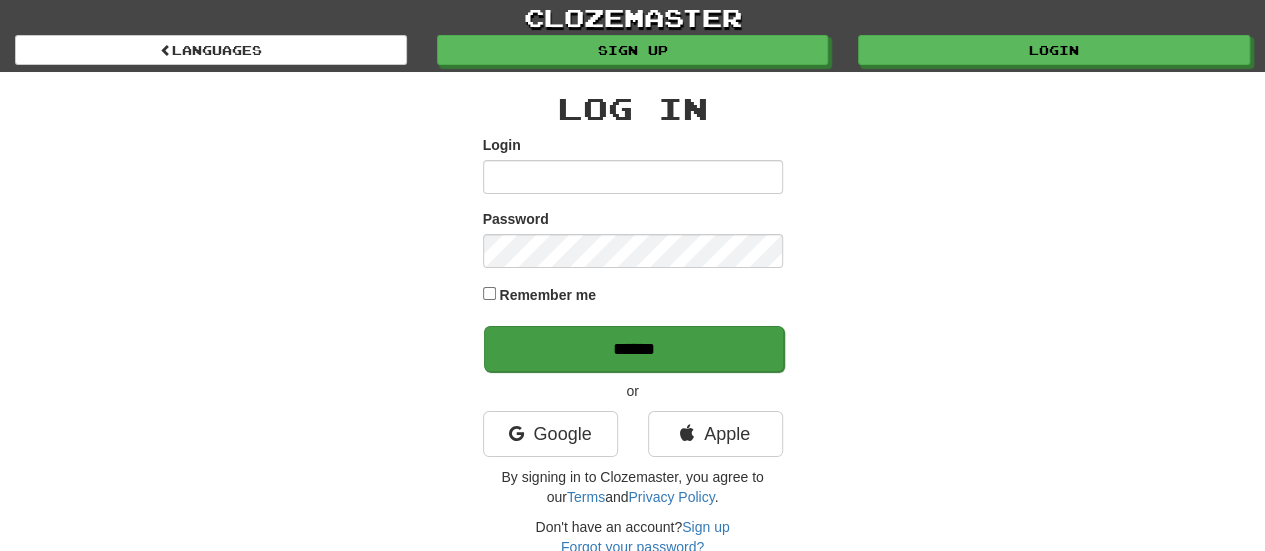 type on "*******" 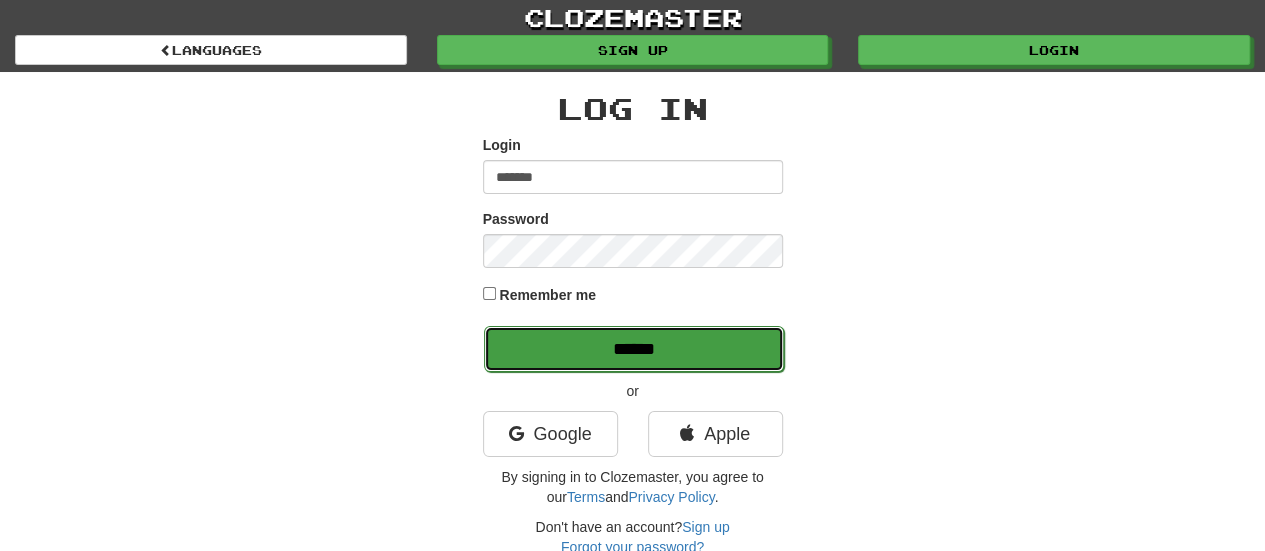 click on "******" at bounding box center [634, 349] 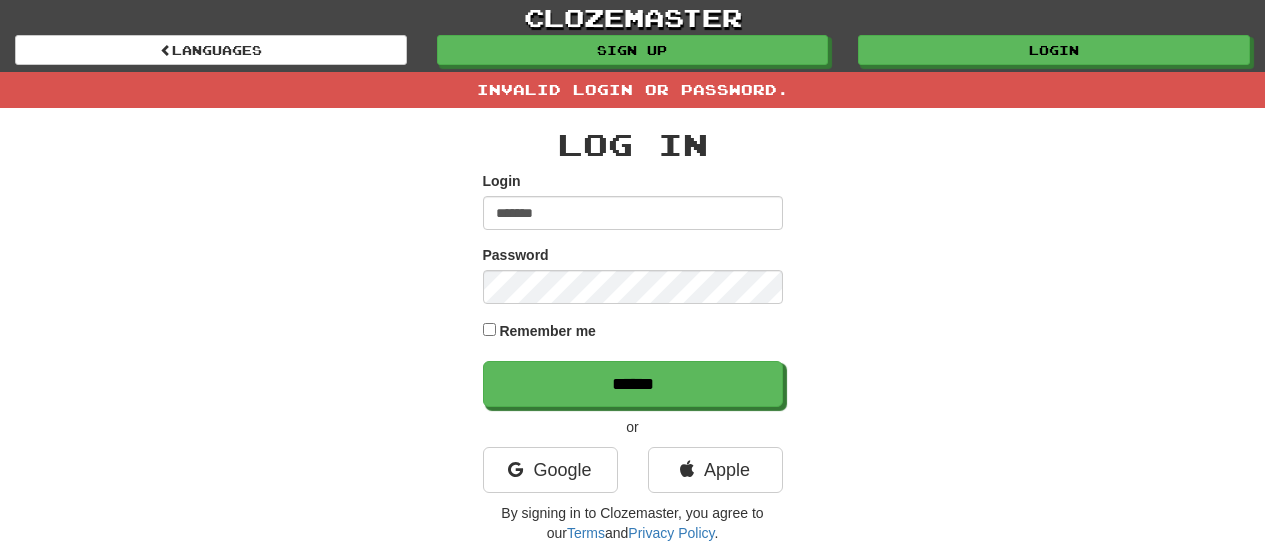 scroll, scrollTop: 0, scrollLeft: 0, axis: both 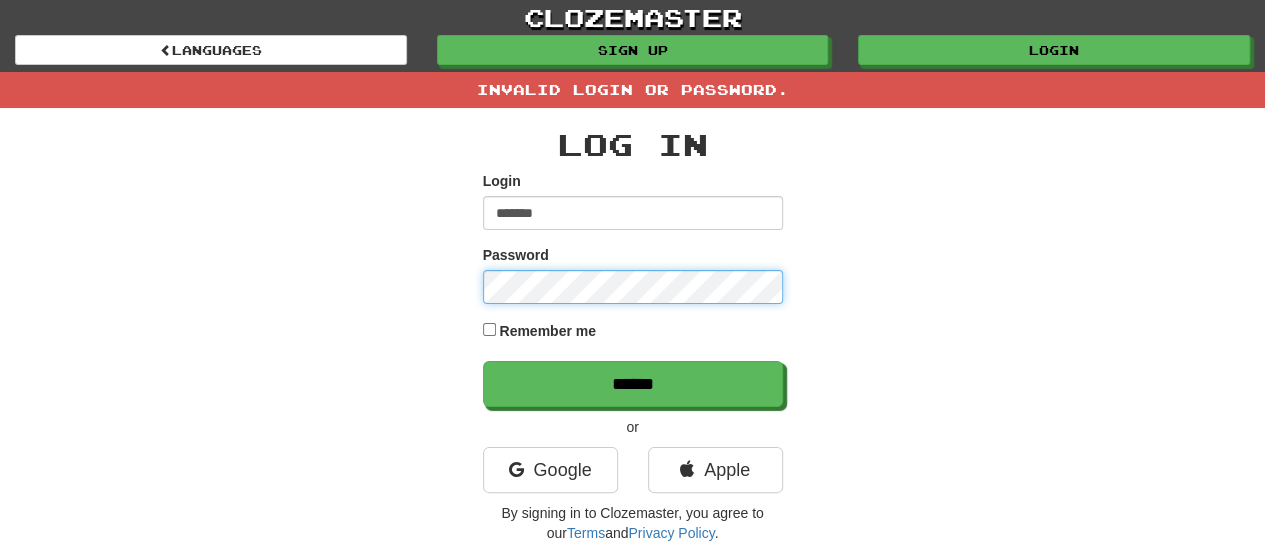 click on "Log In
Login
*******
Password
Remember me
******
or
Google
Apple
By signing in to Clozemaster, you agree to our  Terms  and  Privacy Policy .
Don't have an account?  Sign up
Forgot your password?
Didn't receive confirmation instructions?" at bounding box center (633, 360) 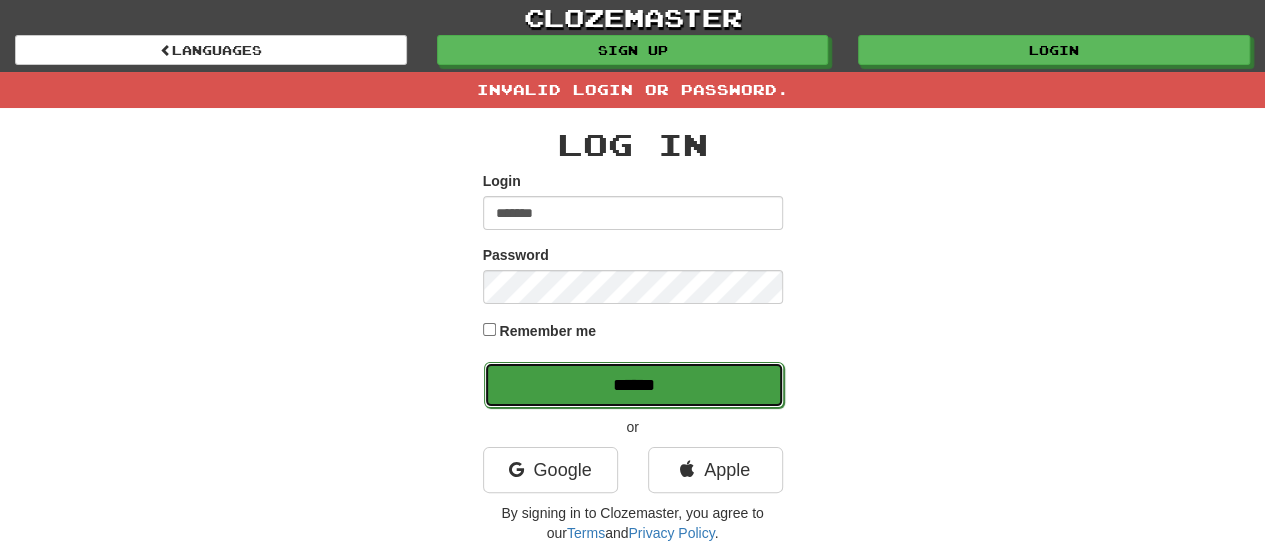 click on "******" at bounding box center [634, 385] 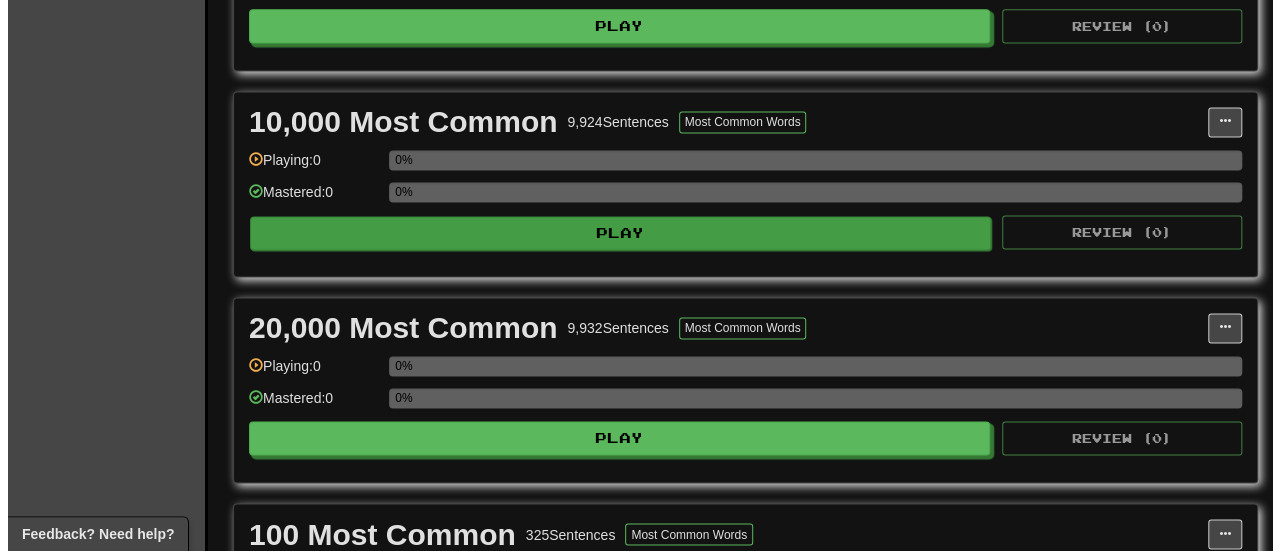 scroll, scrollTop: 1900, scrollLeft: 0, axis: vertical 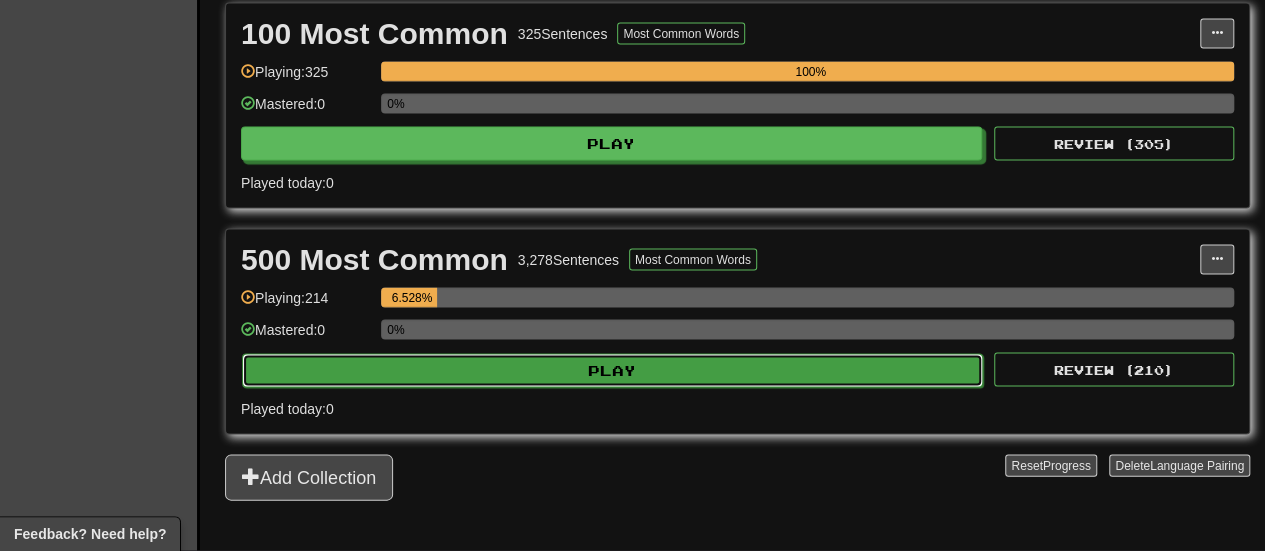click on "Play" at bounding box center [612, 371] 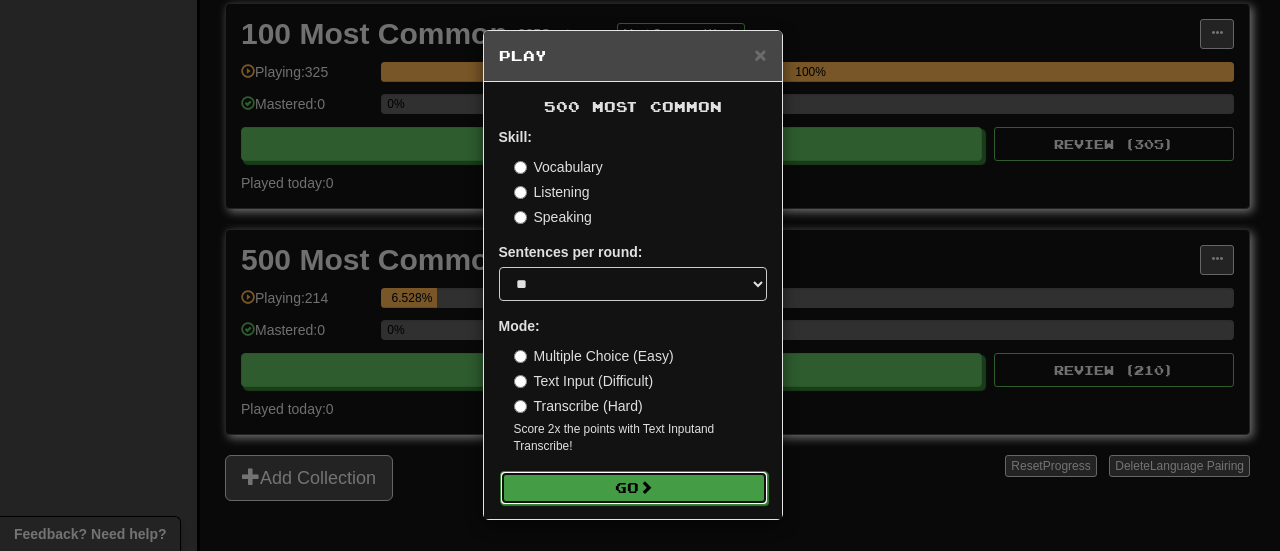 click on "Go" at bounding box center [634, 488] 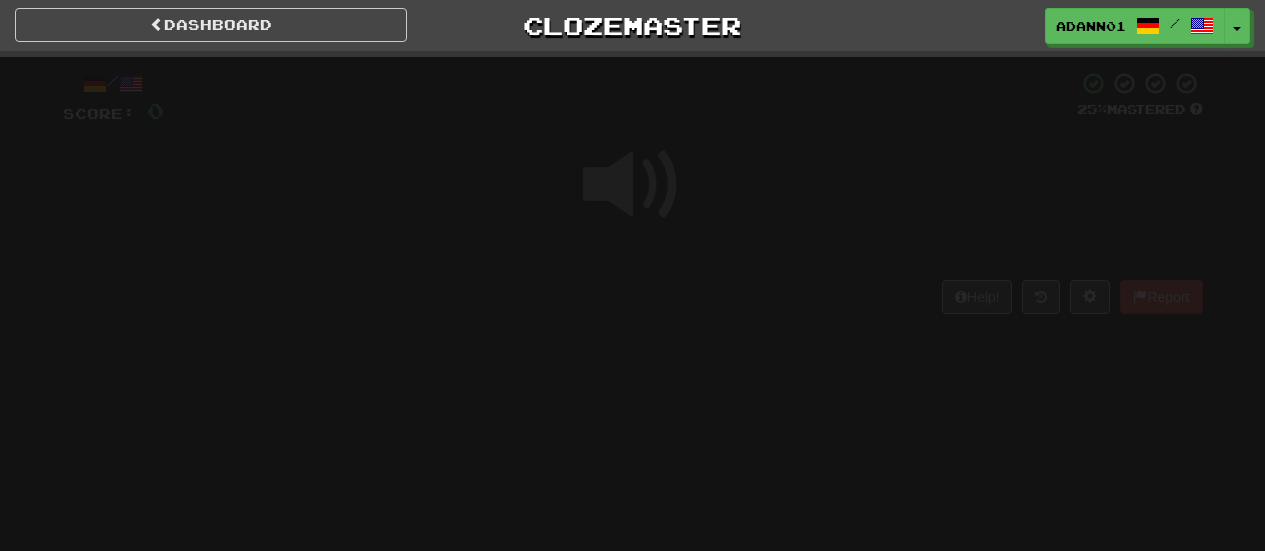 scroll, scrollTop: 0, scrollLeft: 0, axis: both 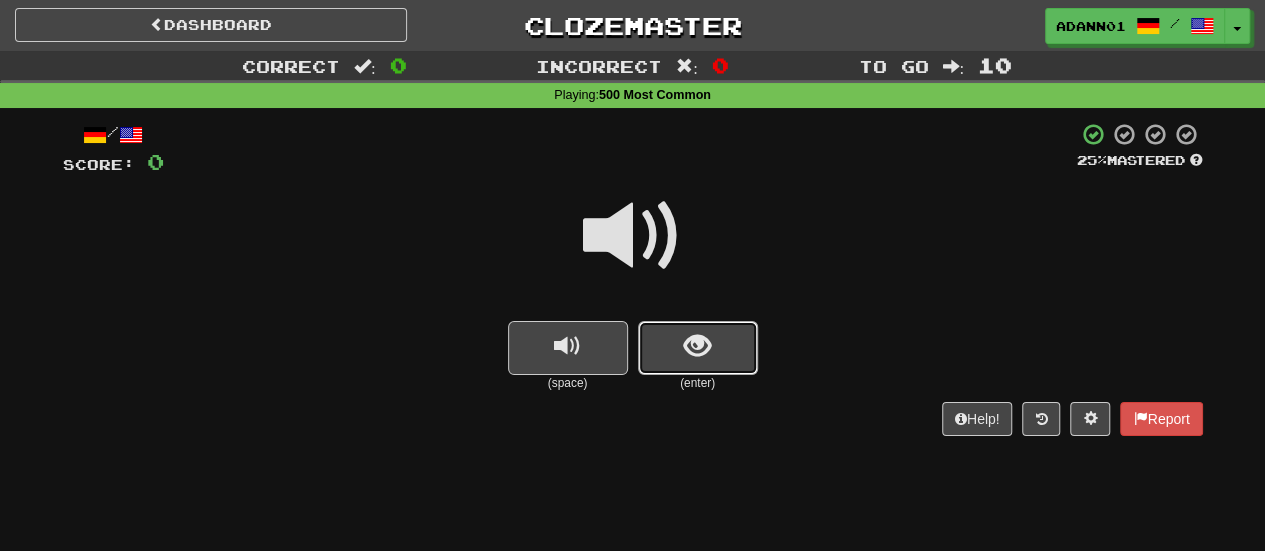 click at bounding box center (698, 348) 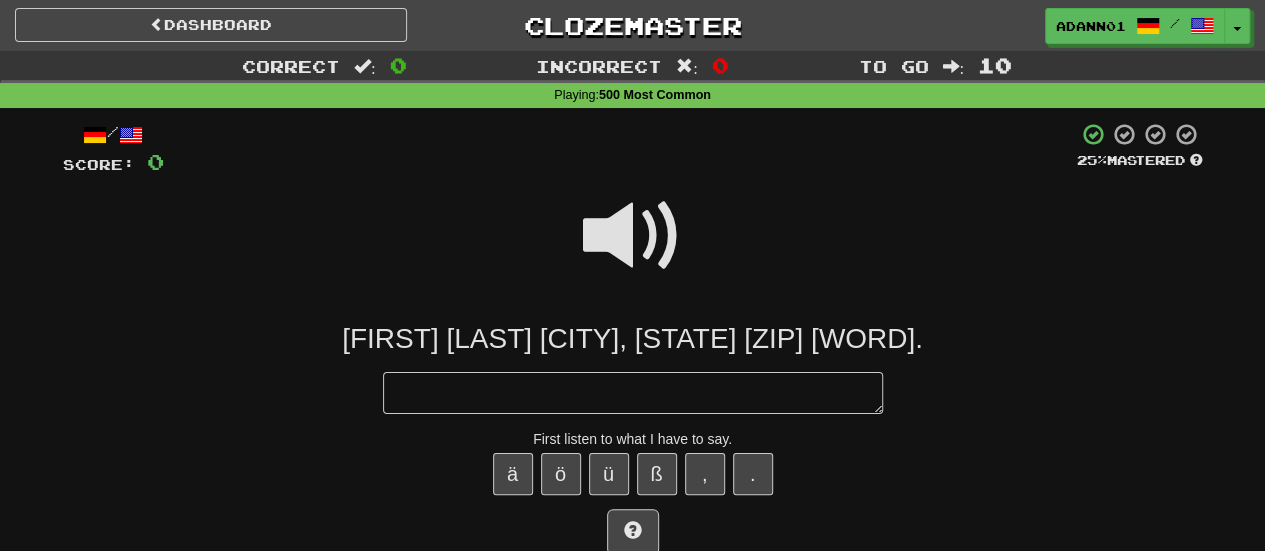 click at bounding box center [633, 236] 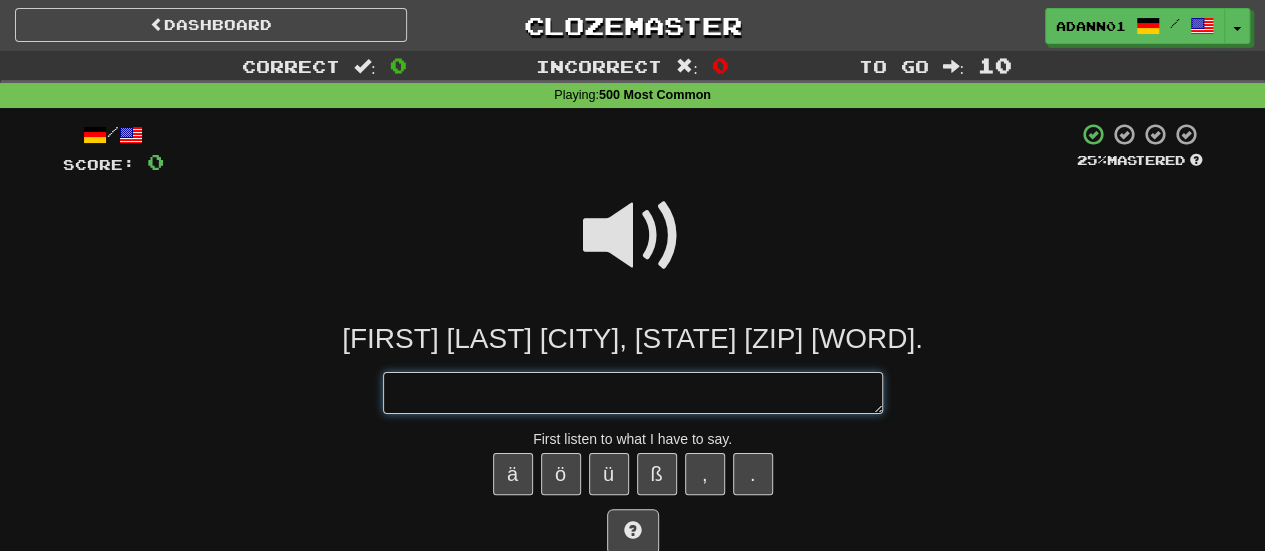 click at bounding box center (633, 392) 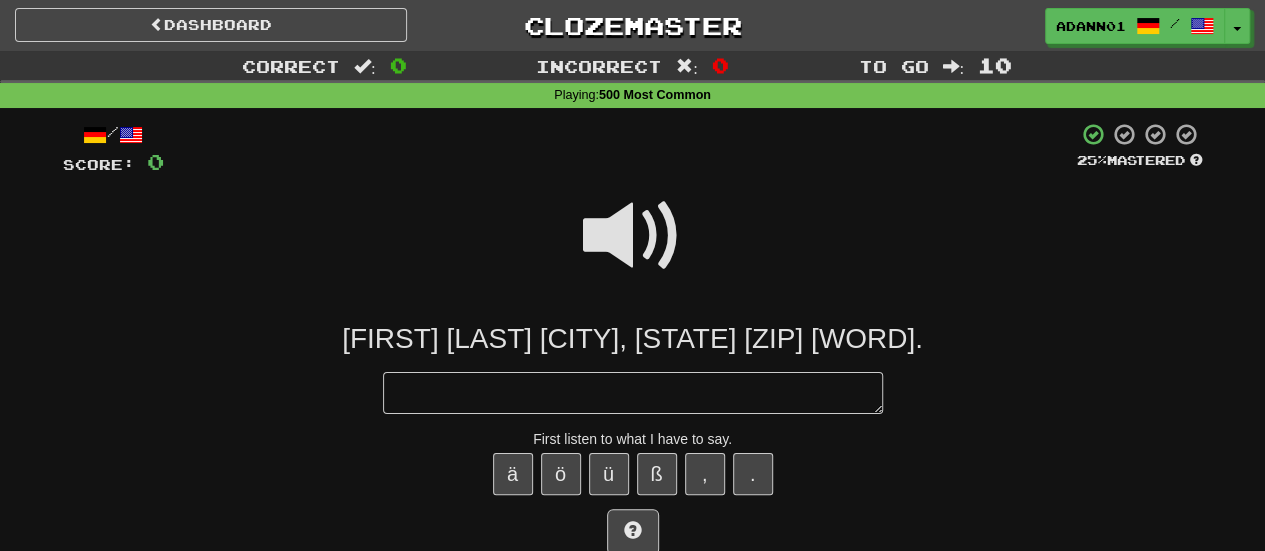 click at bounding box center (633, 236) 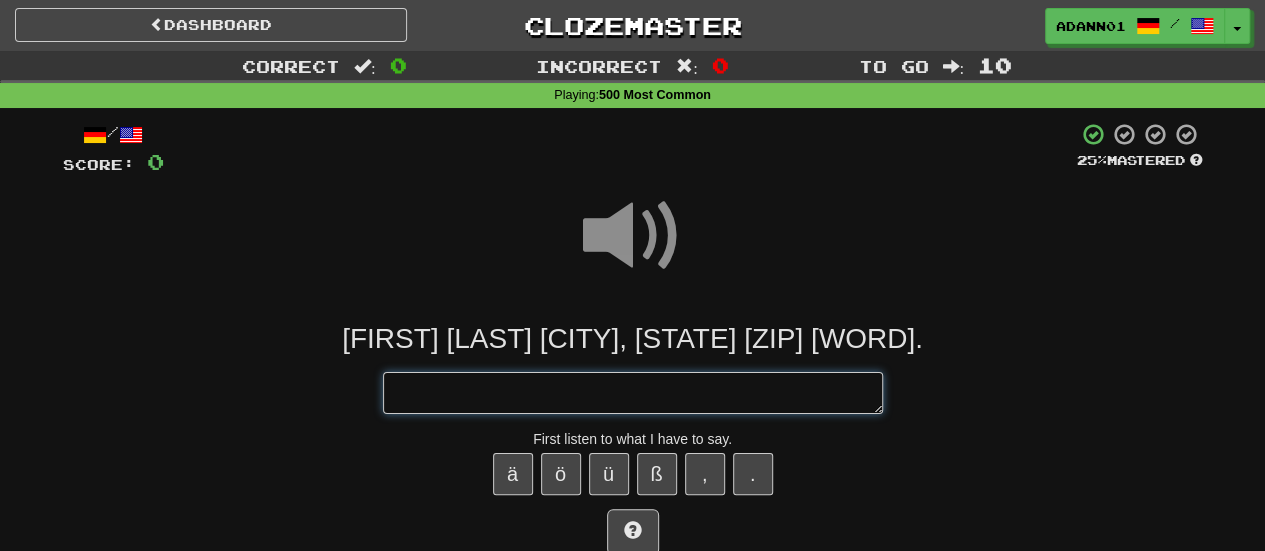 click at bounding box center [633, 392] 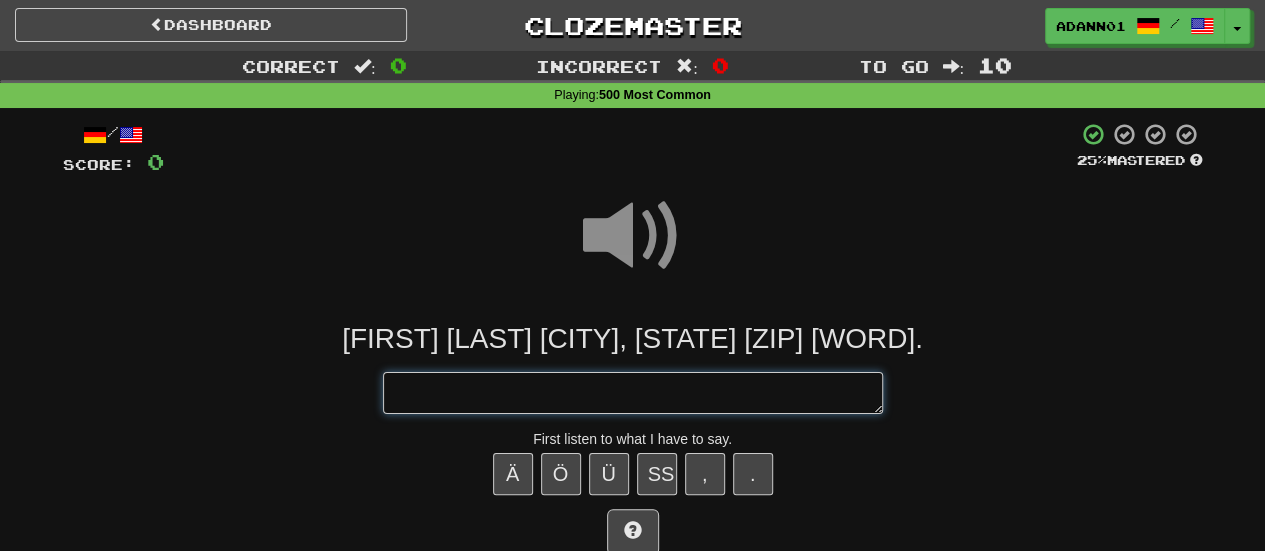 type on "*" 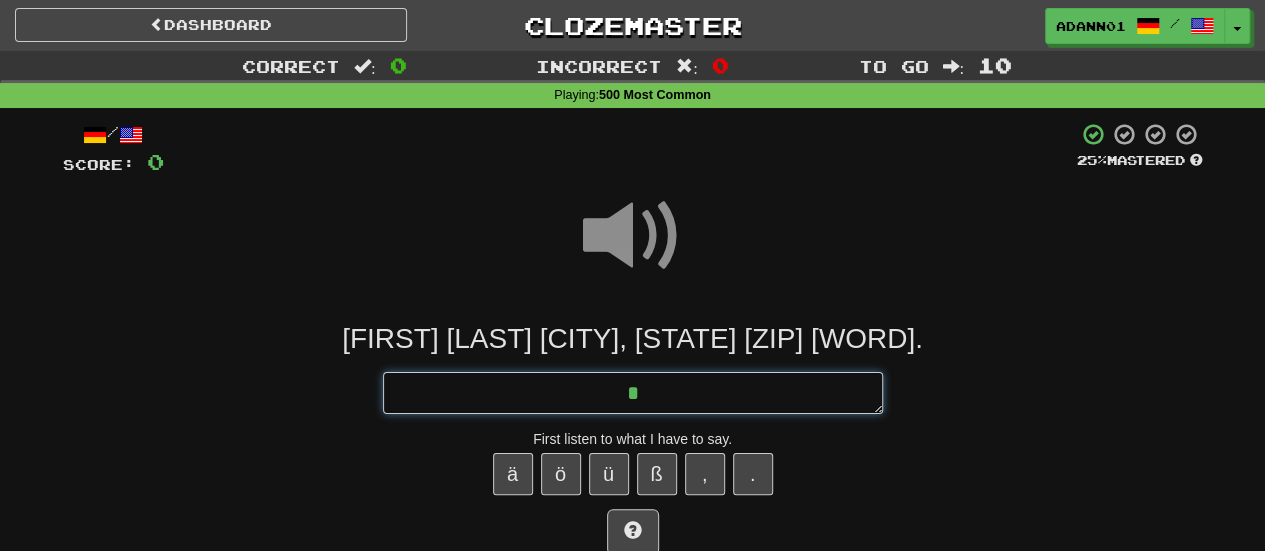 type on "*" 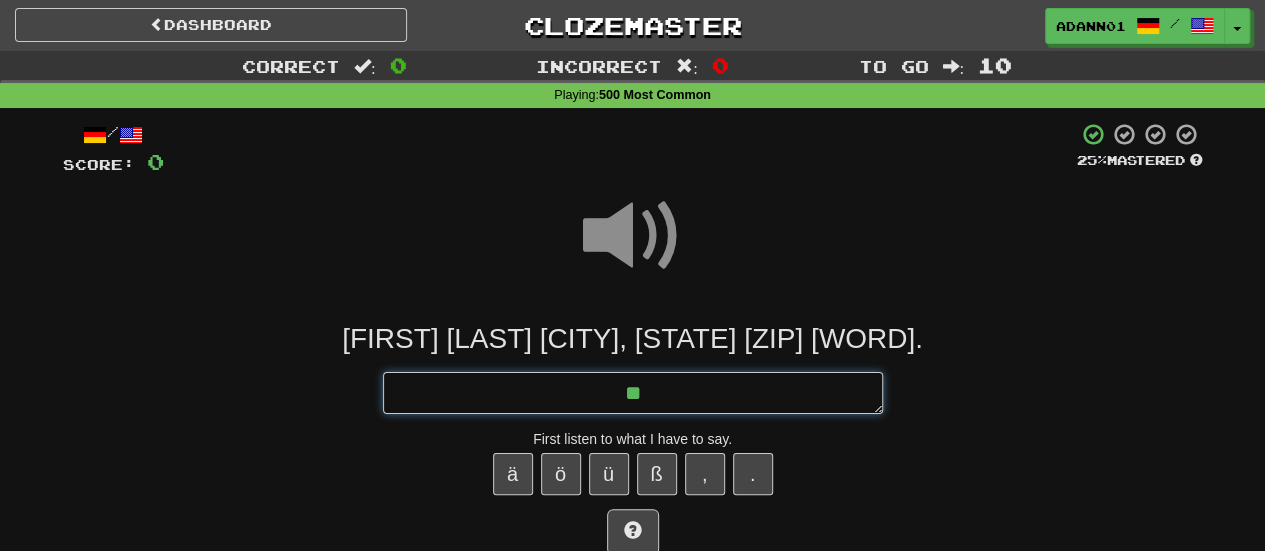 type on "*" 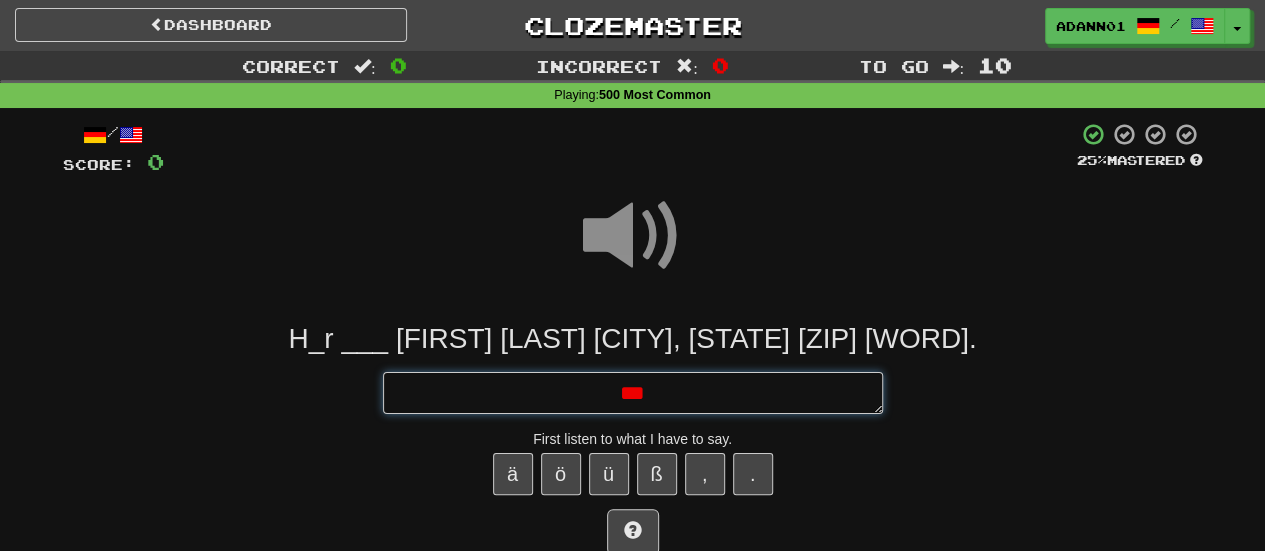 type on "*" 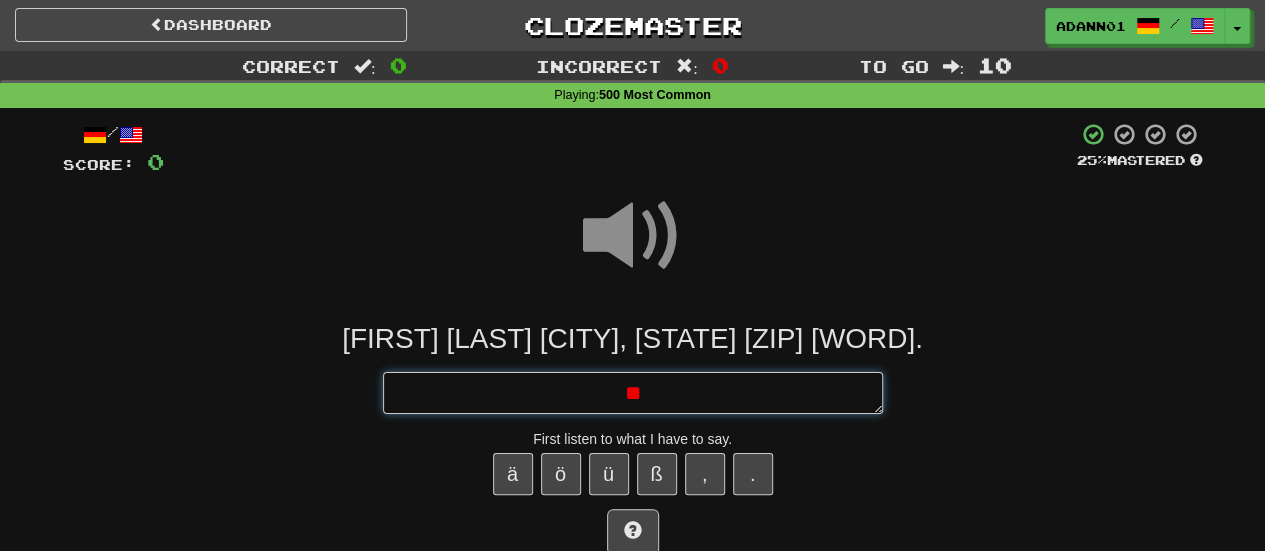 type on "*" 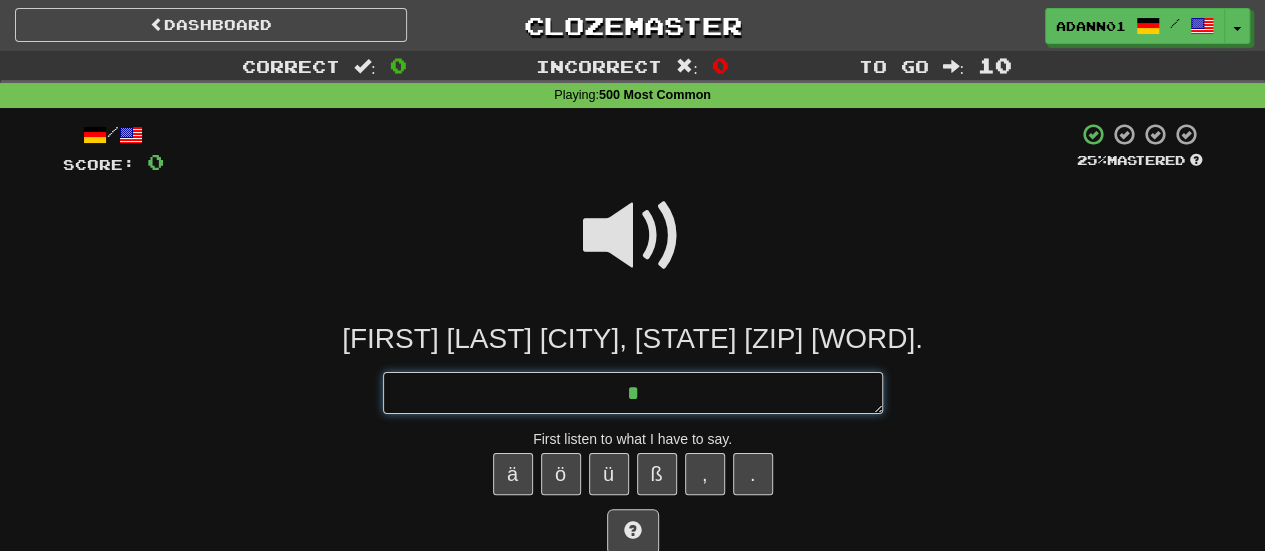 type on "*" 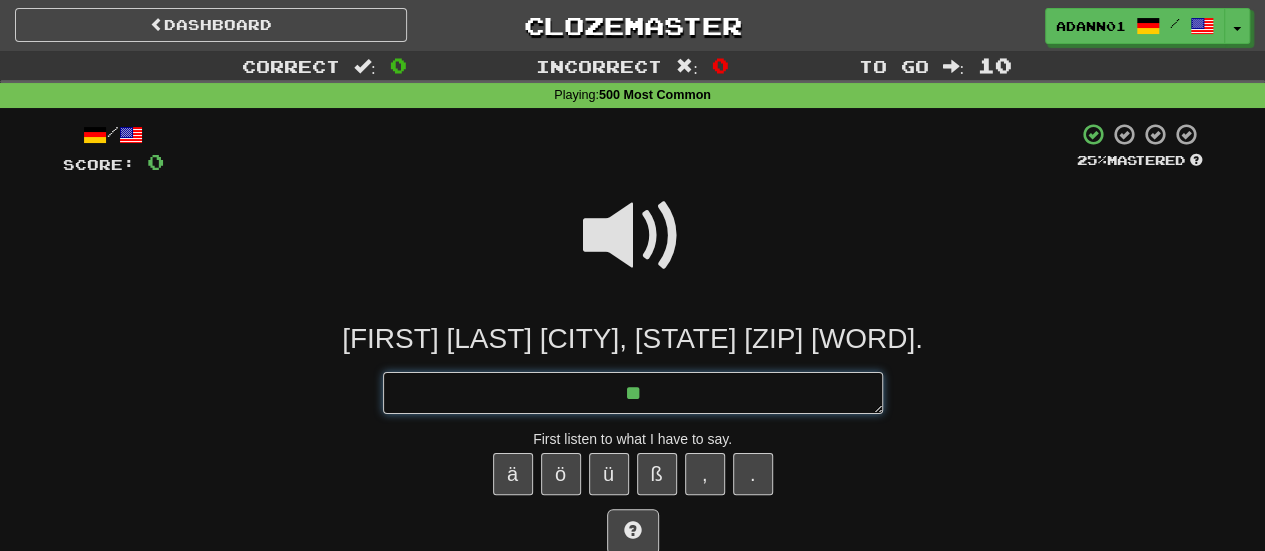 type on "*" 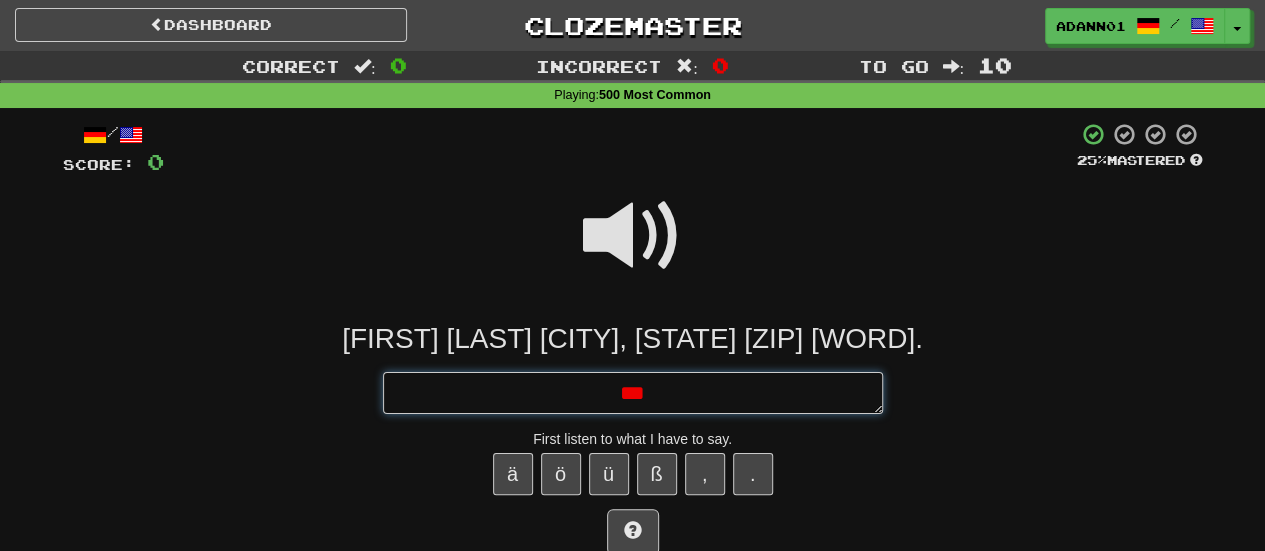 type on "*" 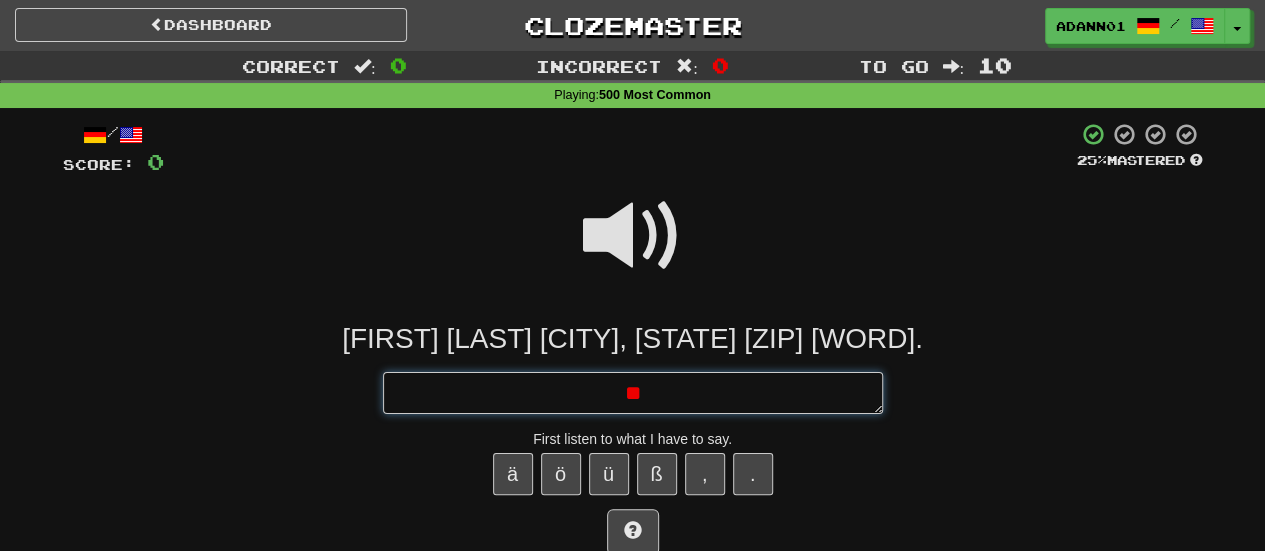 type on "*" 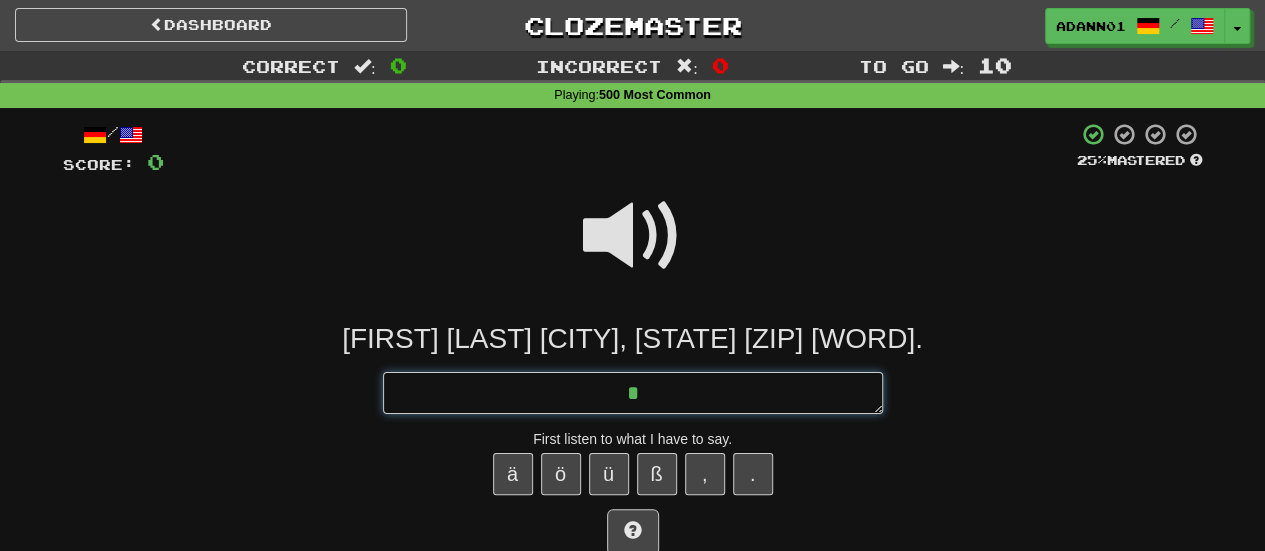 type on "*" 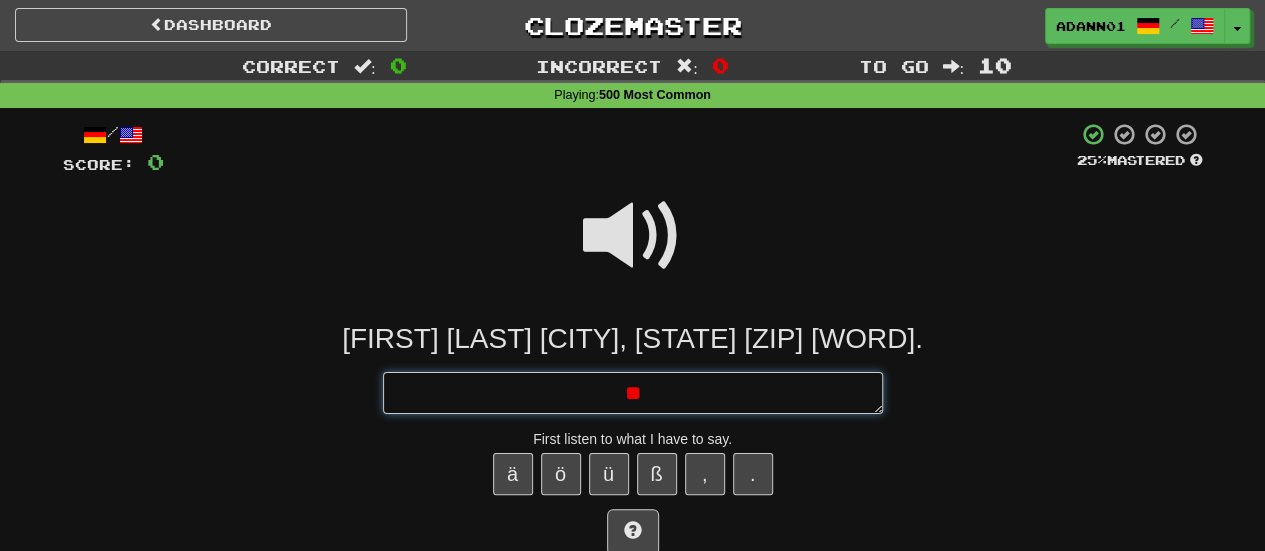 type on "*" 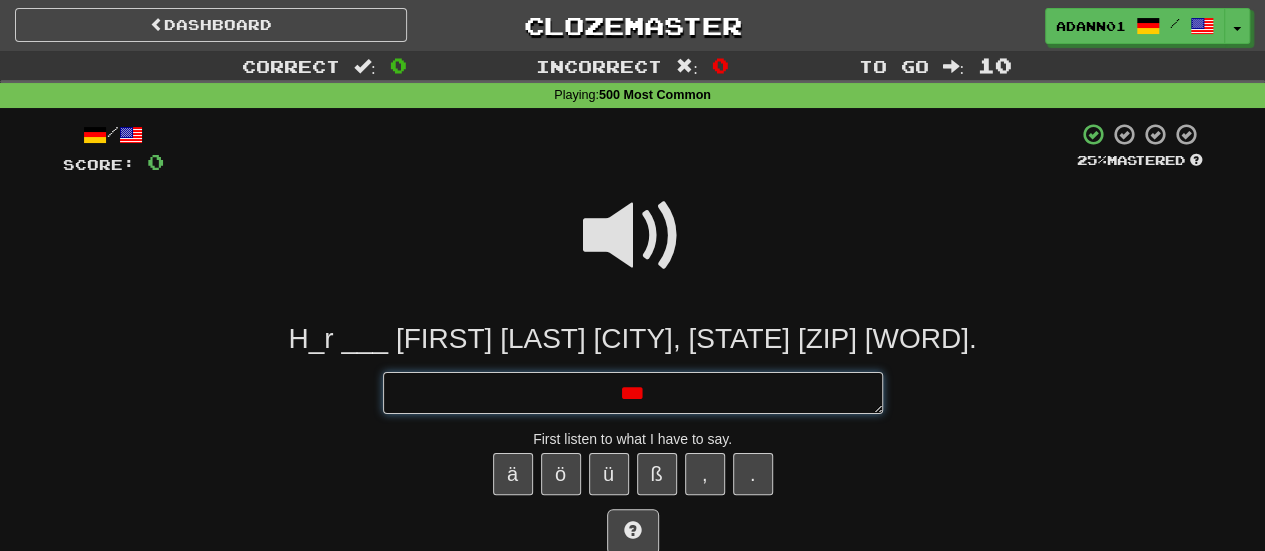 type on "*" 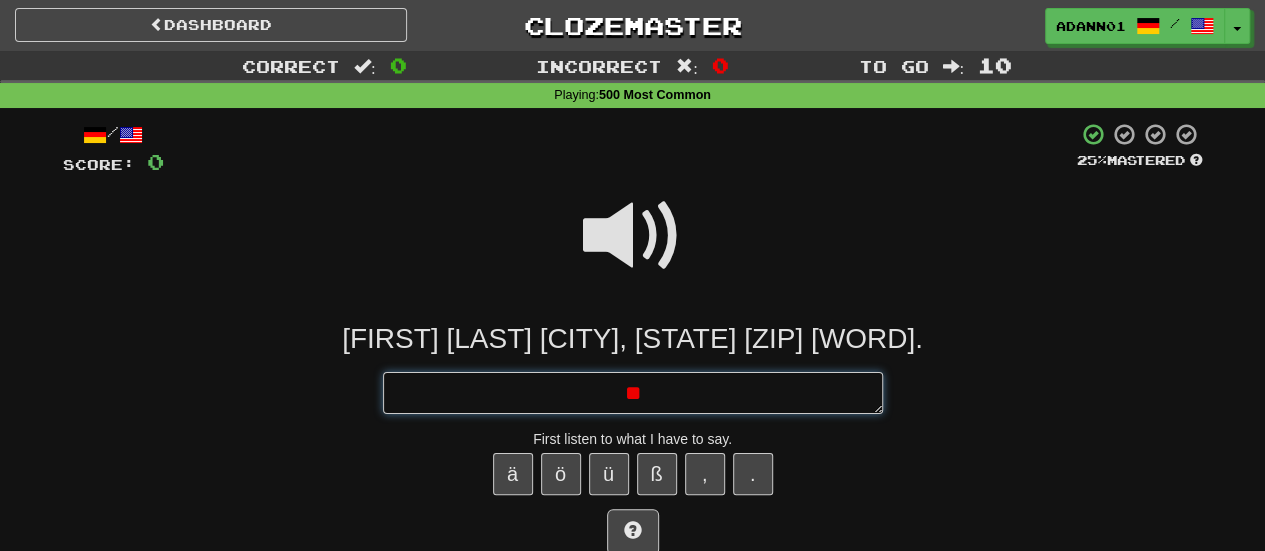 type on "*" 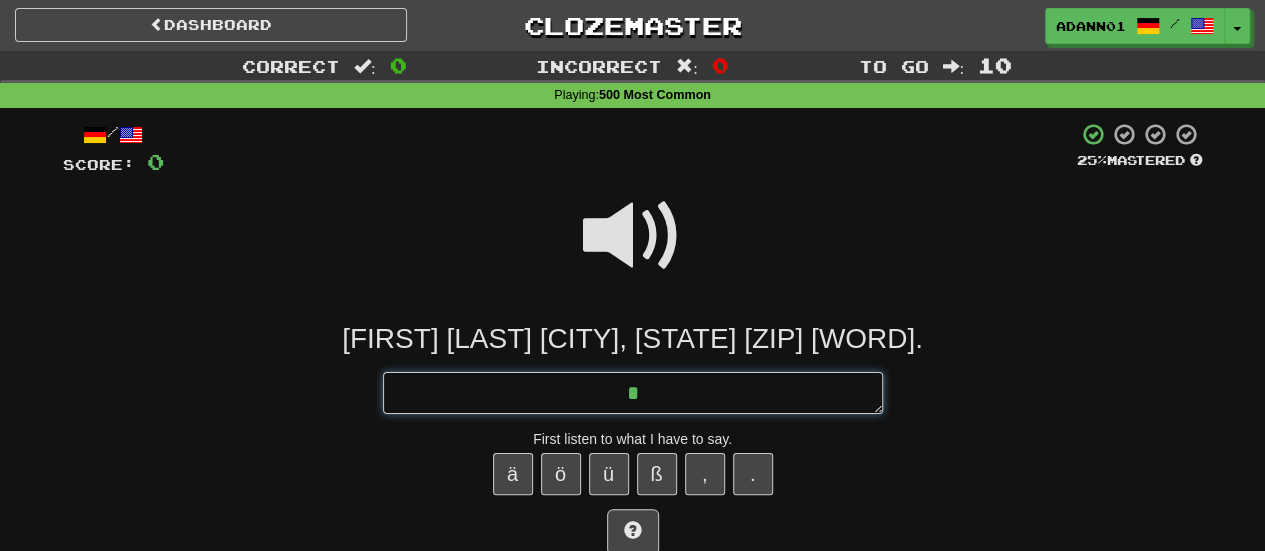 type on "*" 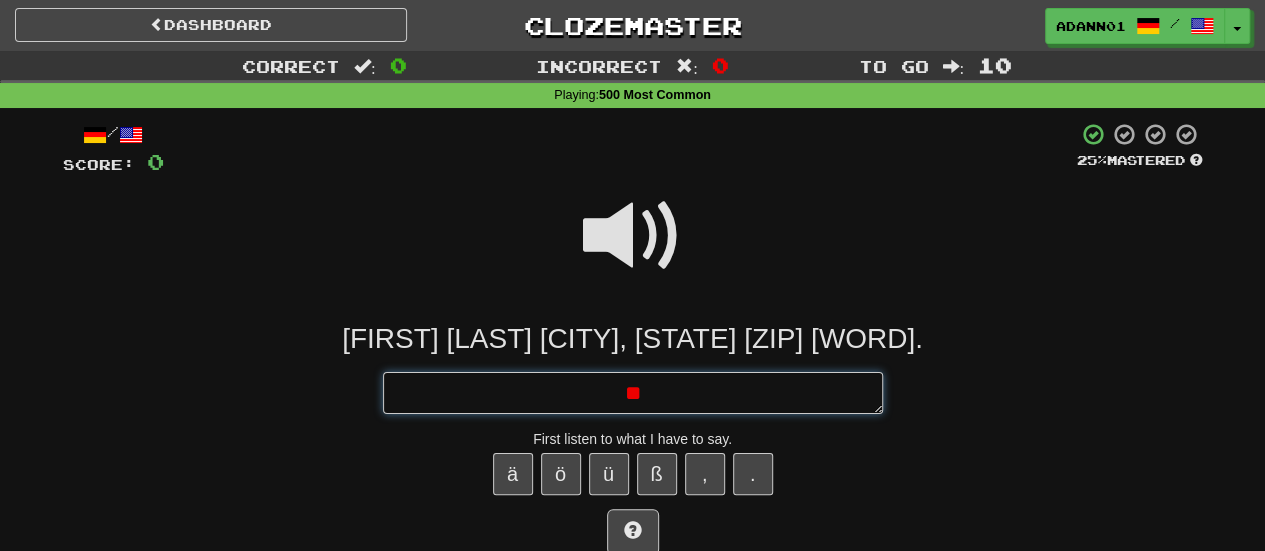 type on "*" 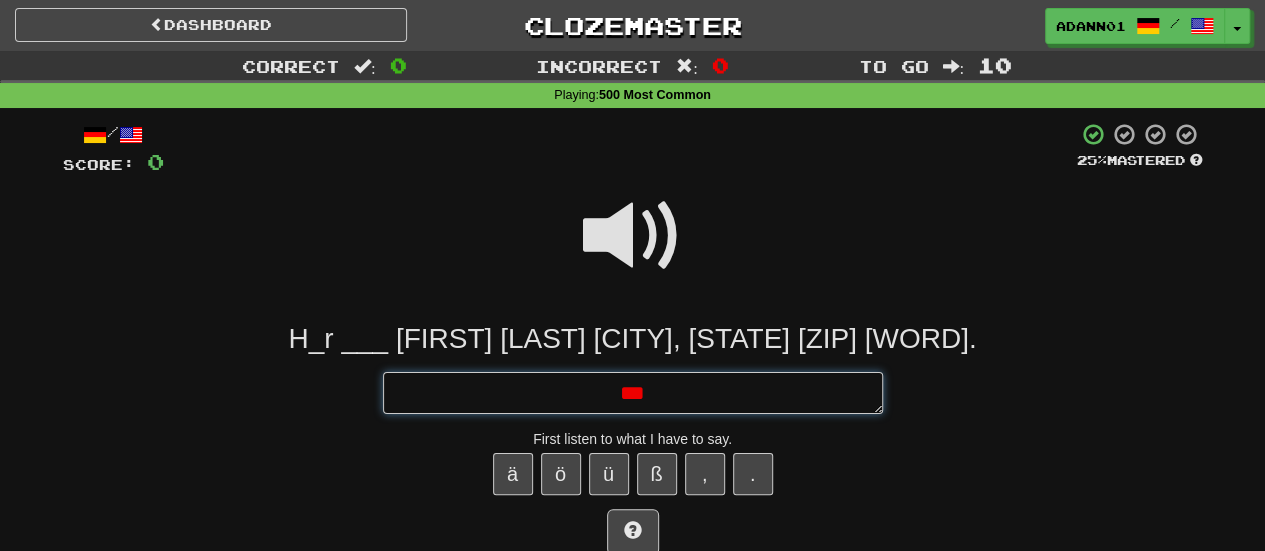 type on "*" 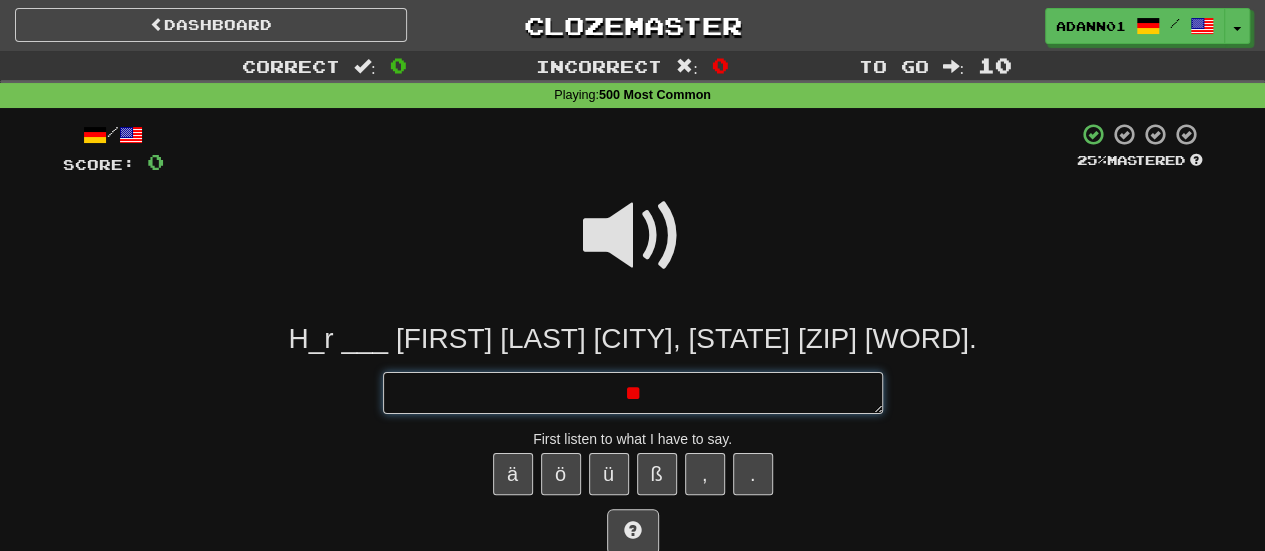 type on "*" 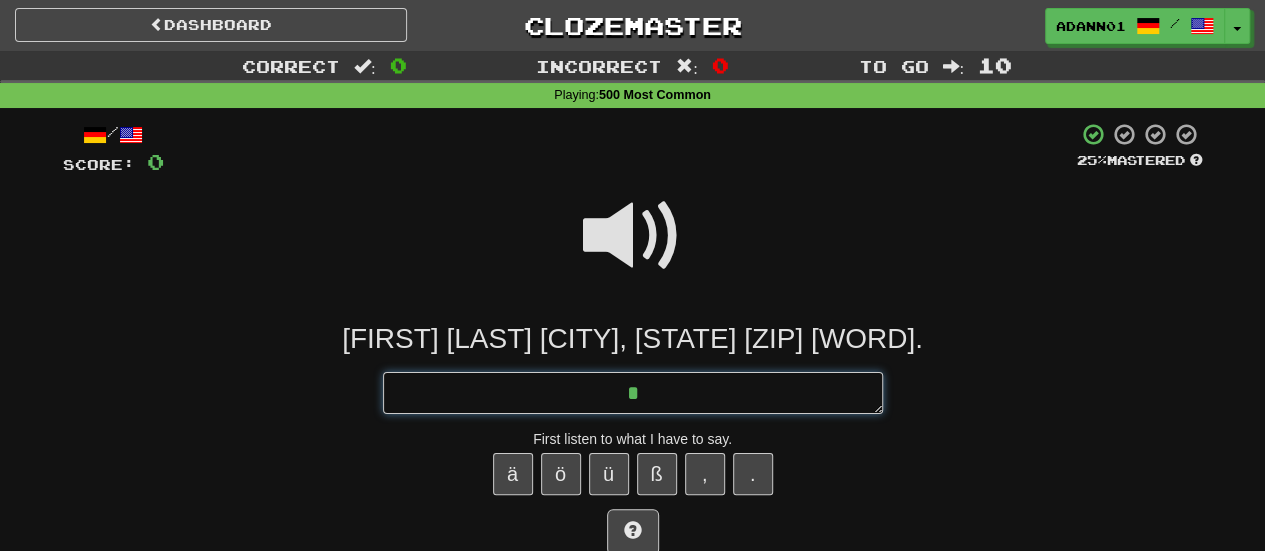 type on "*" 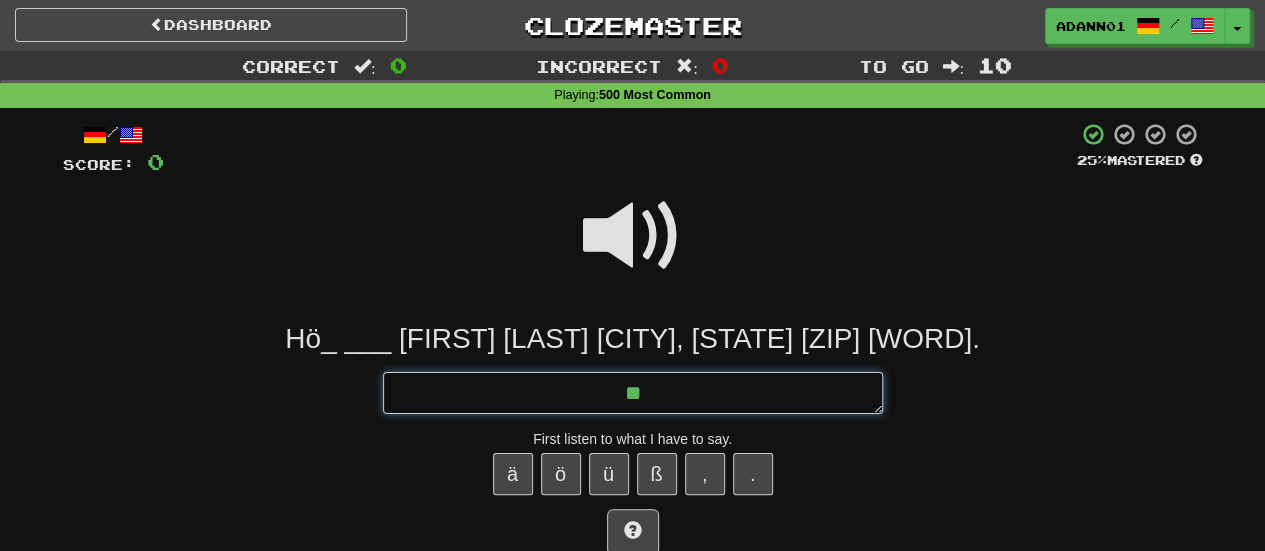 type on "*" 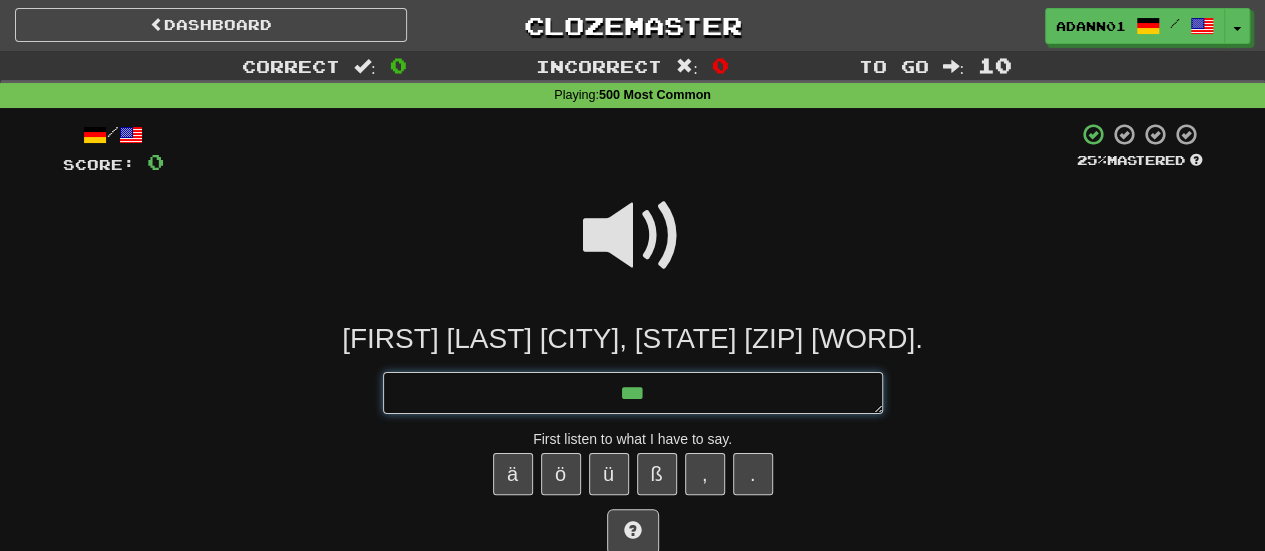 type on "*" 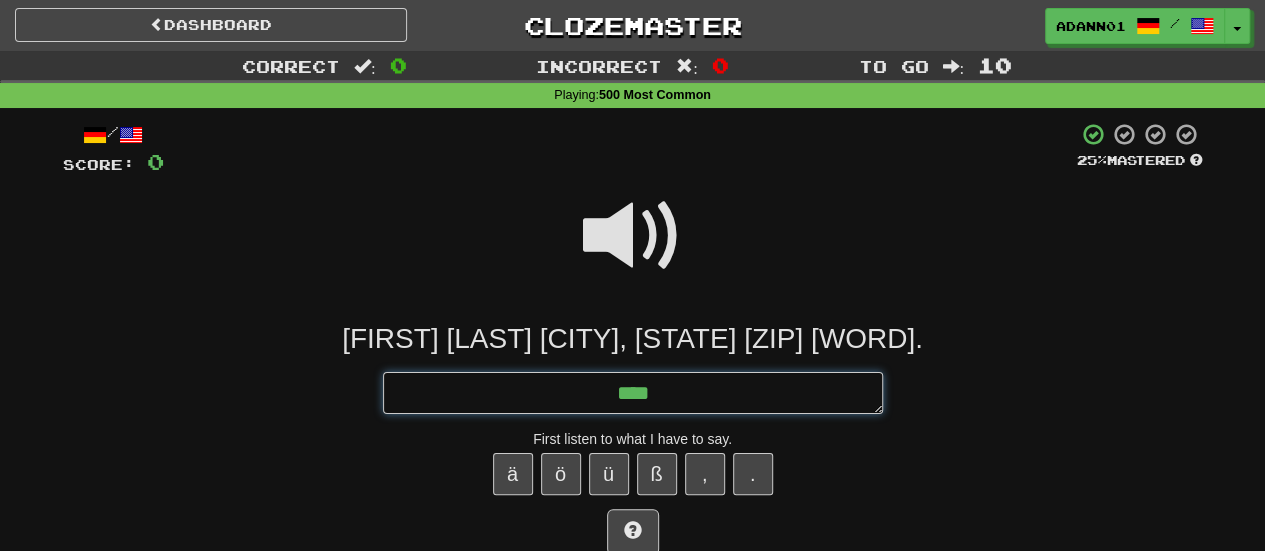 type on "*" 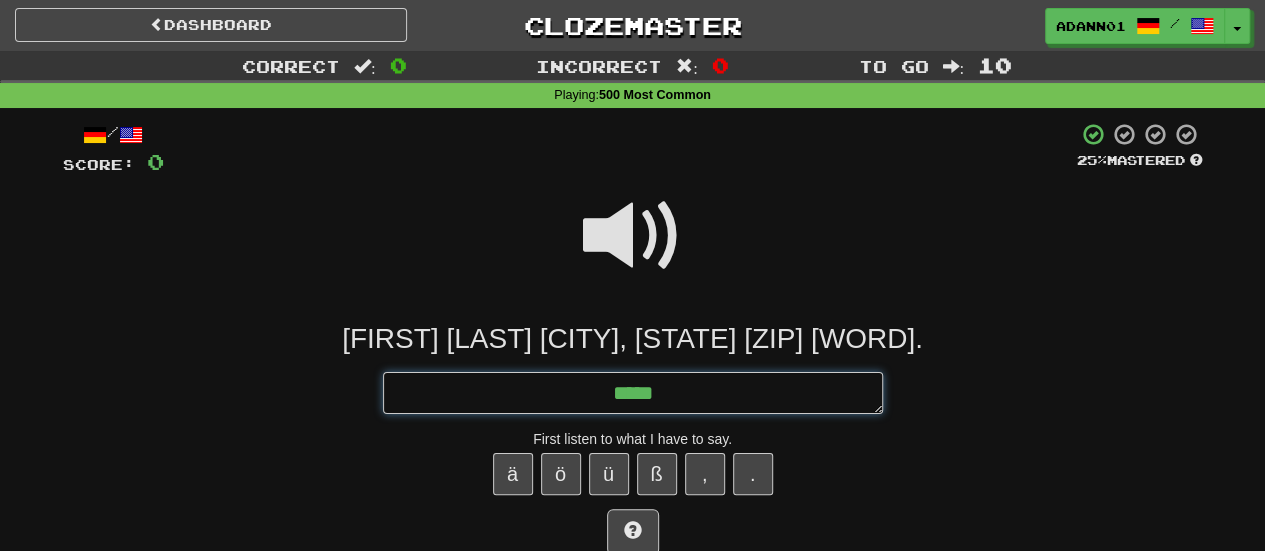 type on "*" 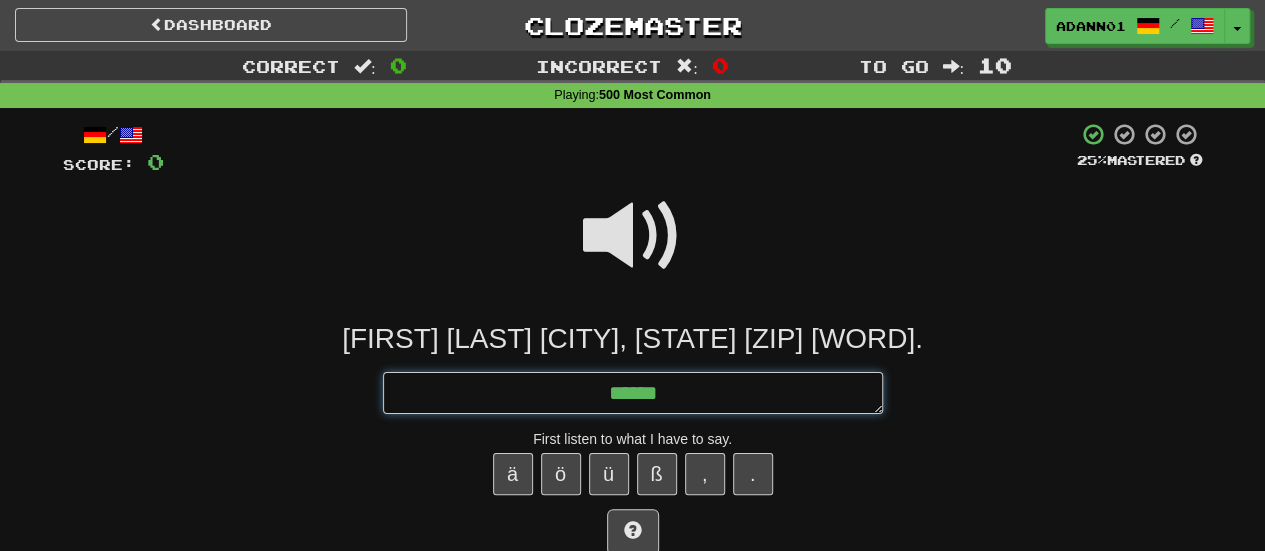 type on "*" 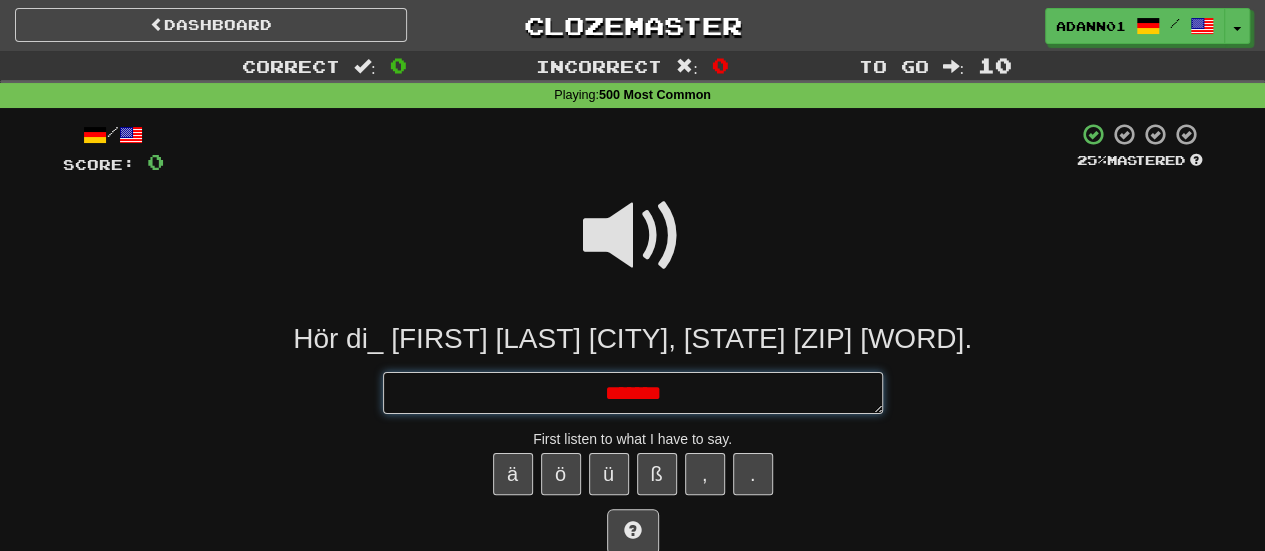 type on "*" 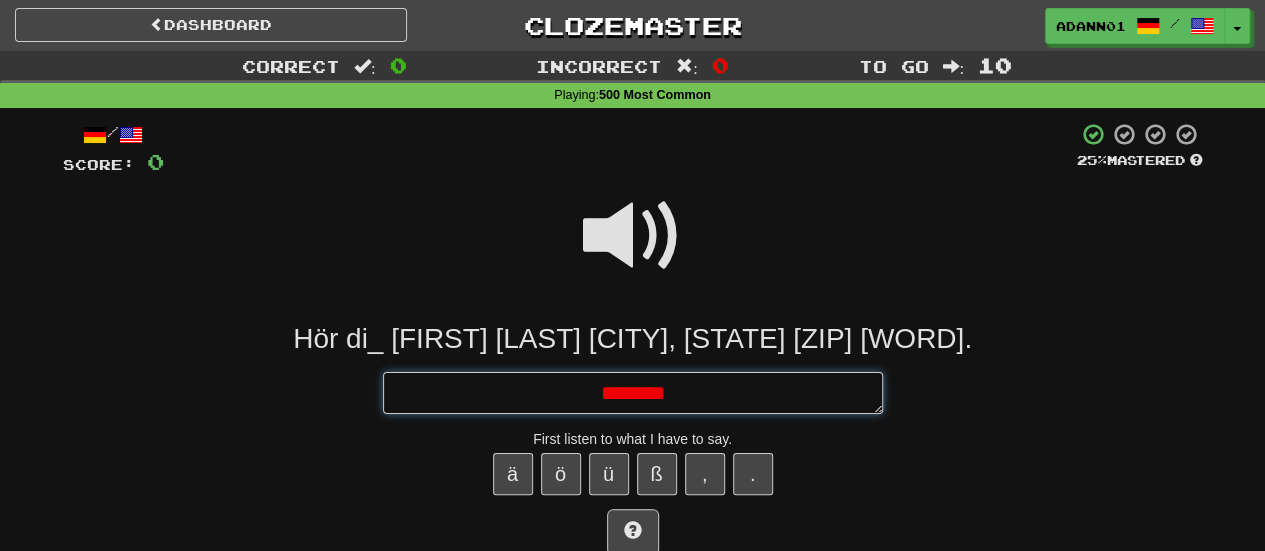 type on "*******" 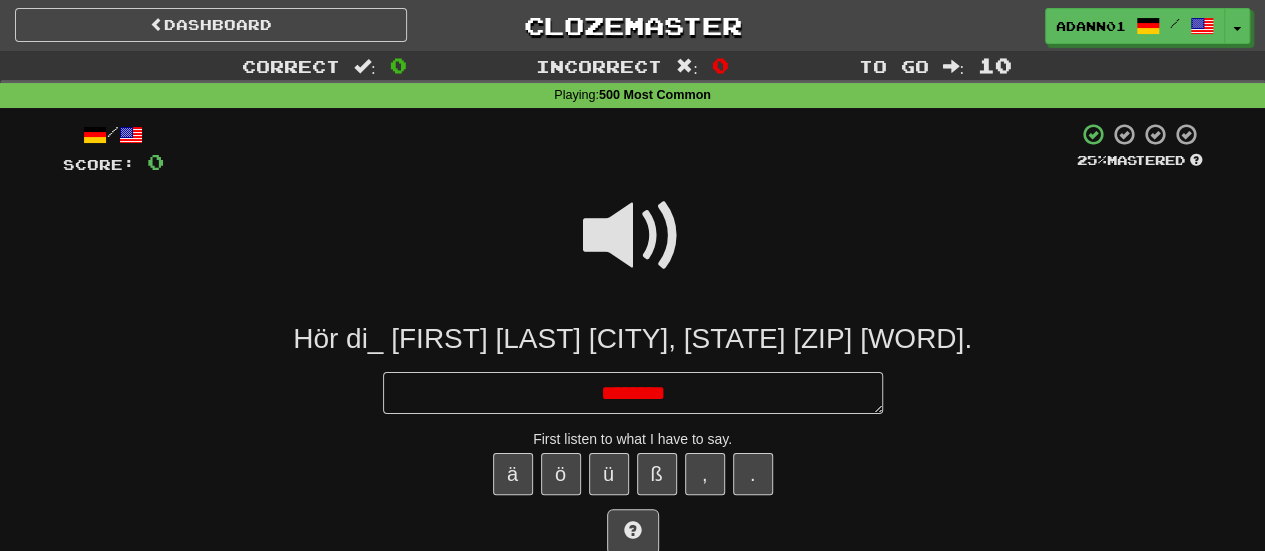click at bounding box center (633, 236) 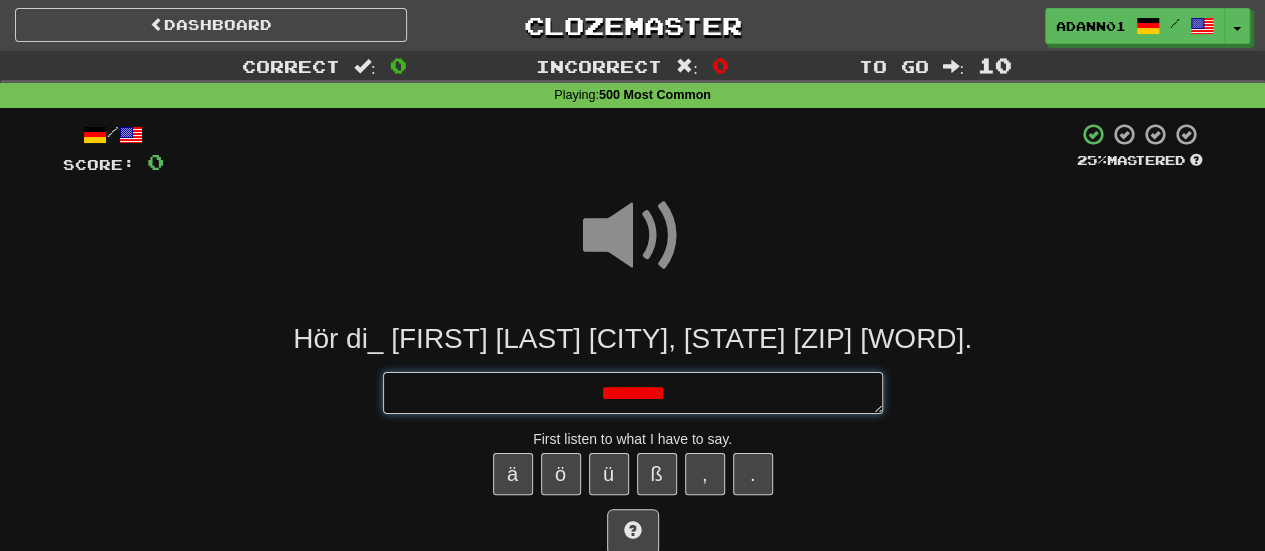 click on "*******" at bounding box center [633, 392] 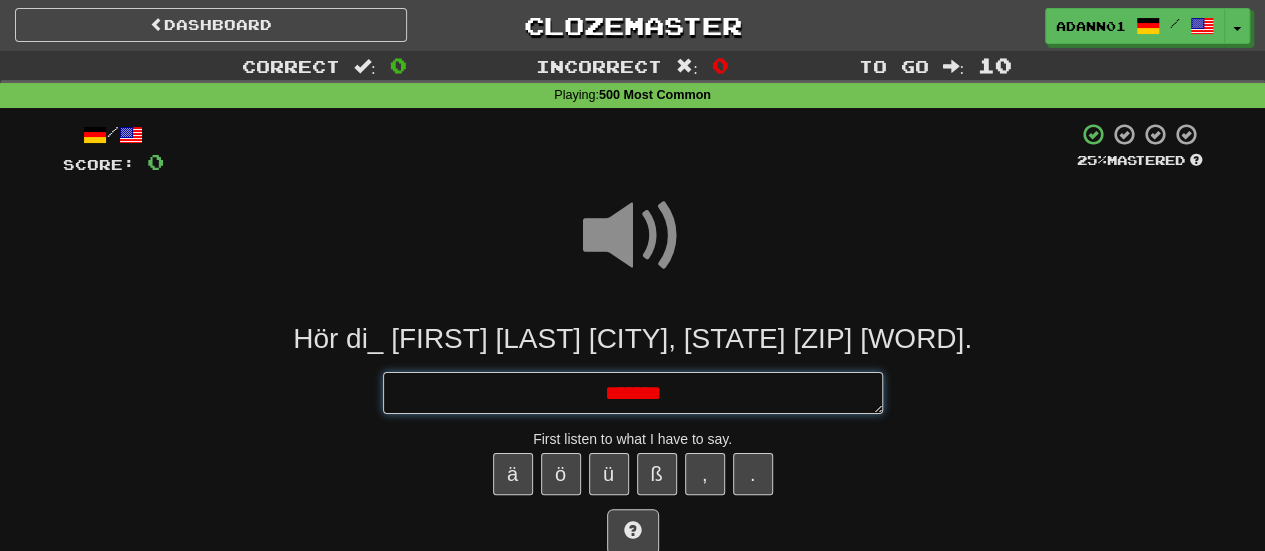type on "*" 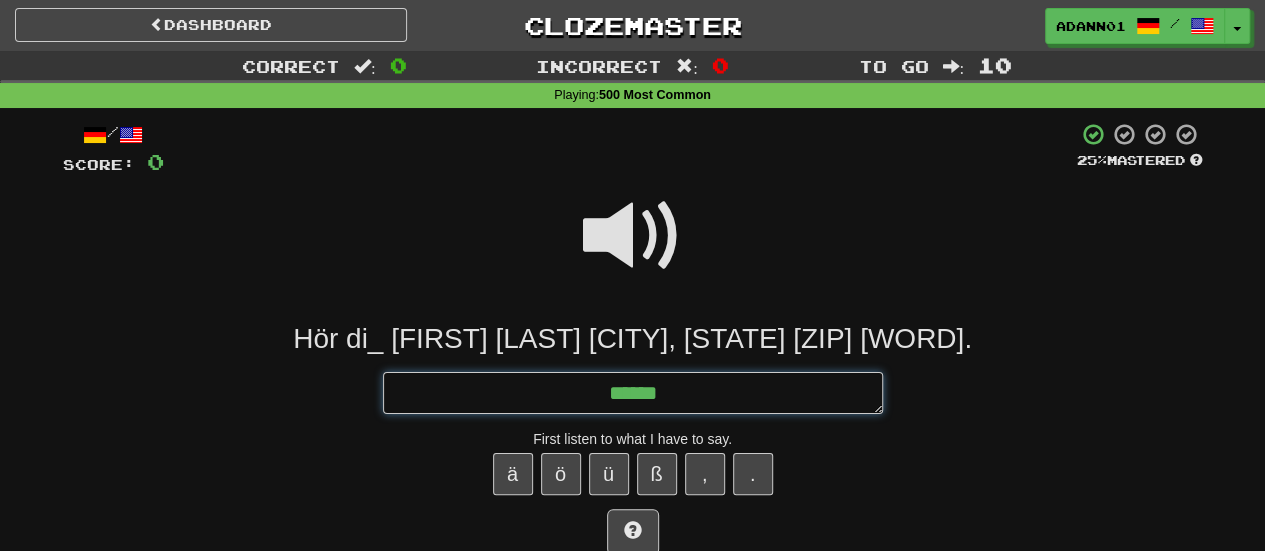 type on "*" 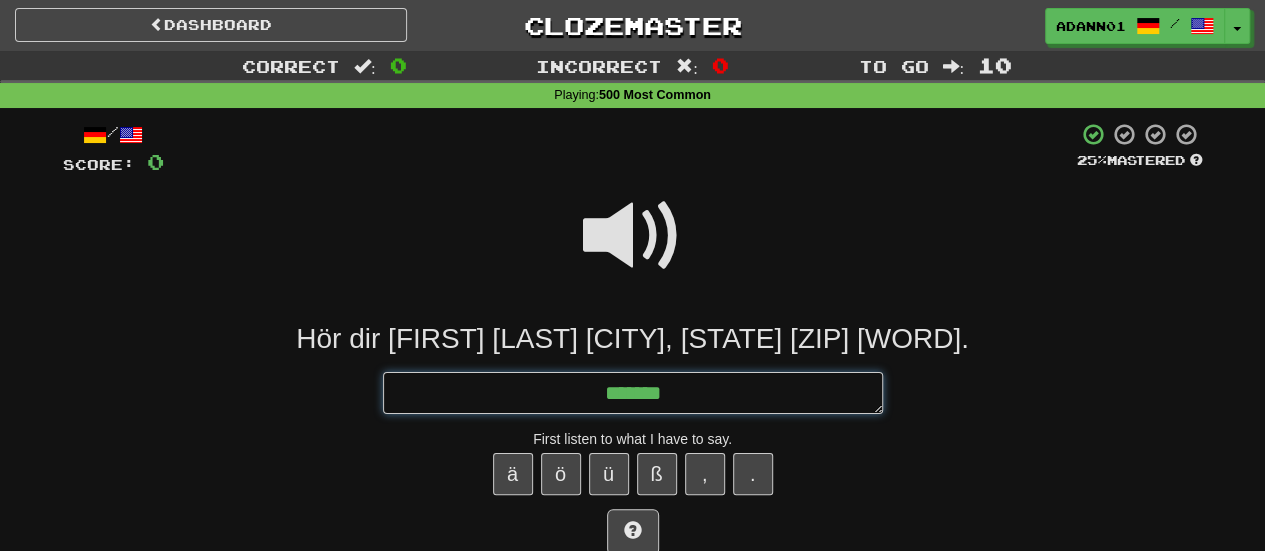 type on "*" 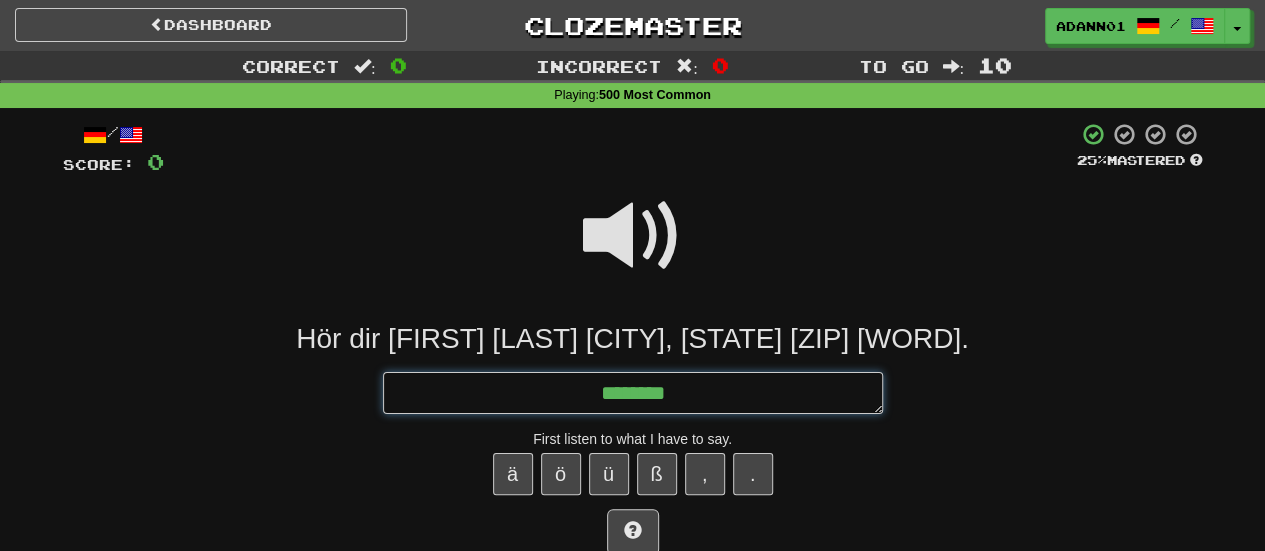 type on "*" 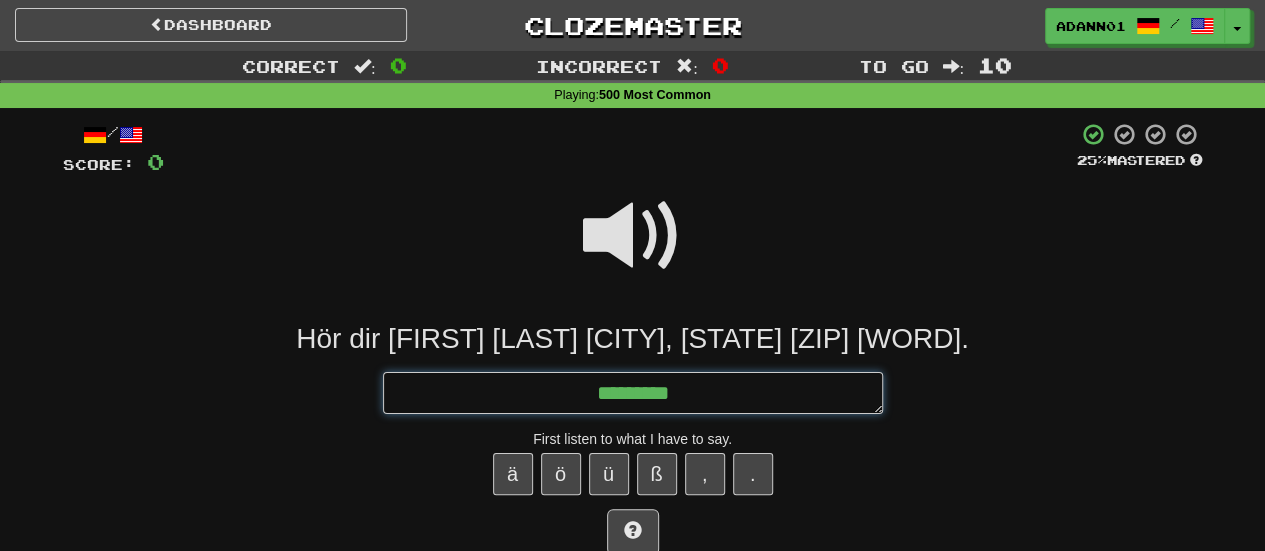 type on "*" 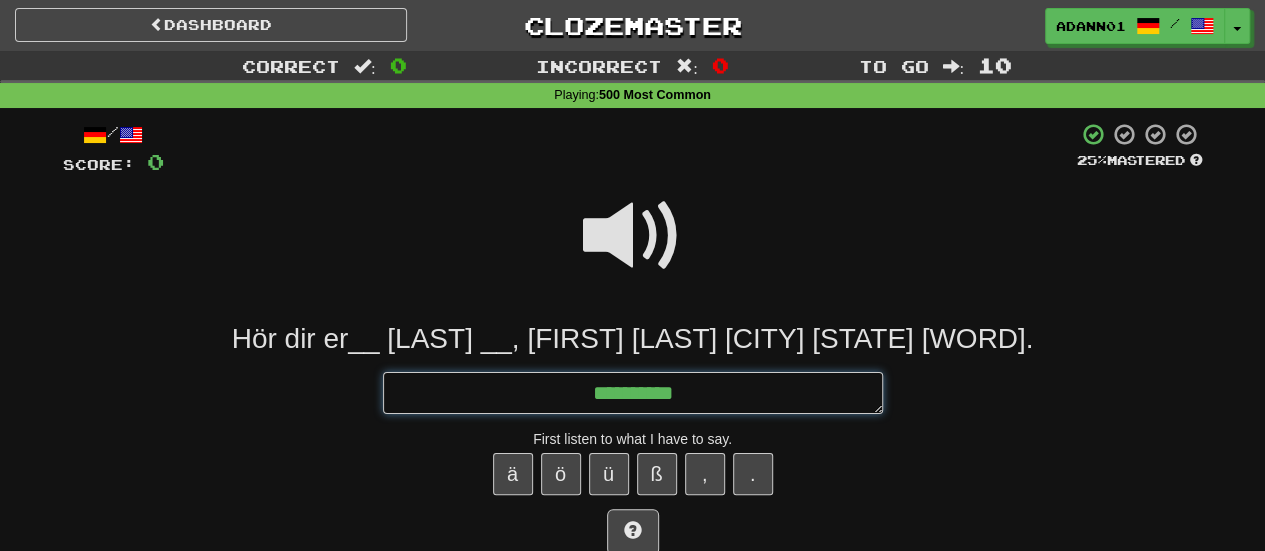 type on "*" 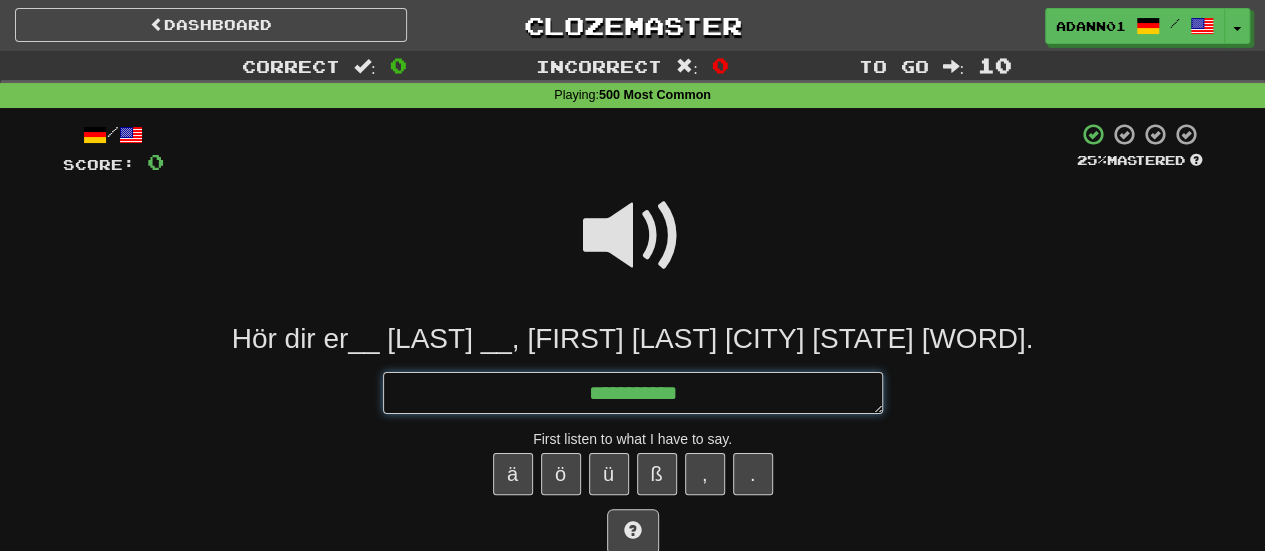 type on "*" 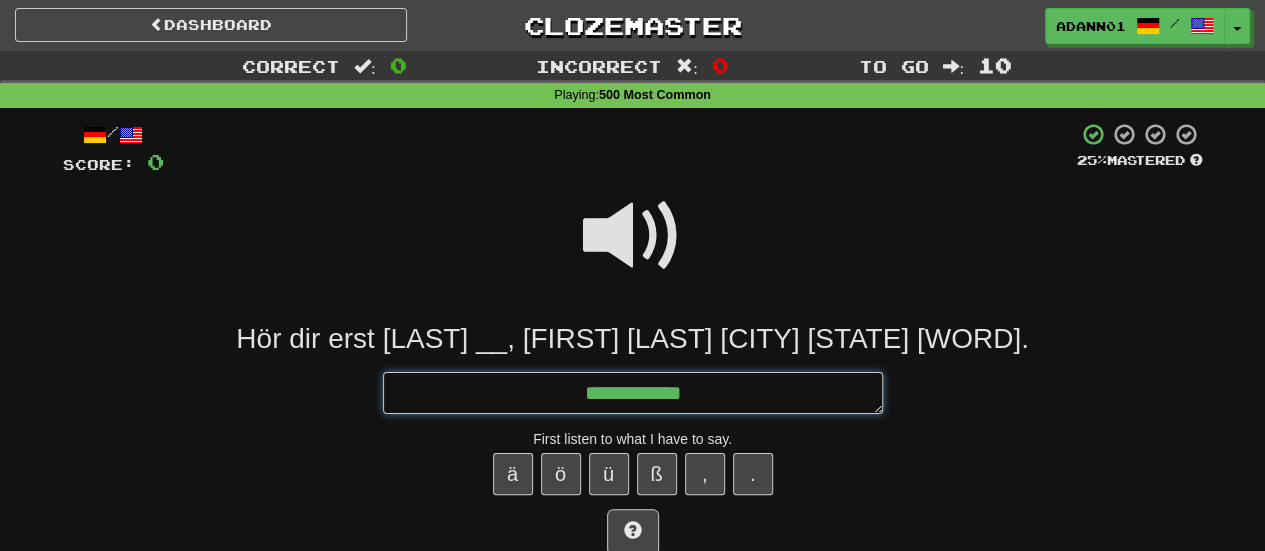 type on "**********" 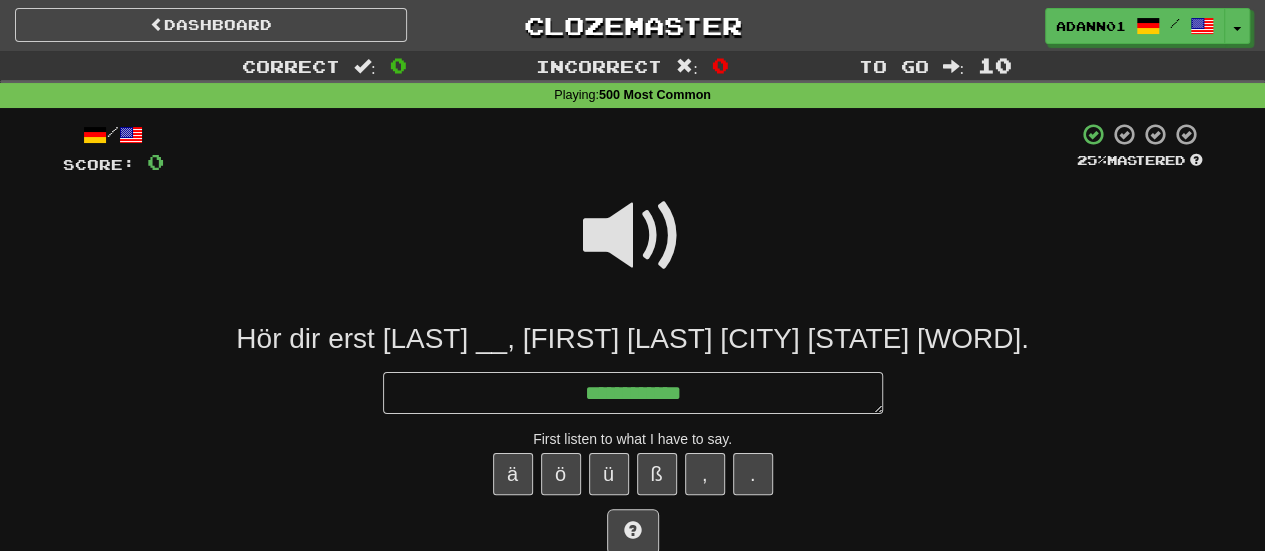 click at bounding box center (633, 236) 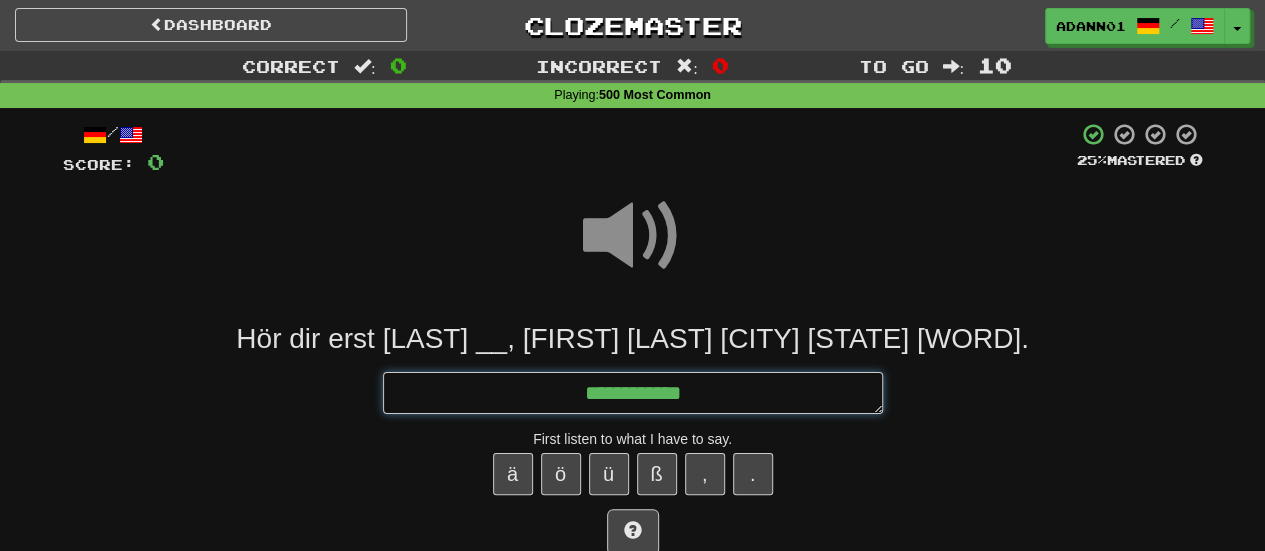 click on "**********" at bounding box center [633, 392] 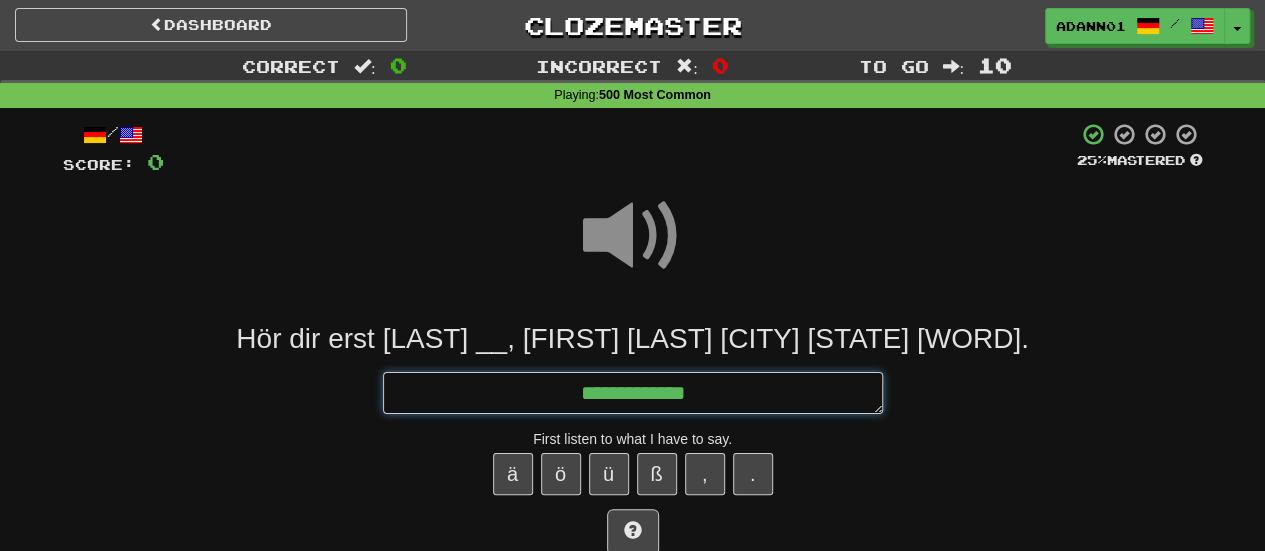 type on "*" 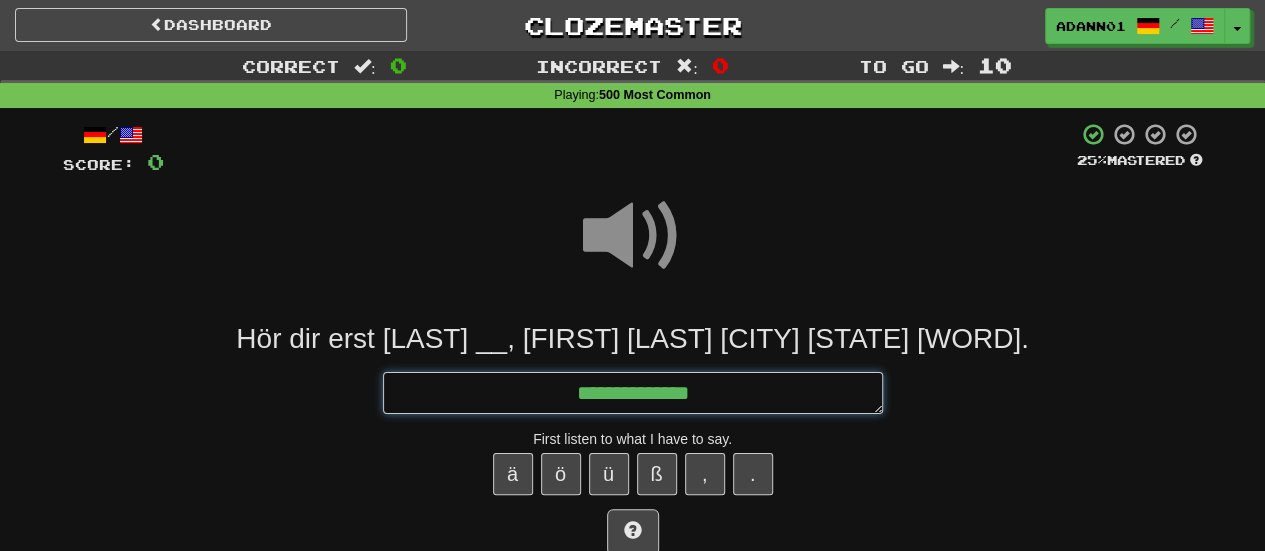type on "*" 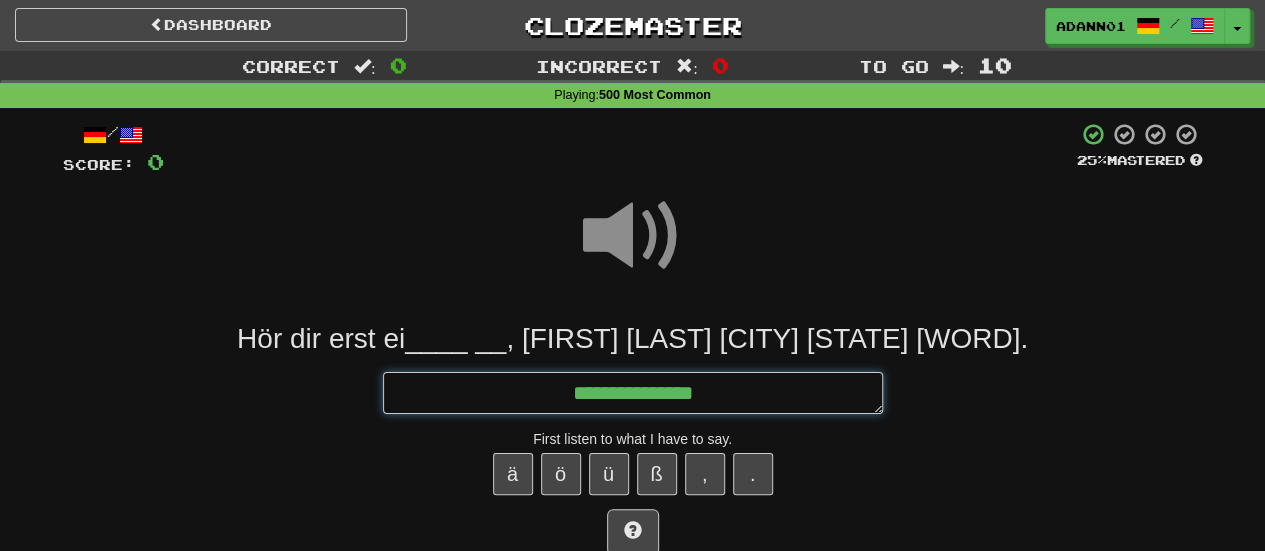 type on "*" 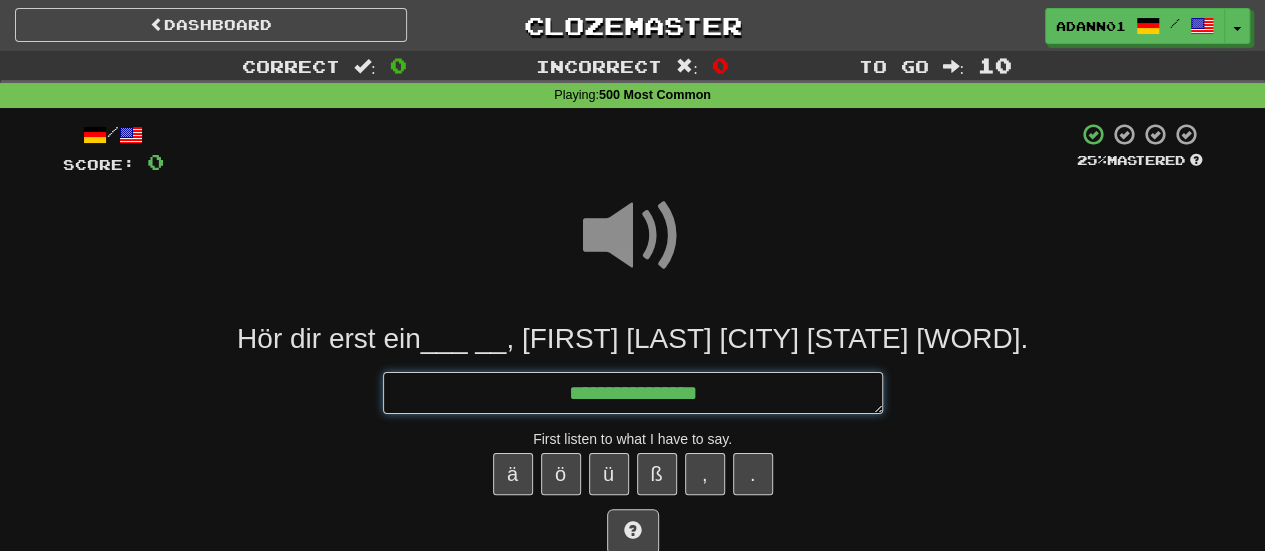 type on "*" 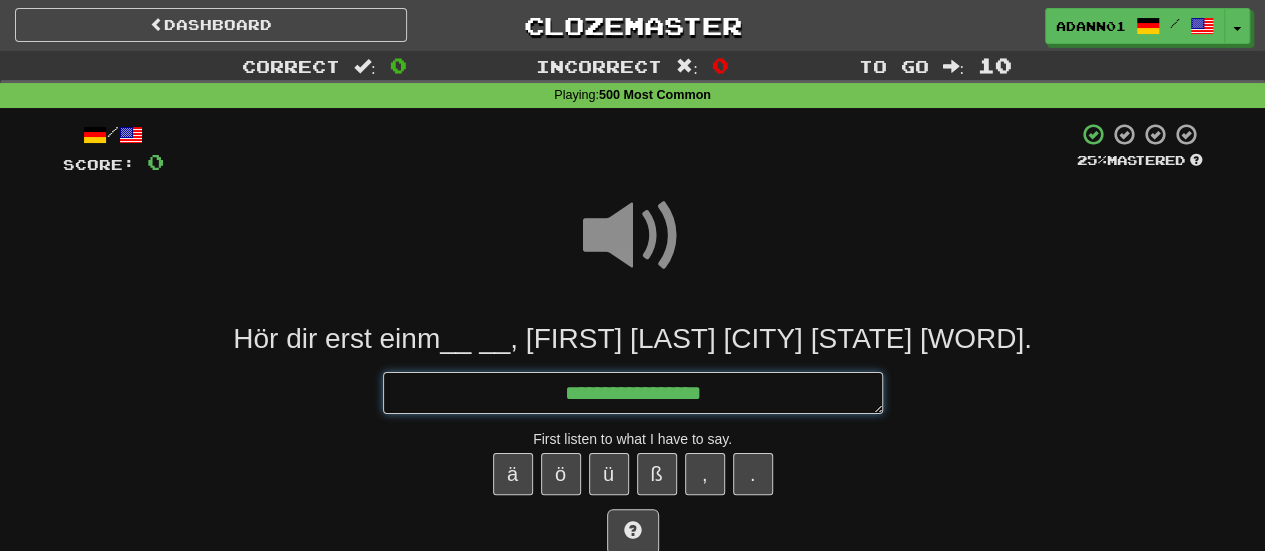 type on "*" 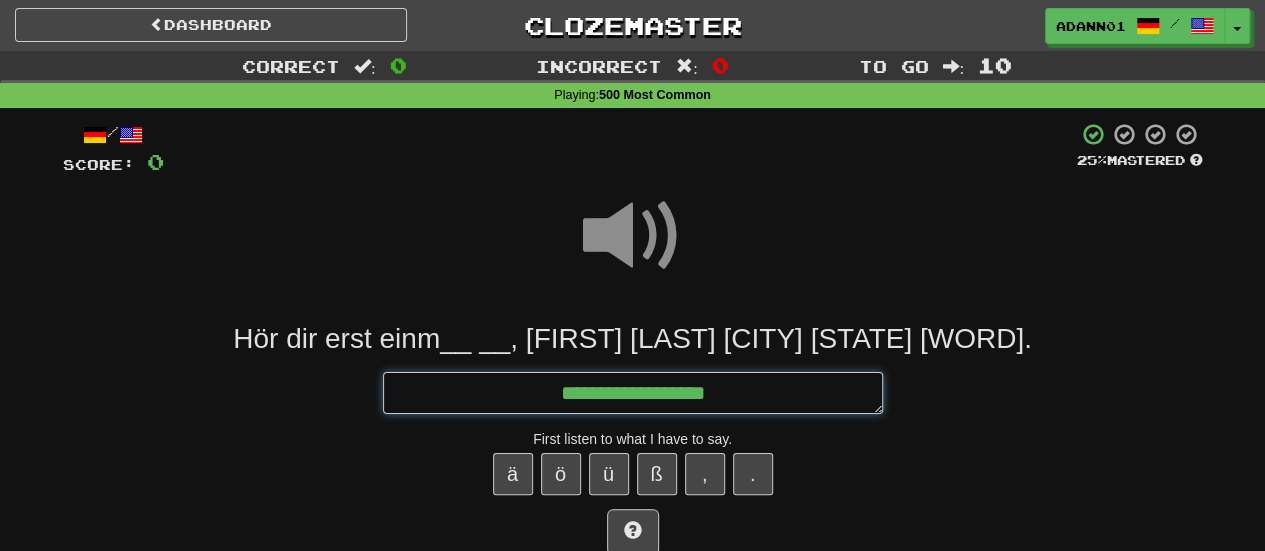 type on "*" 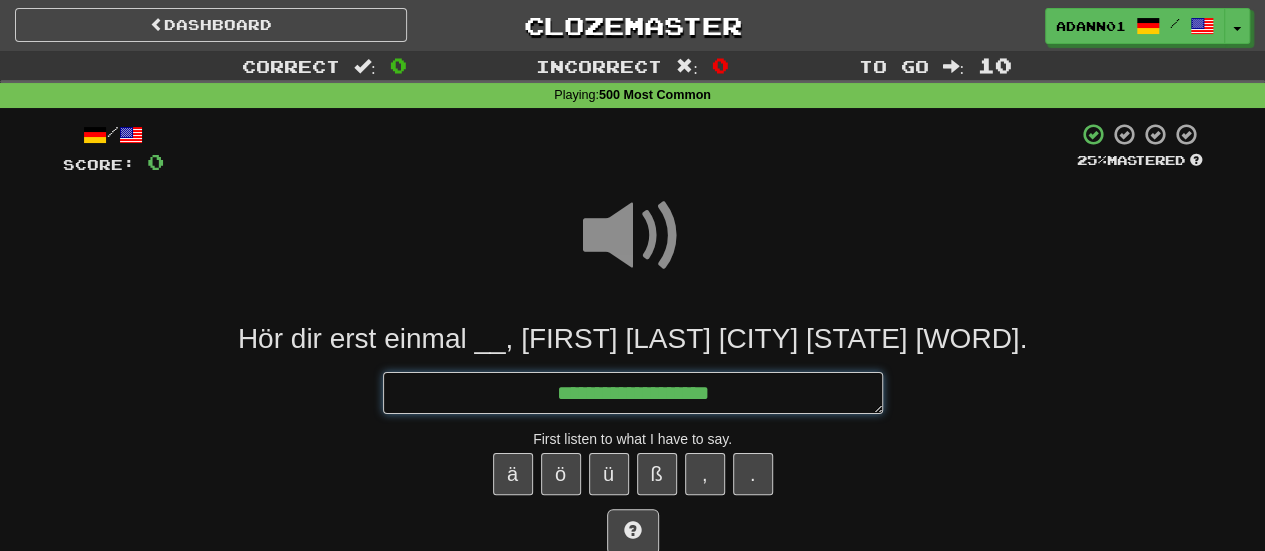 type on "*" 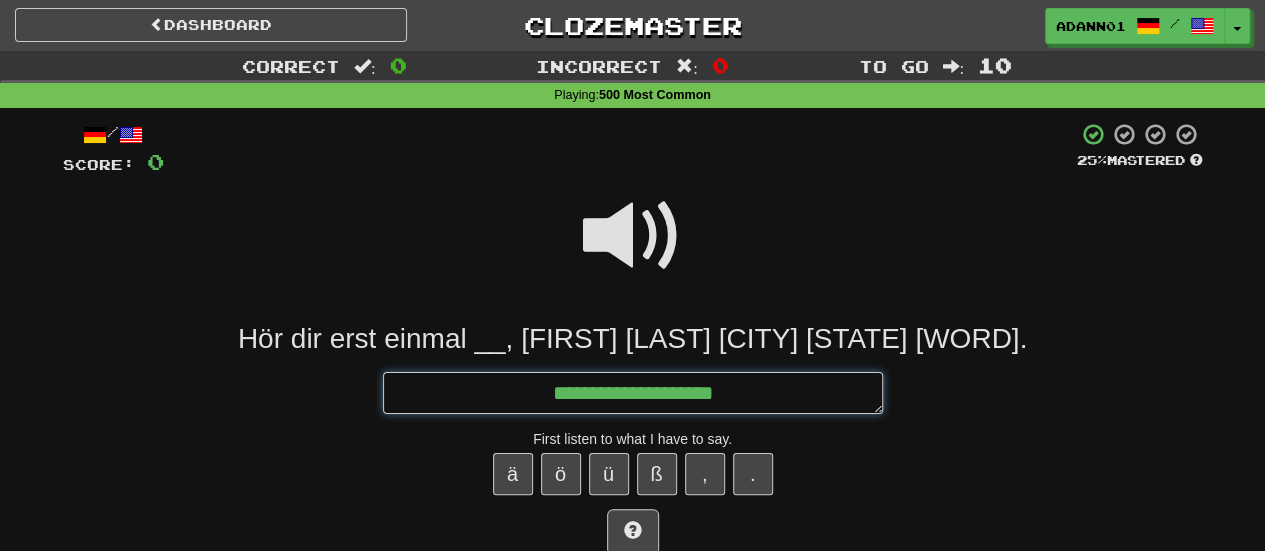 type on "*" 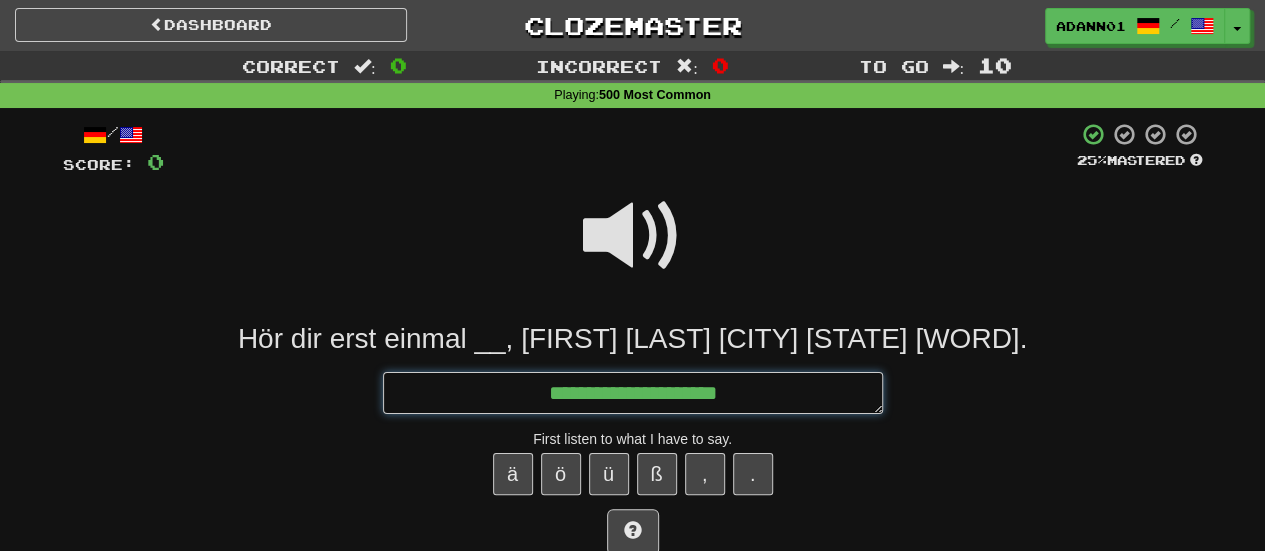 type on "*" 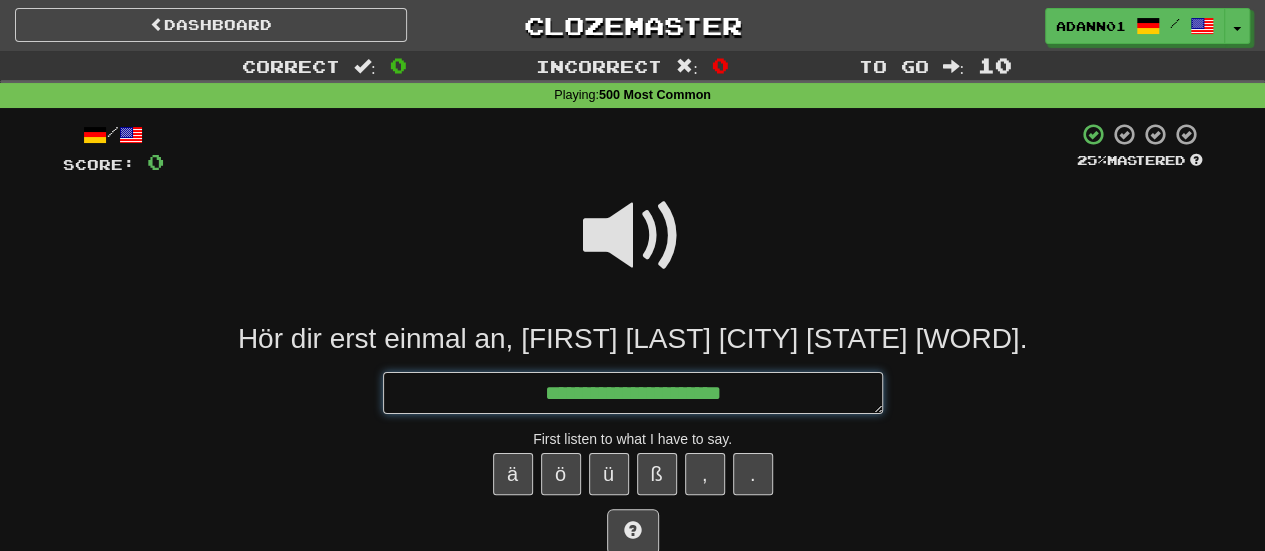 type on "*" 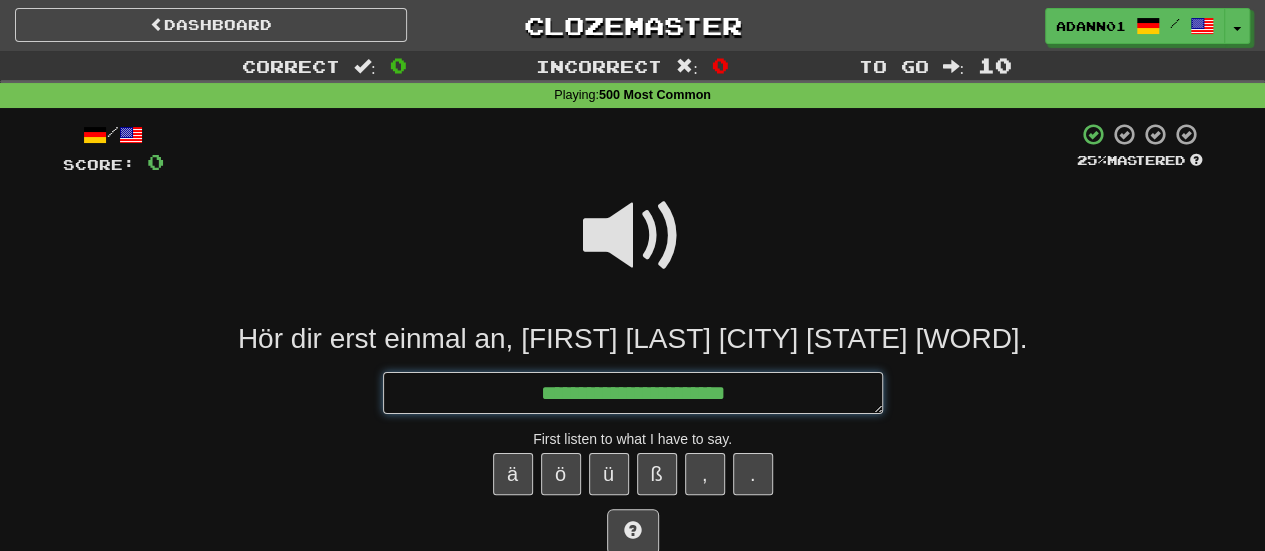 type on "*" 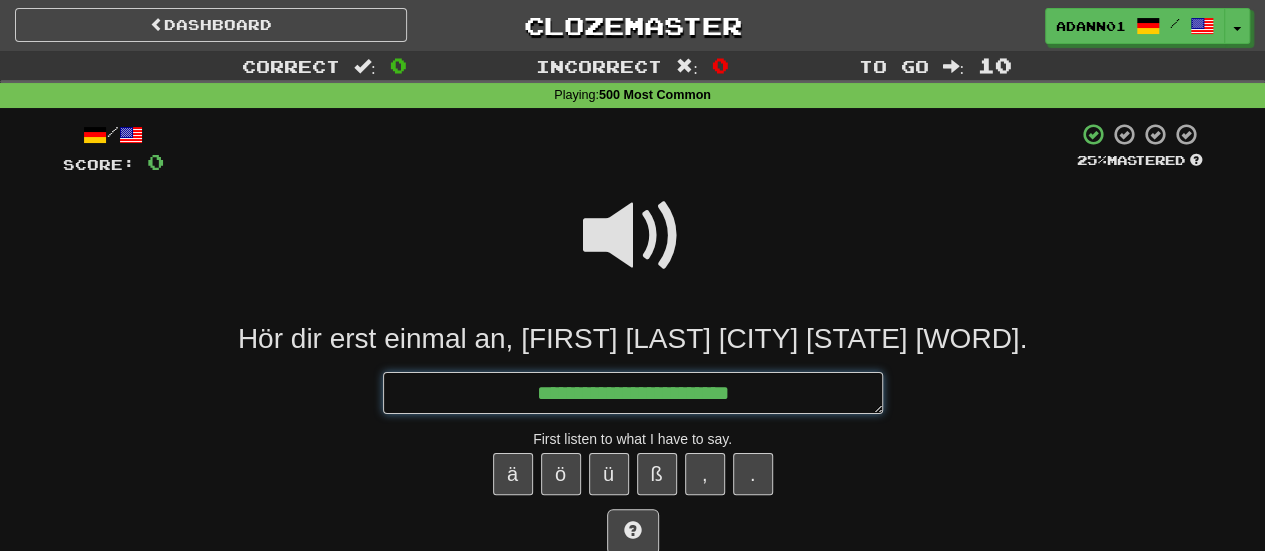 type on "*" 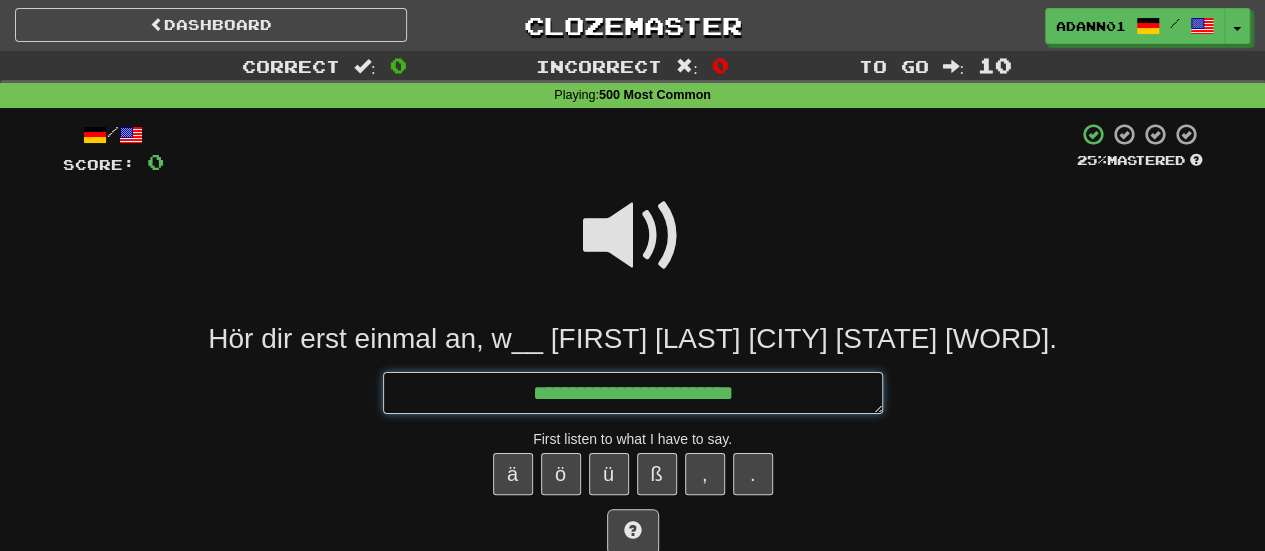 type on "*" 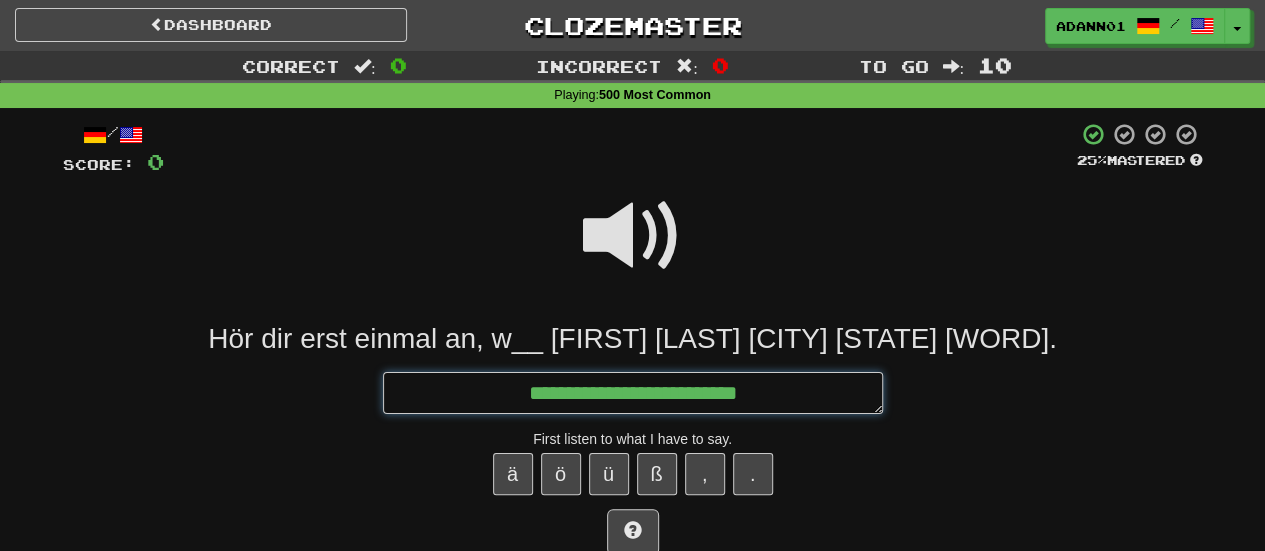 type on "*" 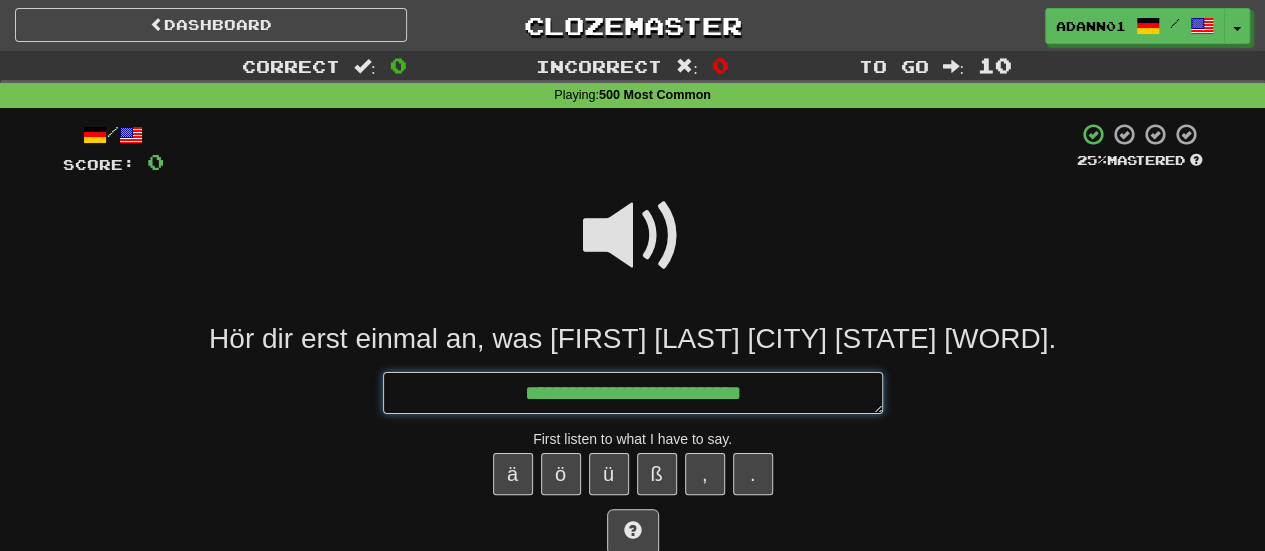 type on "*" 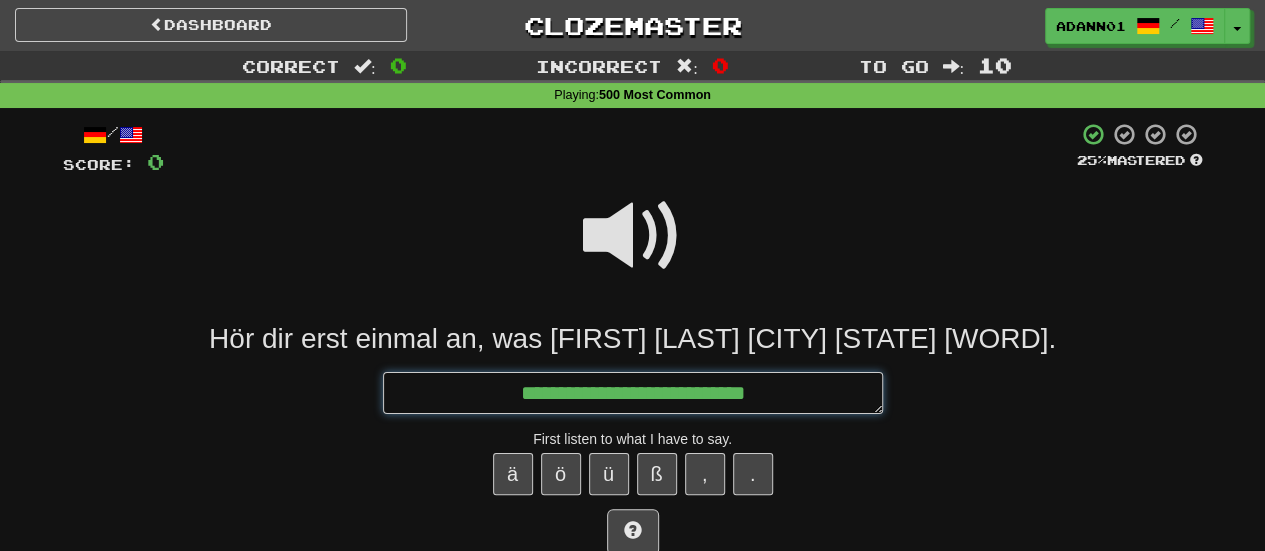 type on "*" 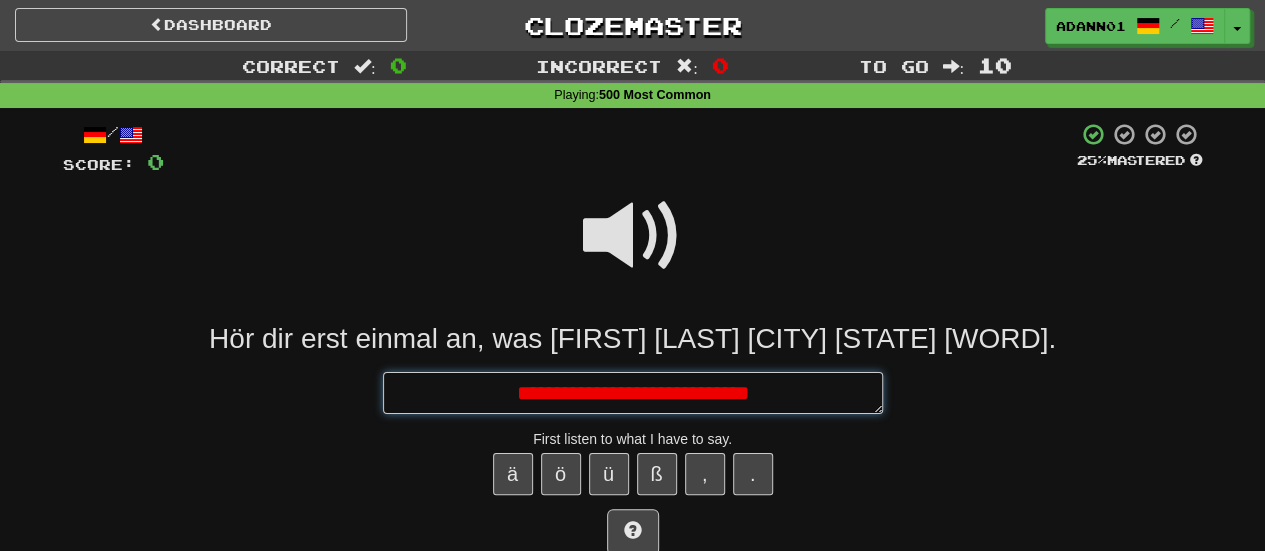 type on "*" 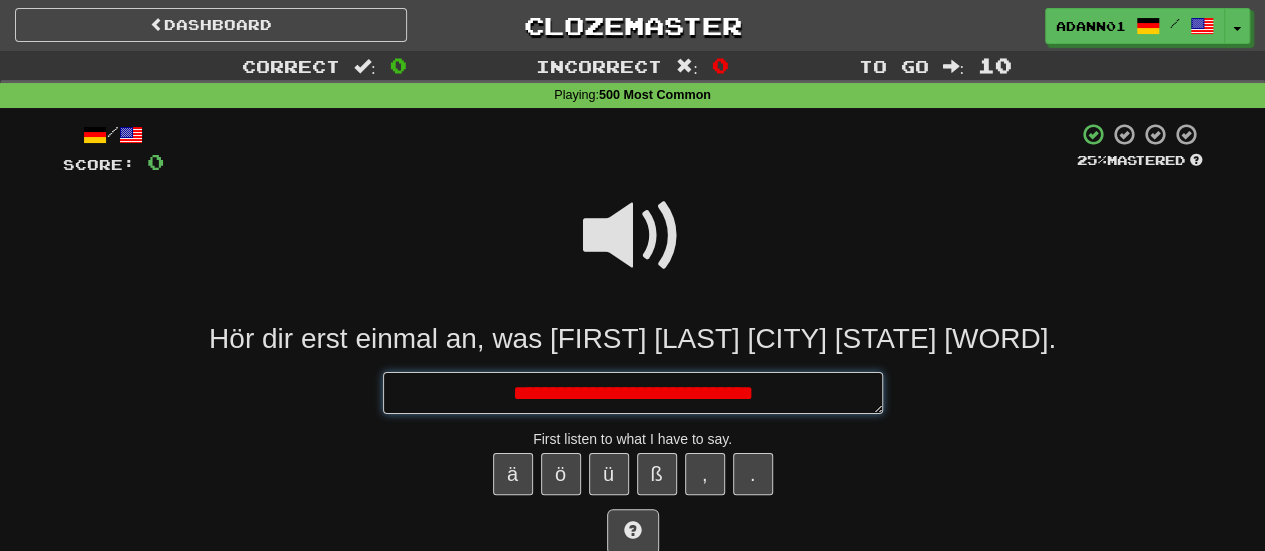 type on "*" 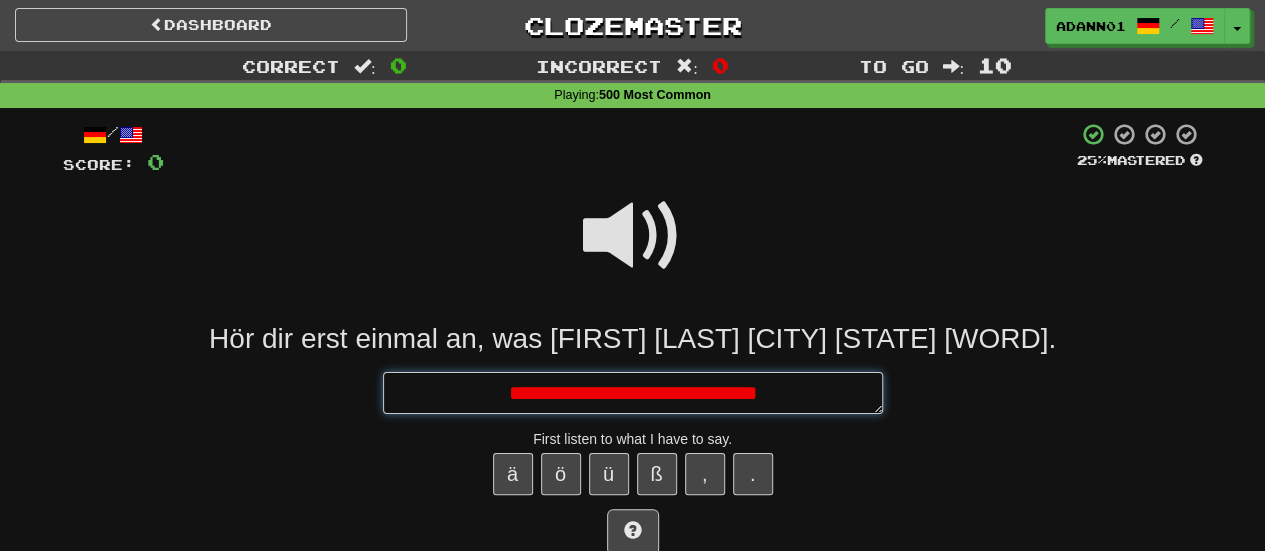 type on "*" 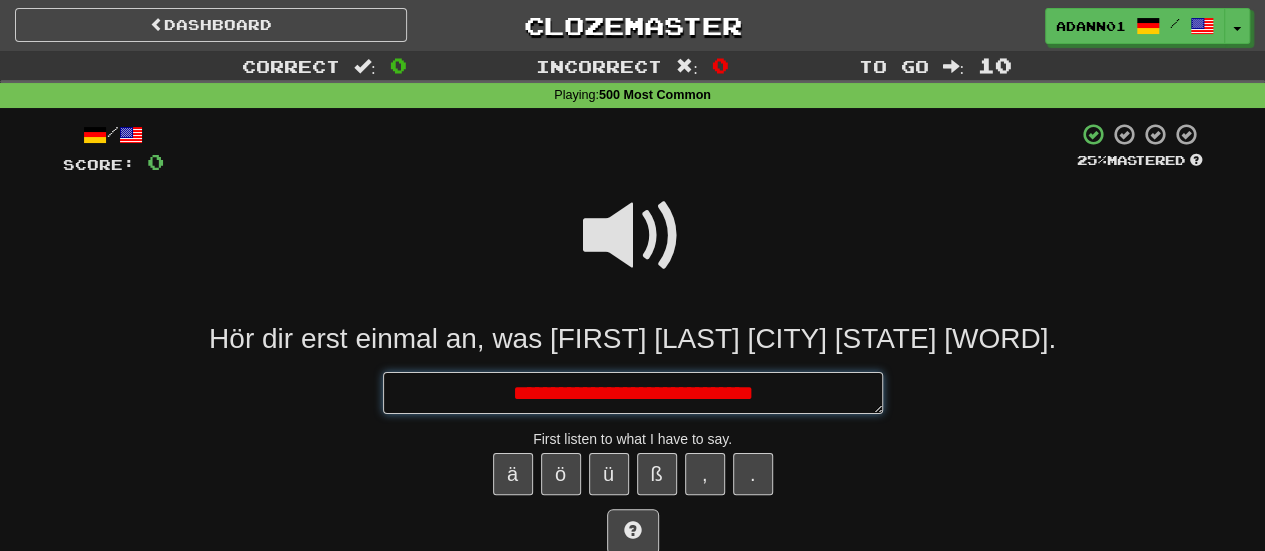 type on "*" 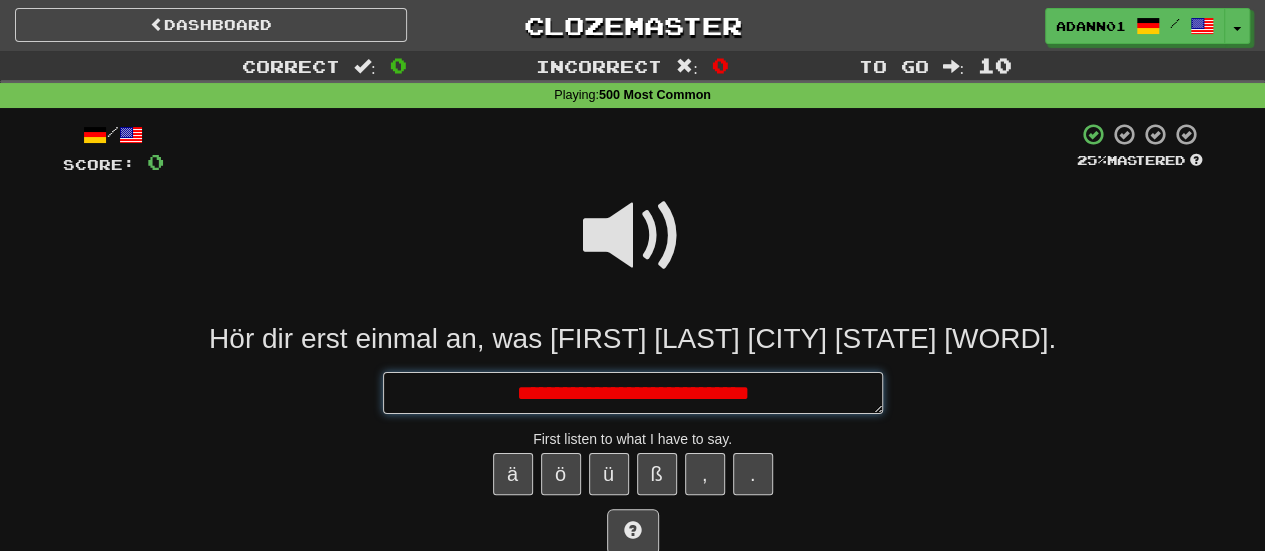 type on "*" 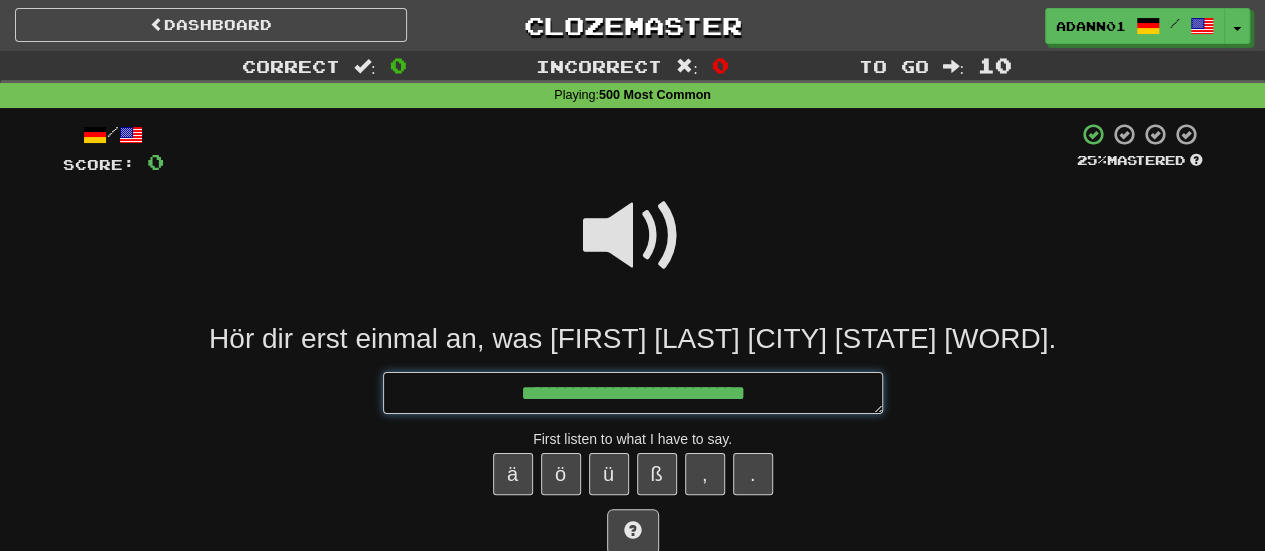 type on "**********" 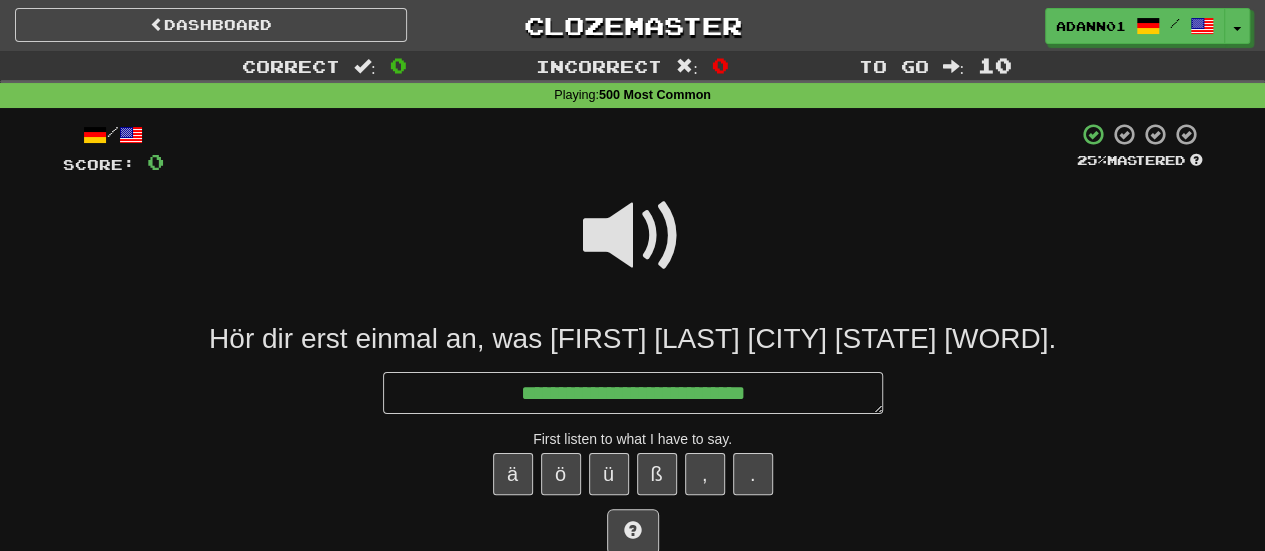 click at bounding box center (633, 236) 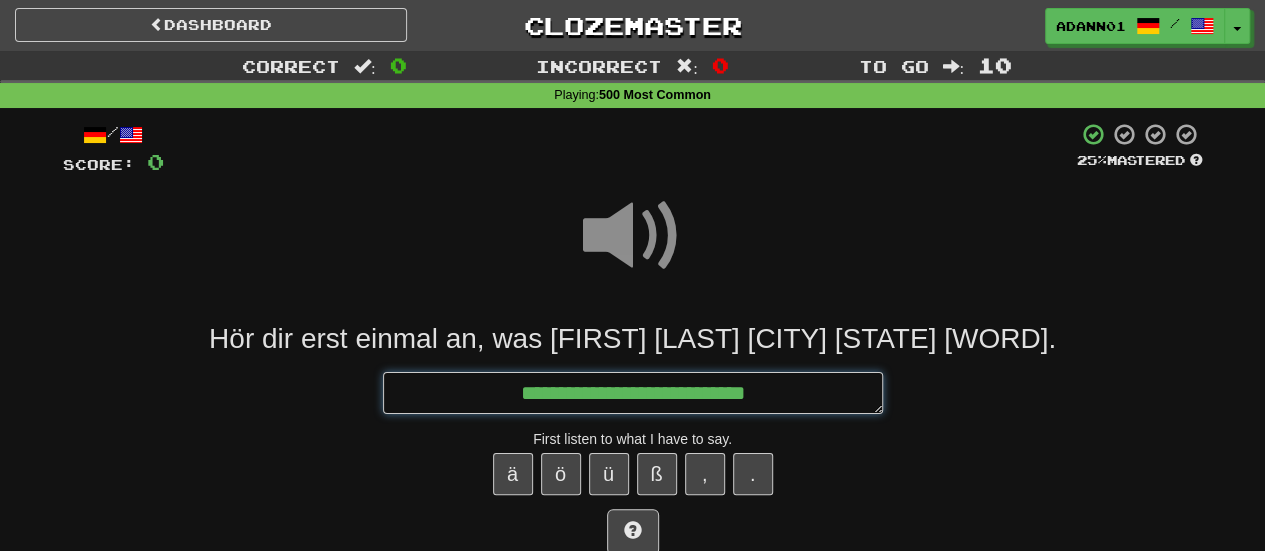 click on "**********" at bounding box center (633, 392) 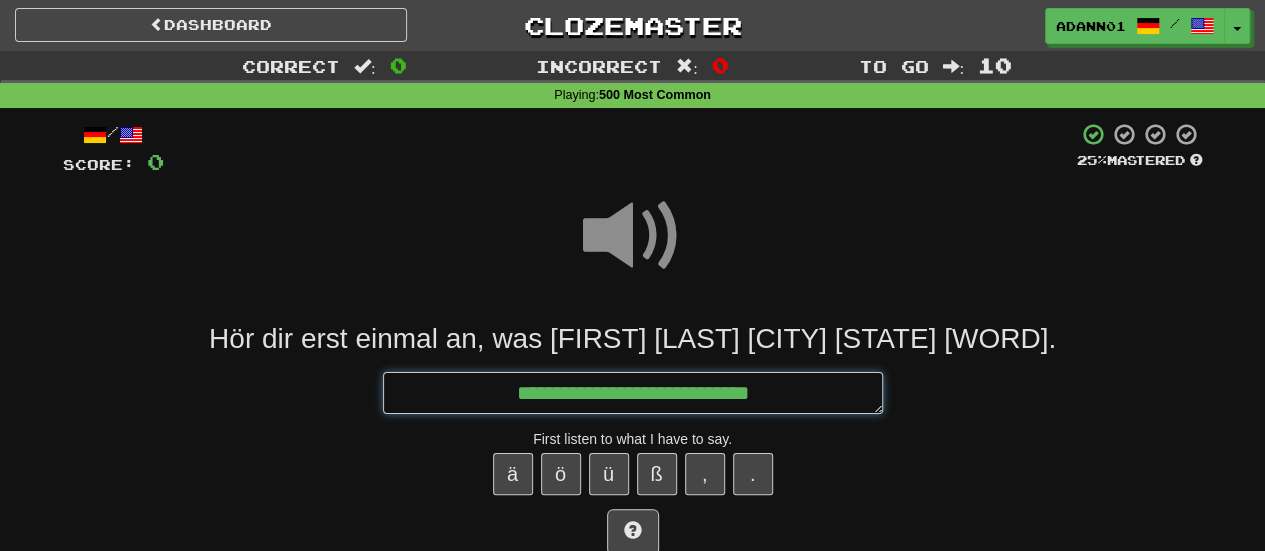 type on "*" 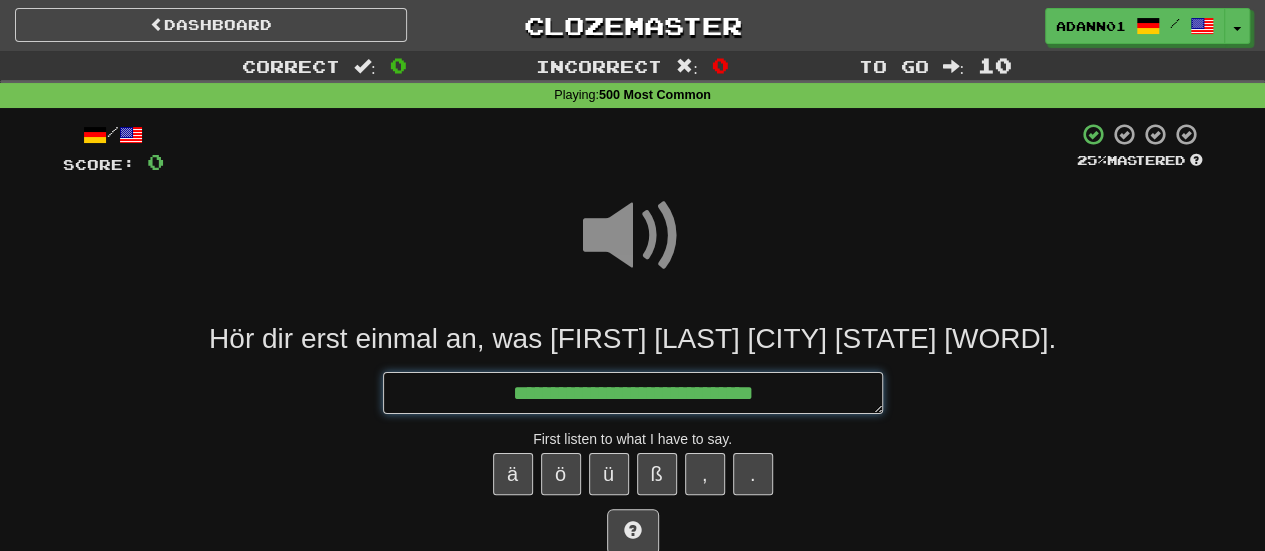 type on "*" 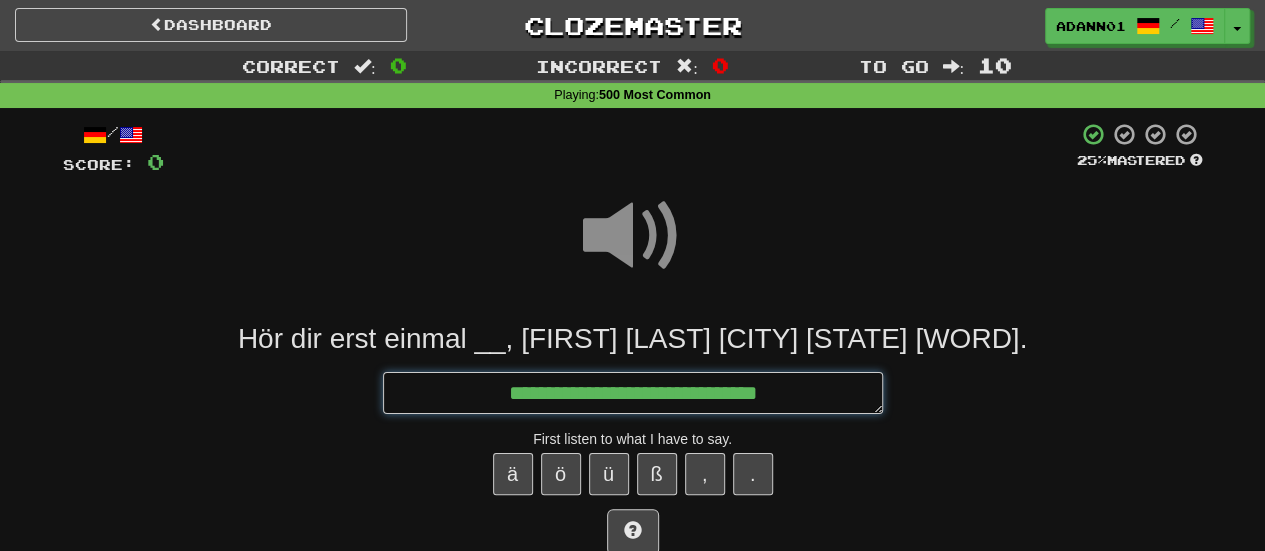 type on "*" 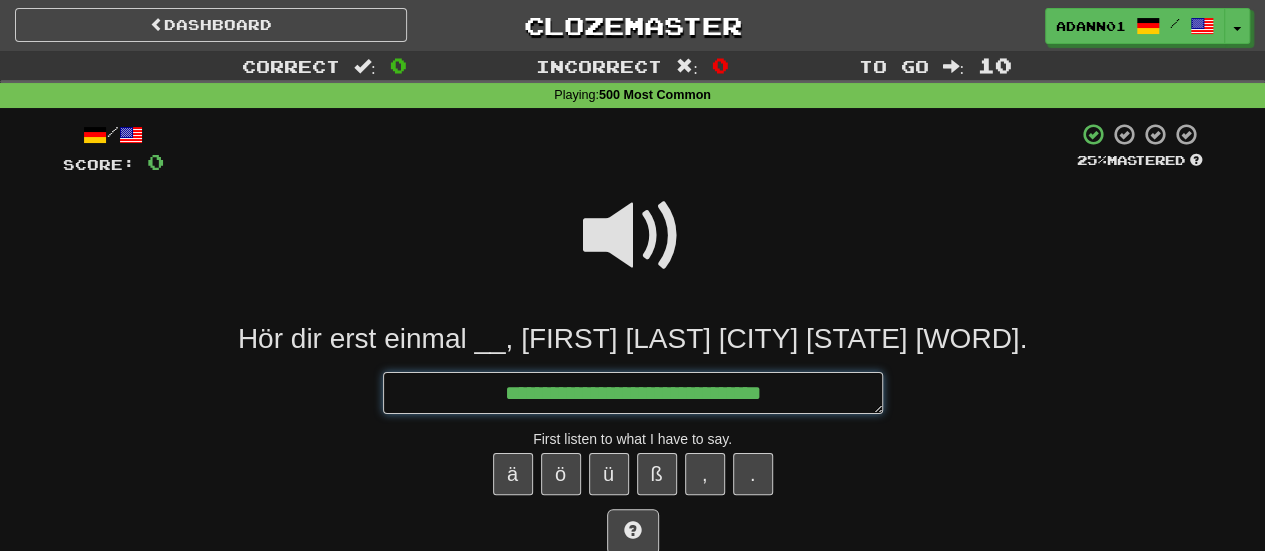 type on "*" 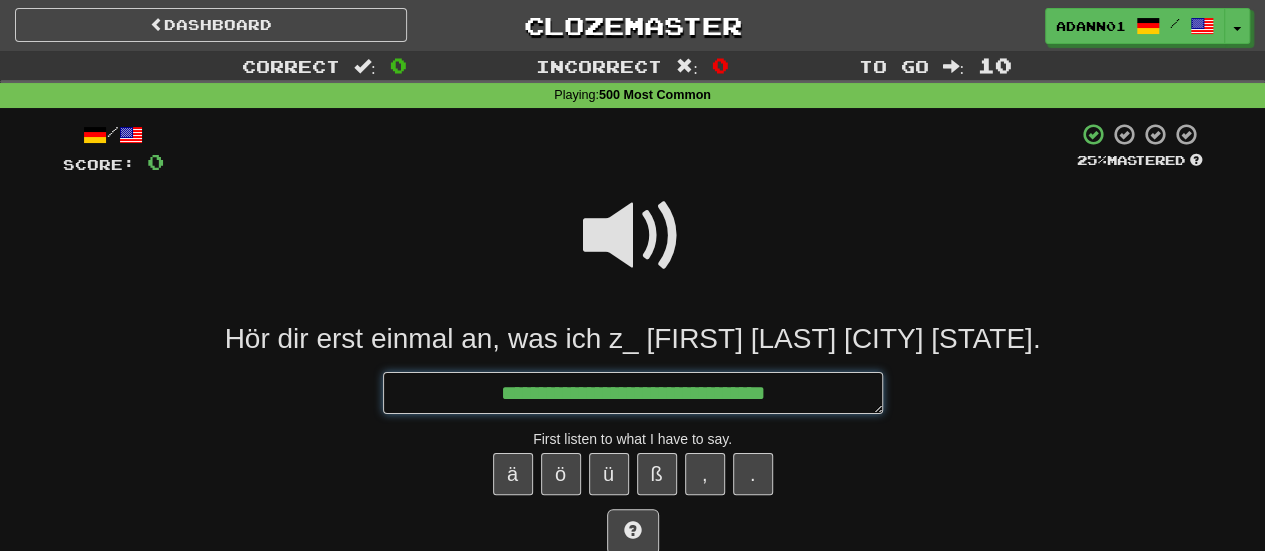 type on "*" 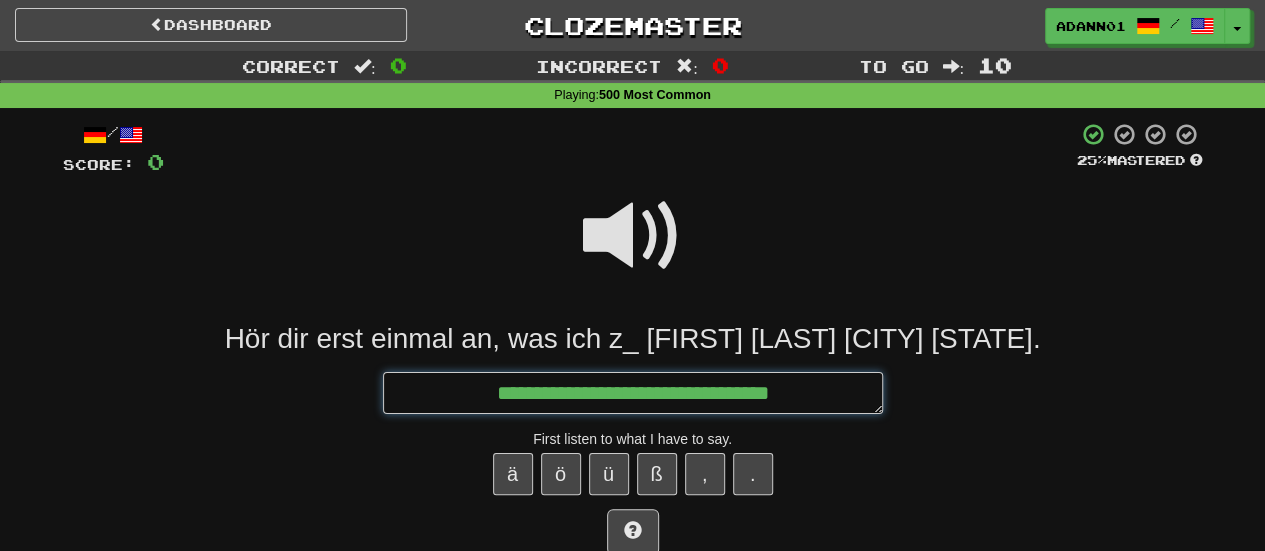 type on "*" 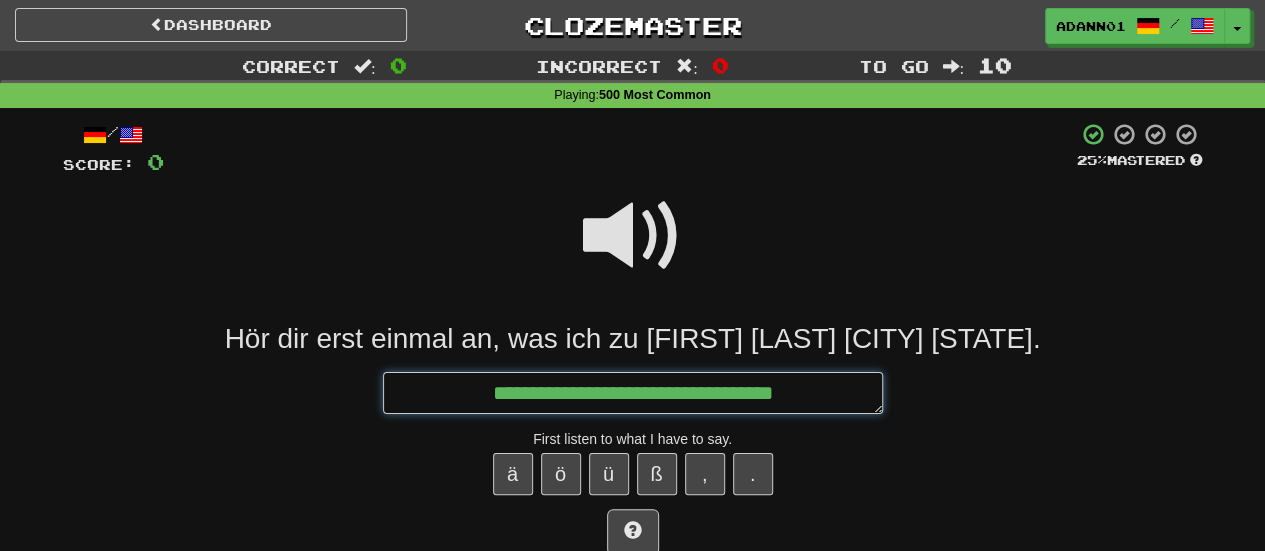 type on "*" 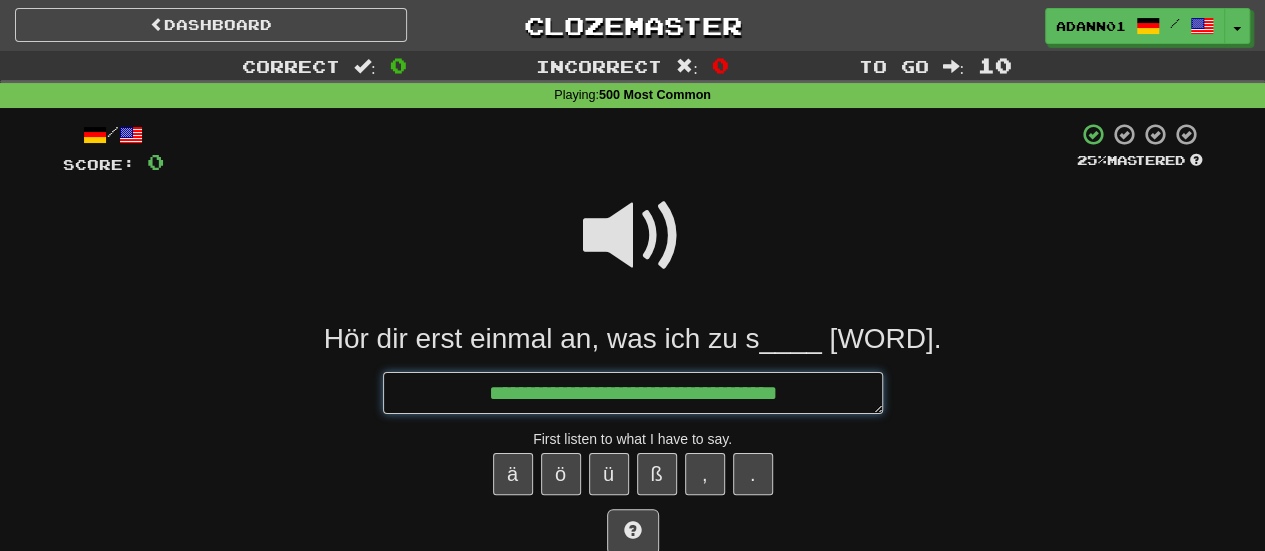 type on "*" 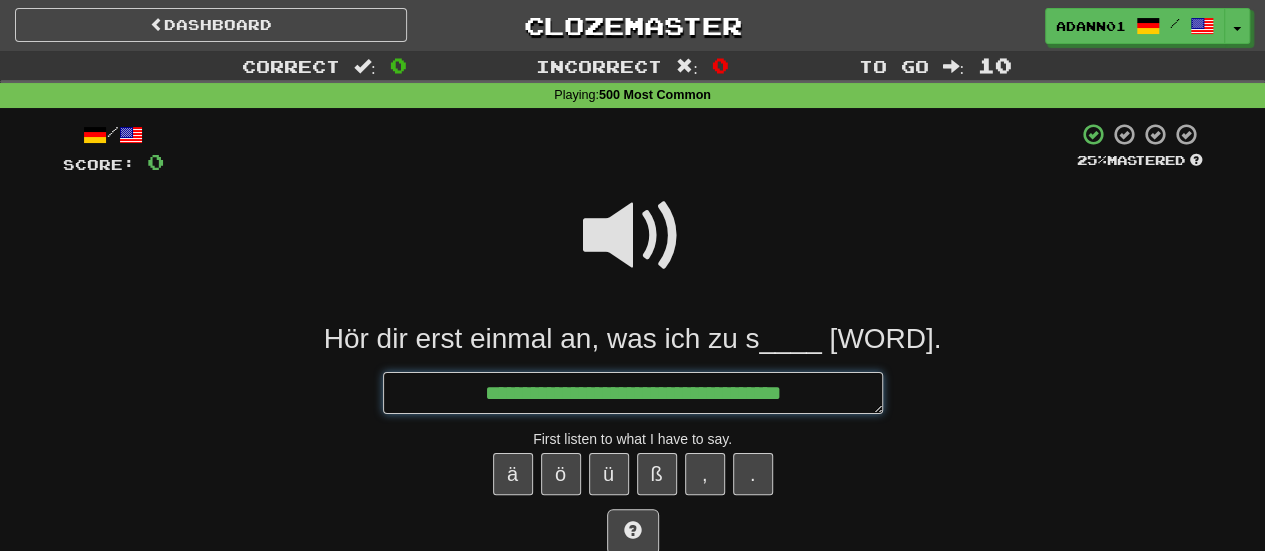 type on "*" 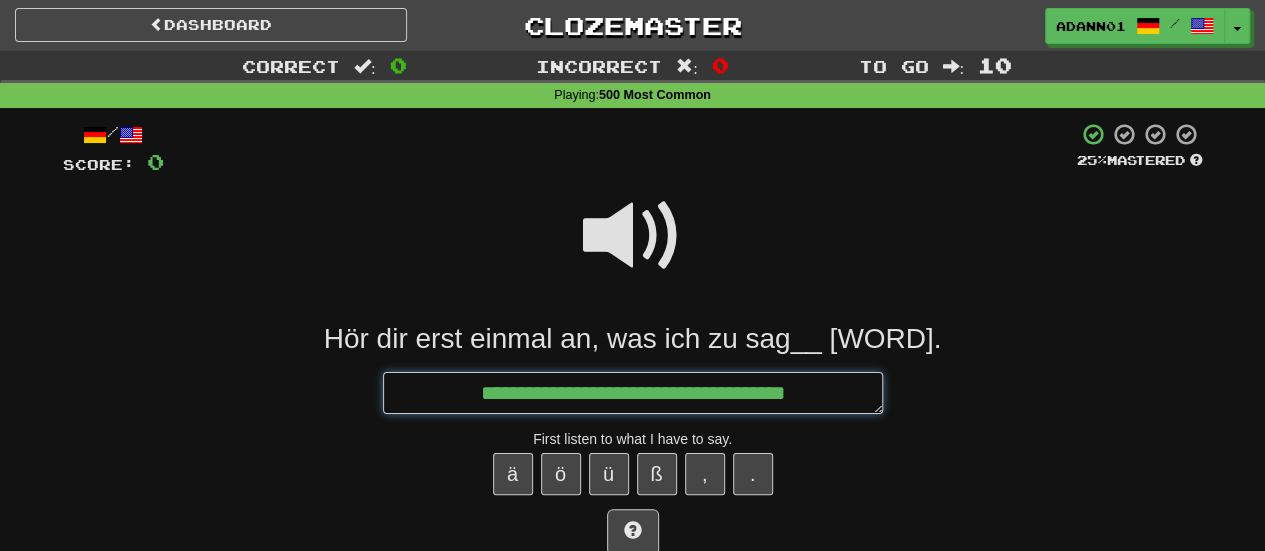 type on "*" 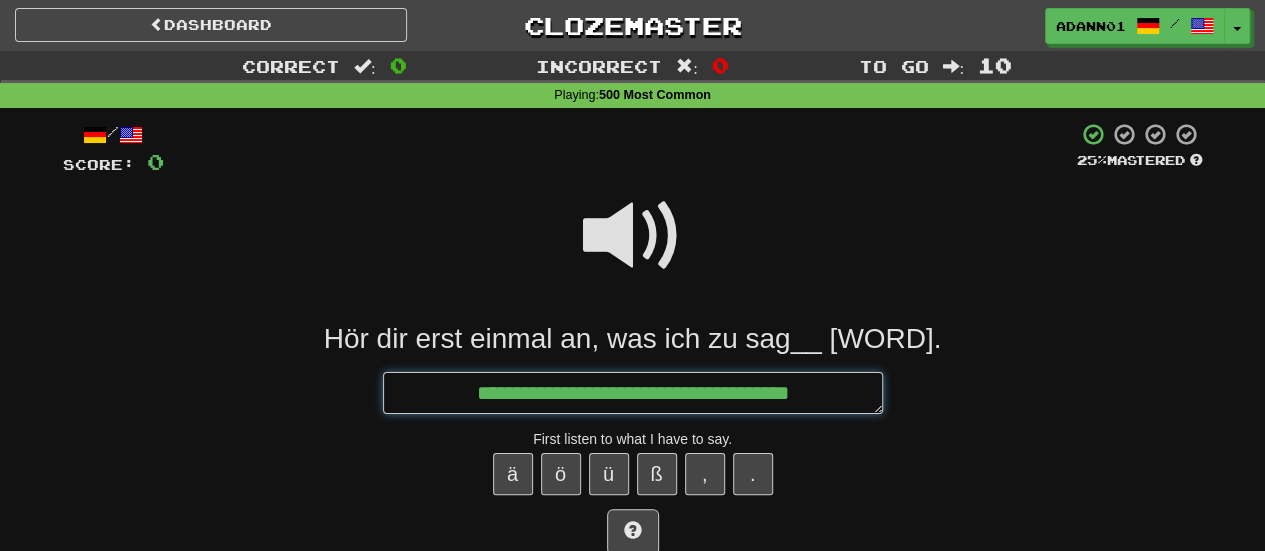type on "*" 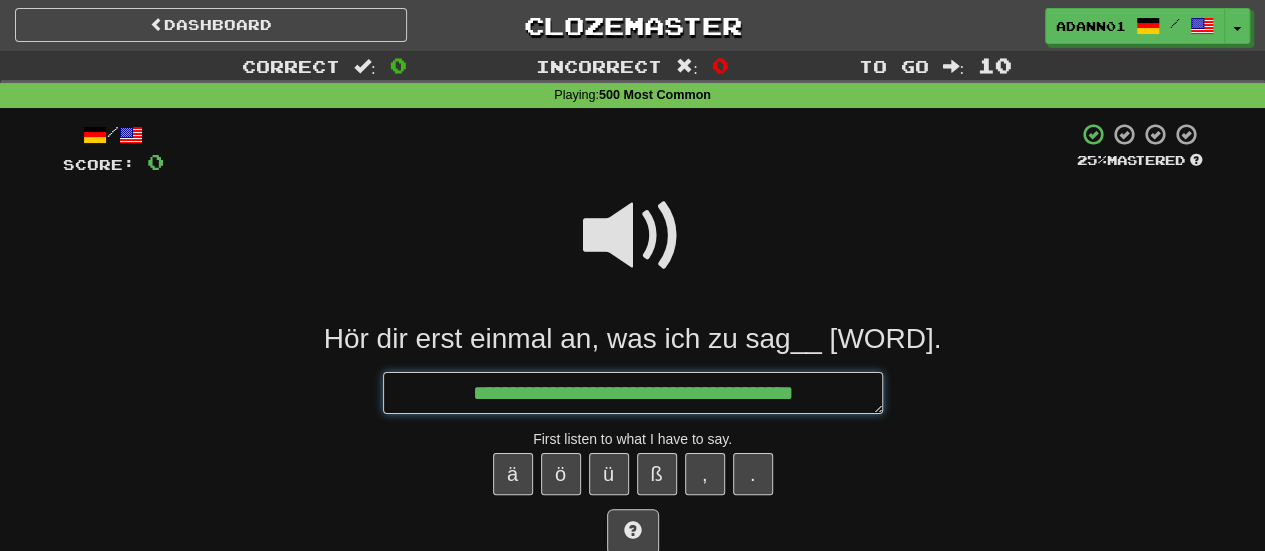 type on "*" 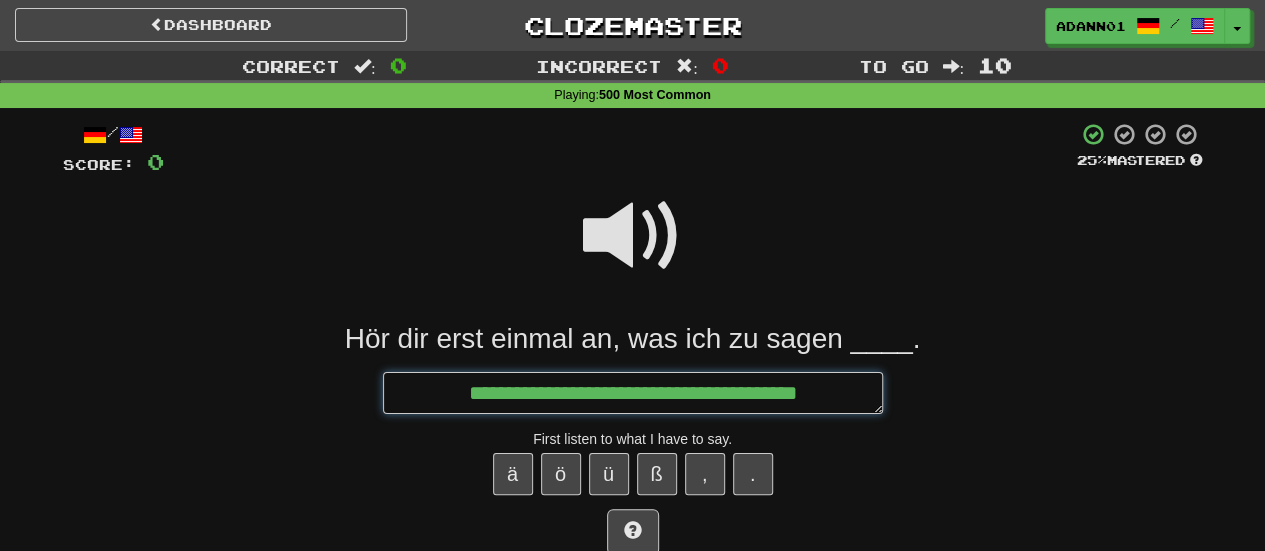 type on "*" 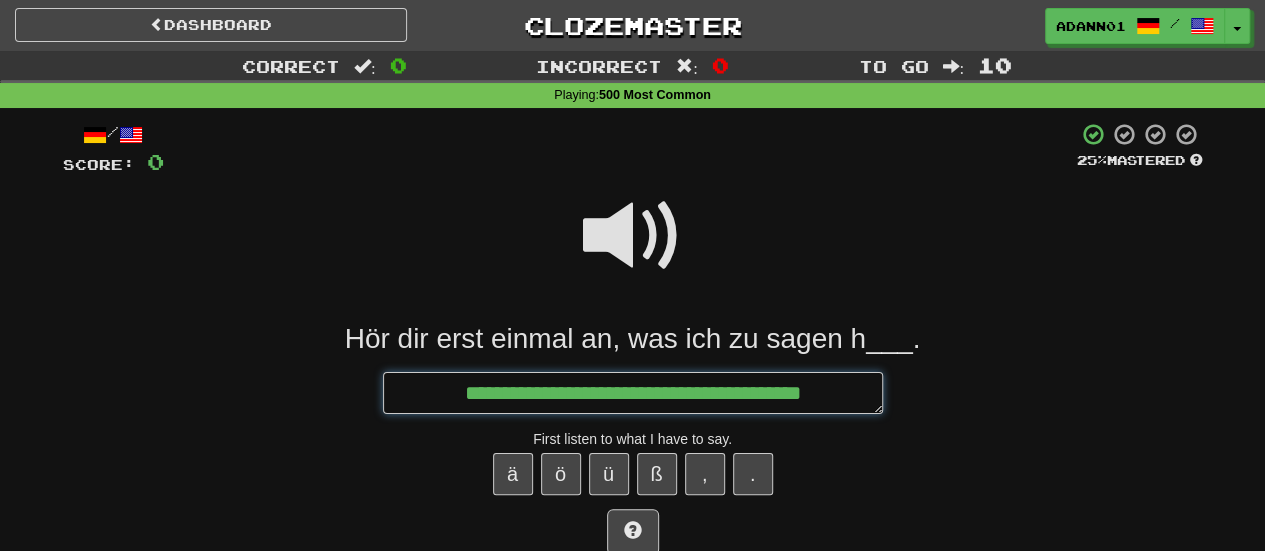 type on "*" 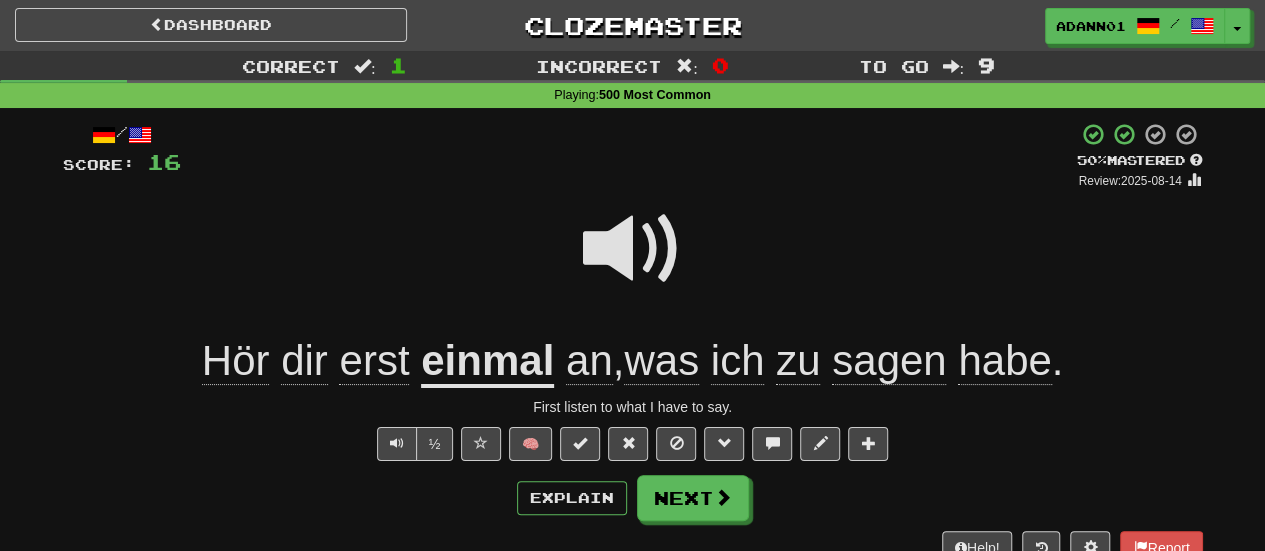 click on "/ Score: 16 + 16 50 % Mastered Review: 2025-08-14 Hör dir erst einmal an, was ich zu sagen habe. [FIRST] listen to what I have to say. ½ 🧠 Explain Next Help! Report Sentence Source" at bounding box center [633, 359] 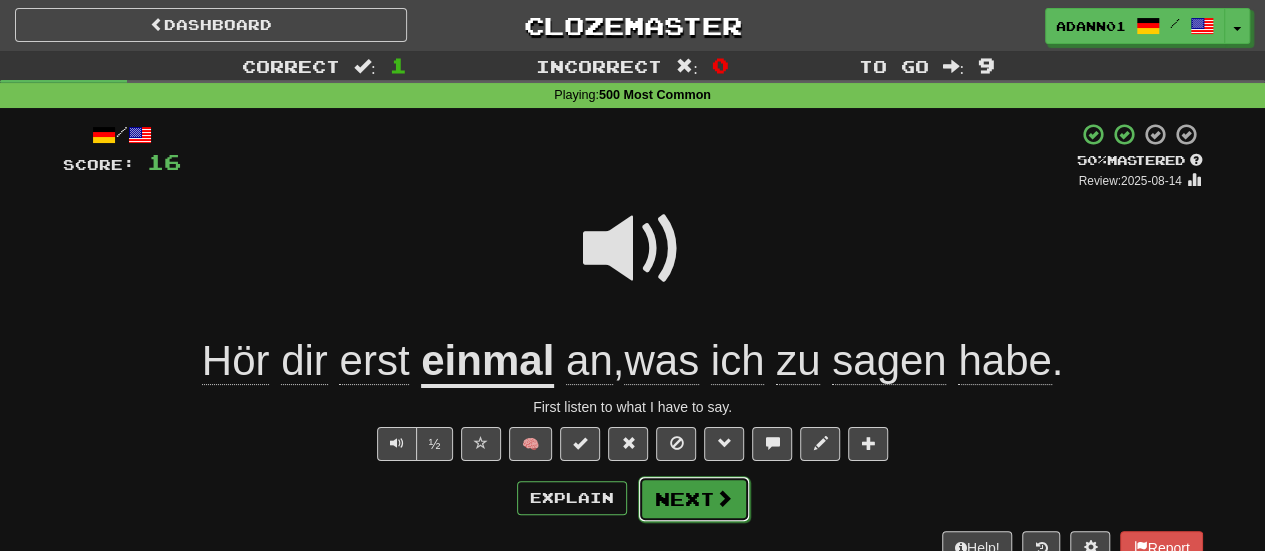 click on "Next" at bounding box center (694, 499) 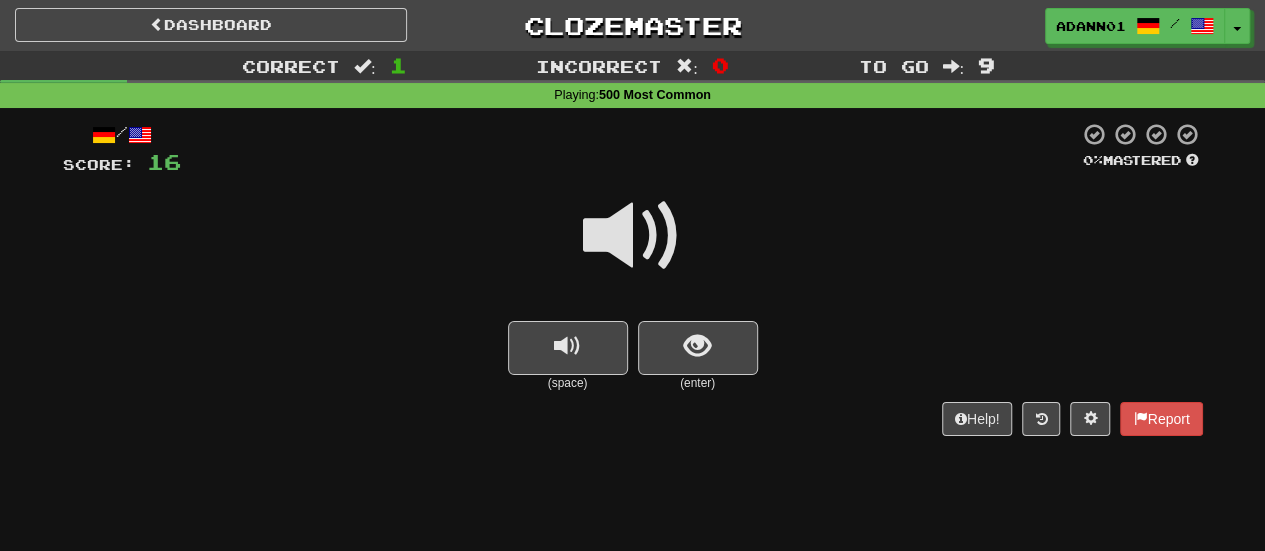 click at bounding box center (633, 236) 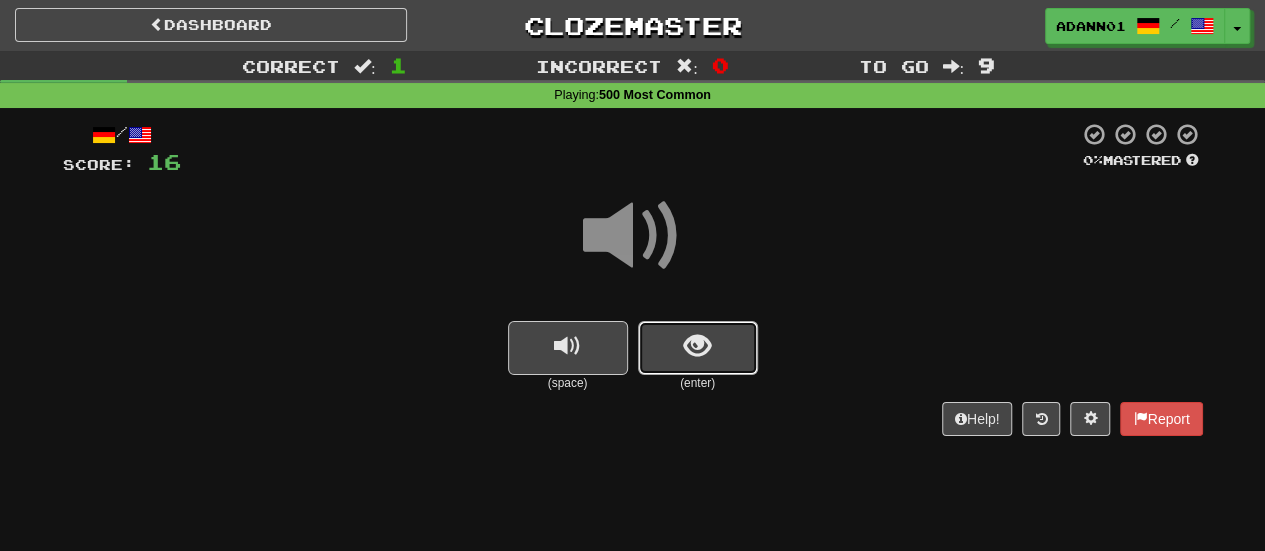 click at bounding box center (698, 348) 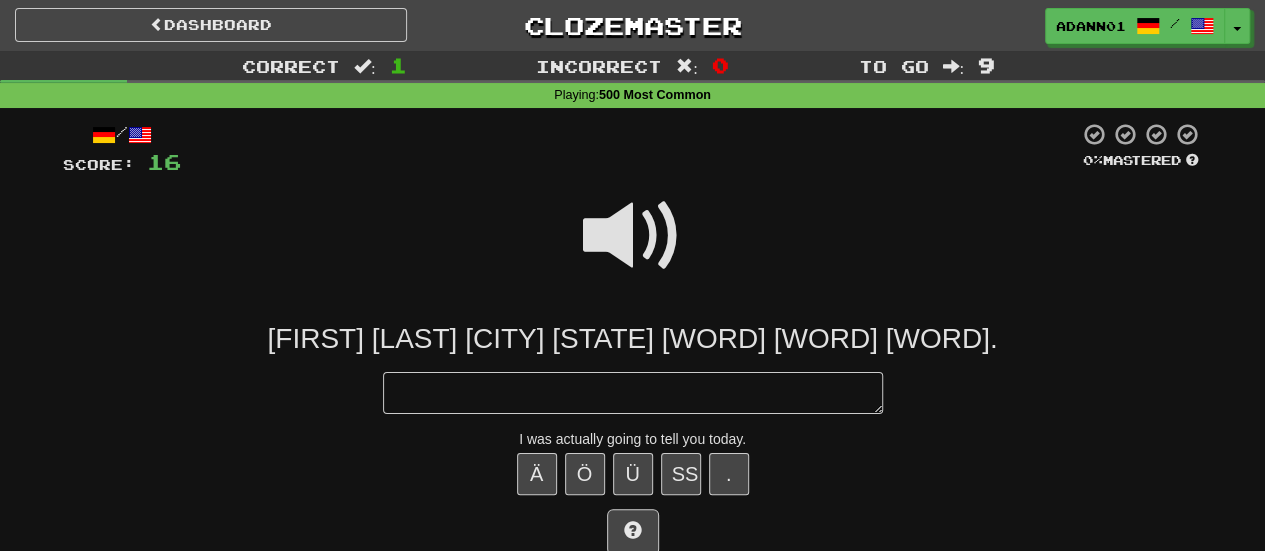 type on "*" 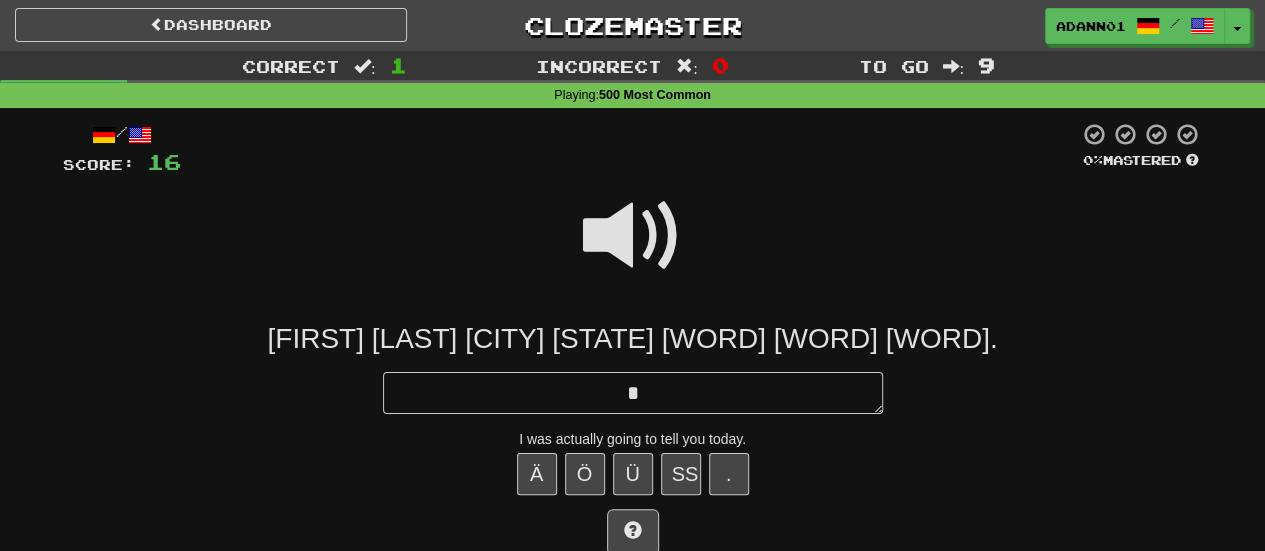 type on "*" 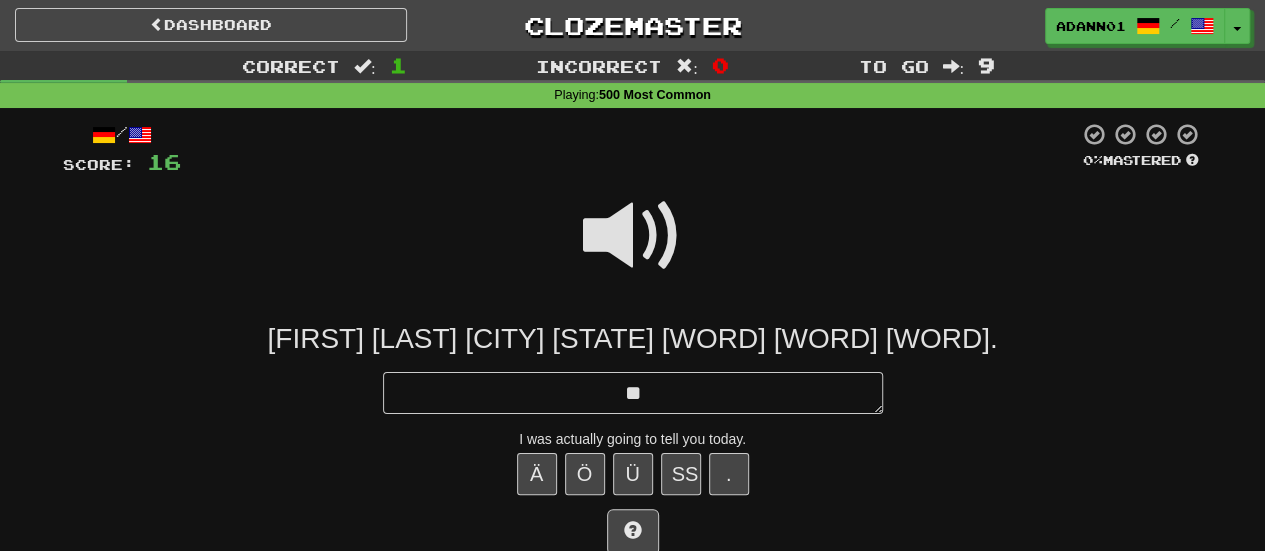 type on "*" 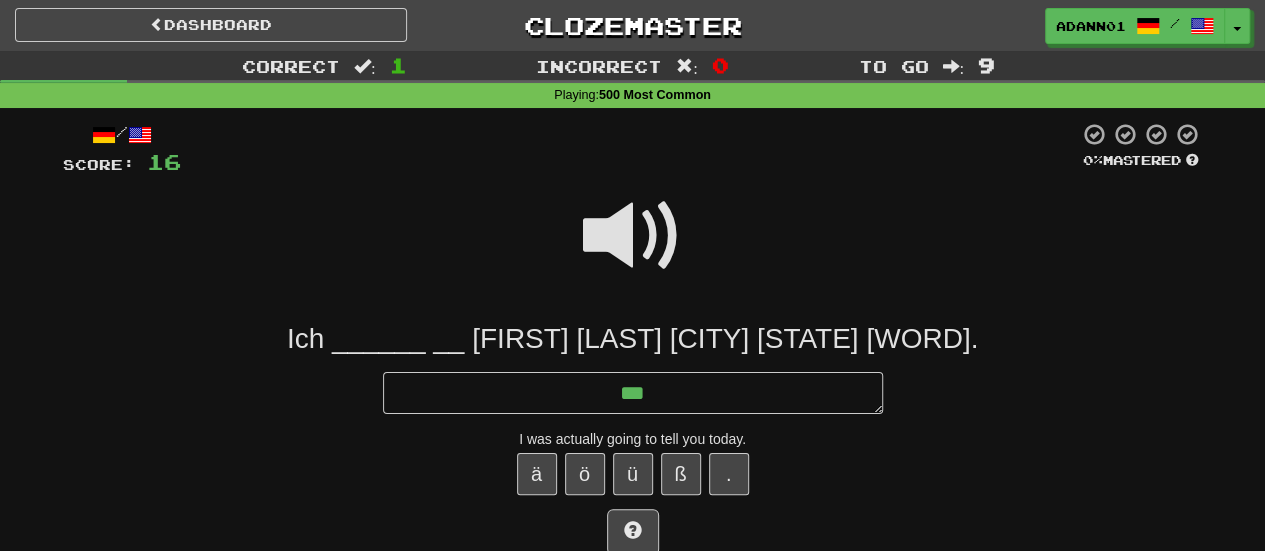 type on "*" 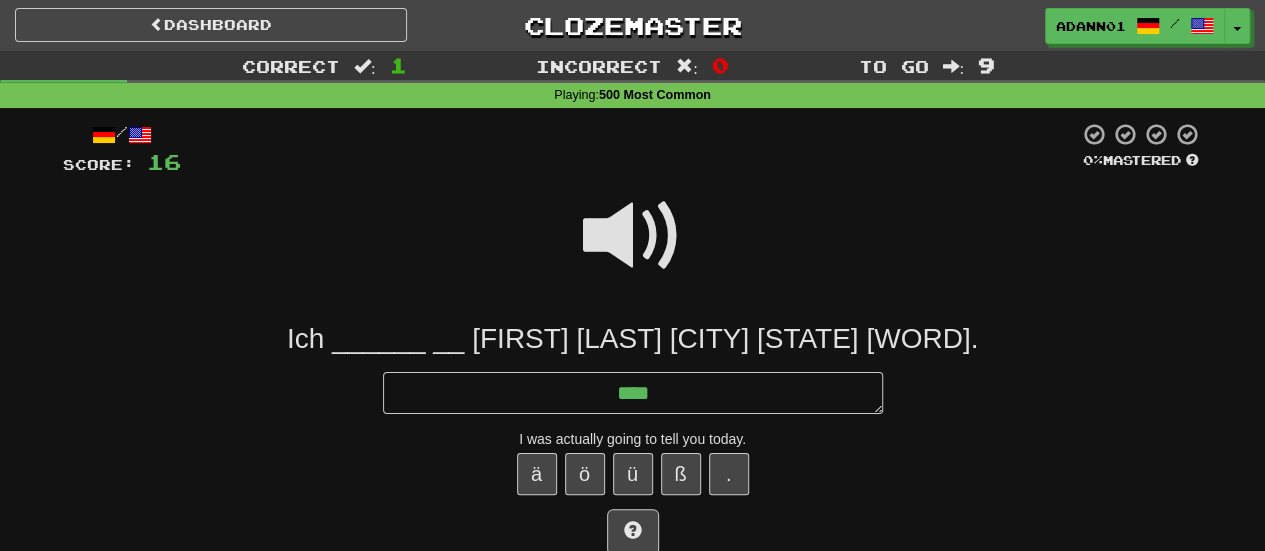 type on "*" 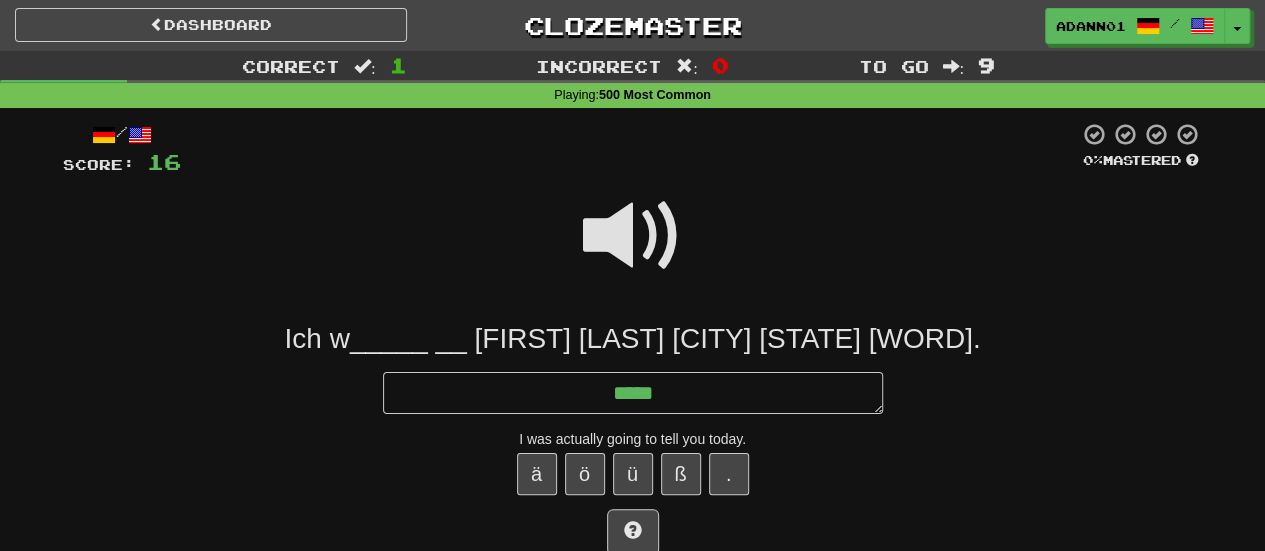 type on "*" 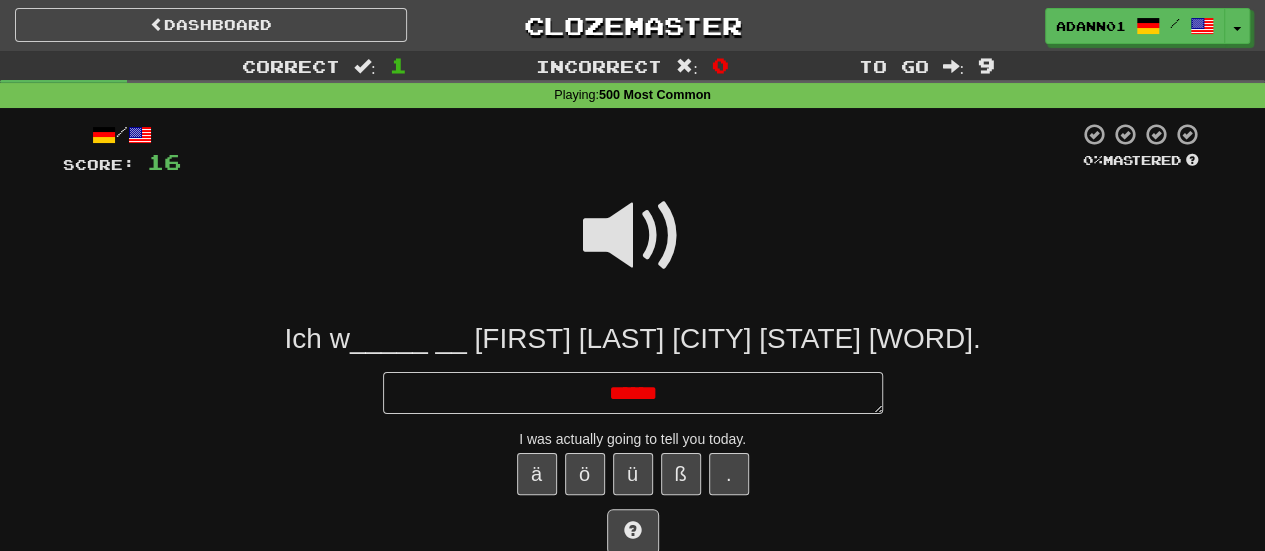 type on "*" 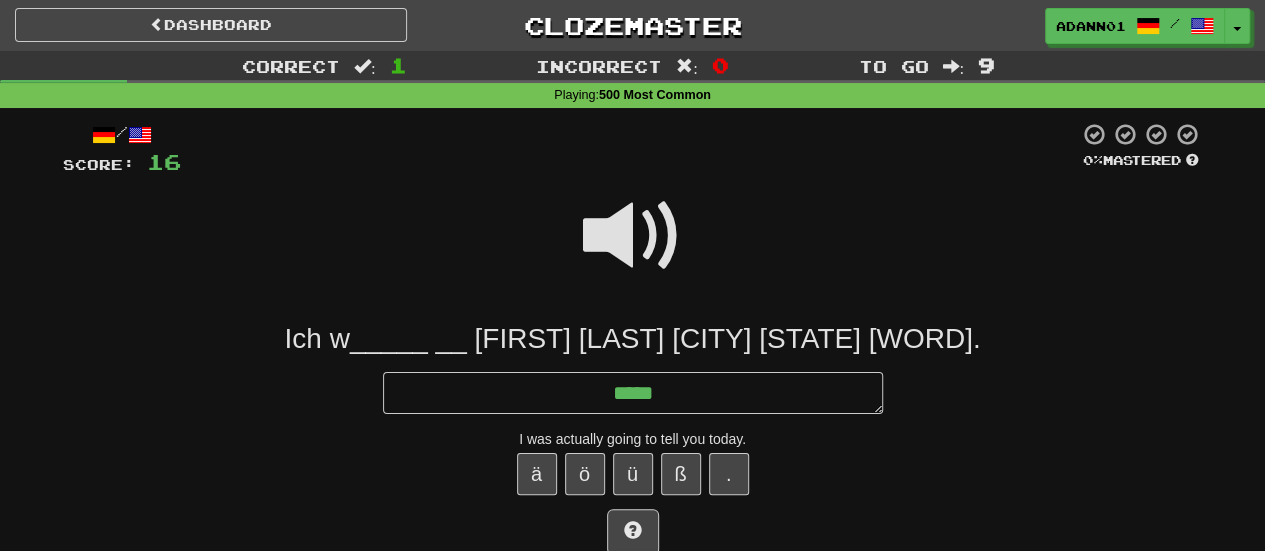 type on "*" 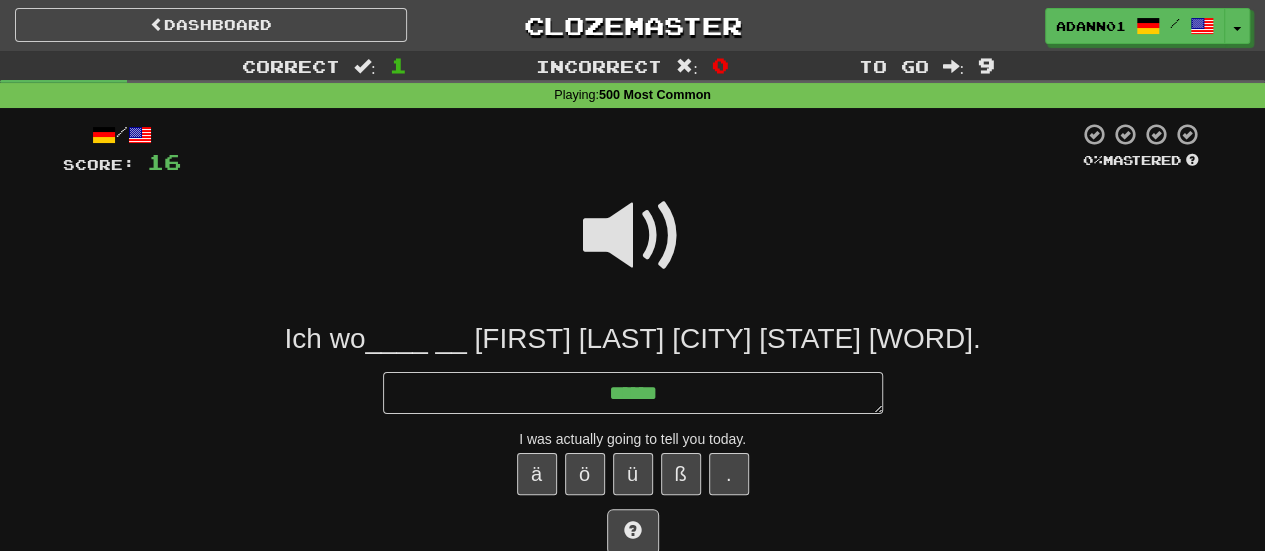 type on "*" 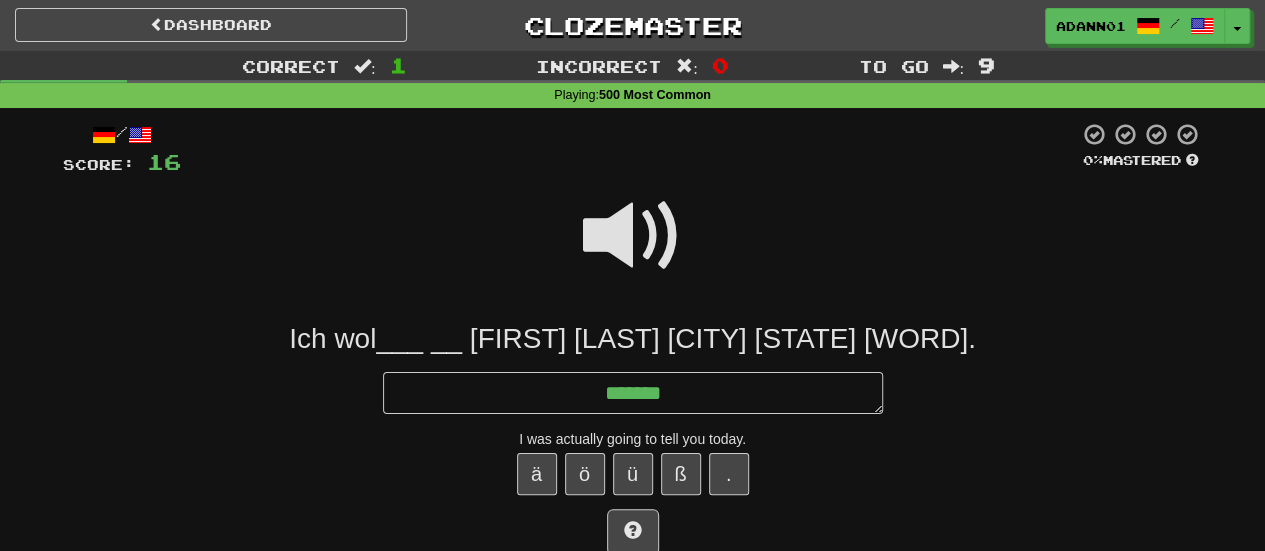type on "*" 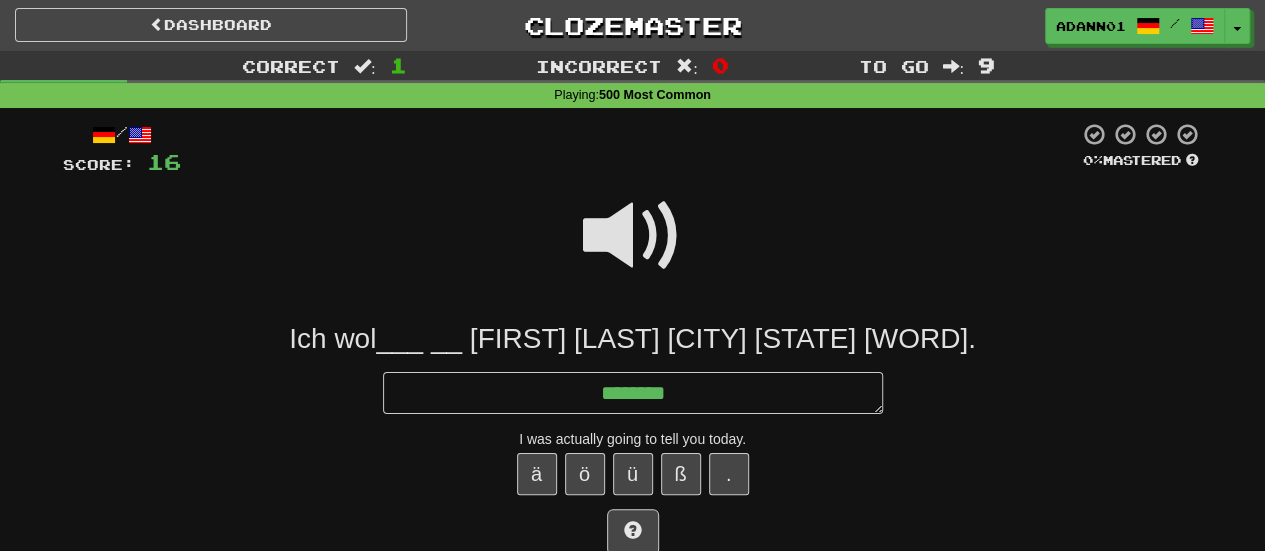 type on "*" 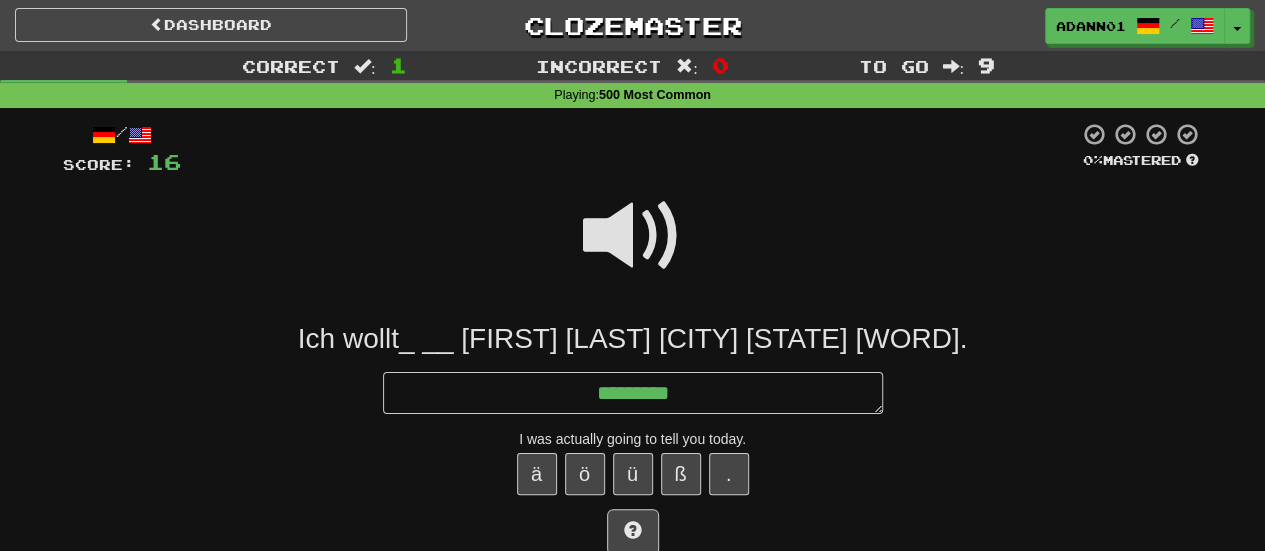 type on "*" 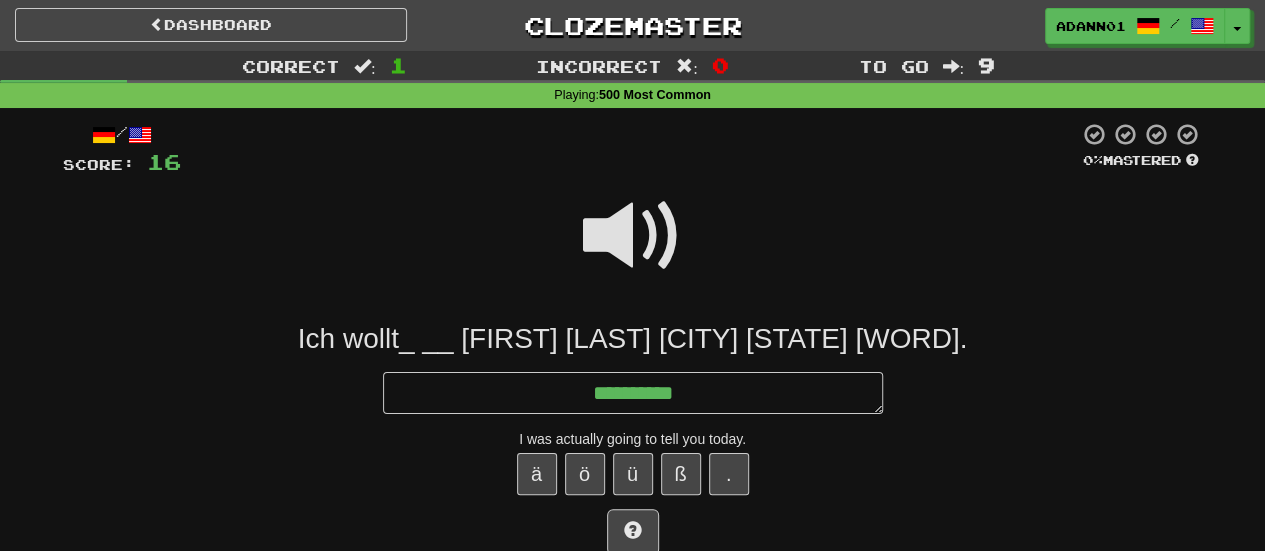 type on "*" 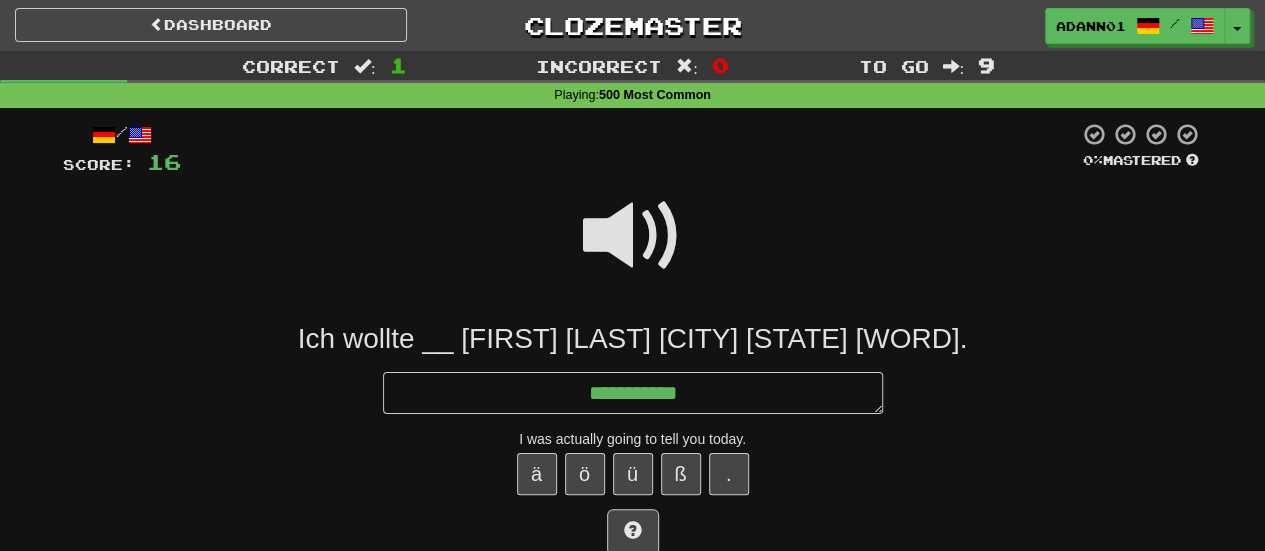 type on "**********" 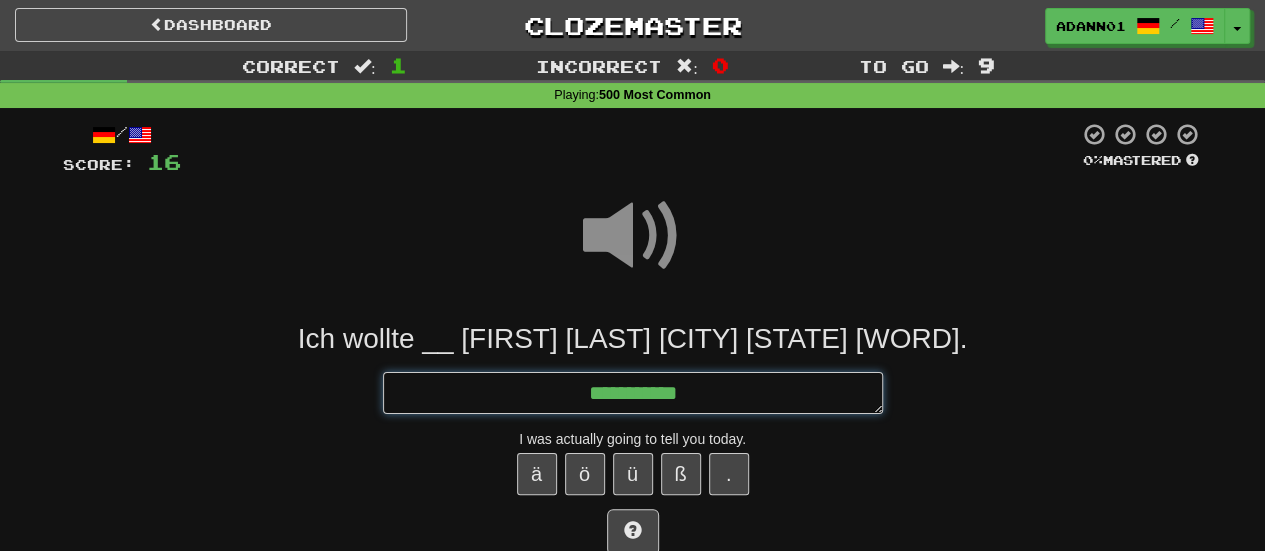 click on "**********" at bounding box center [633, 392] 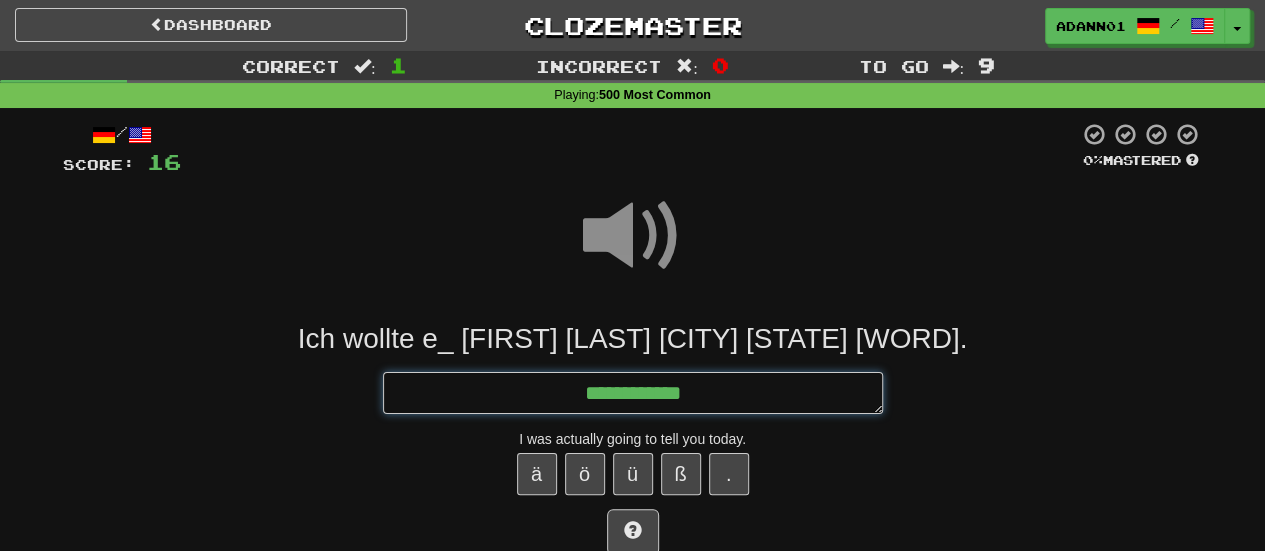 type on "*" 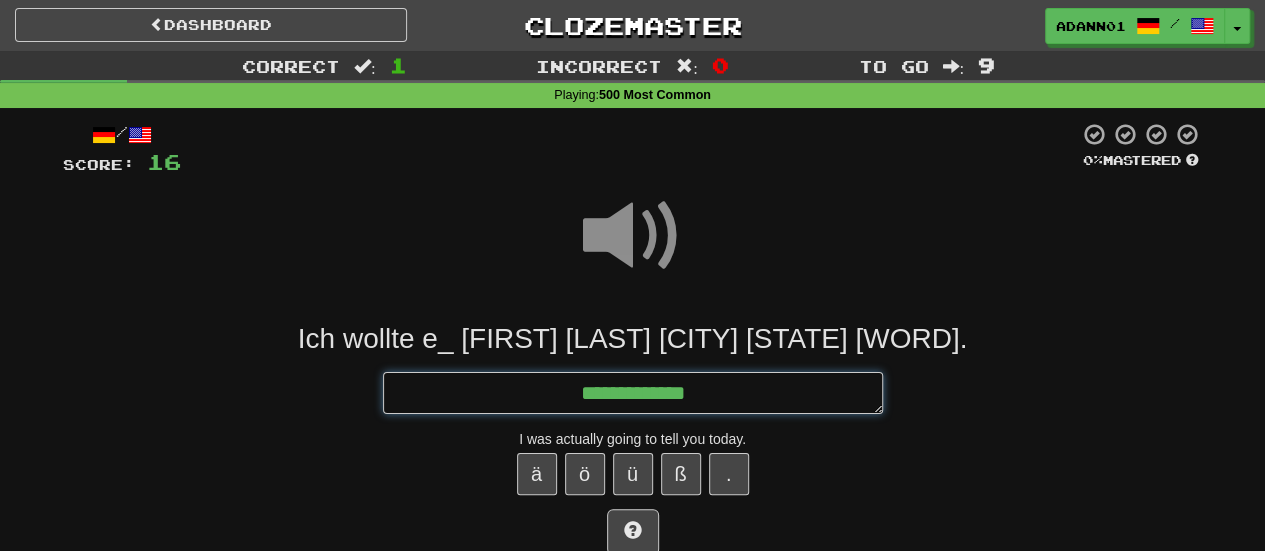 type on "*" 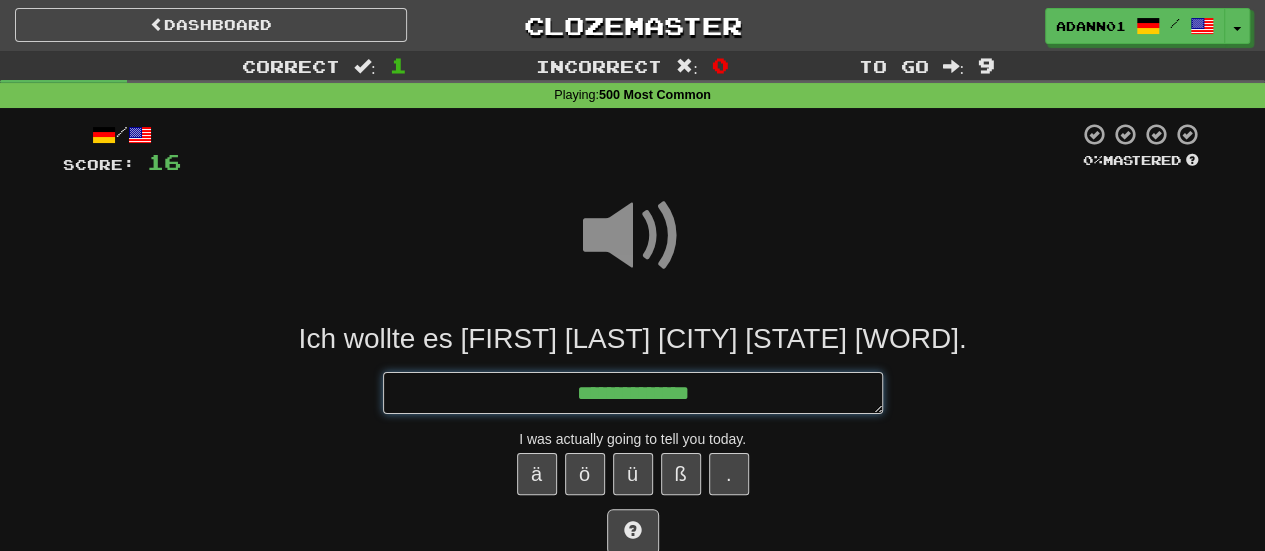 type on "*" 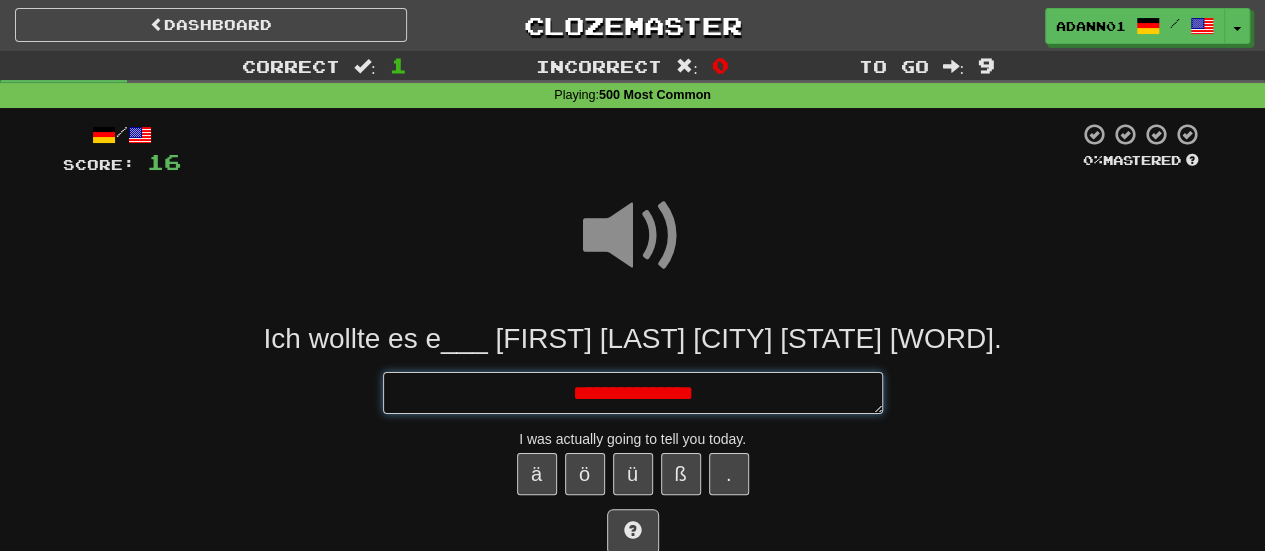 type on "*" 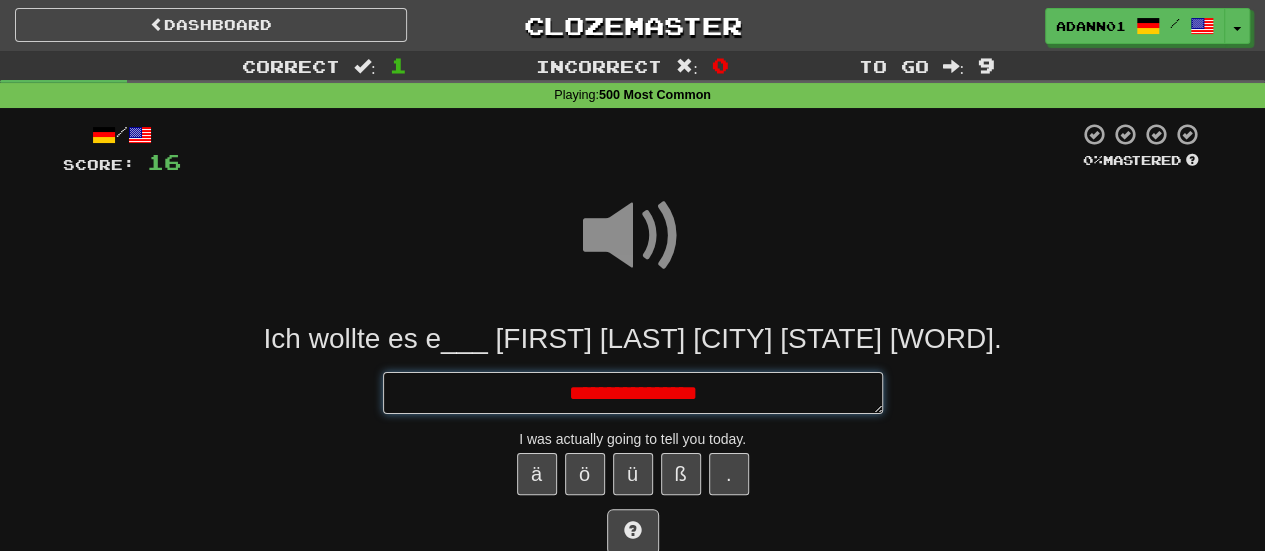 type on "*" 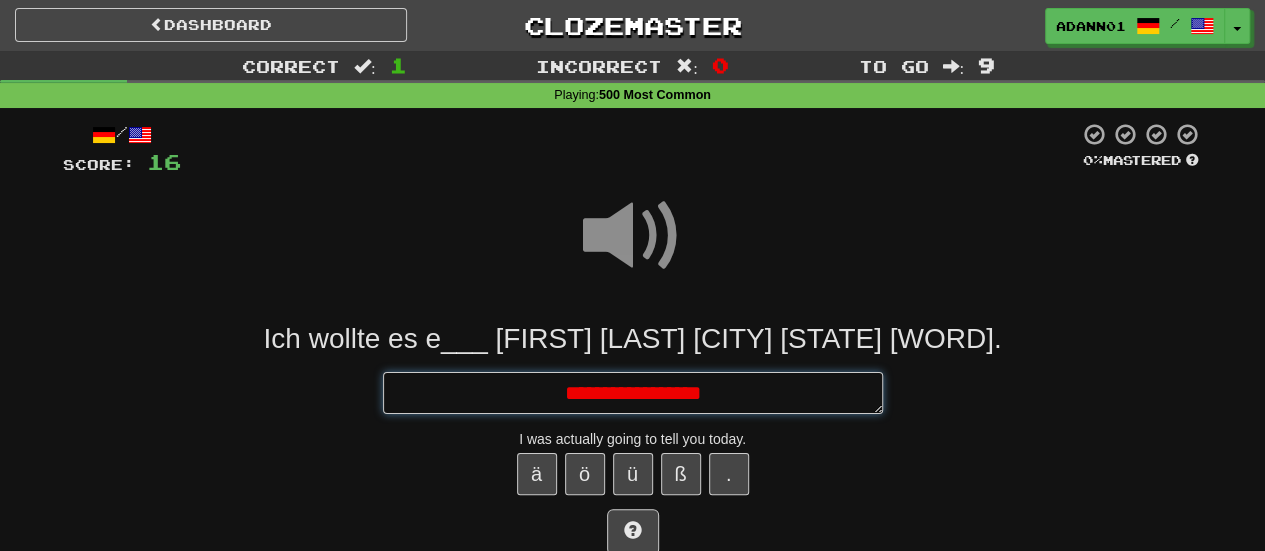 type on "*" 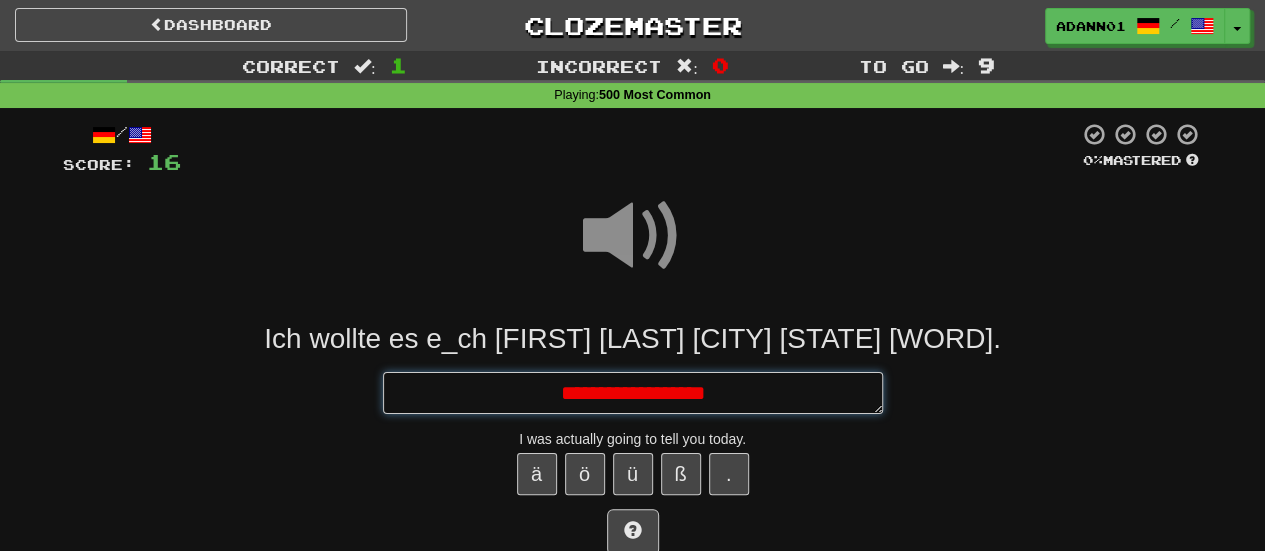 type on "*" 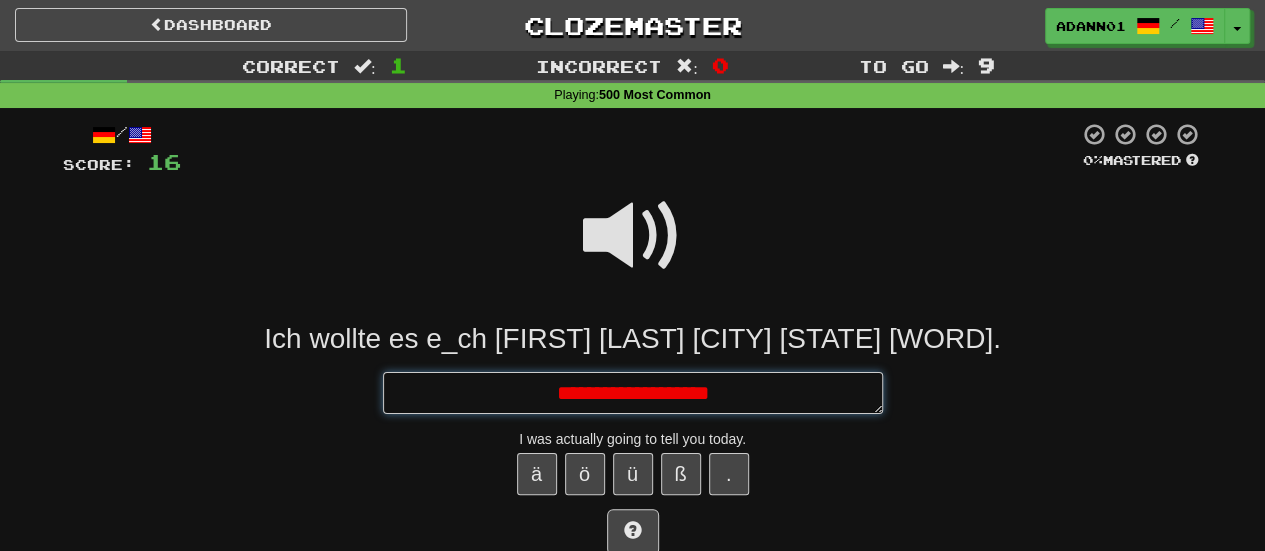 type on "*" 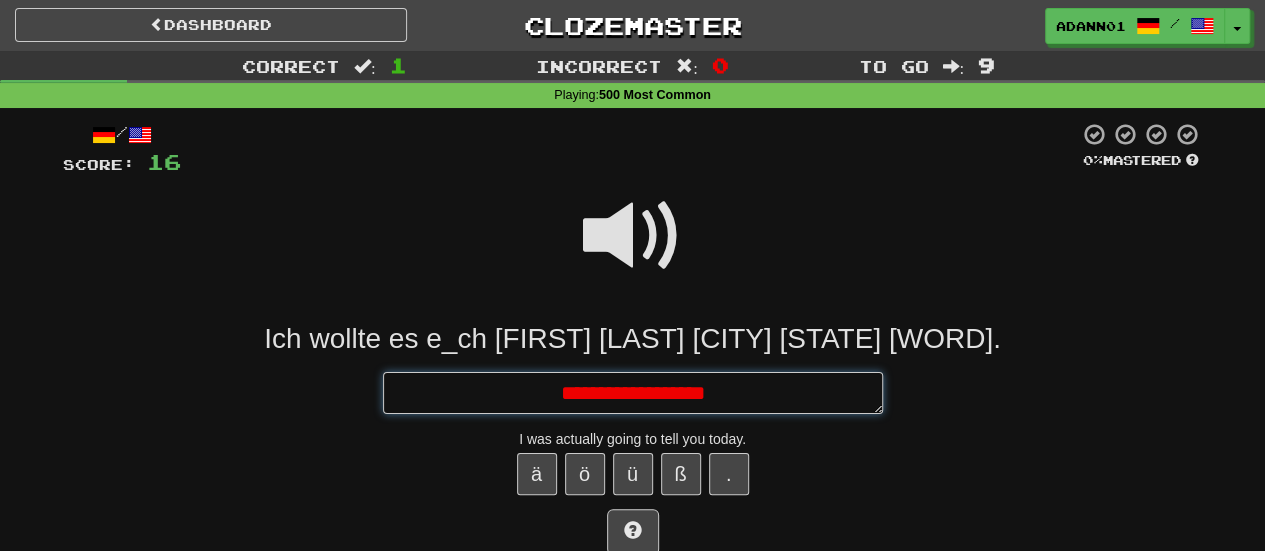 type on "*" 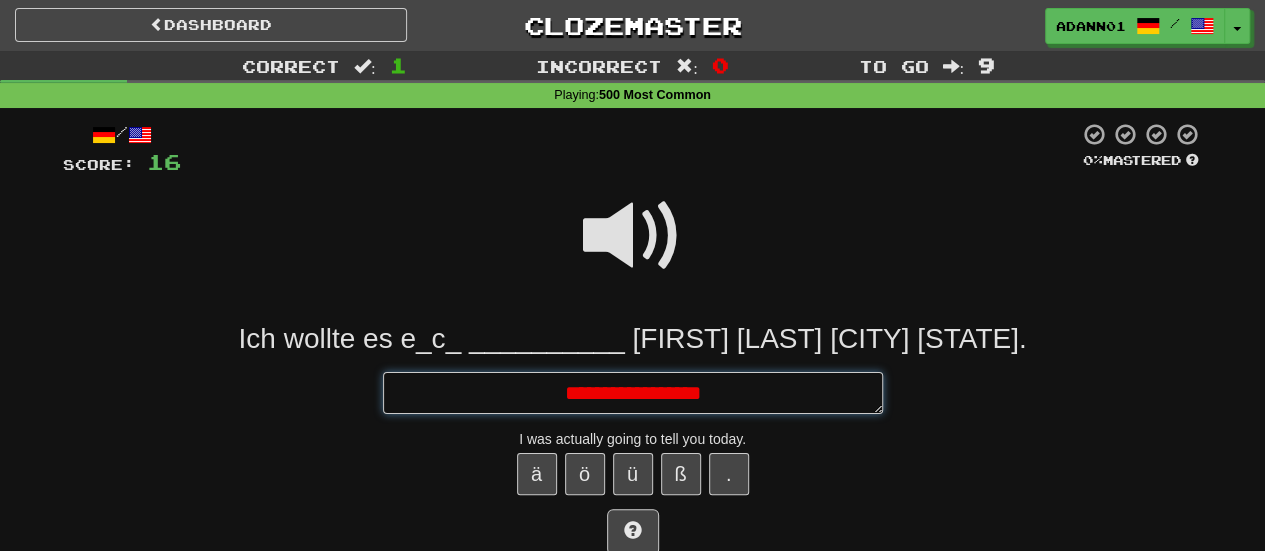 type on "*" 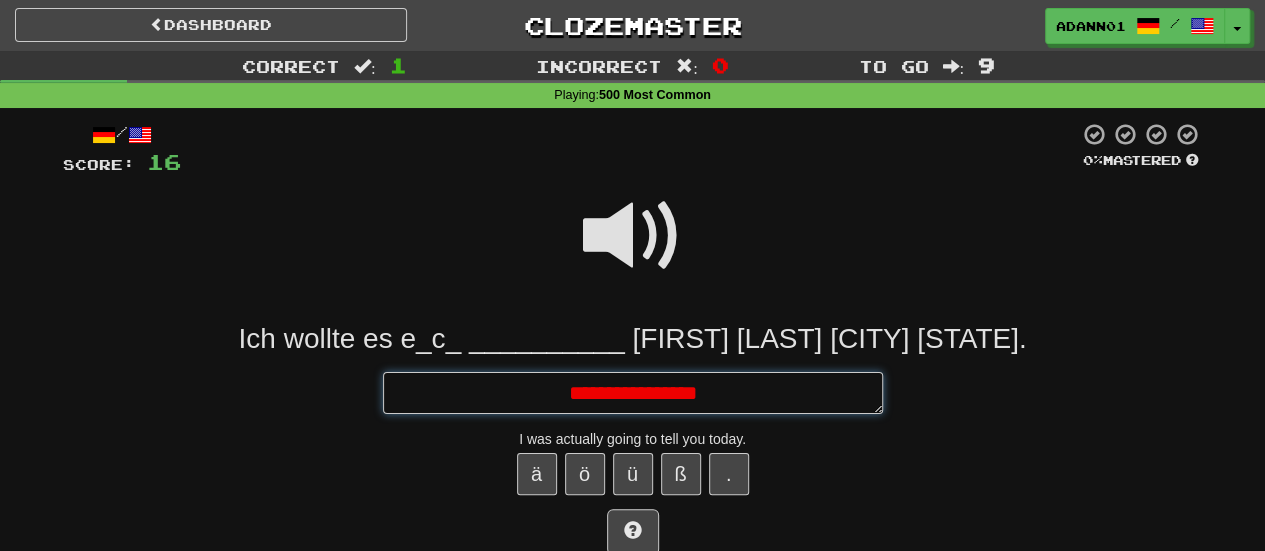 type on "*" 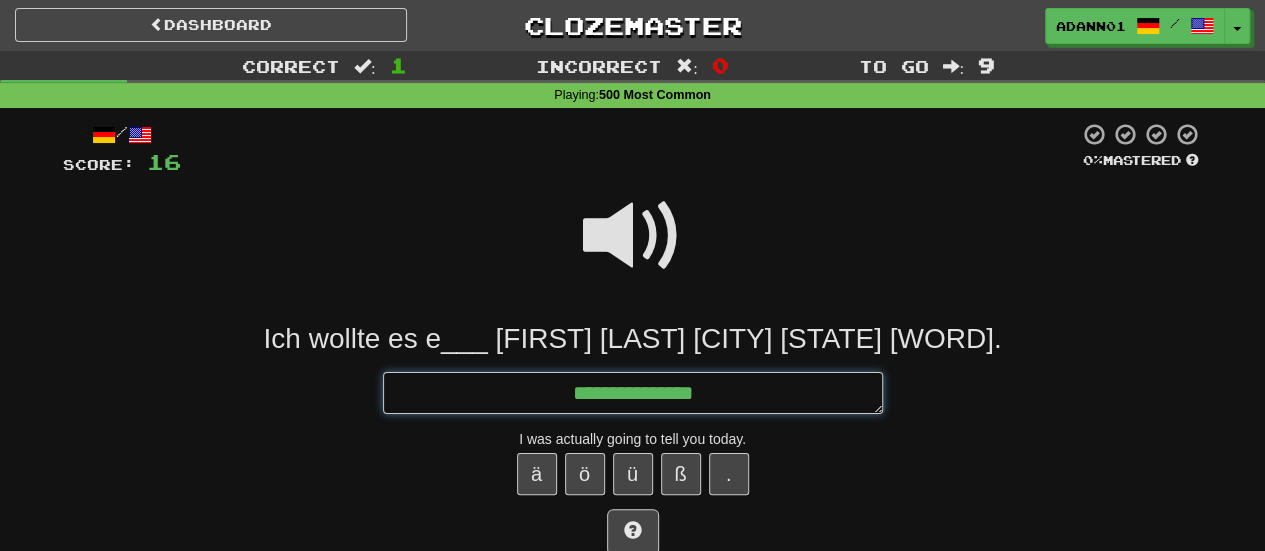 type on "*" 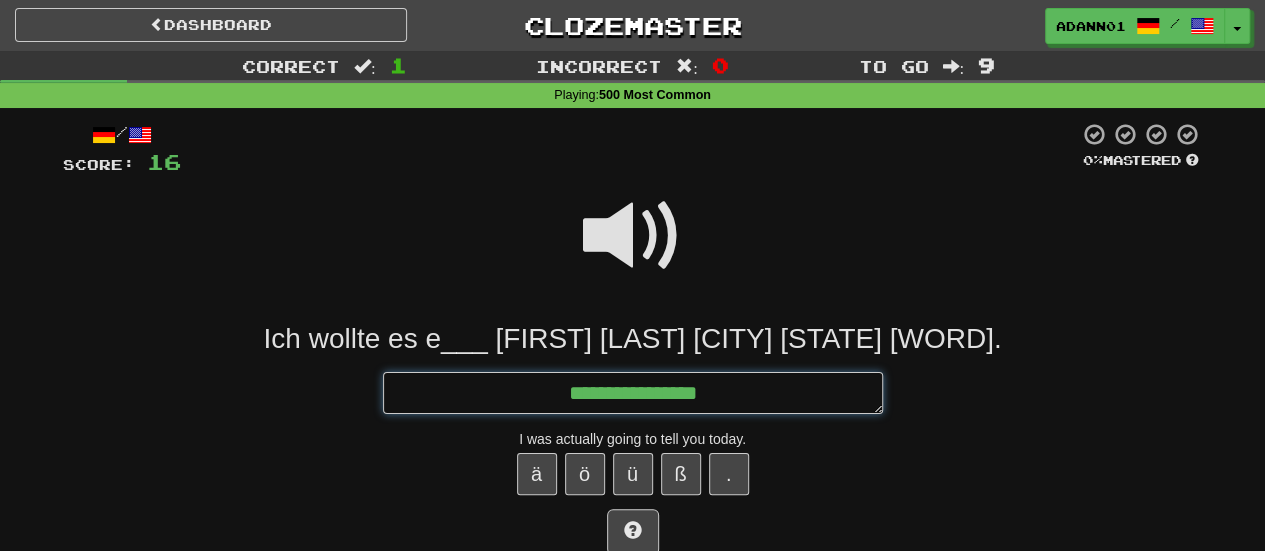type on "*" 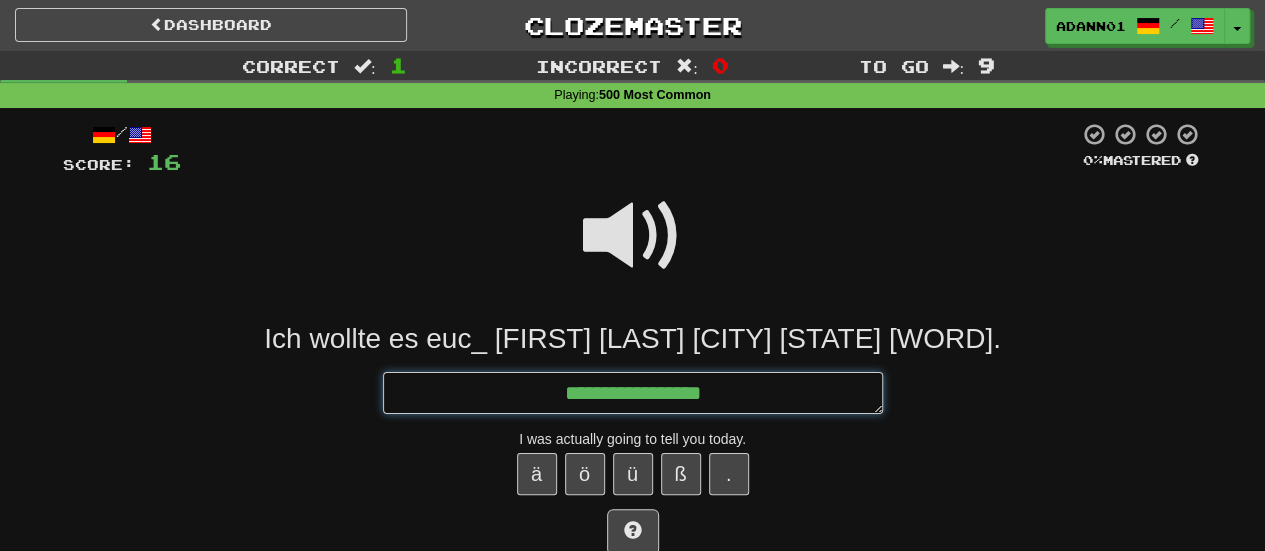 type on "*" 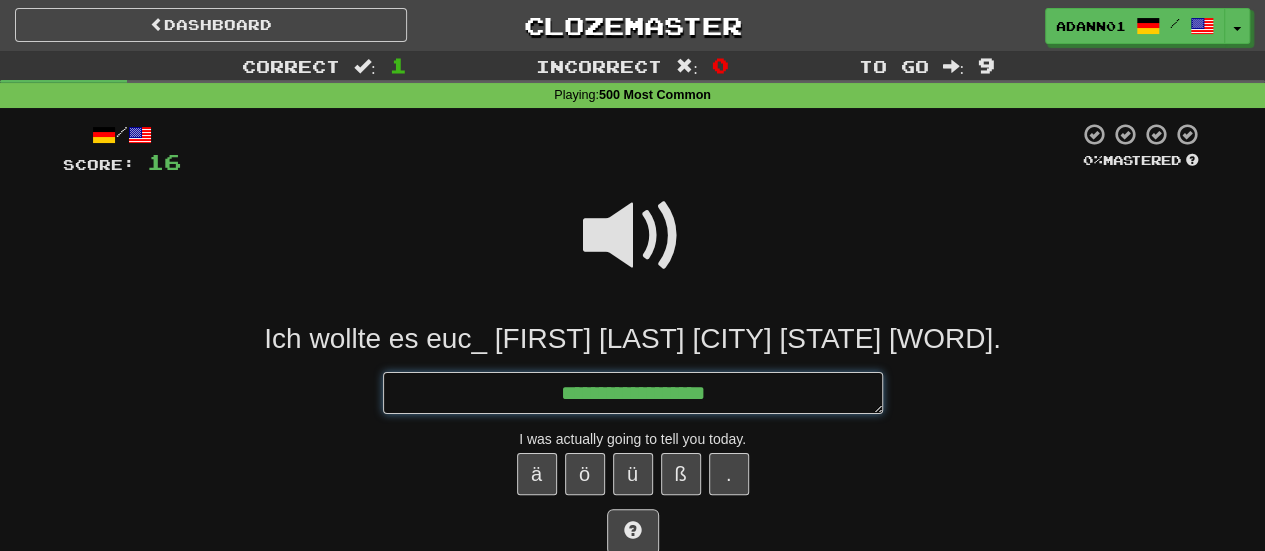 type on "*" 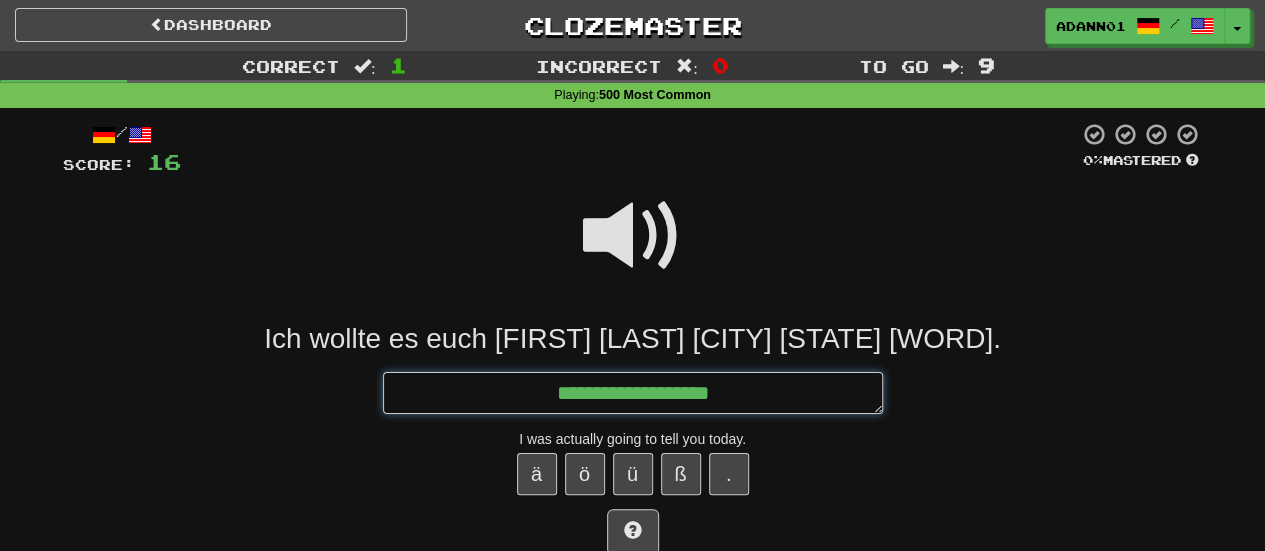 type on "*" 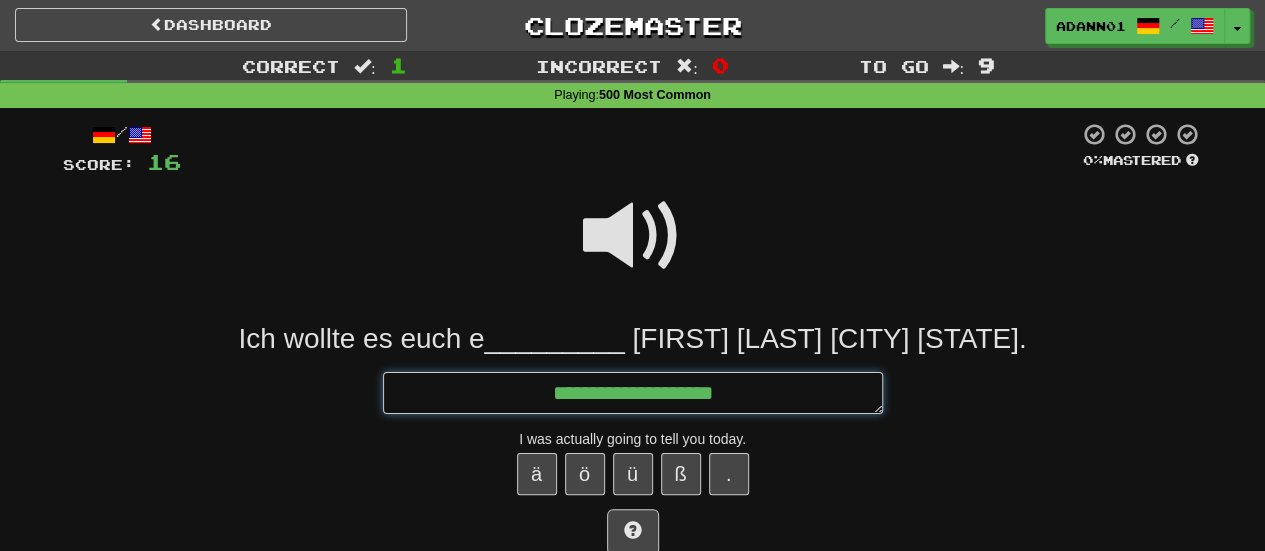 type on "*" 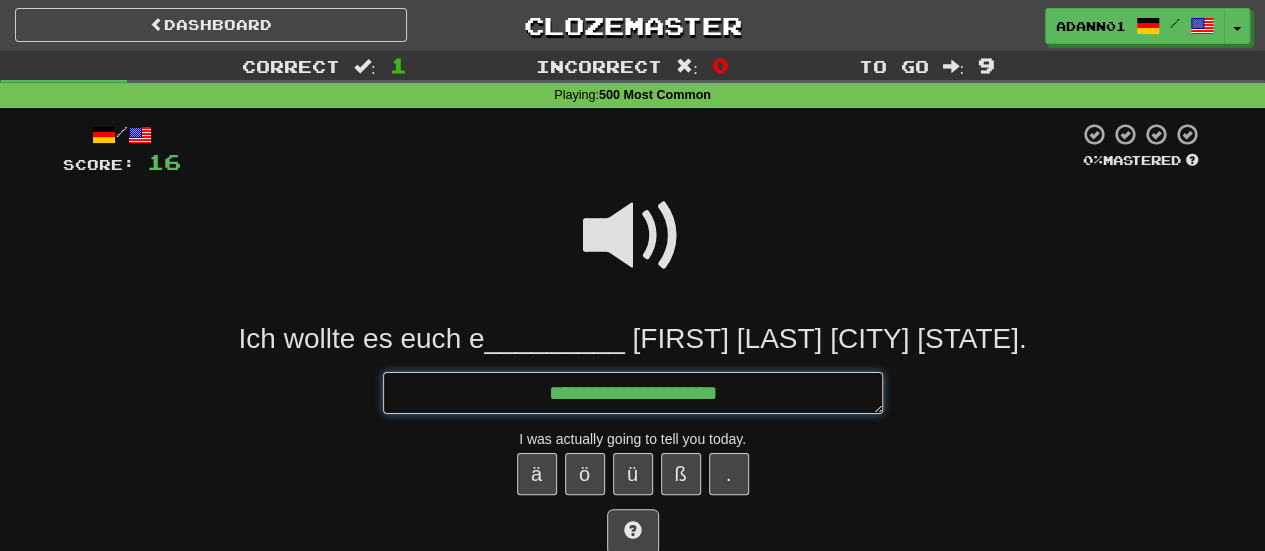 type 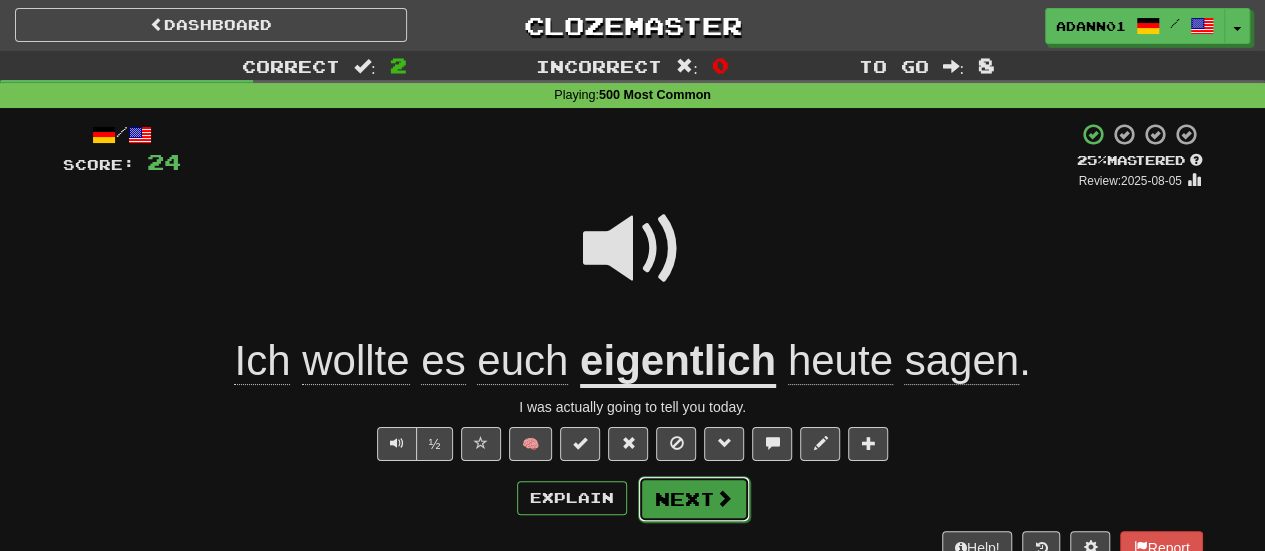 click on "Next" at bounding box center (694, 499) 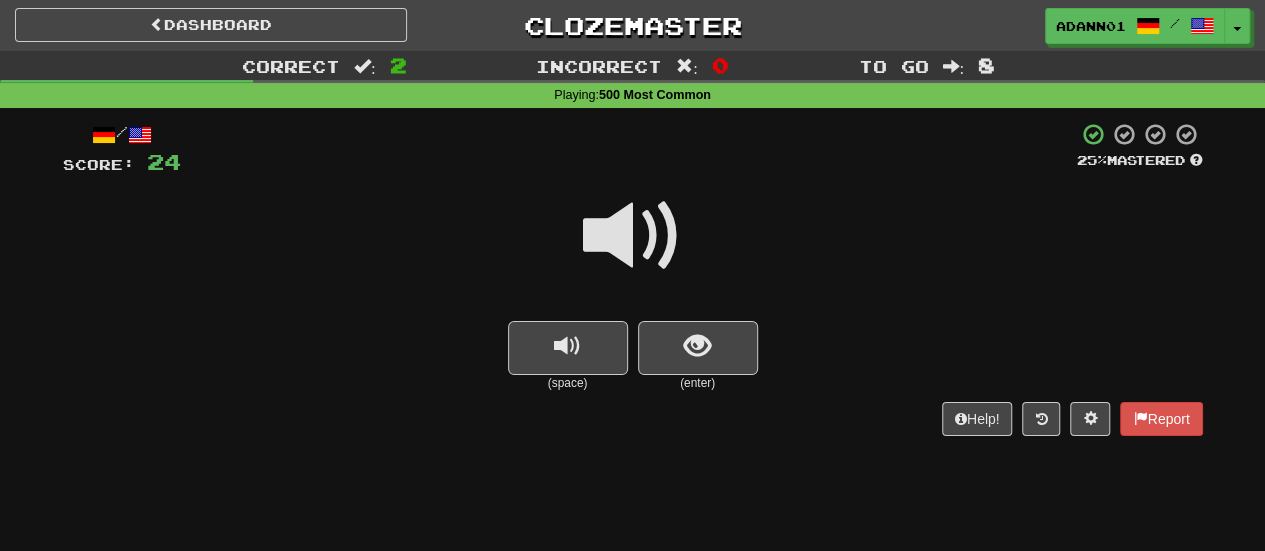 click at bounding box center (633, 236) 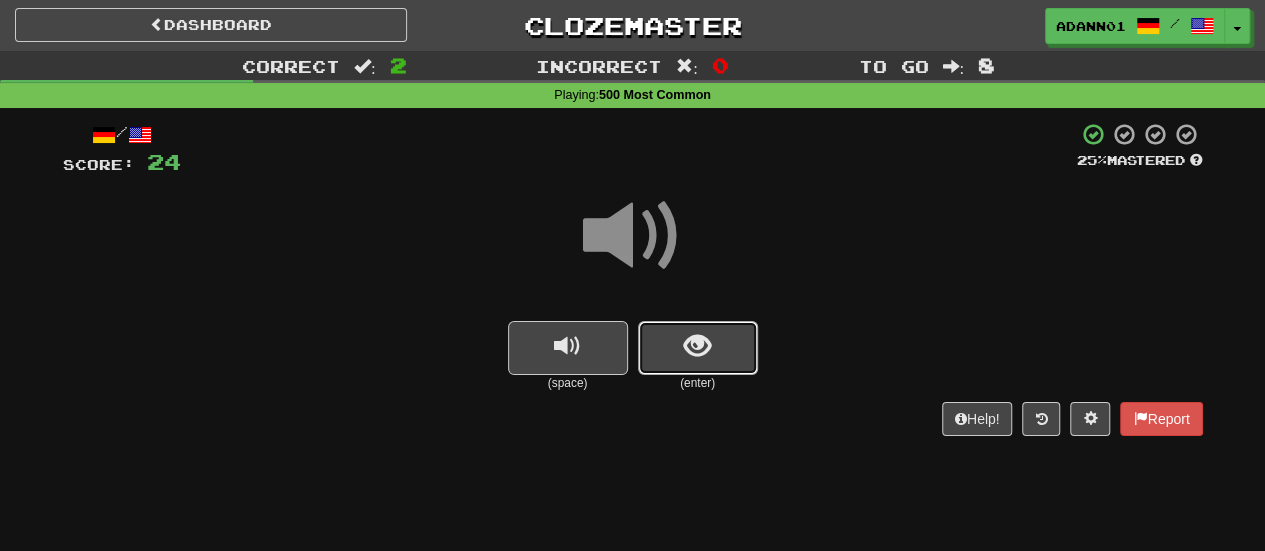click at bounding box center [698, 348] 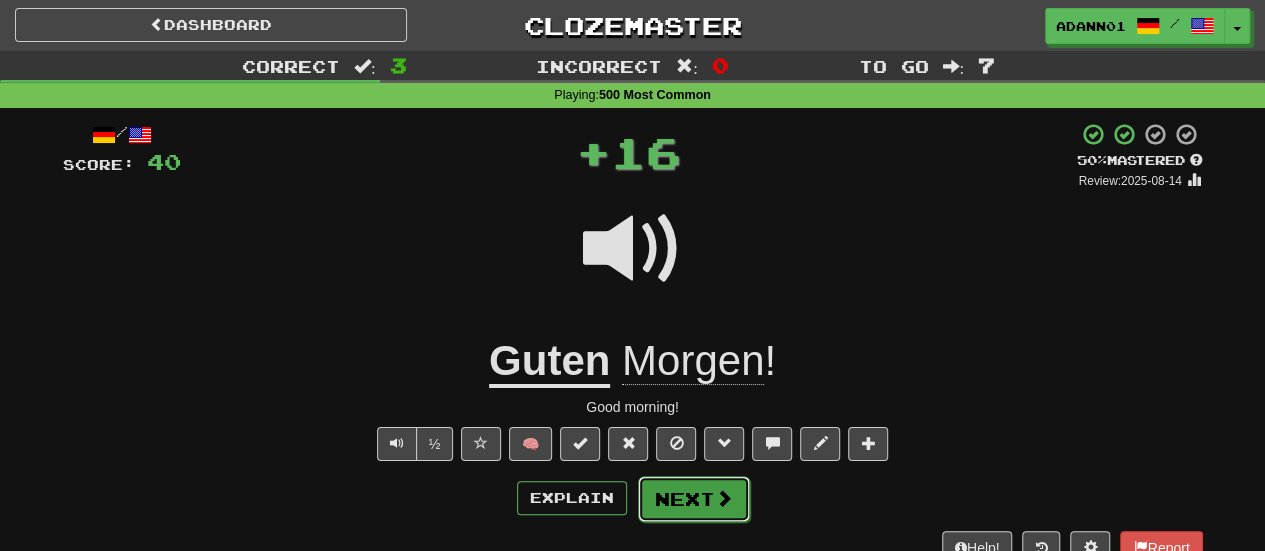 click on "Next" at bounding box center (694, 499) 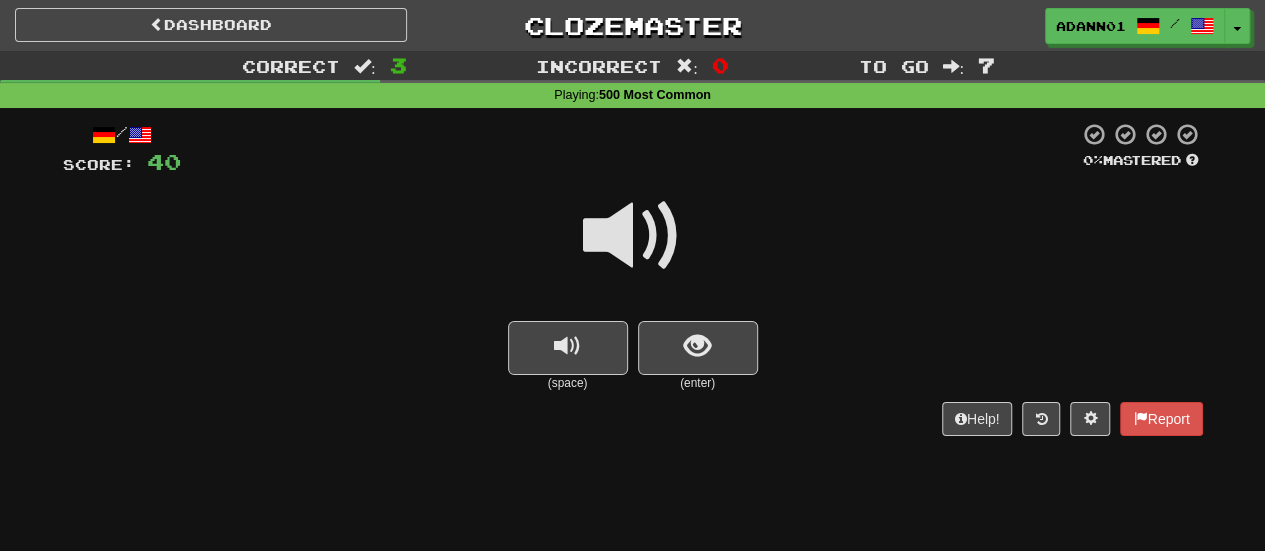 click at bounding box center [633, 236] 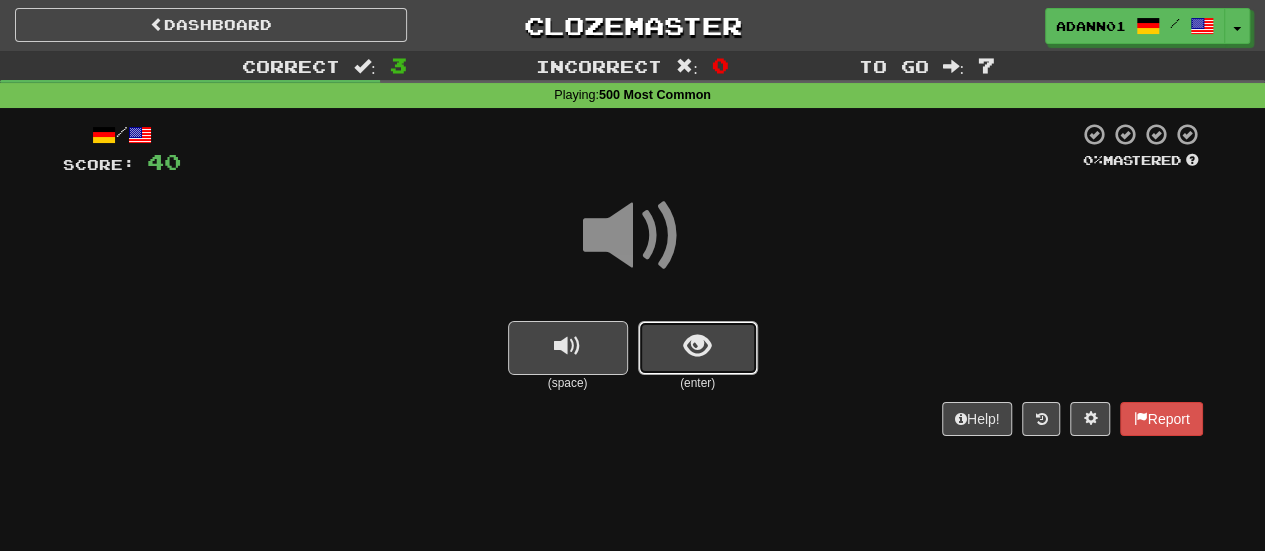 click at bounding box center (698, 348) 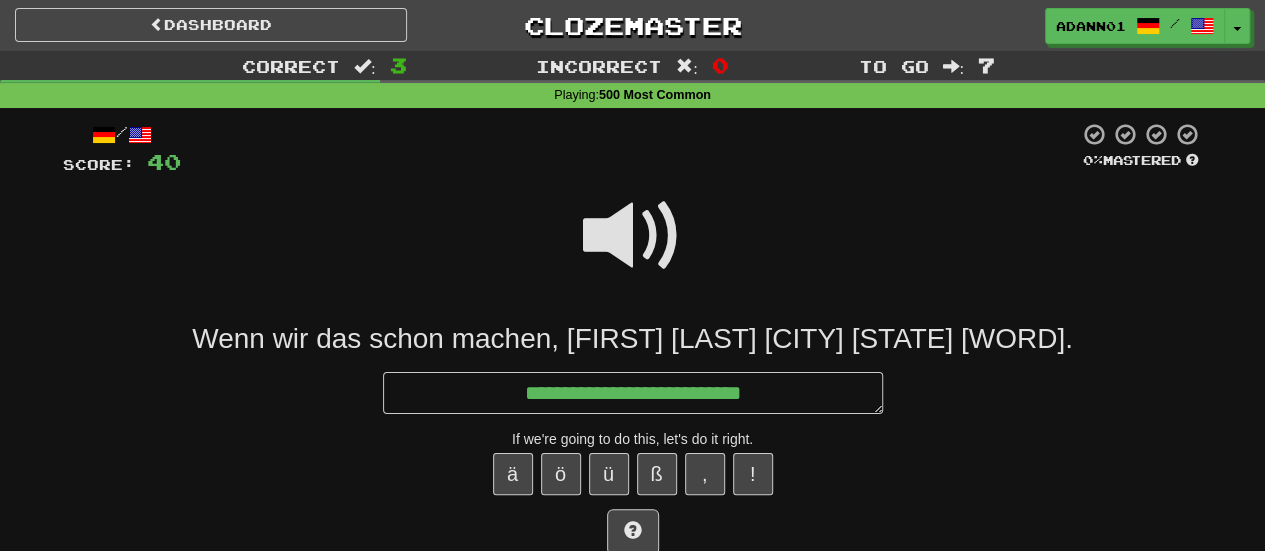 click at bounding box center (633, 236) 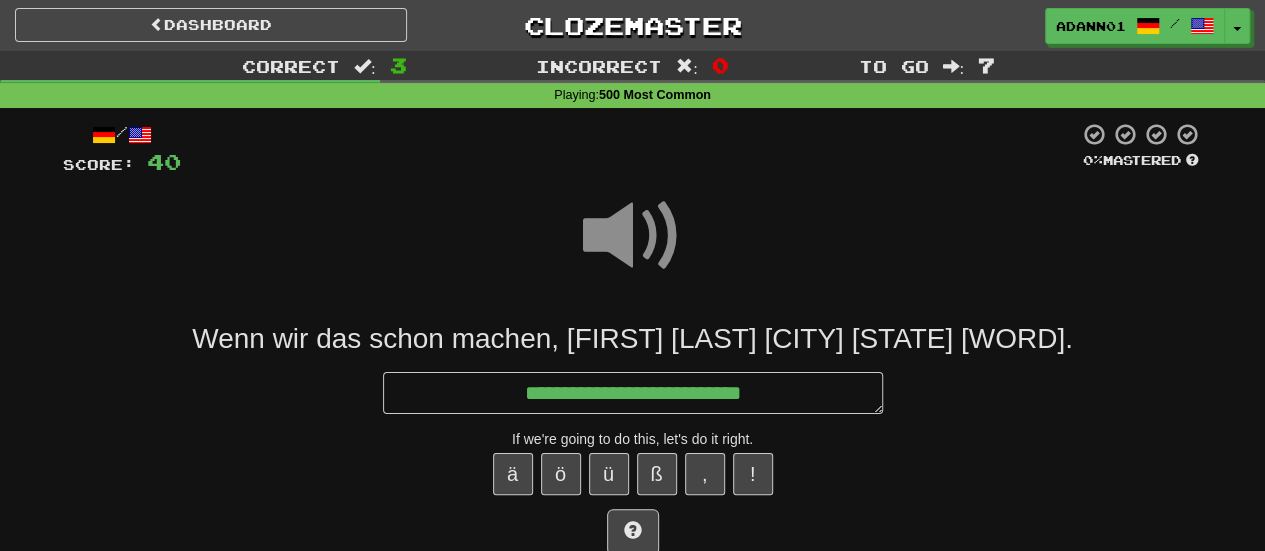 click on "Wenn wir das schon machen, [FIRST] [LAST] [CITY] [STATE] [WORD]." at bounding box center (633, 339) 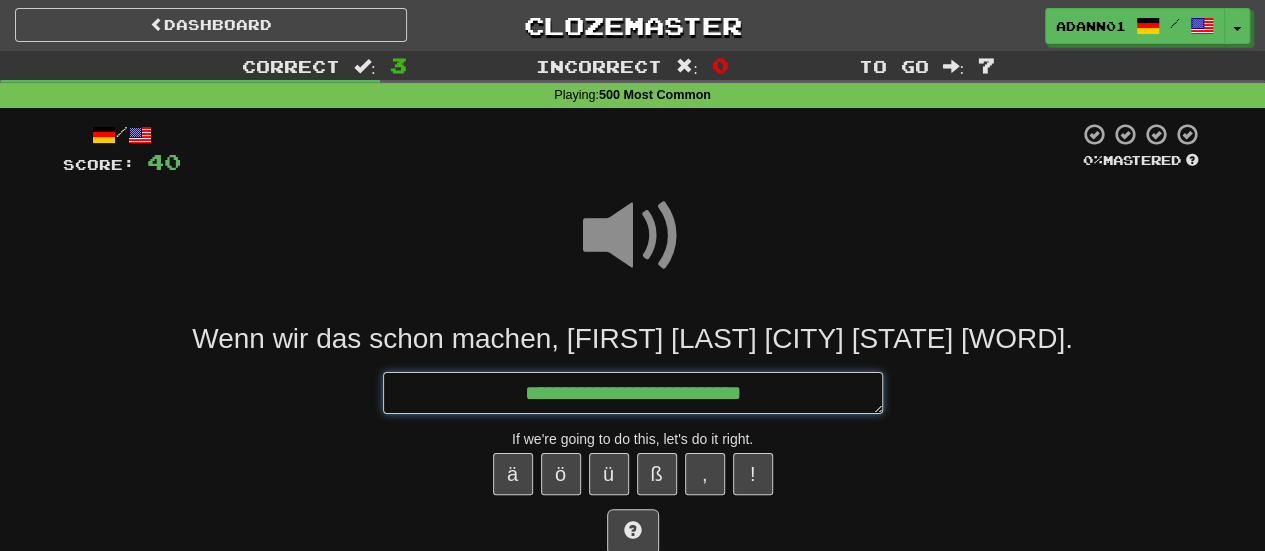 click on "**********" at bounding box center [633, 392] 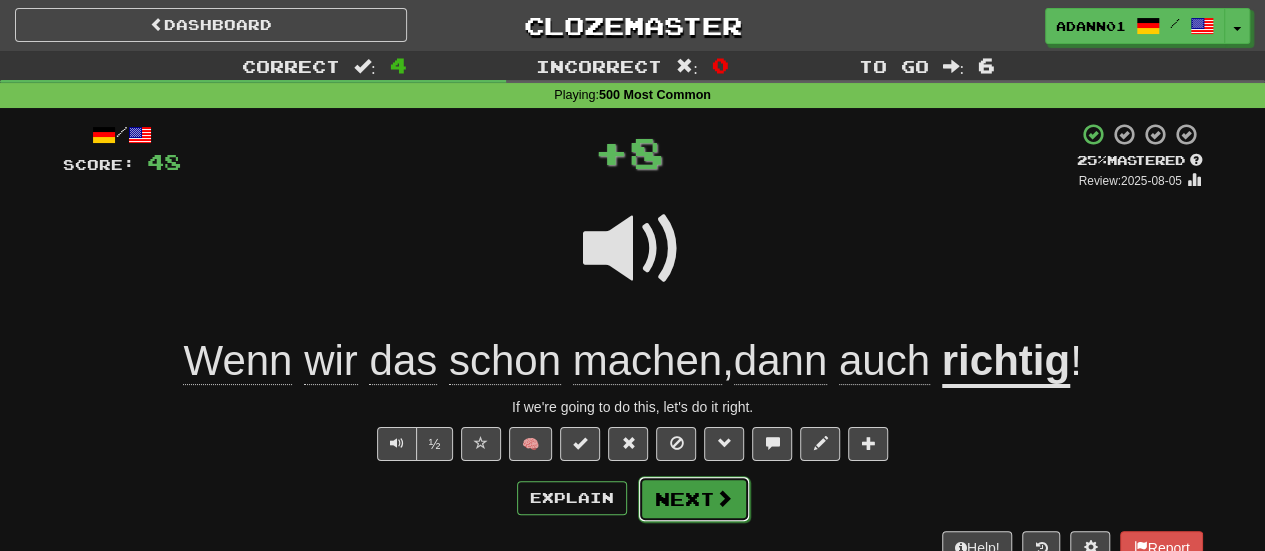 click on "Next" at bounding box center (694, 499) 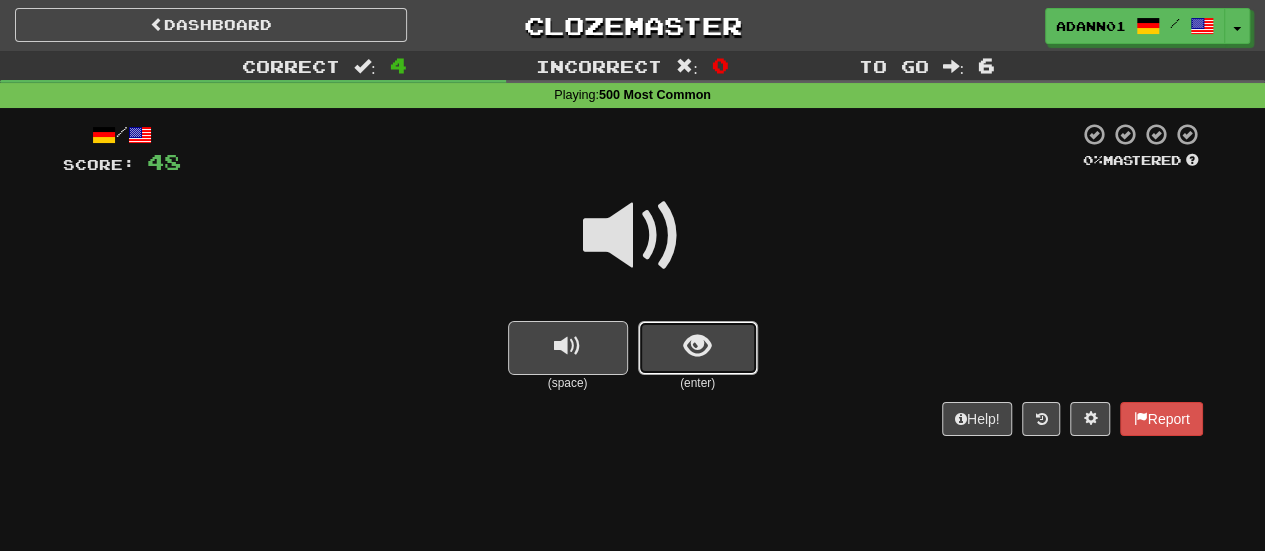 click at bounding box center (697, 346) 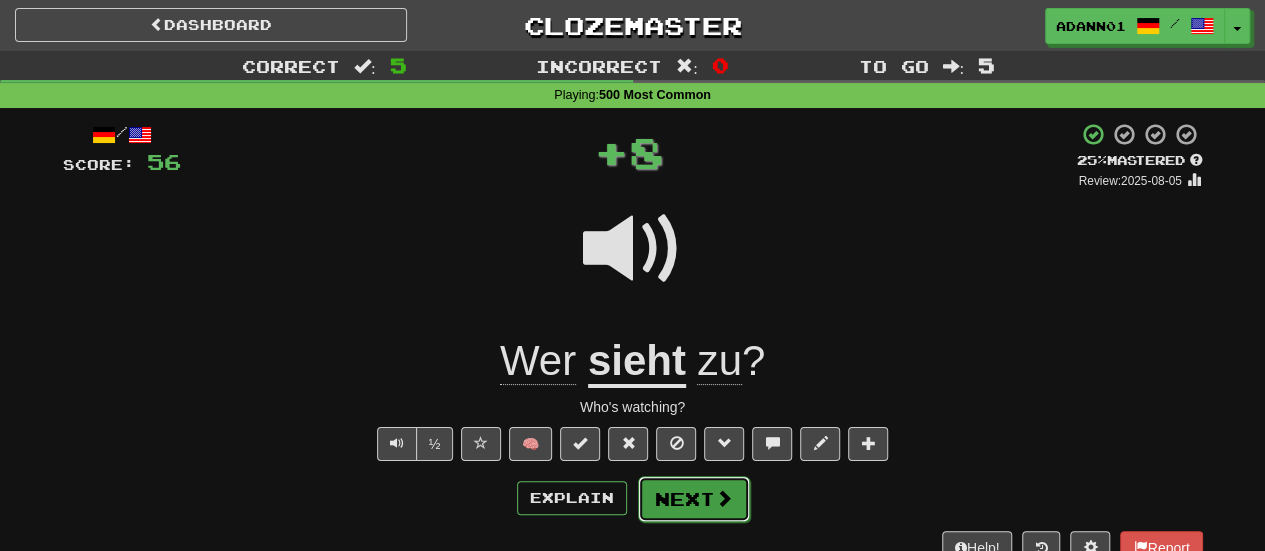 click on "Next" at bounding box center [694, 499] 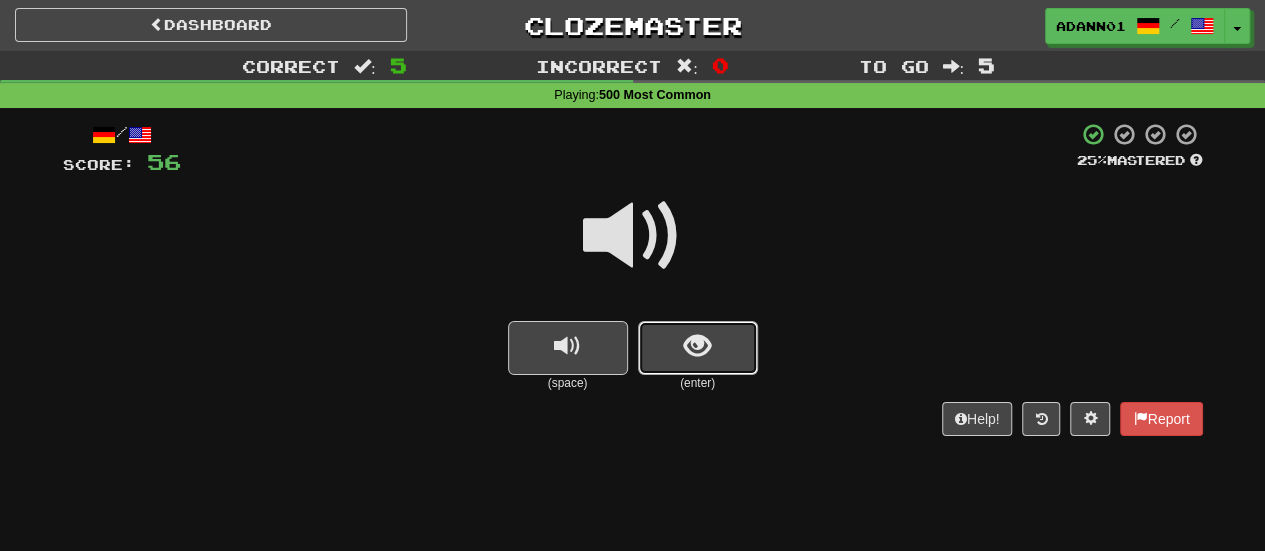 click at bounding box center (697, 346) 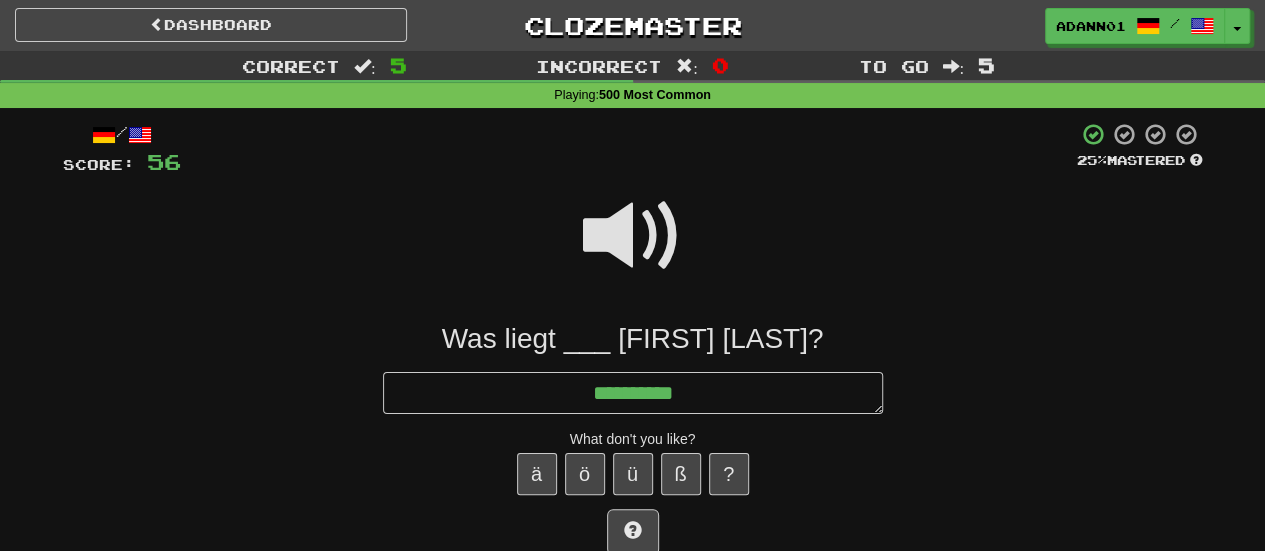 click at bounding box center (633, 236) 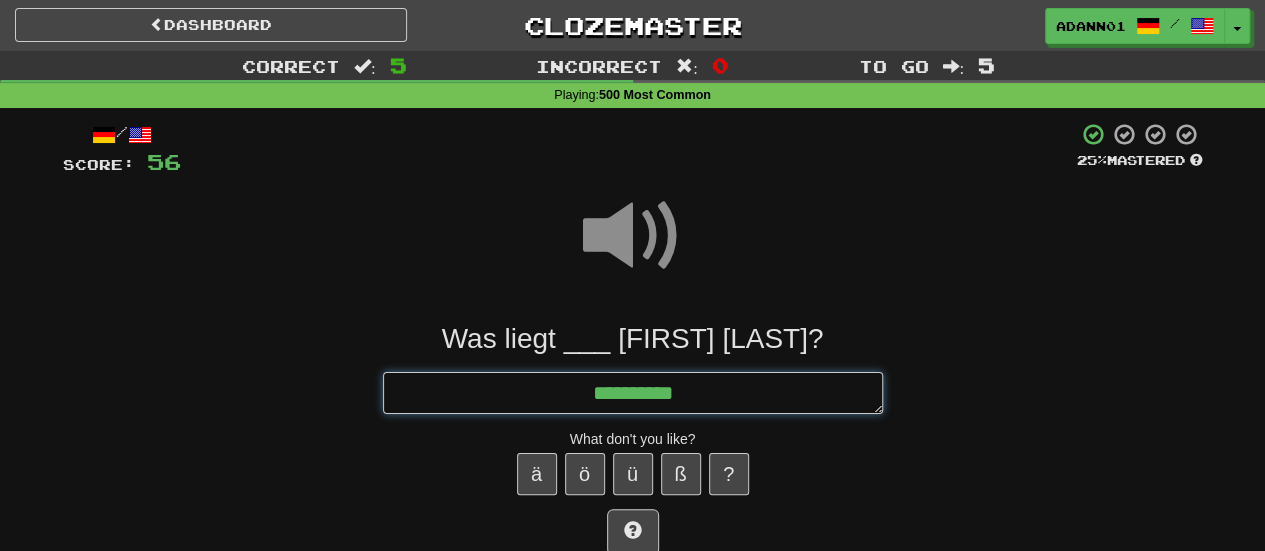 click on "*********" at bounding box center (633, 392) 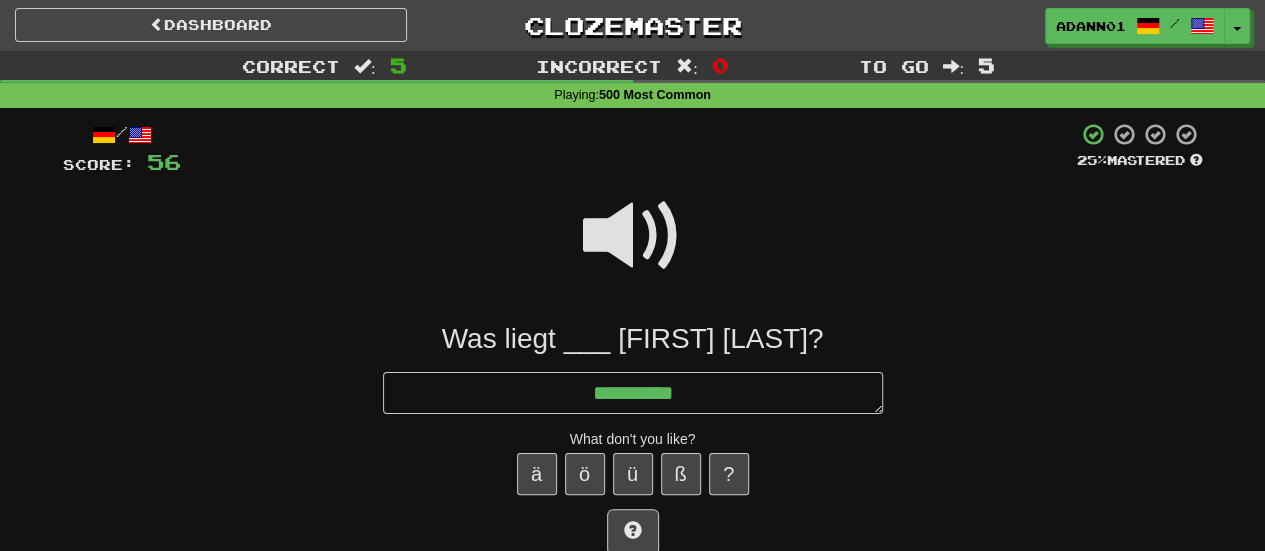 click at bounding box center (633, 236) 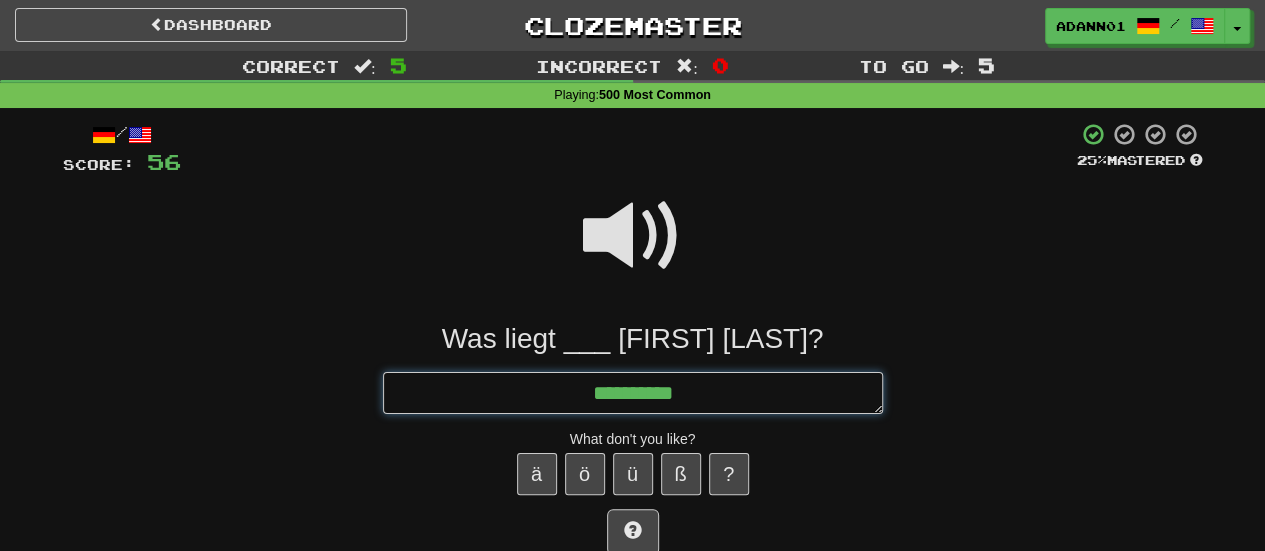 click on "*********" at bounding box center [633, 392] 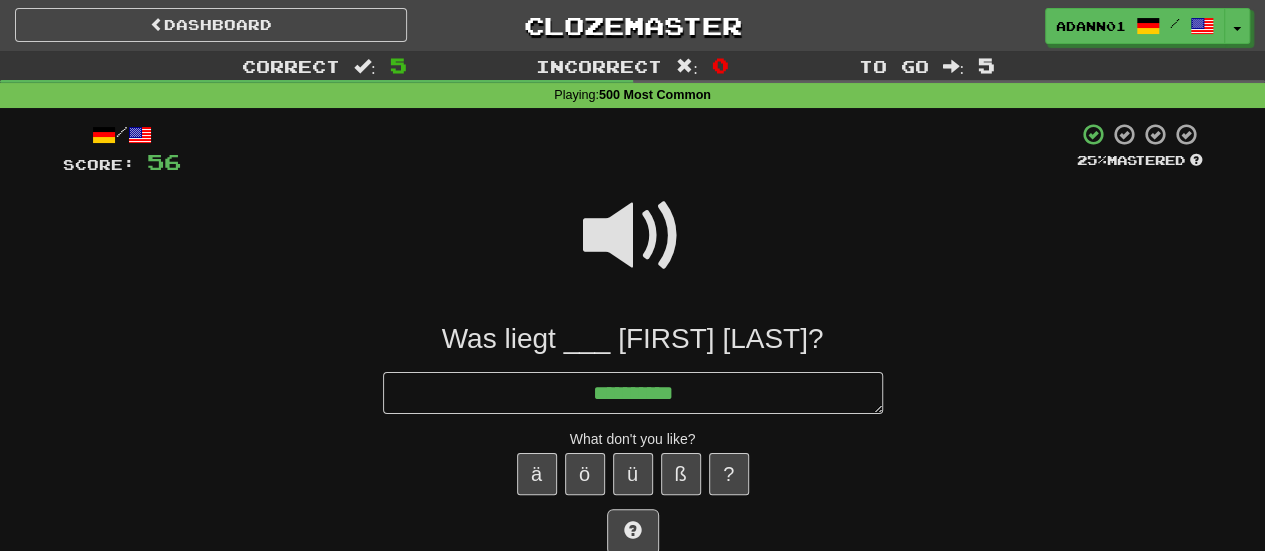click at bounding box center [633, 236] 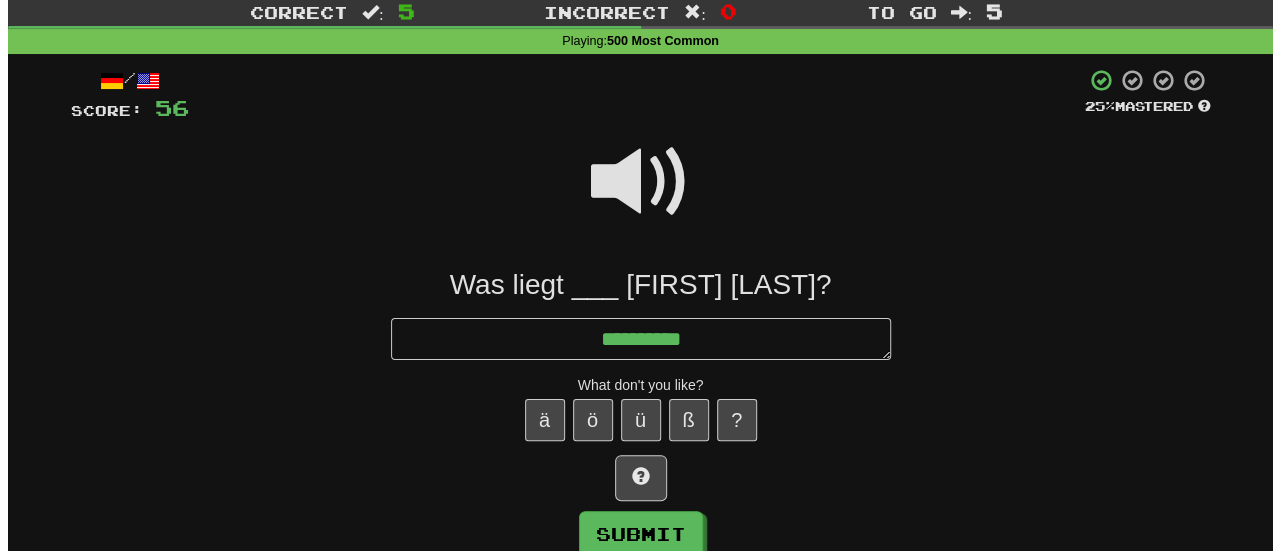 scroll, scrollTop: 100, scrollLeft: 0, axis: vertical 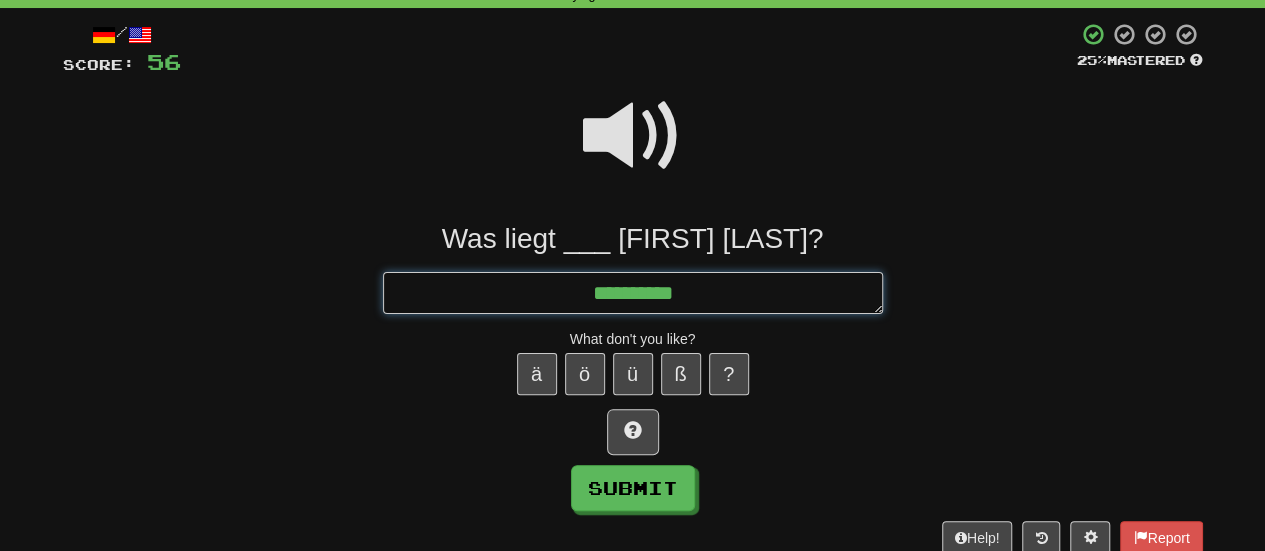 click on "*********" at bounding box center [633, 292] 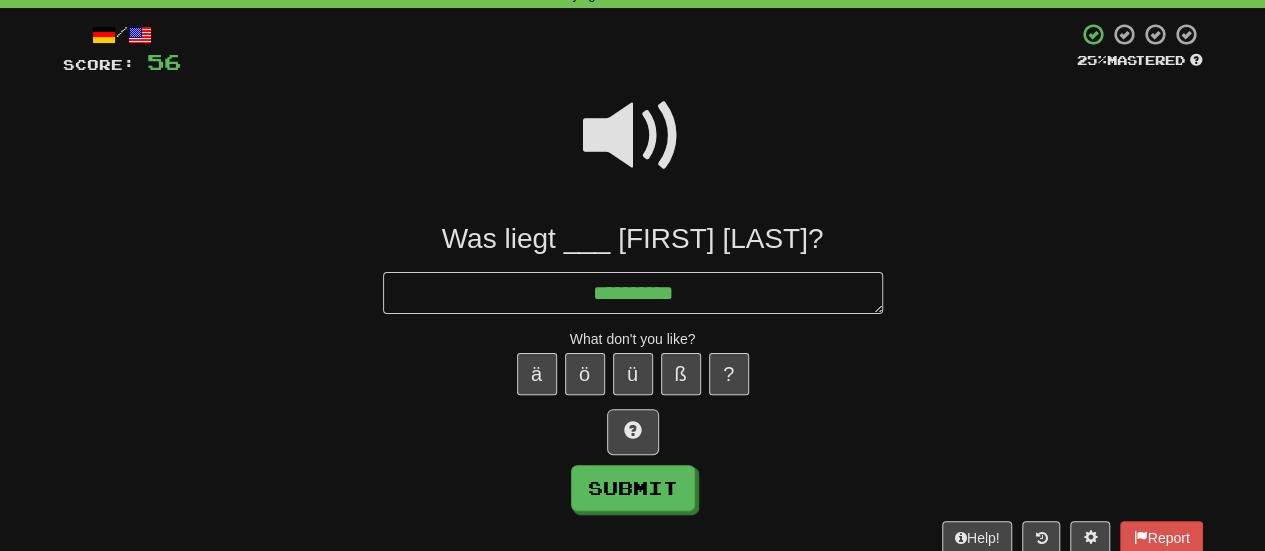 click at bounding box center (633, 136) 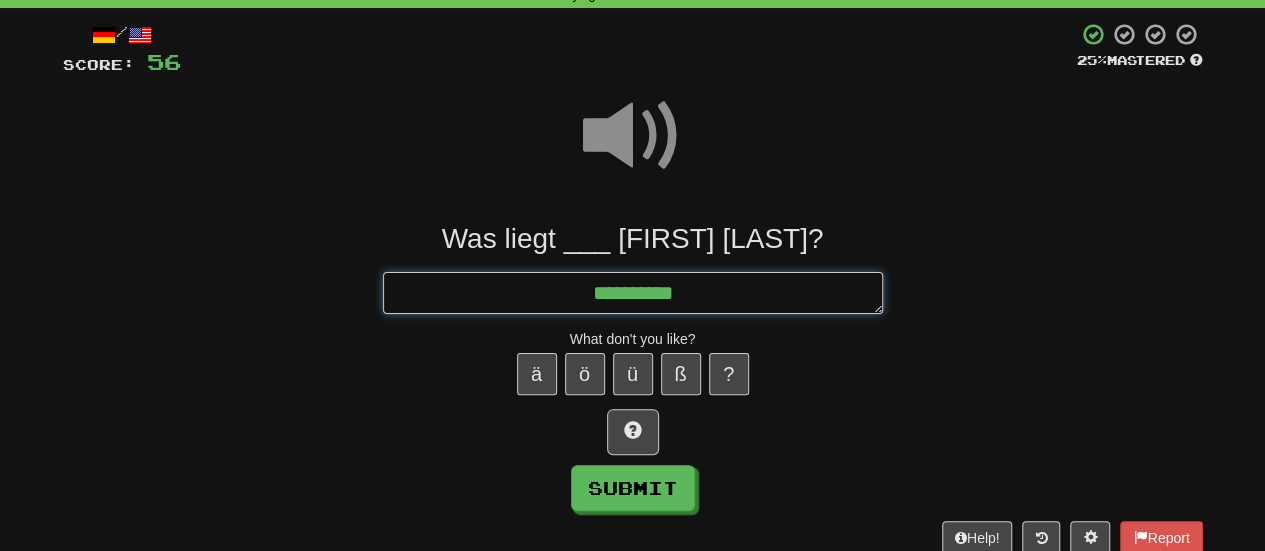 click on "*********" at bounding box center (633, 292) 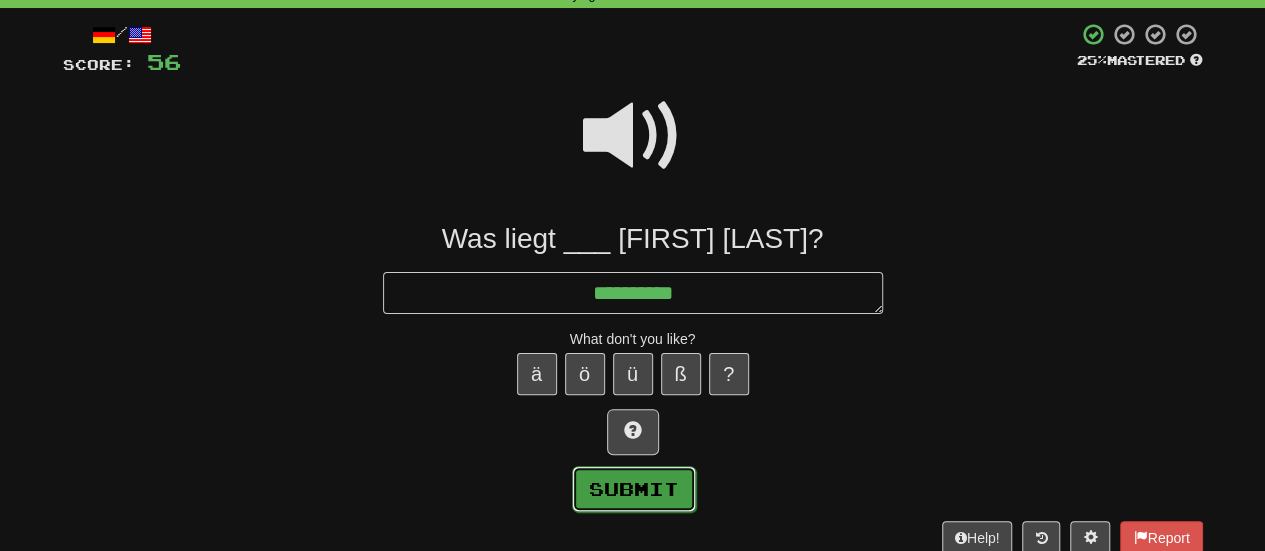 click on "Submit" at bounding box center (634, 489) 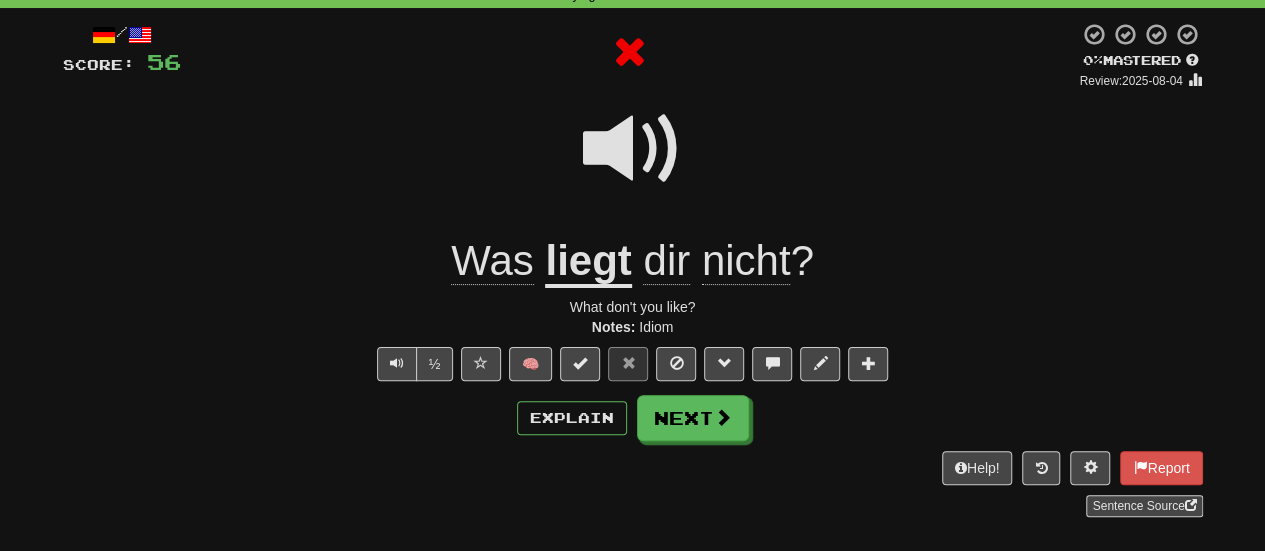 click on "liegt" at bounding box center (588, 262) 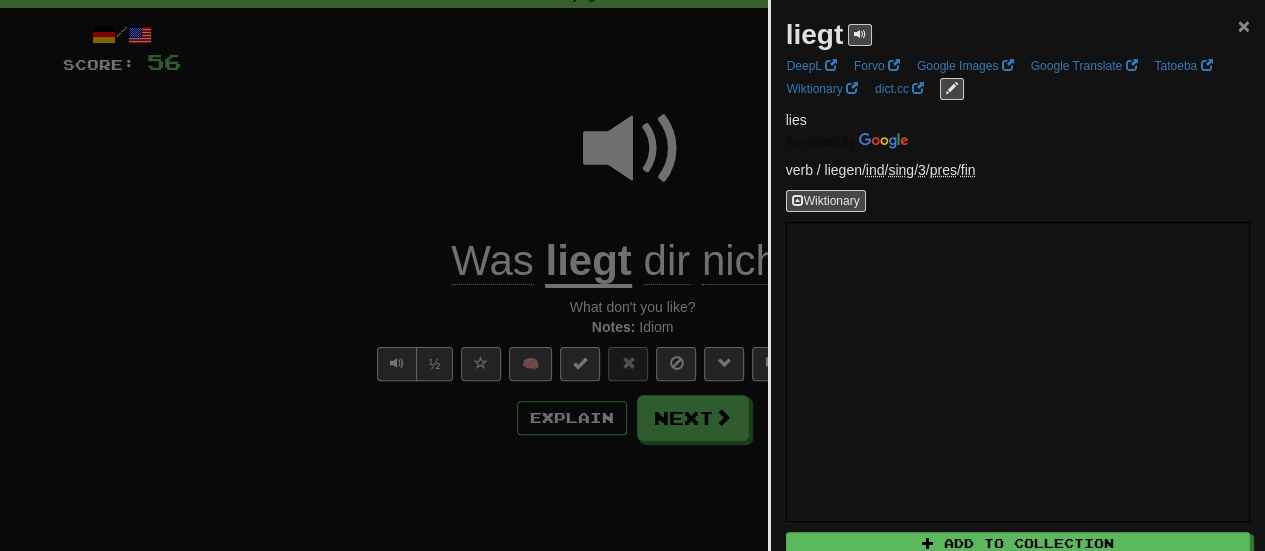 click on "×" at bounding box center (1244, 25) 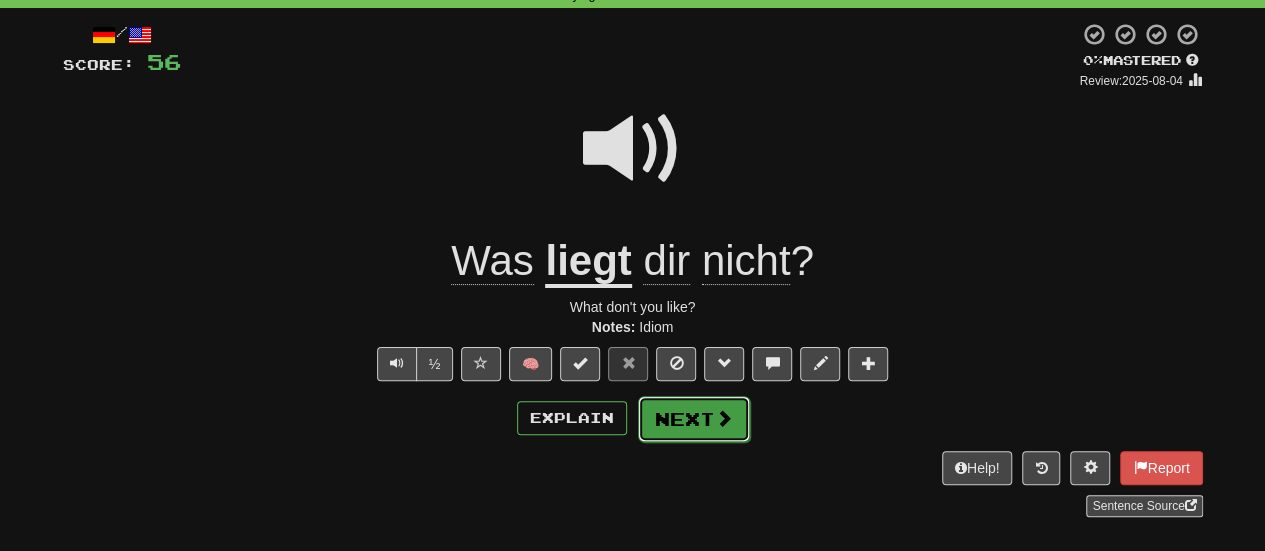 click on "Next" at bounding box center [694, 419] 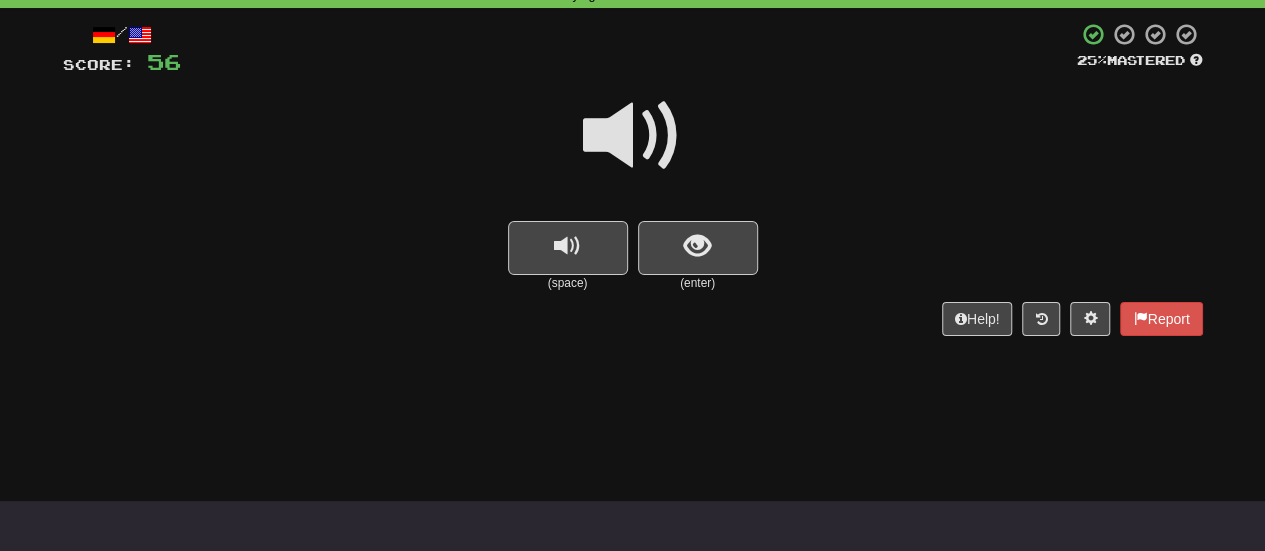 click at bounding box center (633, 136) 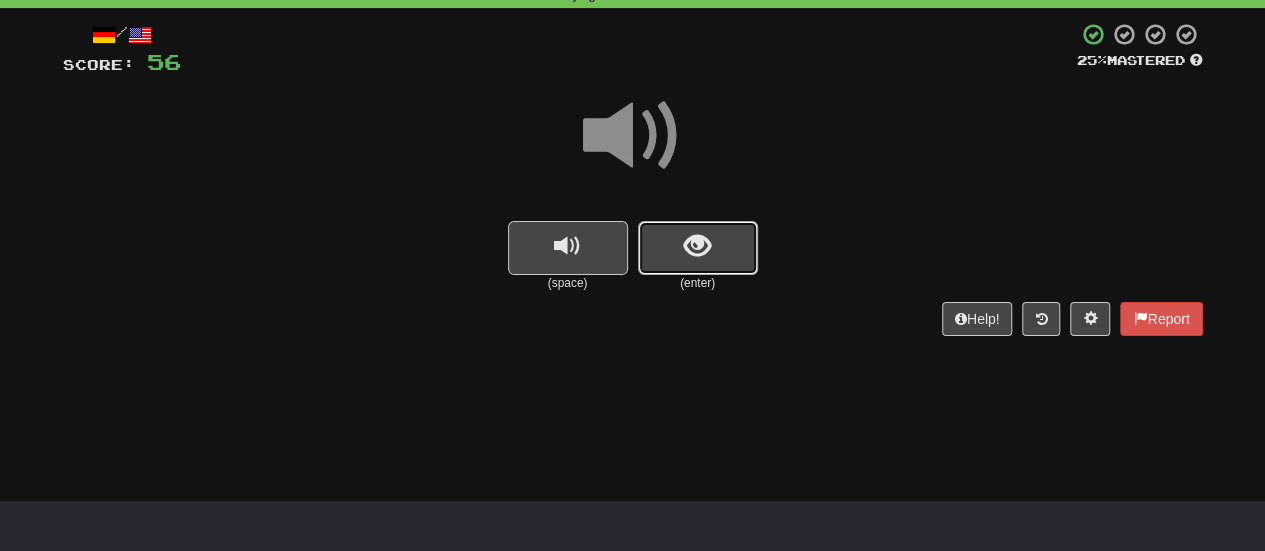 click at bounding box center [697, 246] 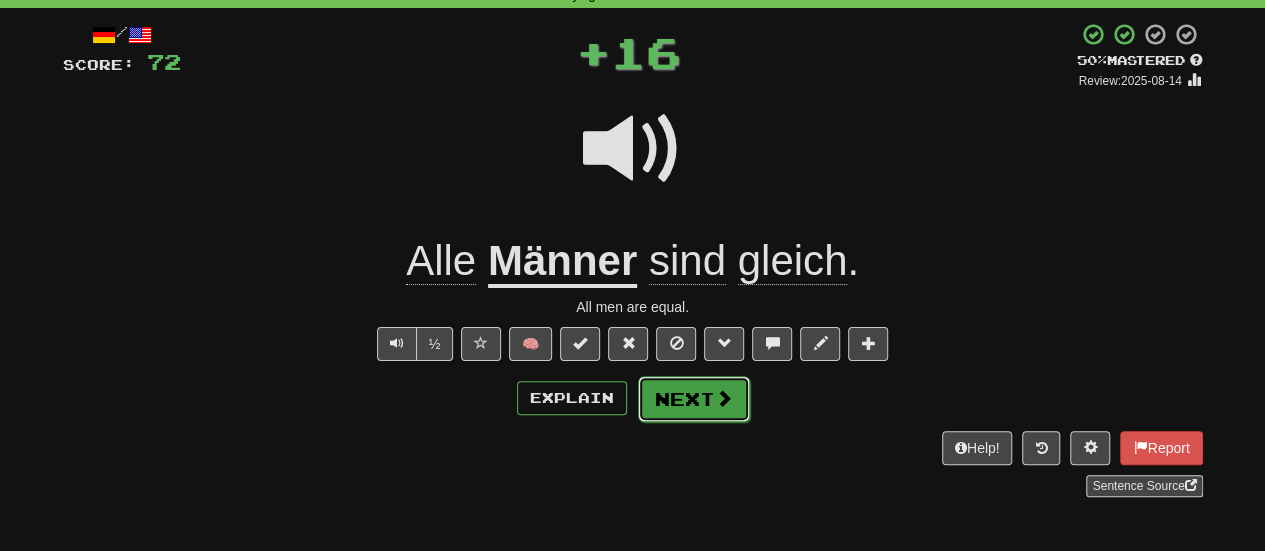 click on "Next" at bounding box center (694, 399) 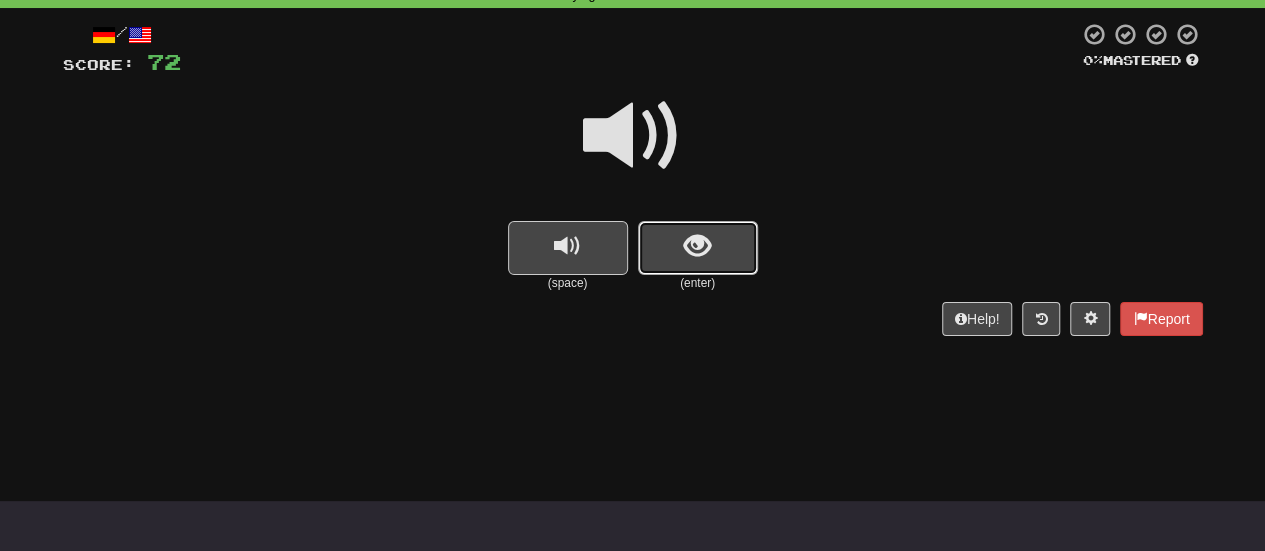click at bounding box center [697, 246] 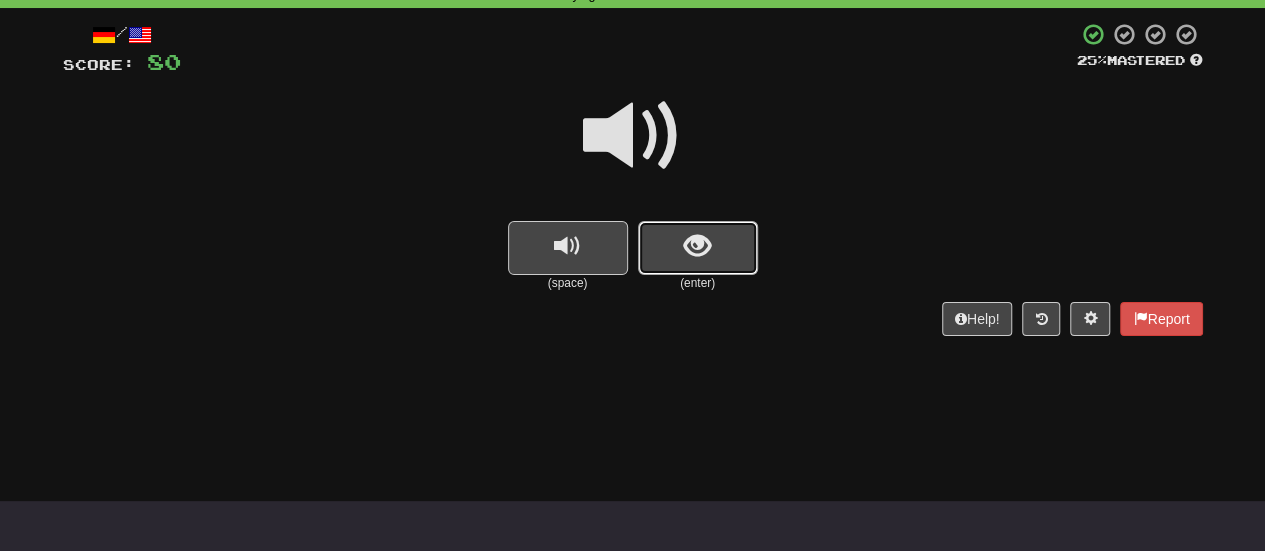 click at bounding box center (698, 248) 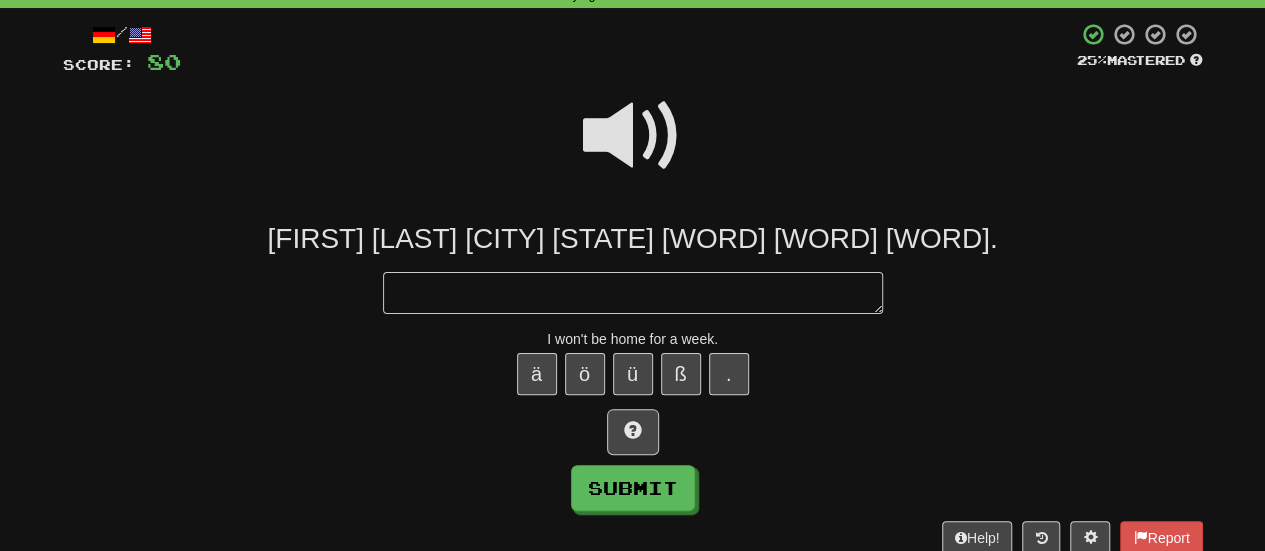 drag, startPoint x: 611, startPoint y: 153, endPoint x: 641, endPoint y: 235, distance: 87.31552 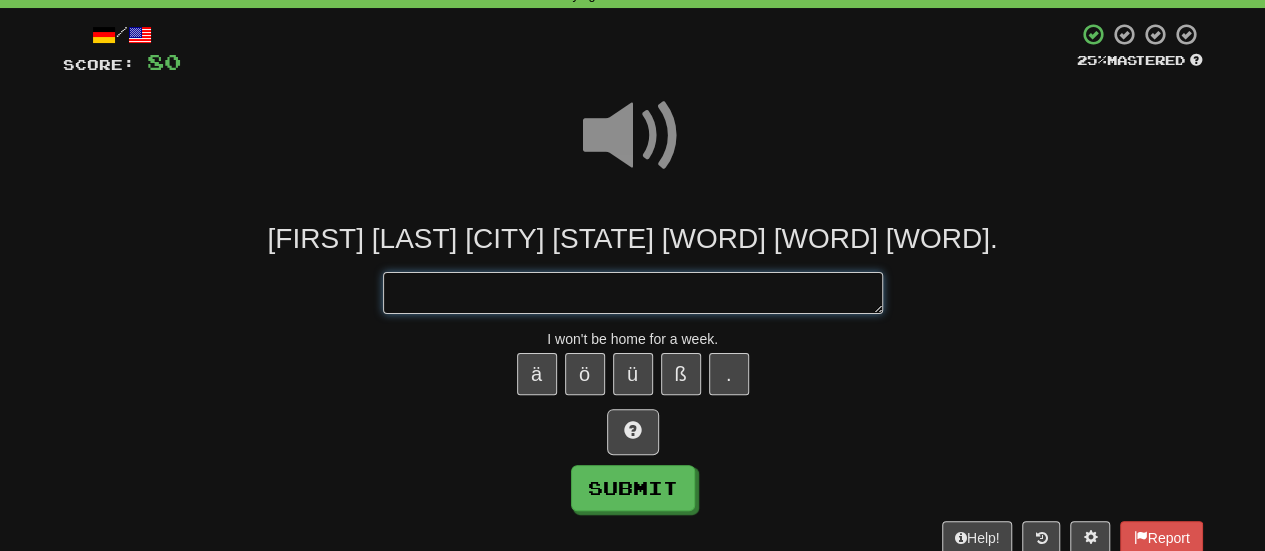 click at bounding box center (633, 292) 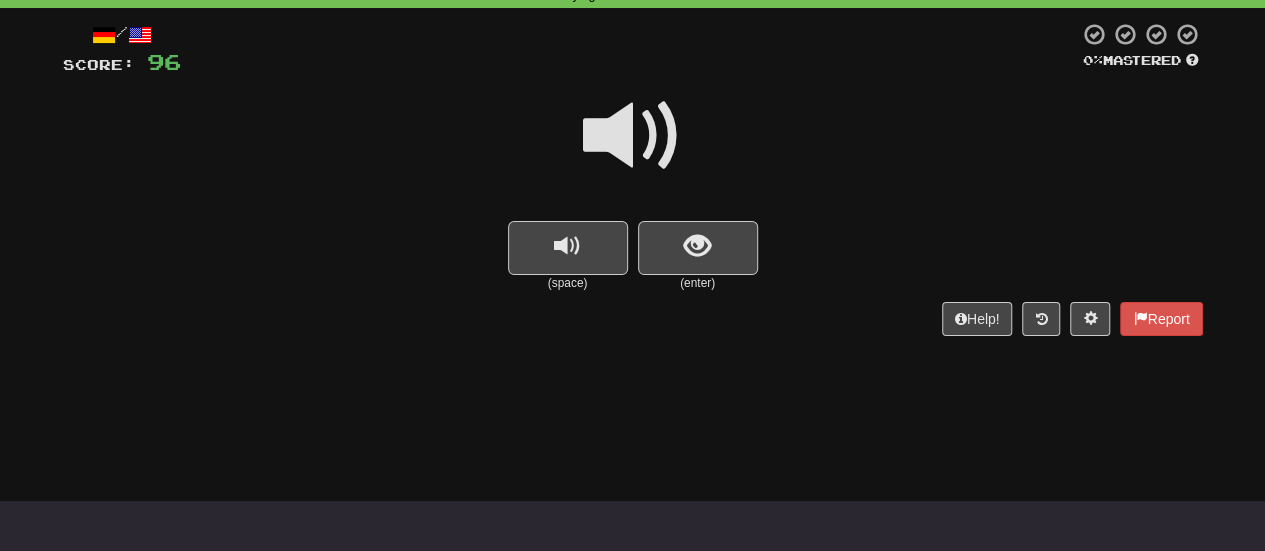 click at bounding box center [633, 136] 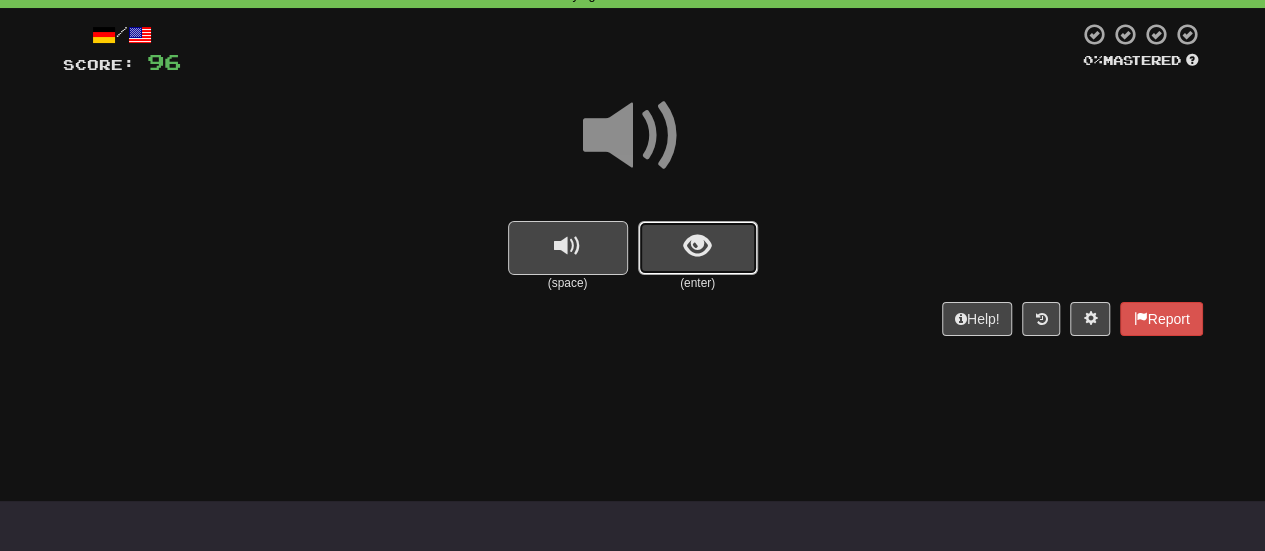 click at bounding box center [698, 248] 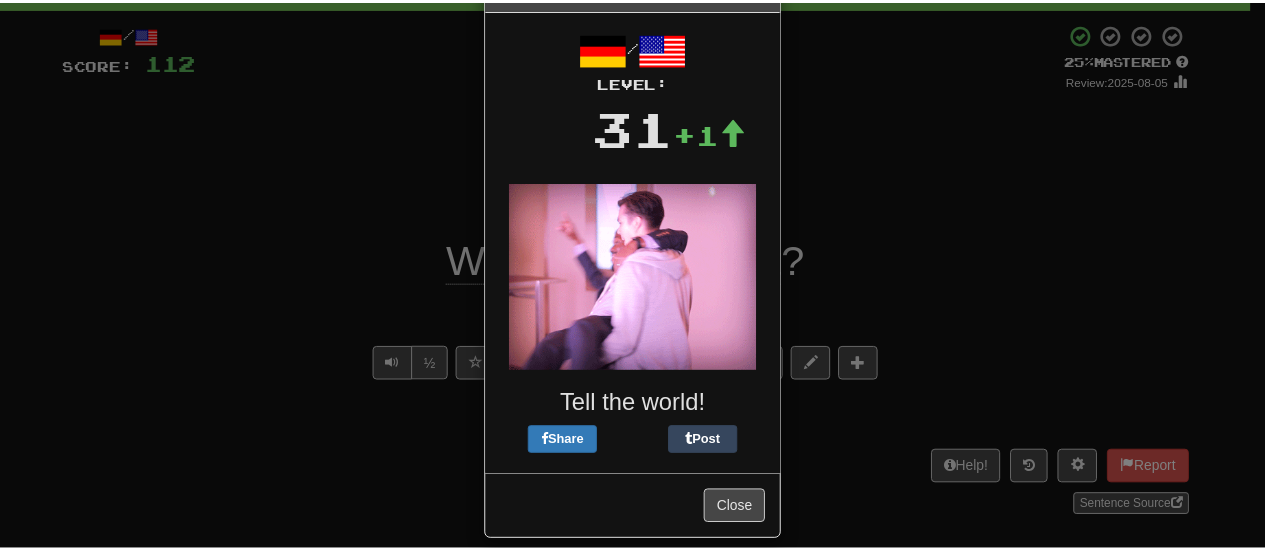 scroll, scrollTop: 90, scrollLeft: 0, axis: vertical 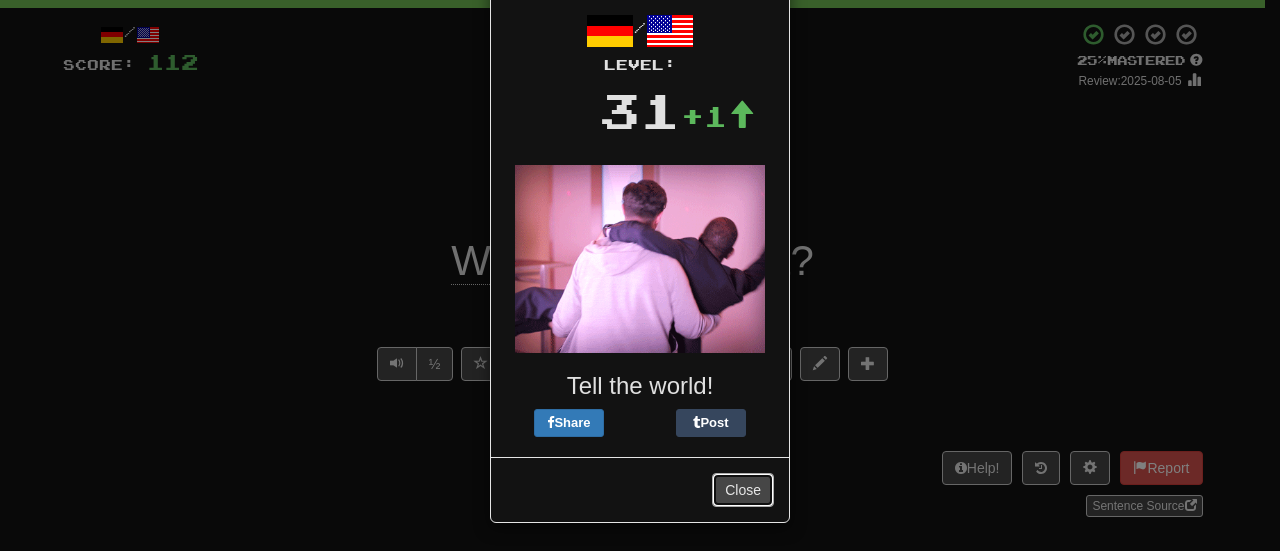 click on "Close" at bounding box center (743, 490) 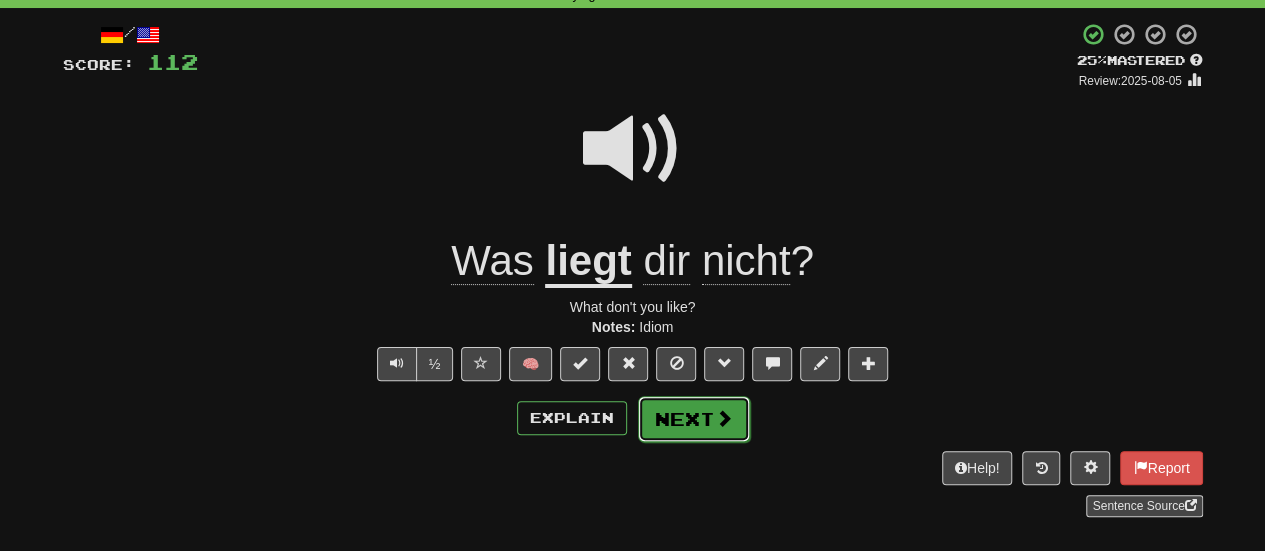 click on "Next" at bounding box center (694, 419) 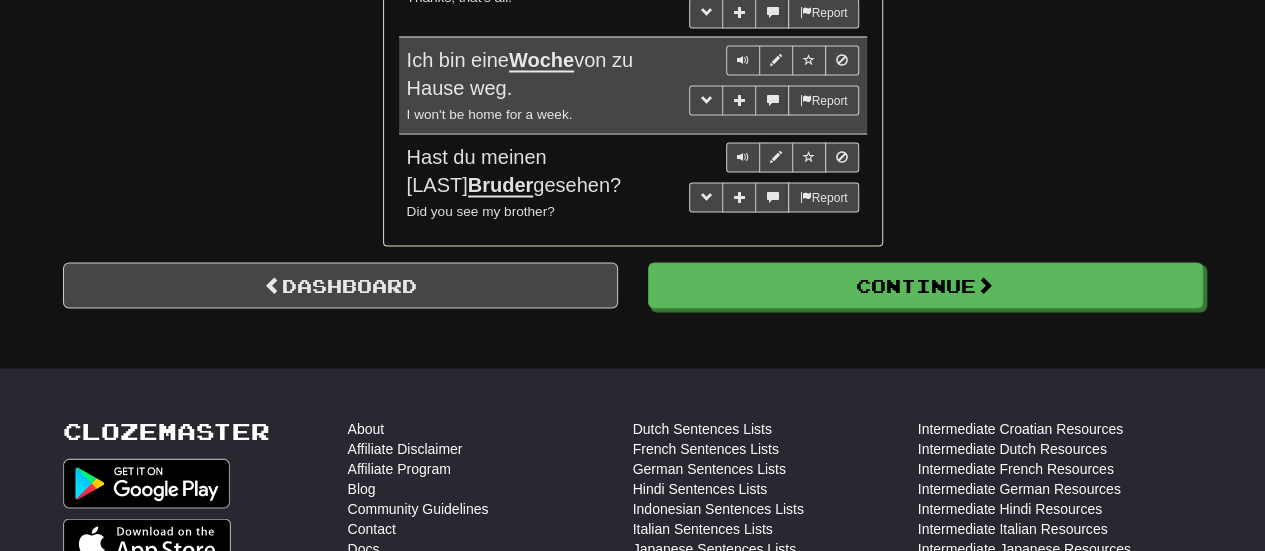 scroll, scrollTop: 1700, scrollLeft: 0, axis: vertical 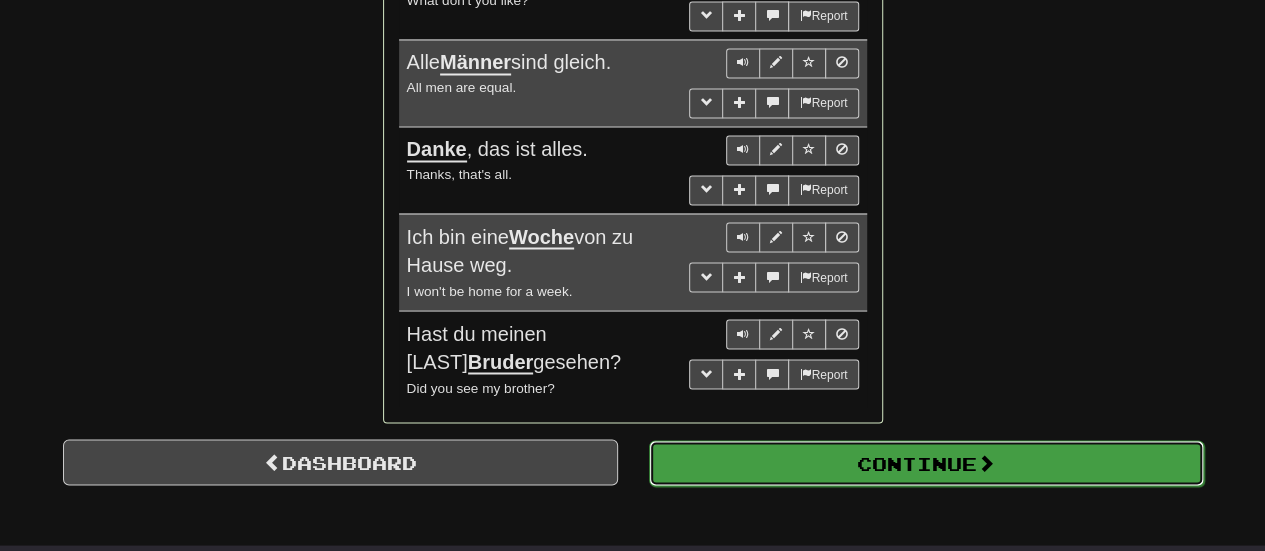 click at bounding box center (986, 462) 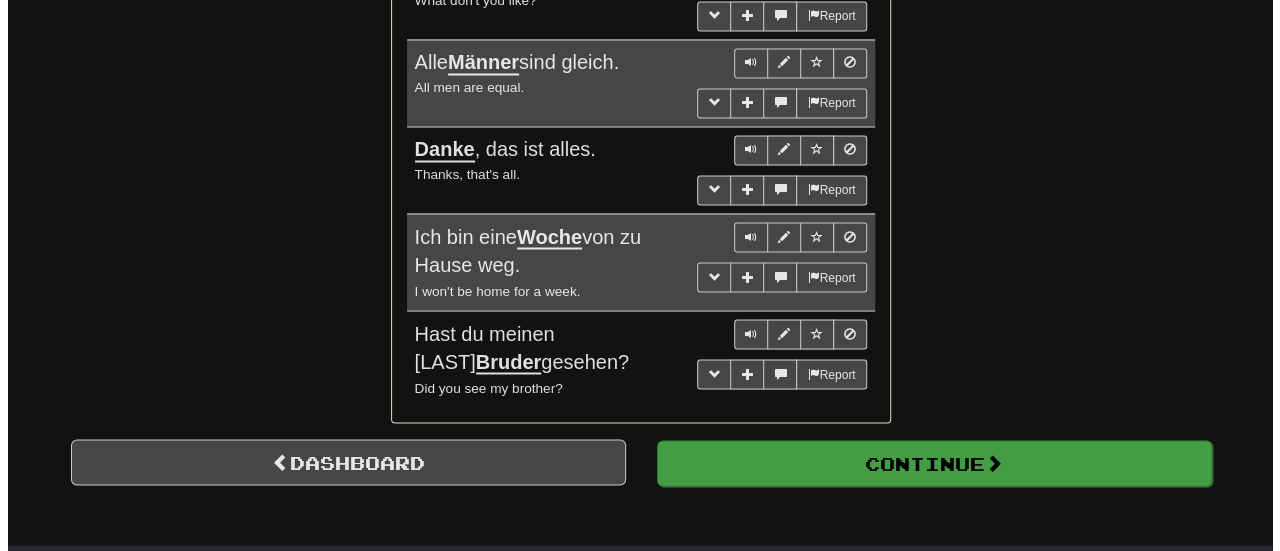 scroll, scrollTop: 710, scrollLeft: 0, axis: vertical 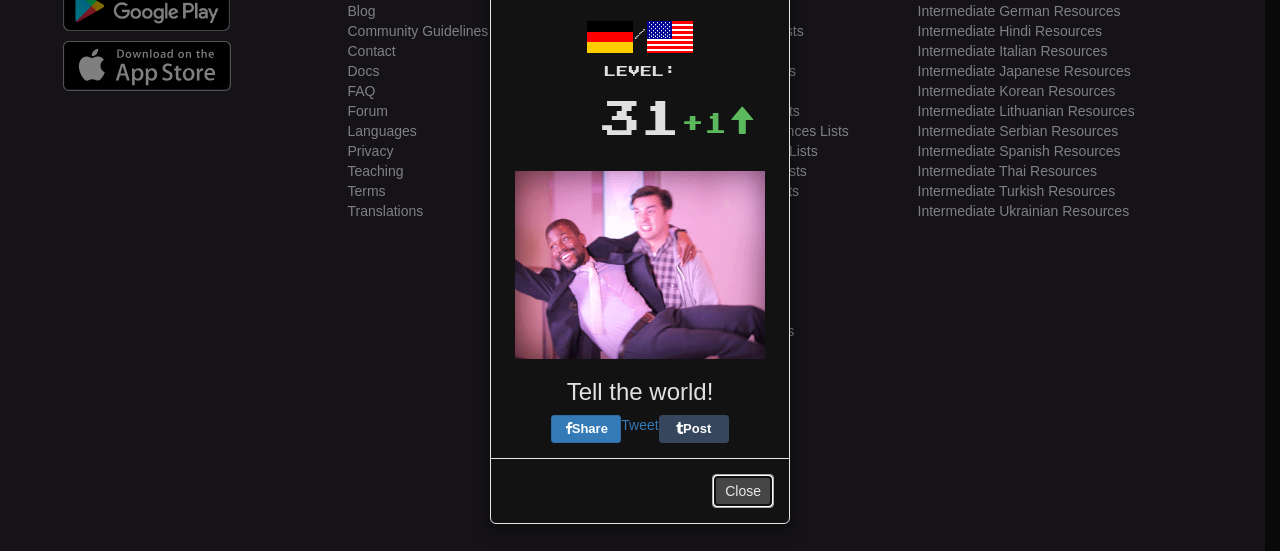 click on "Close" at bounding box center [743, 491] 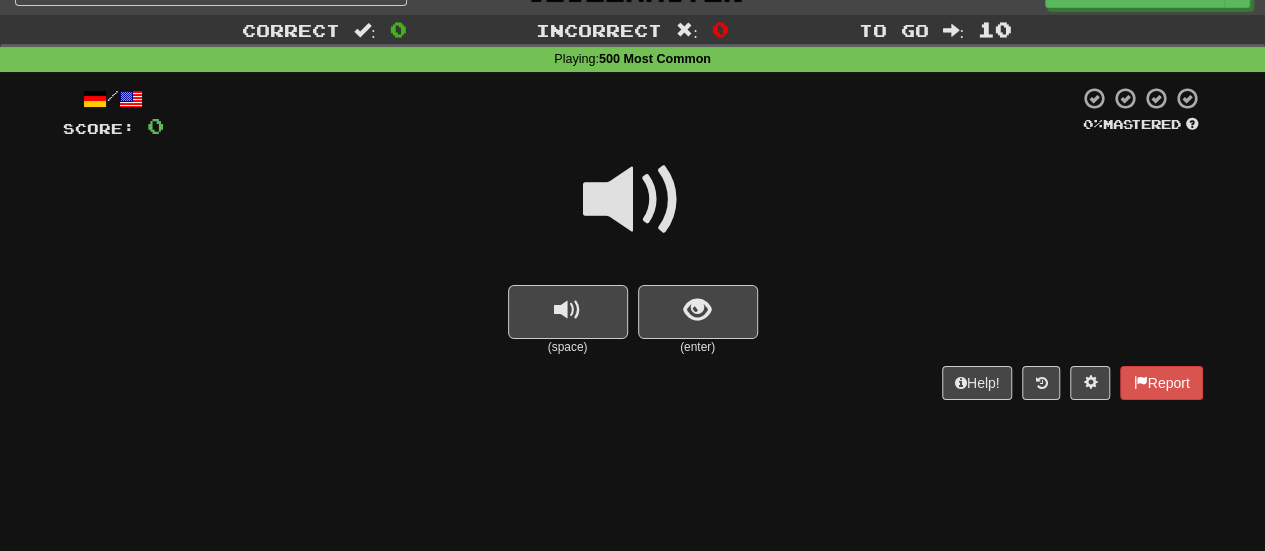 scroll, scrollTop: 0, scrollLeft: 0, axis: both 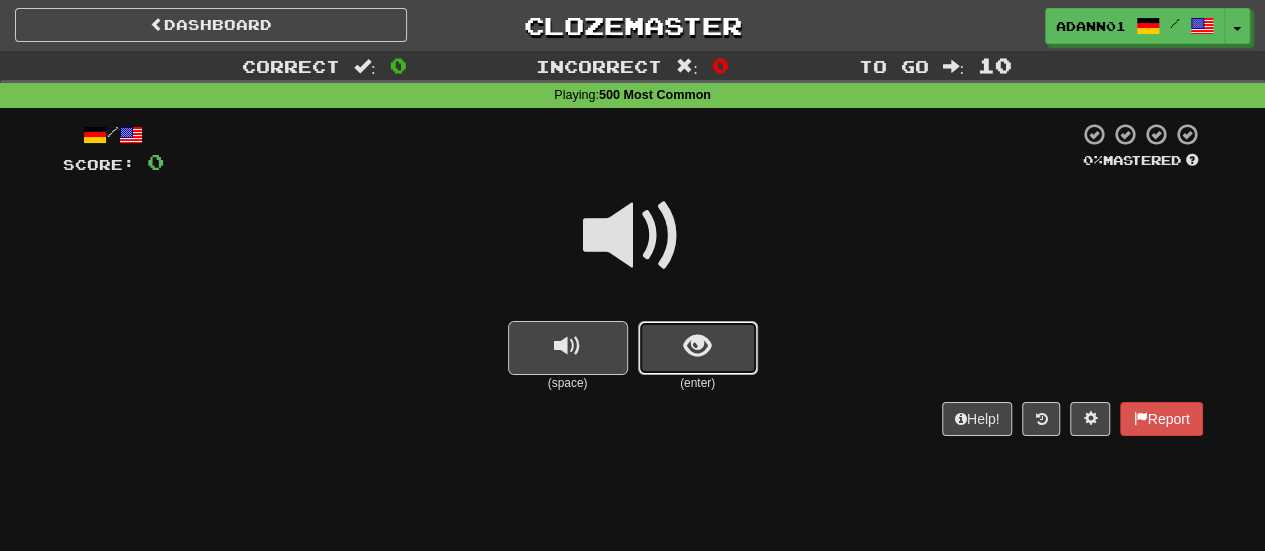 click at bounding box center (697, 346) 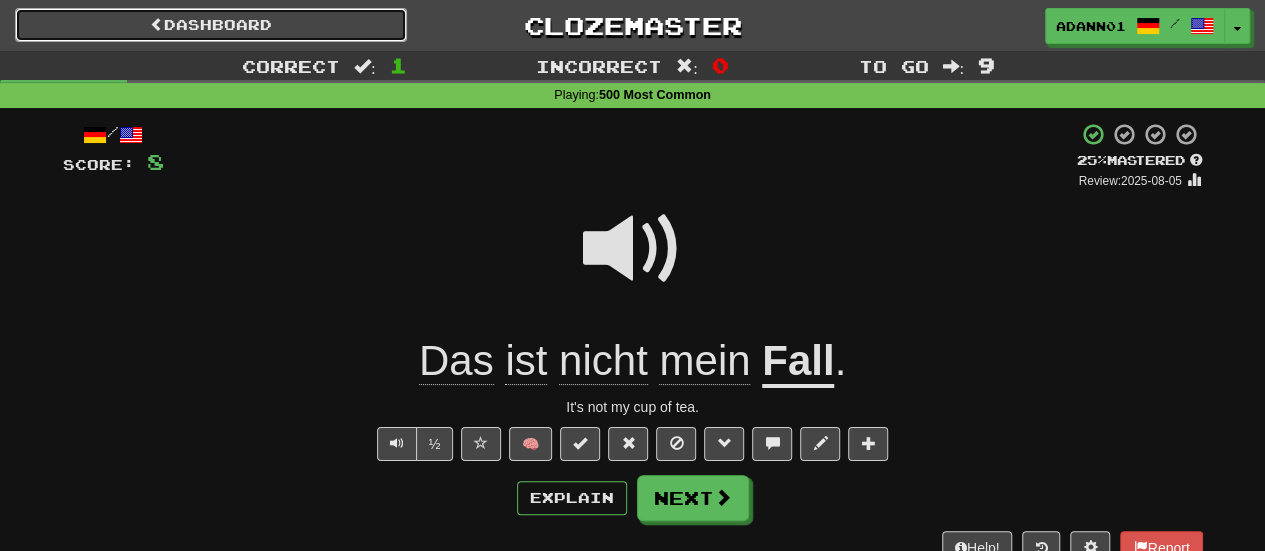 click on "Dashboard" at bounding box center [211, 25] 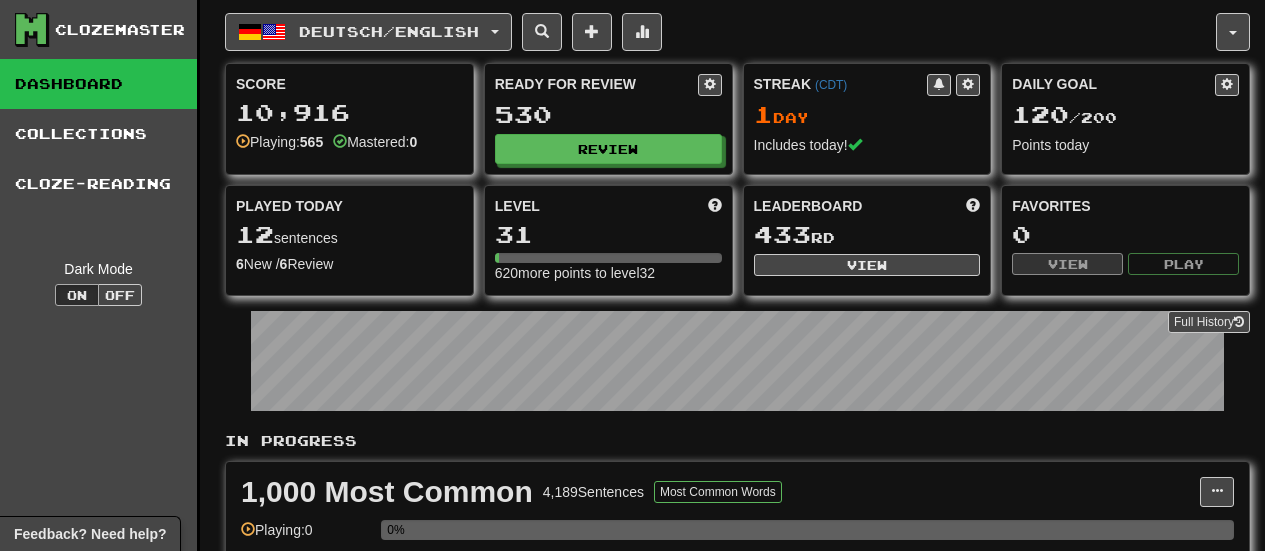 scroll, scrollTop: 0, scrollLeft: 0, axis: both 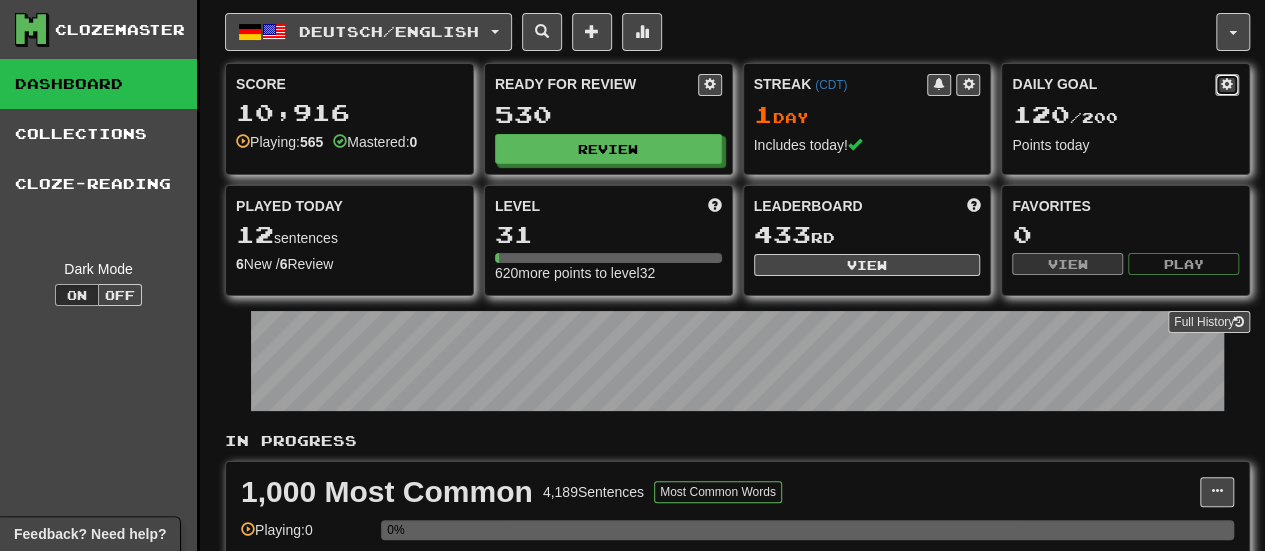 click at bounding box center (1227, 85) 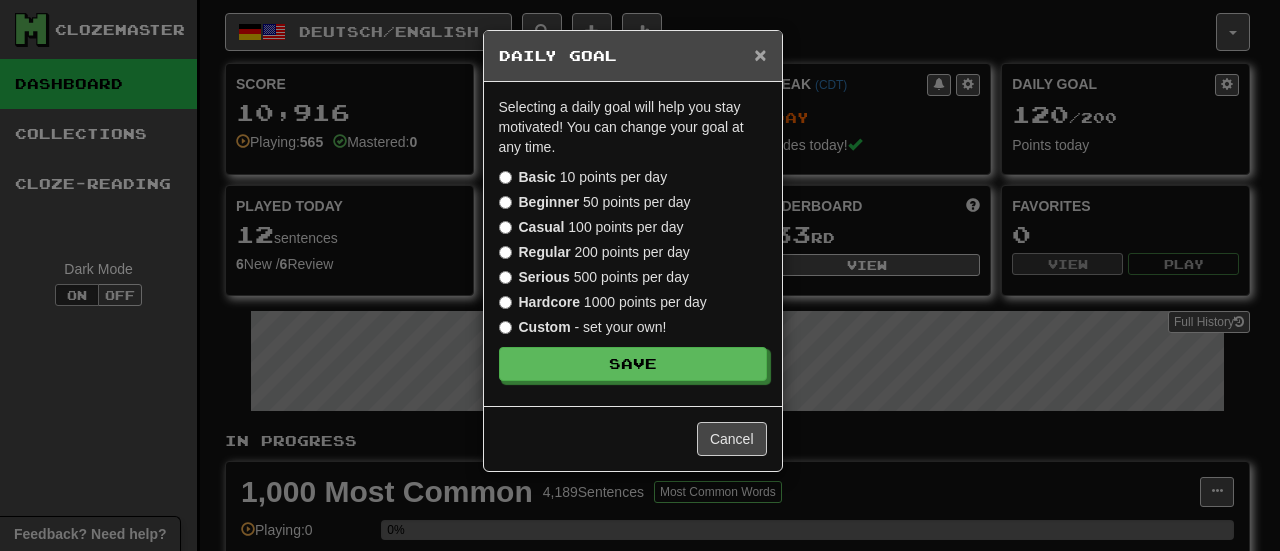 click on "×" at bounding box center (760, 54) 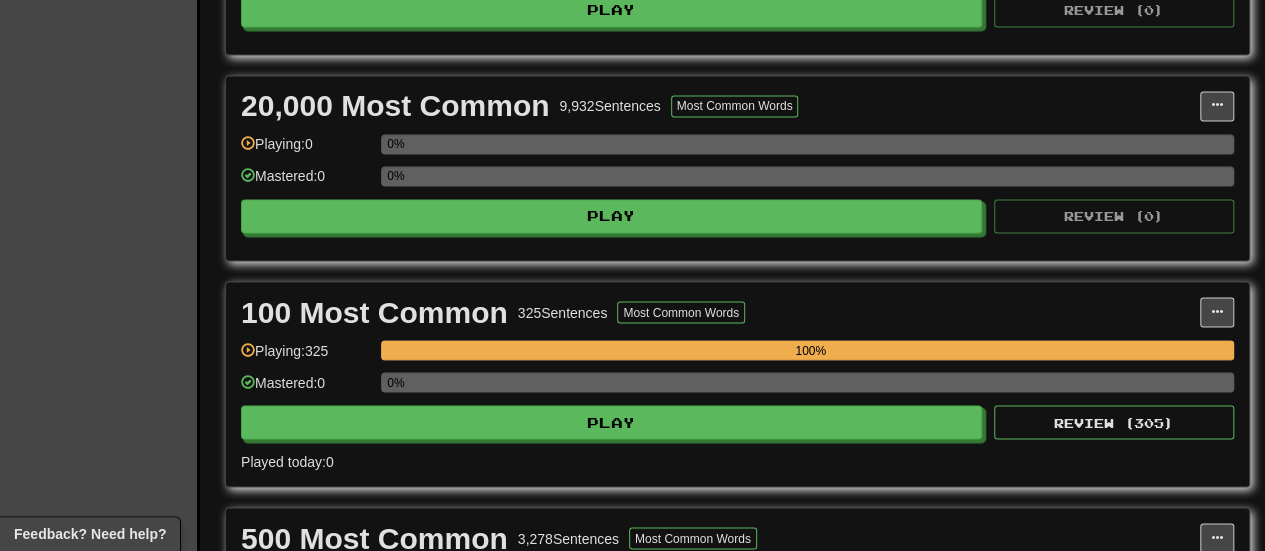 scroll, scrollTop: 1900, scrollLeft: 0, axis: vertical 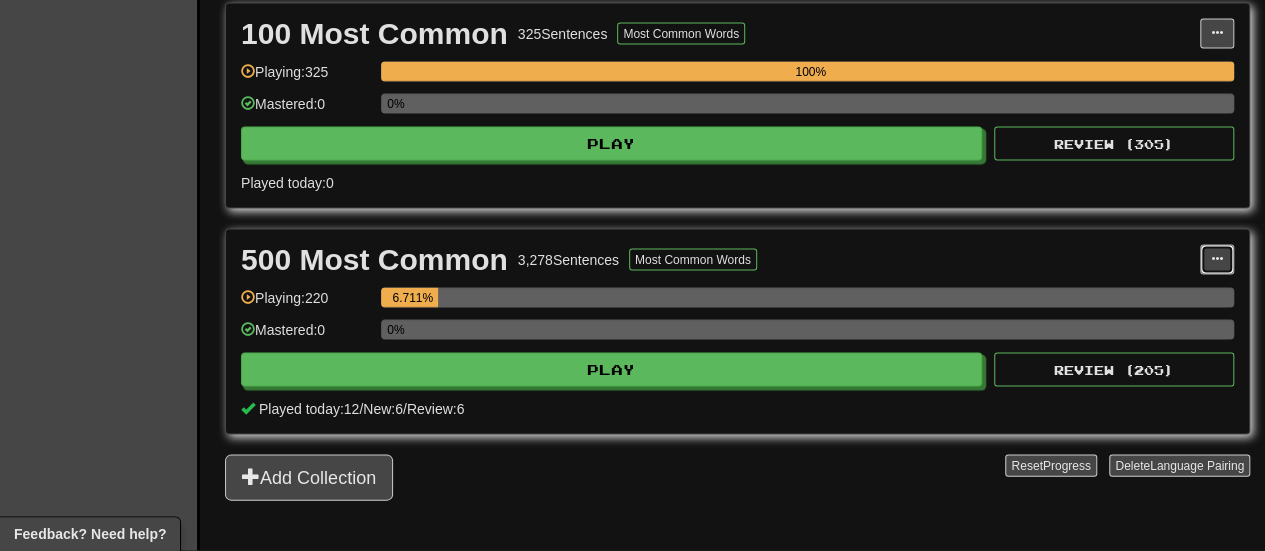 click at bounding box center (1217, 260) 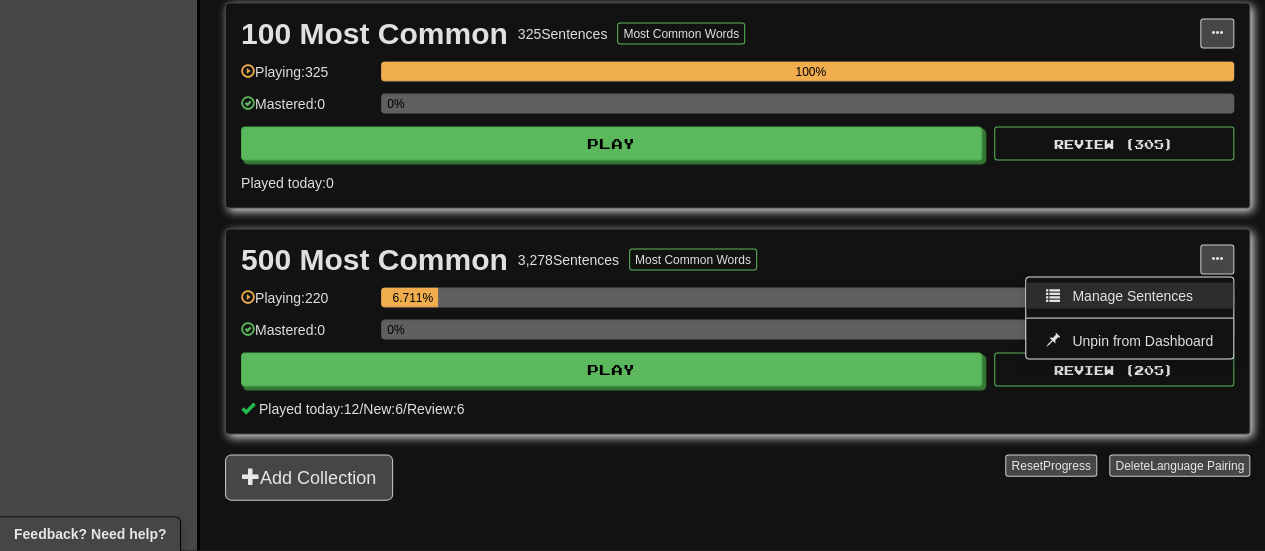 click on "Manage Sentences" at bounding box center [1129, 296] 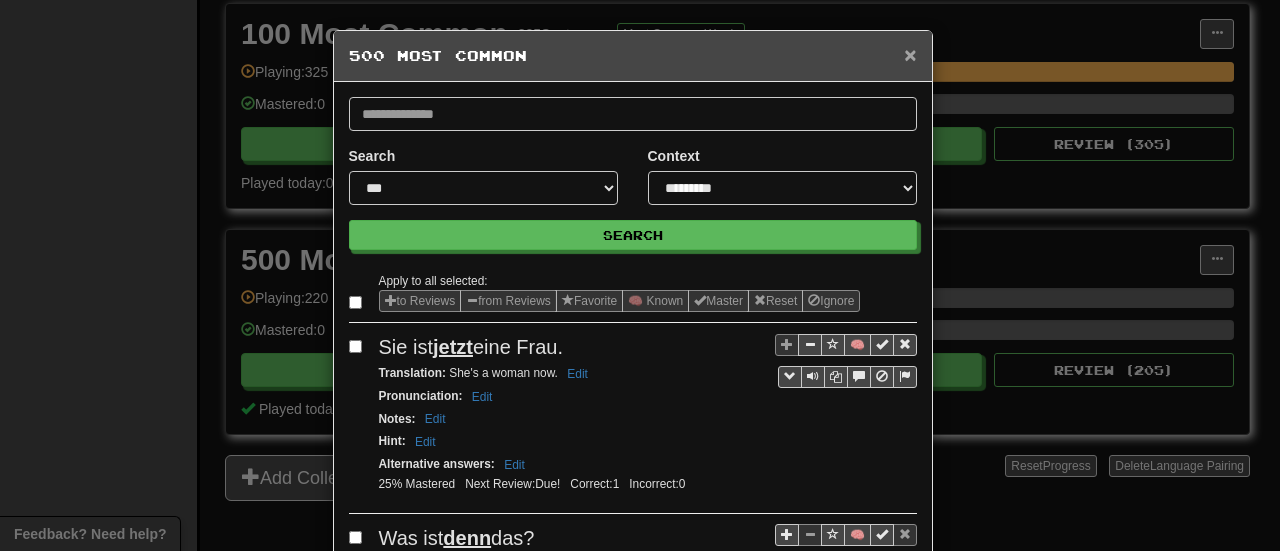 click on "×" at bounding box center [910, 54] 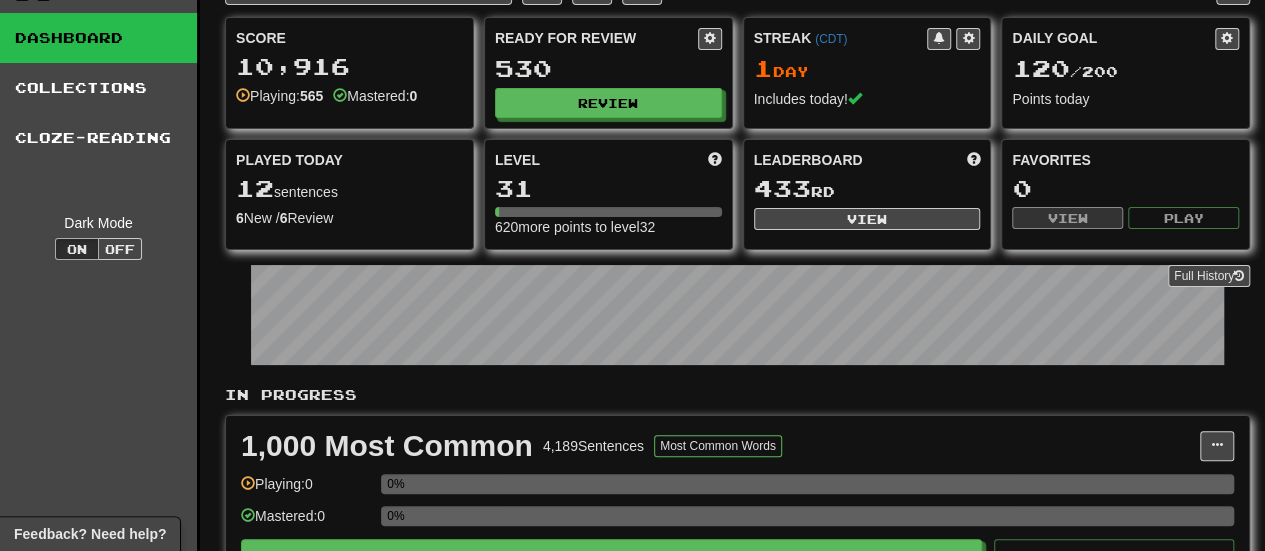 scroll, scrollTop: 0, scrollLeft: 0, axis: both 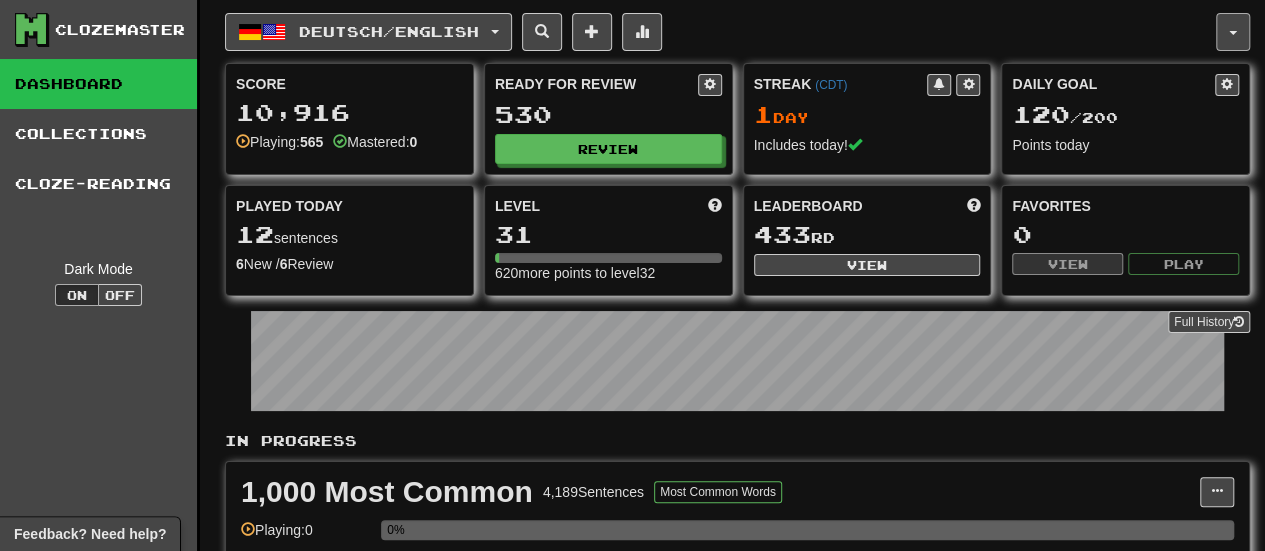 click at bounding box center (1233, 32) 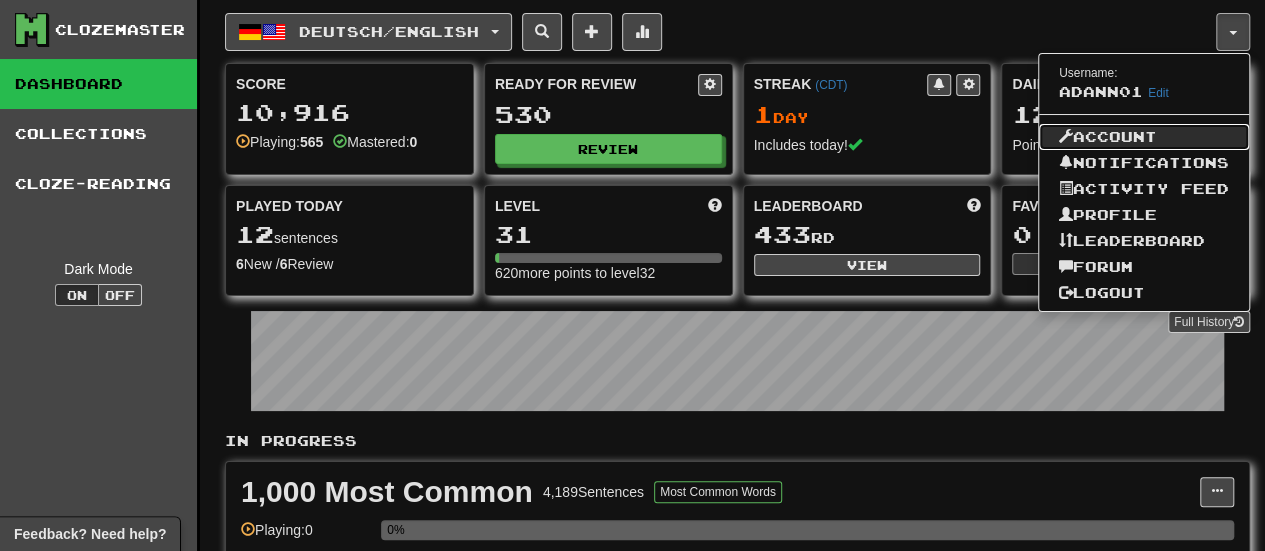 click on "Account" at bounding box center [1144, 137] 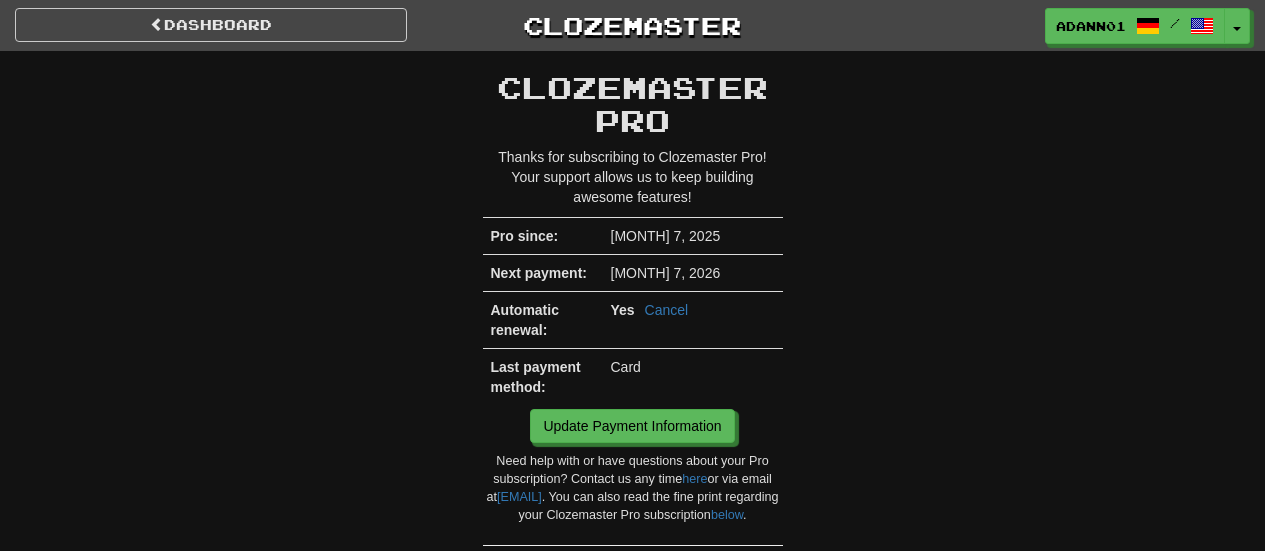 scroll, scrollTop: 0, scrollLeft: 0, axis: both 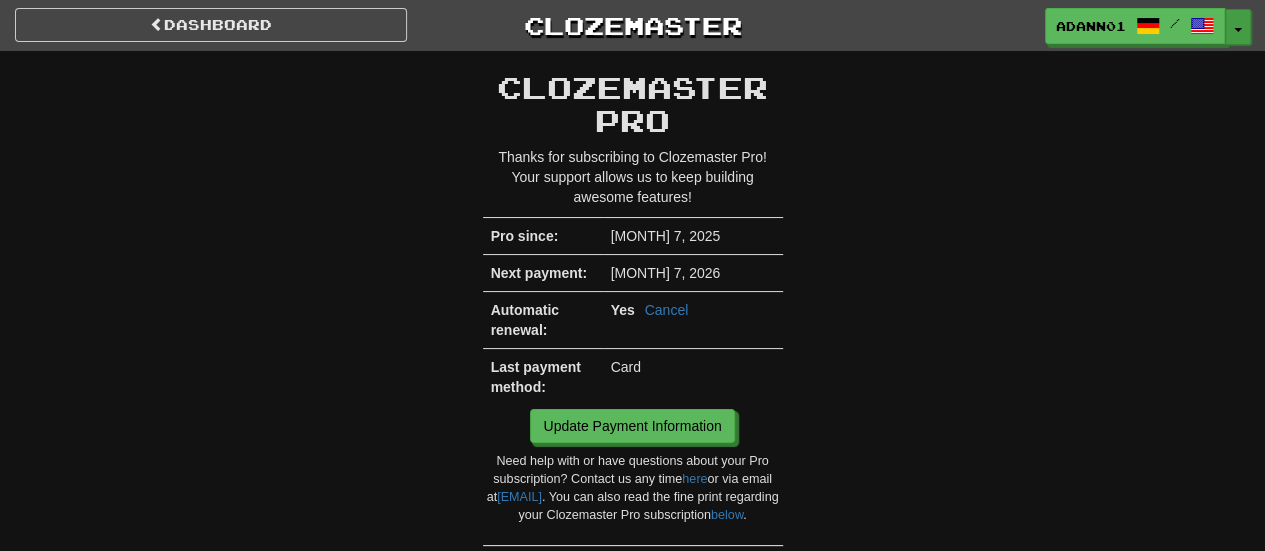 click on "Toggle Dropdown" at bounding box center (1238, 27) 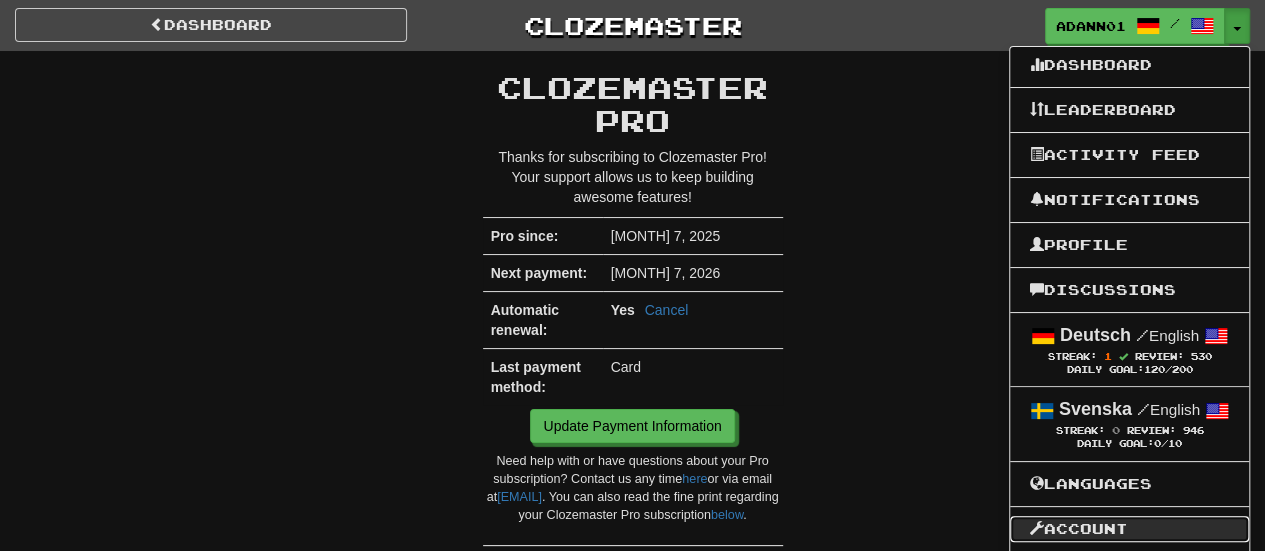 click on "Account" at bounding box center (1129, 529) 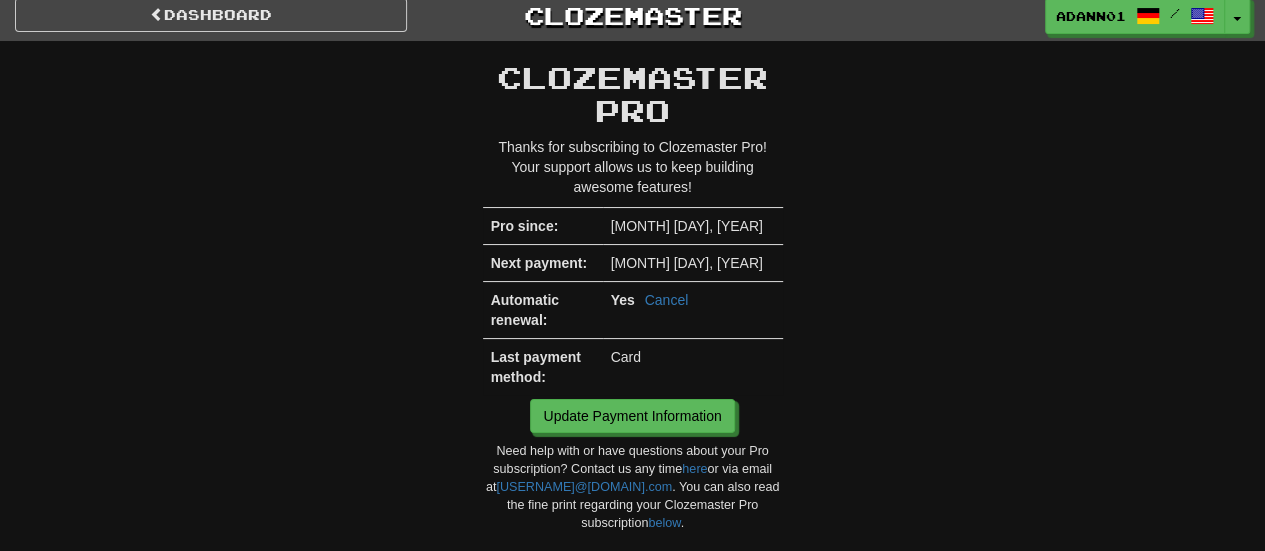 scroll, scrollTop: 0, scrollLeft: 0, axis: both 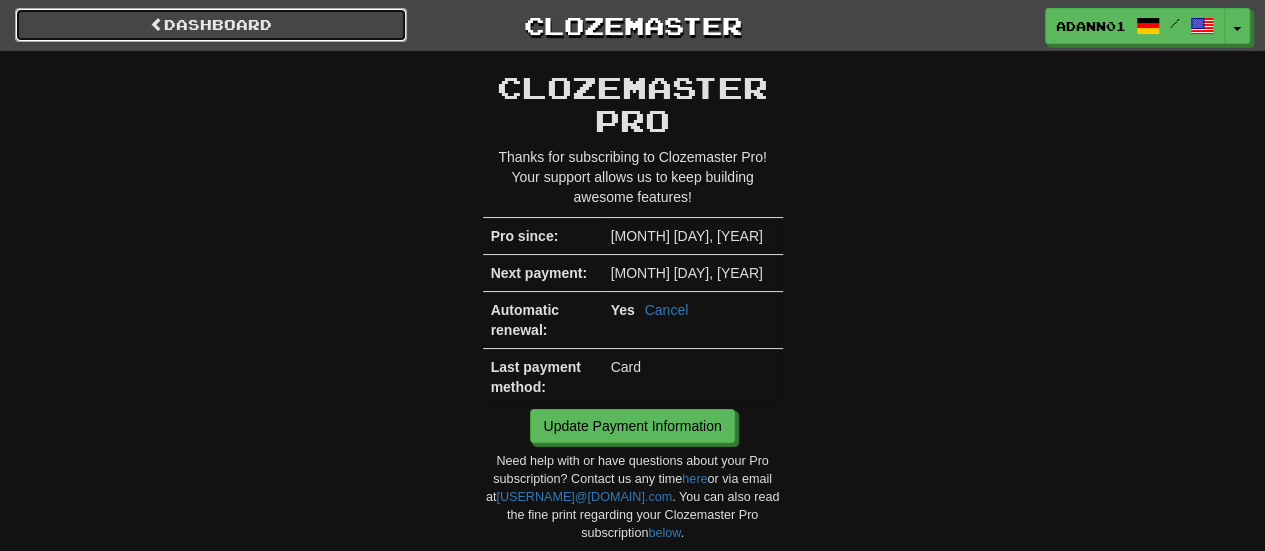 click on "Dashboard" at bounding box center (211, 25) 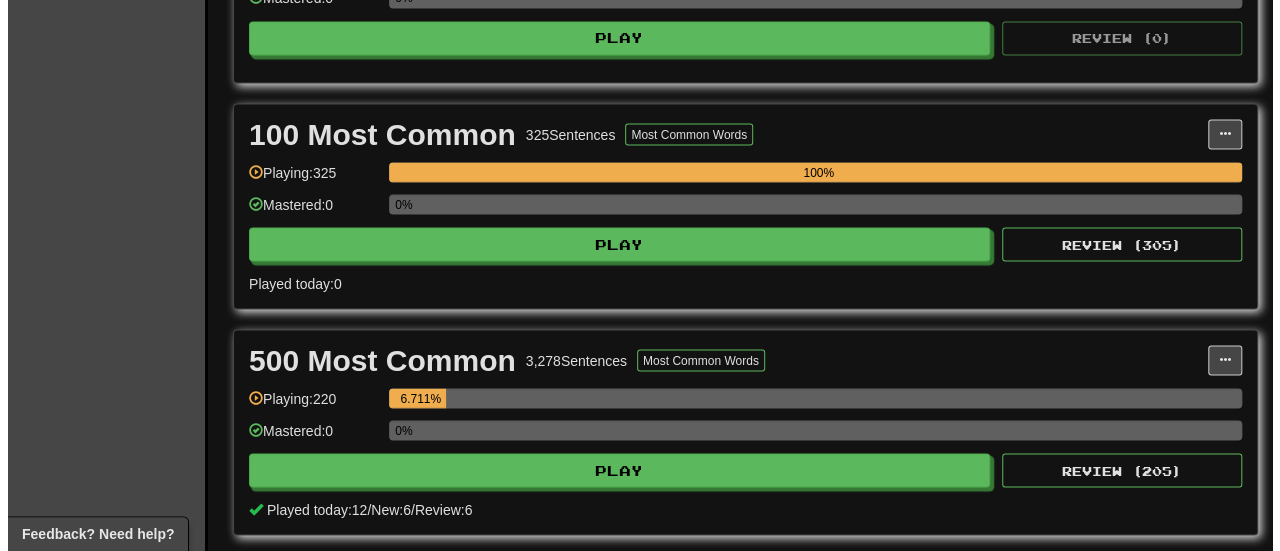 scroll, scrollTop: 2000, scrollLeft: 0, axis: vertical 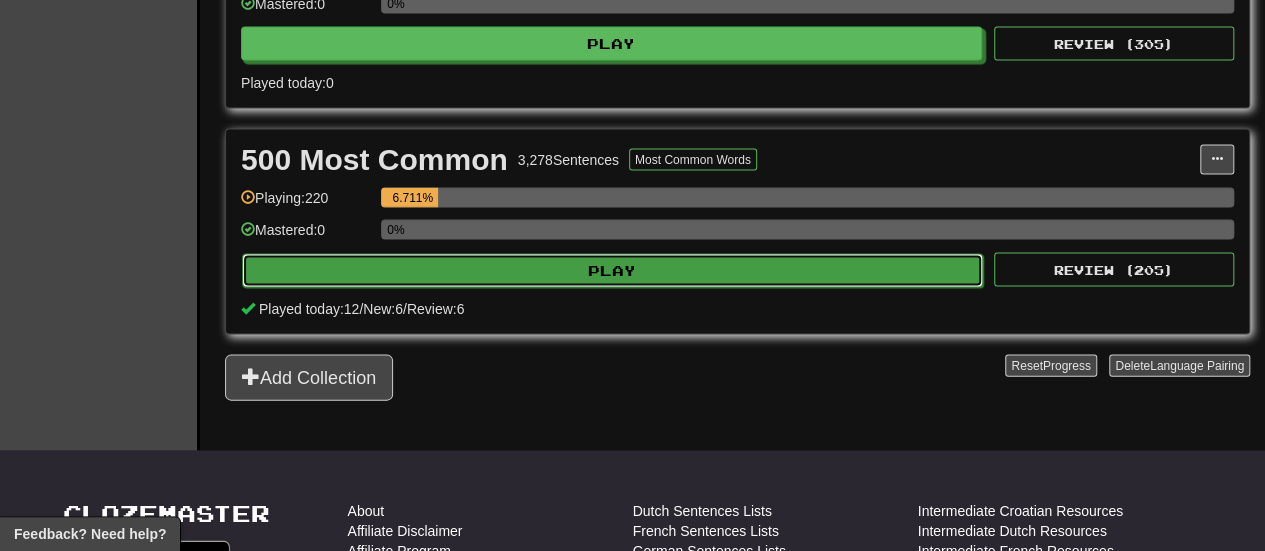 click on "Play" at bounding box center (612, 271) 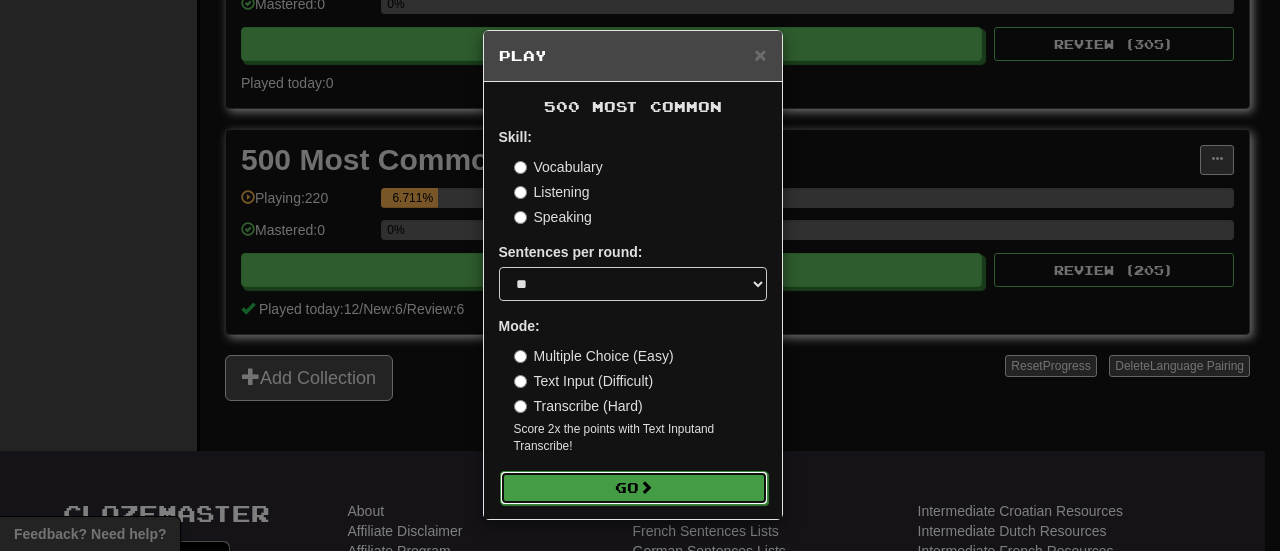 click on "Go" at bounding box center [634, 488] 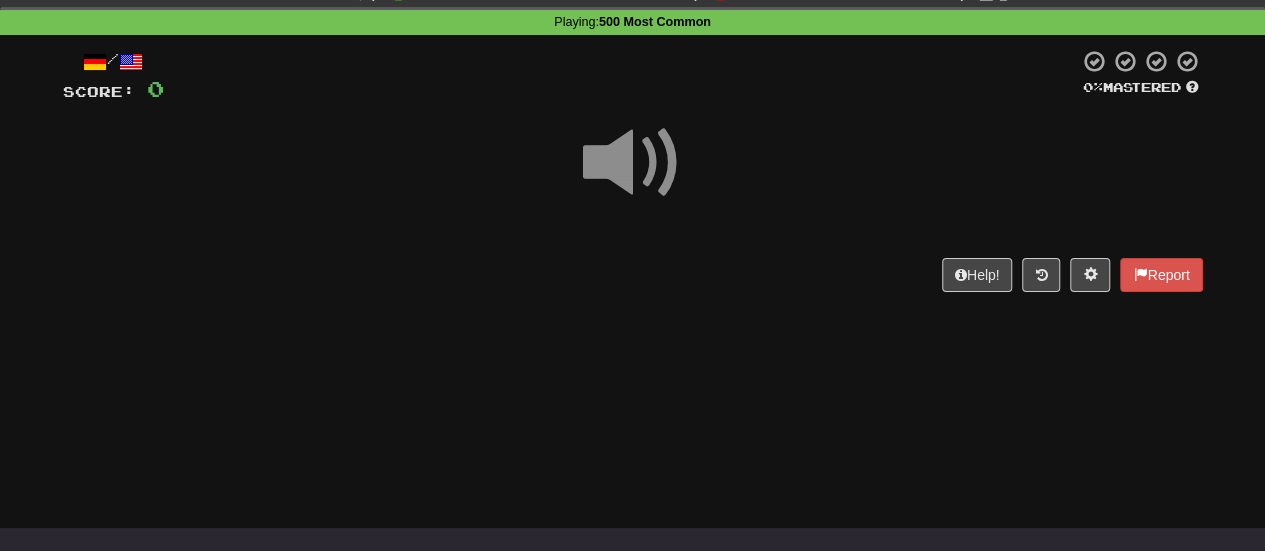 scroll, scrollTop: 100, scrollLeft: 0, axis: vertical 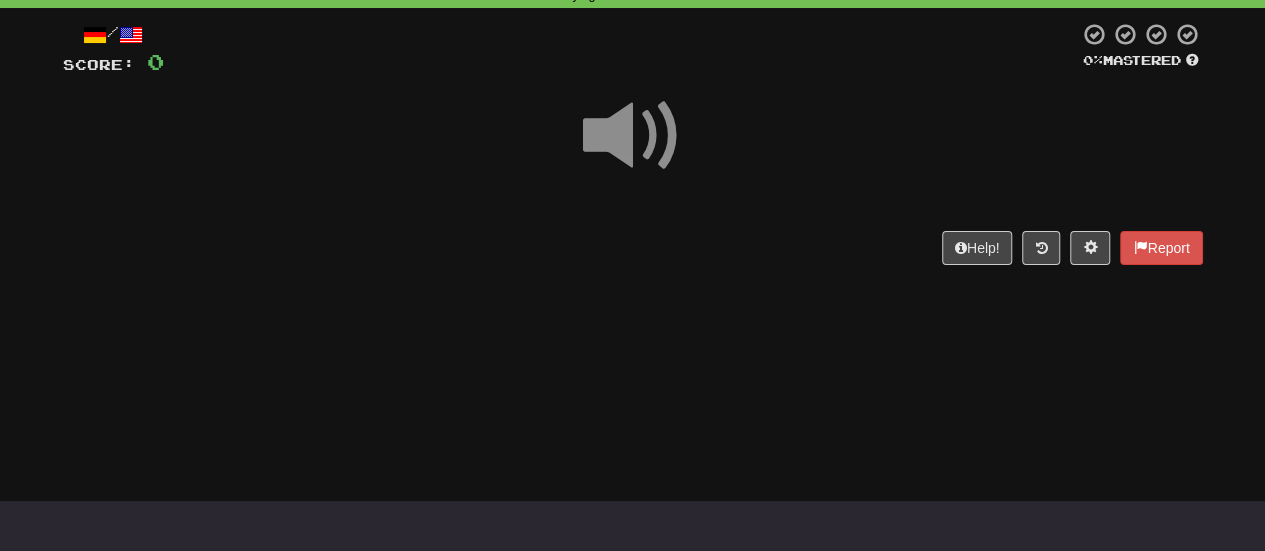 click at bounding box center (633, 136) 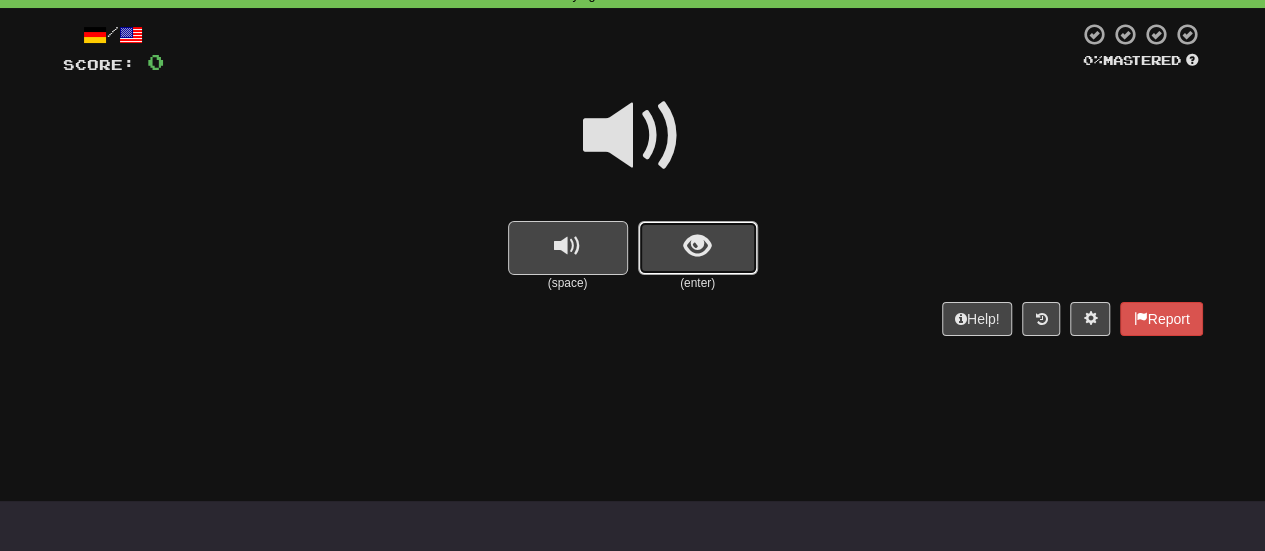 click at bounding box center [698, 248] 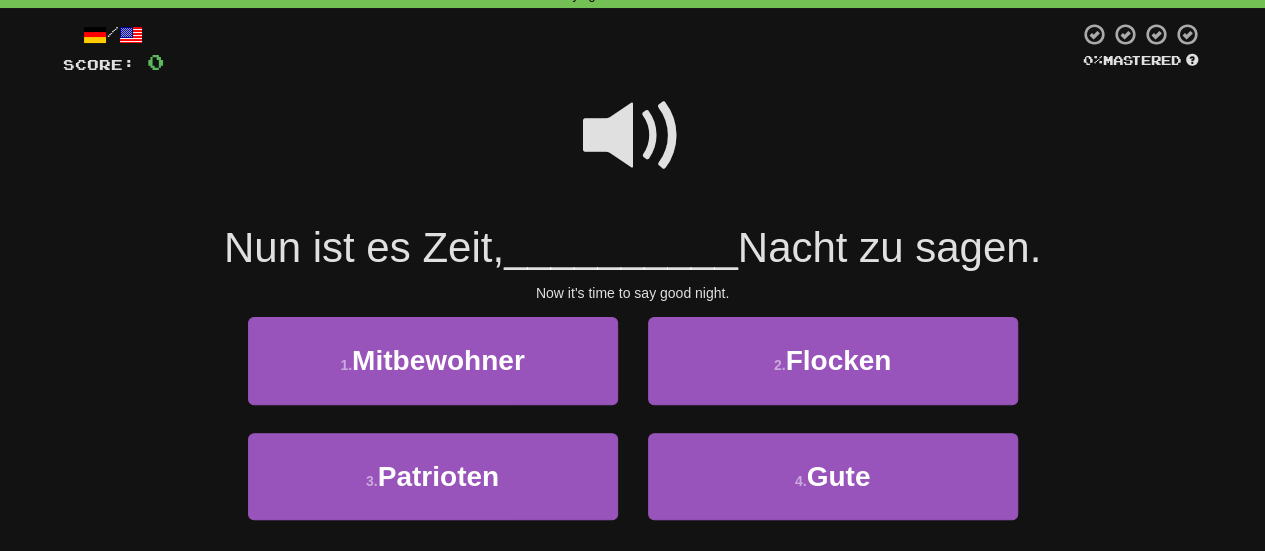 click at bounding box center [633, 136] 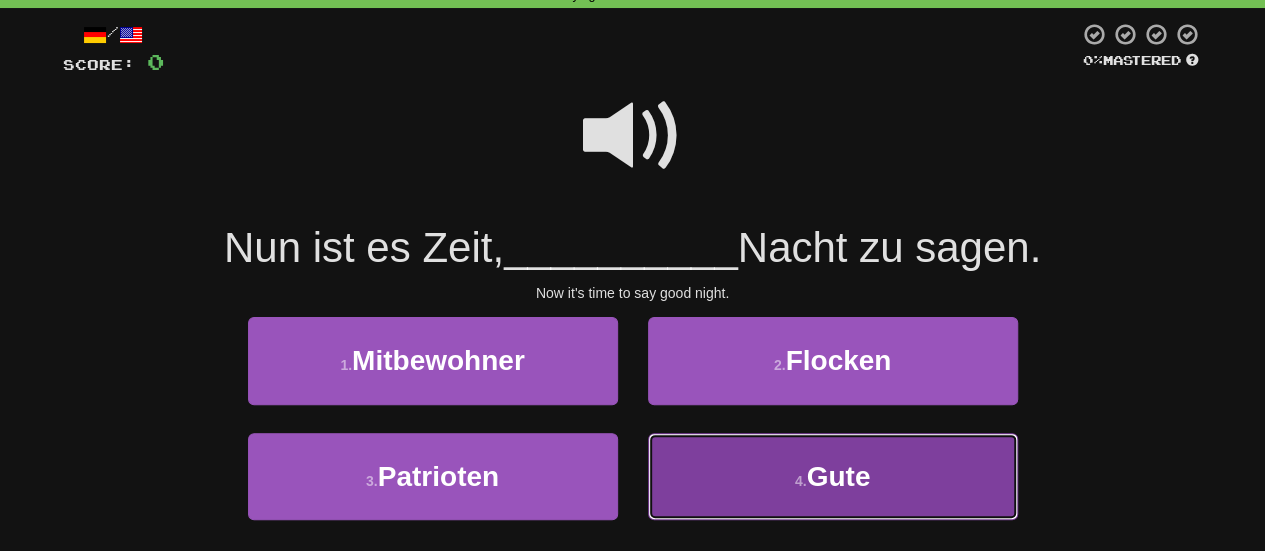 click on "4 .  Gute" at bounding box center (833, 476) 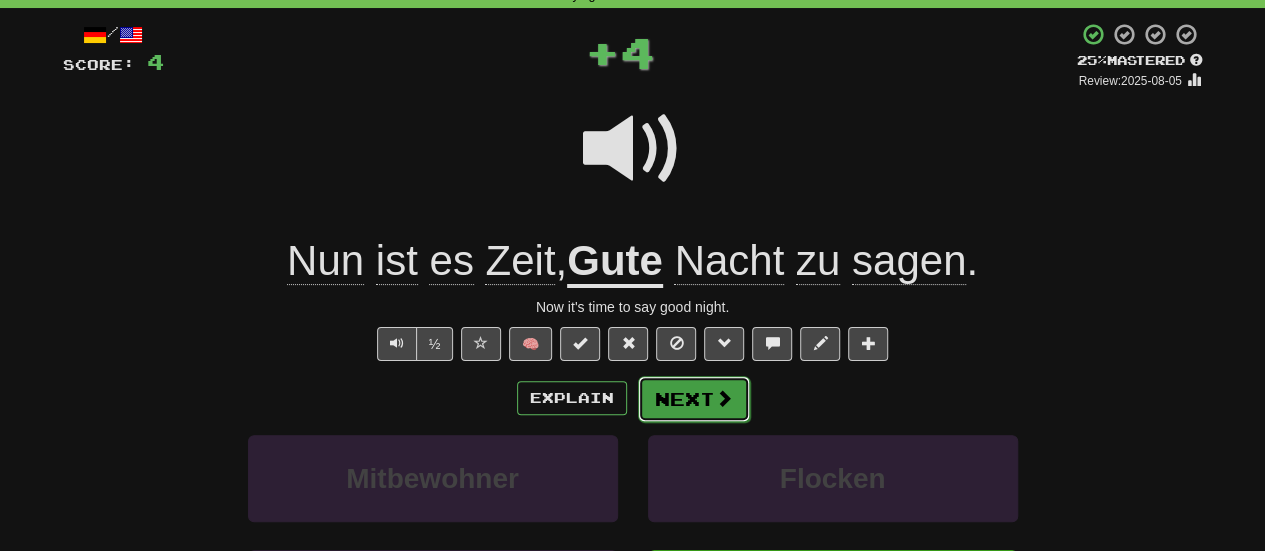 click on "Next" at bounding box center (694, 399) 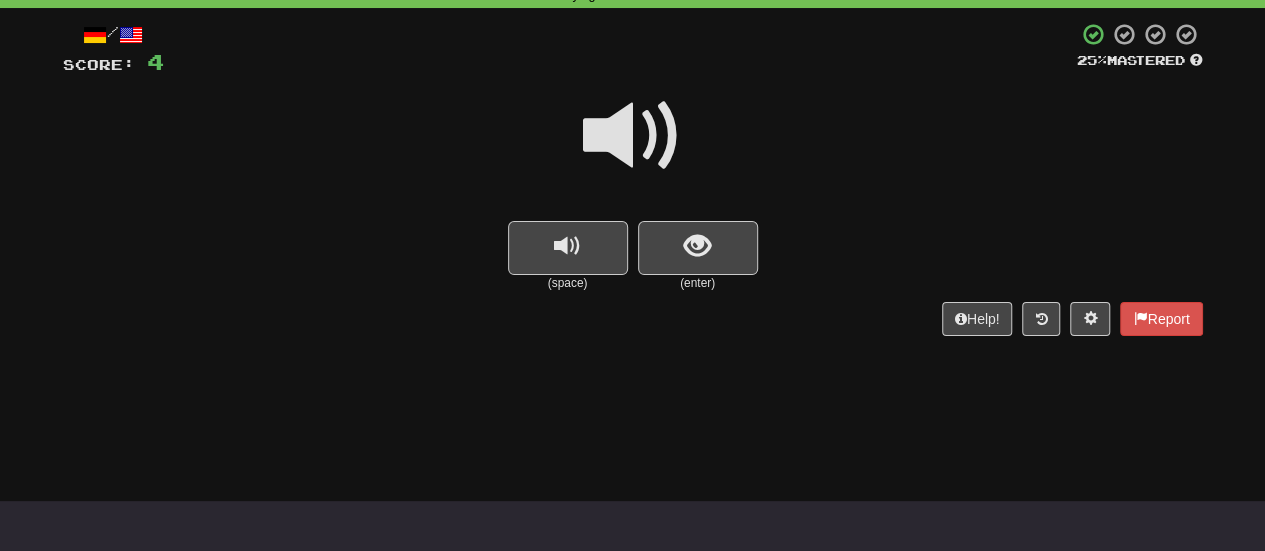 click at bounding box center [633, 136] 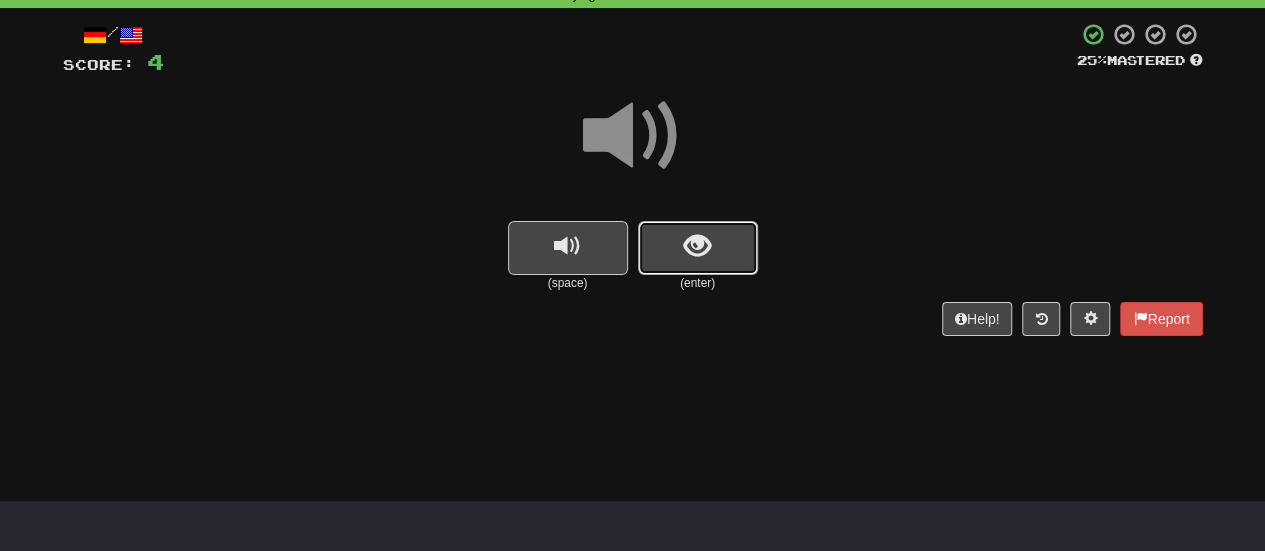 click at bounding box center [698, 248] 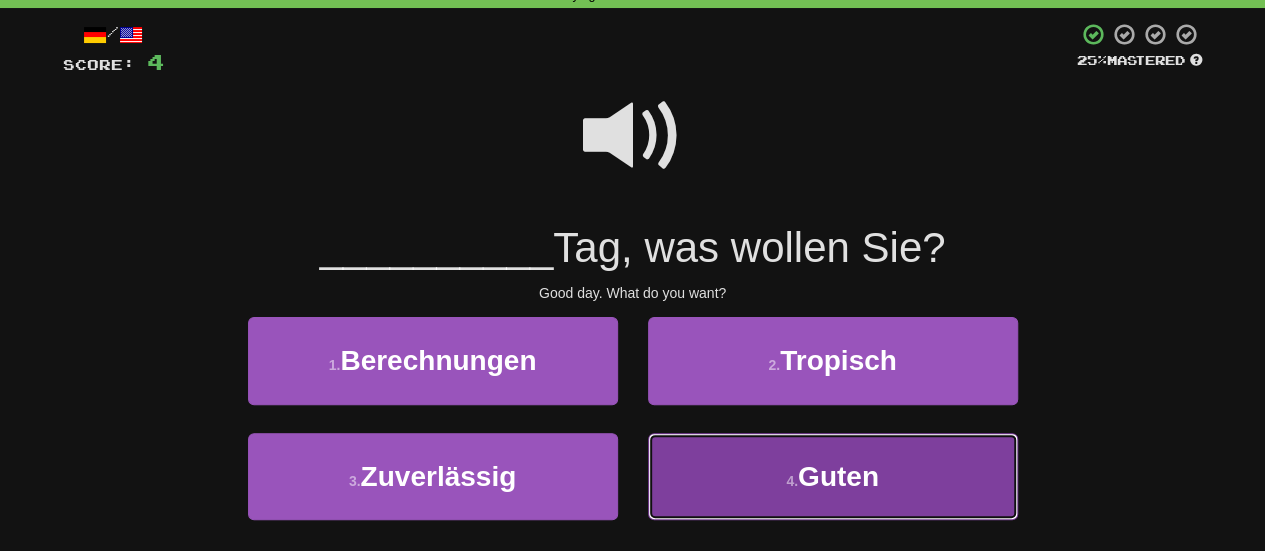 click on "4 ." at bounding box center [792, 481] 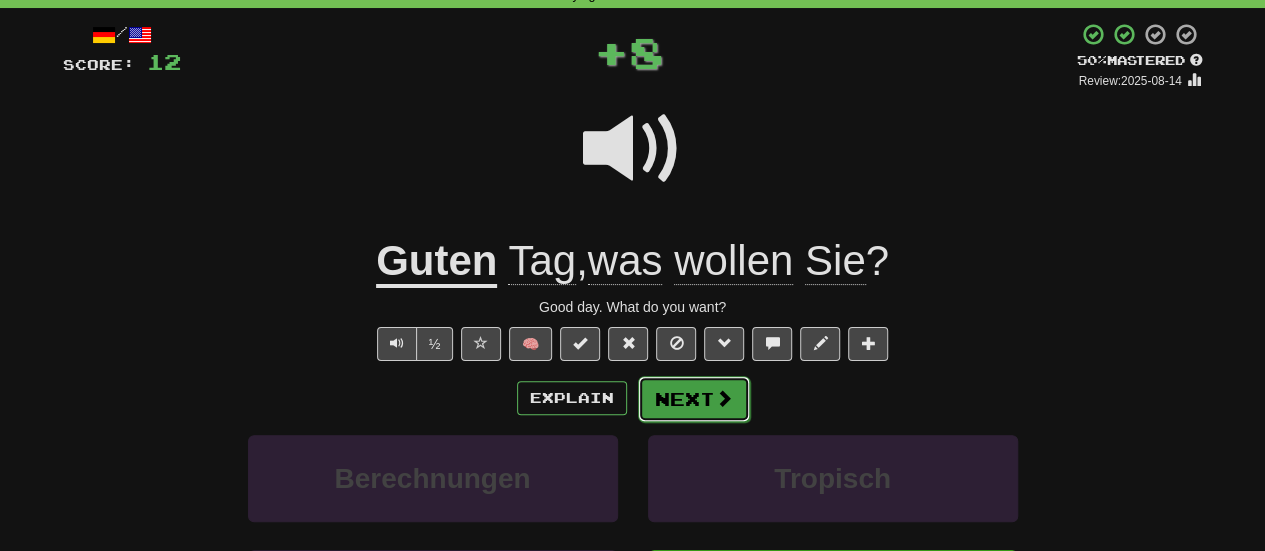 click on "Next" at bounding box center [694, 399] 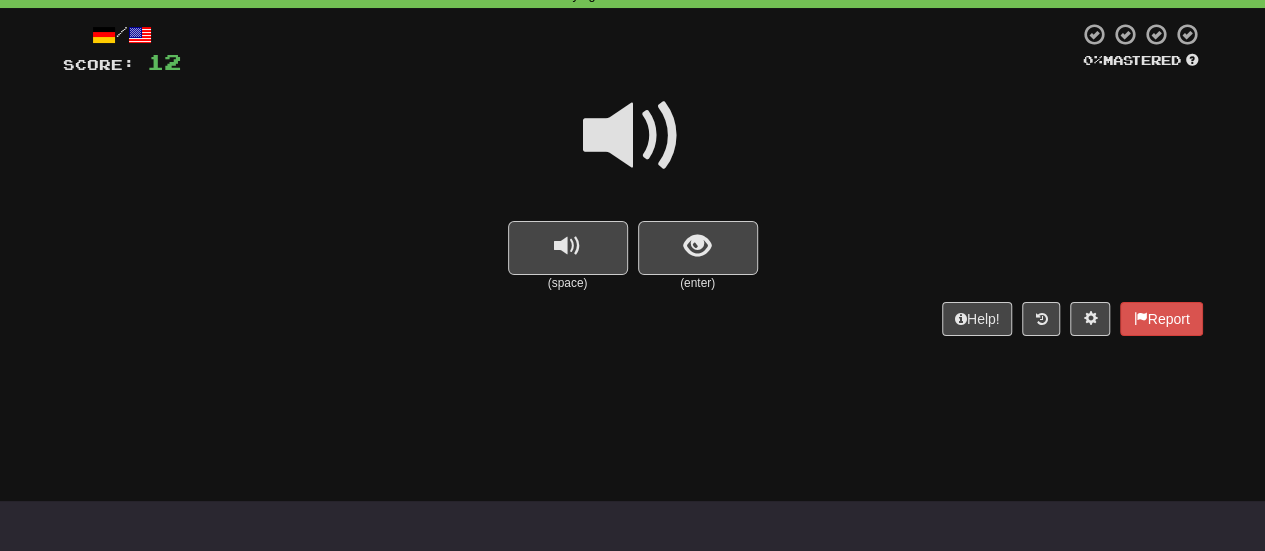 click at bounding box center (633, 136) 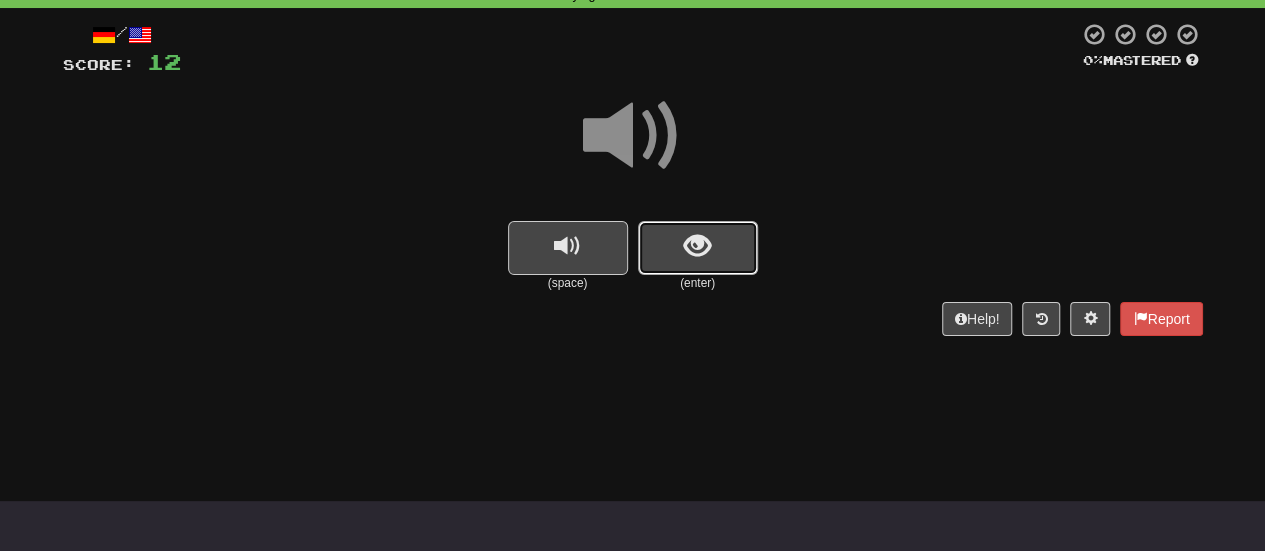 click at bounding box center (698, 248) 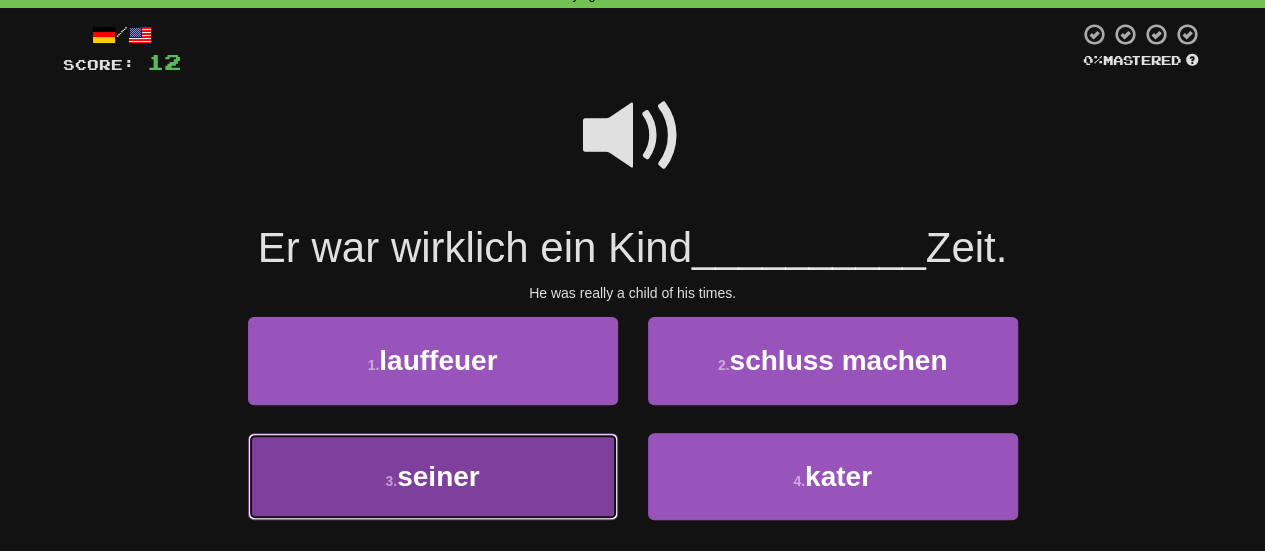 click on "3 .  seiner" at bounding box center (433, 476) 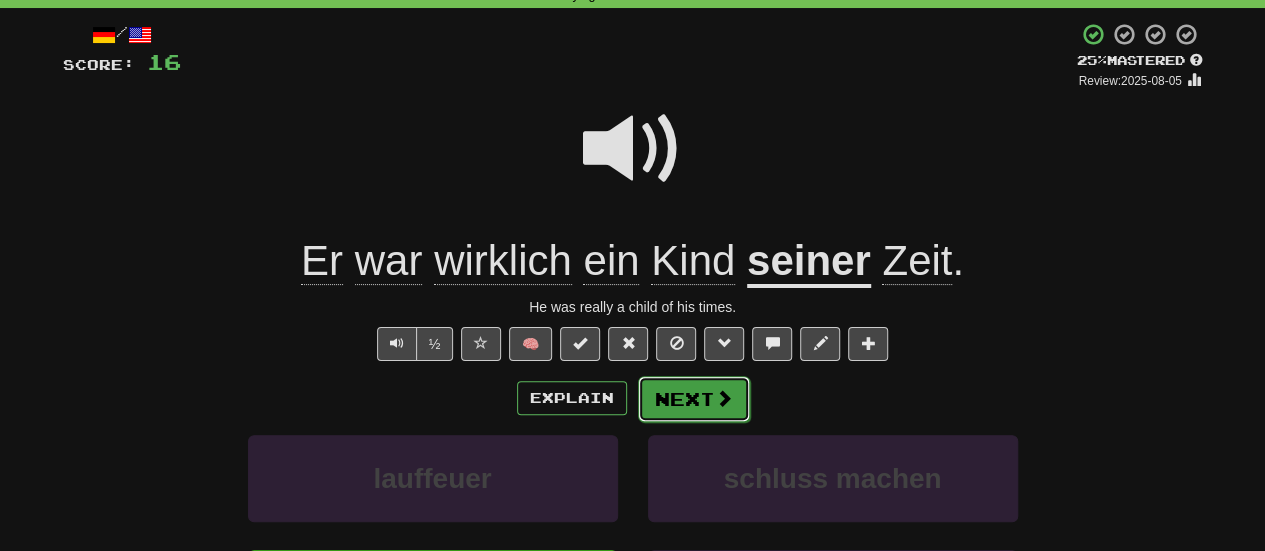 click at bounding box center [724, 398] 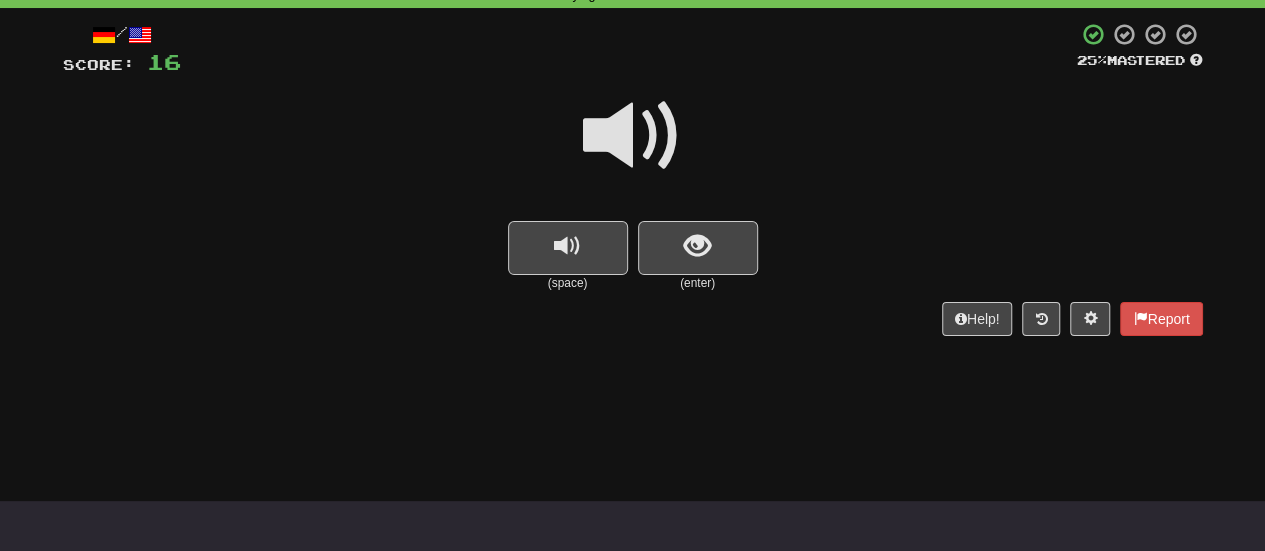 click at bounding box center (633, 136) 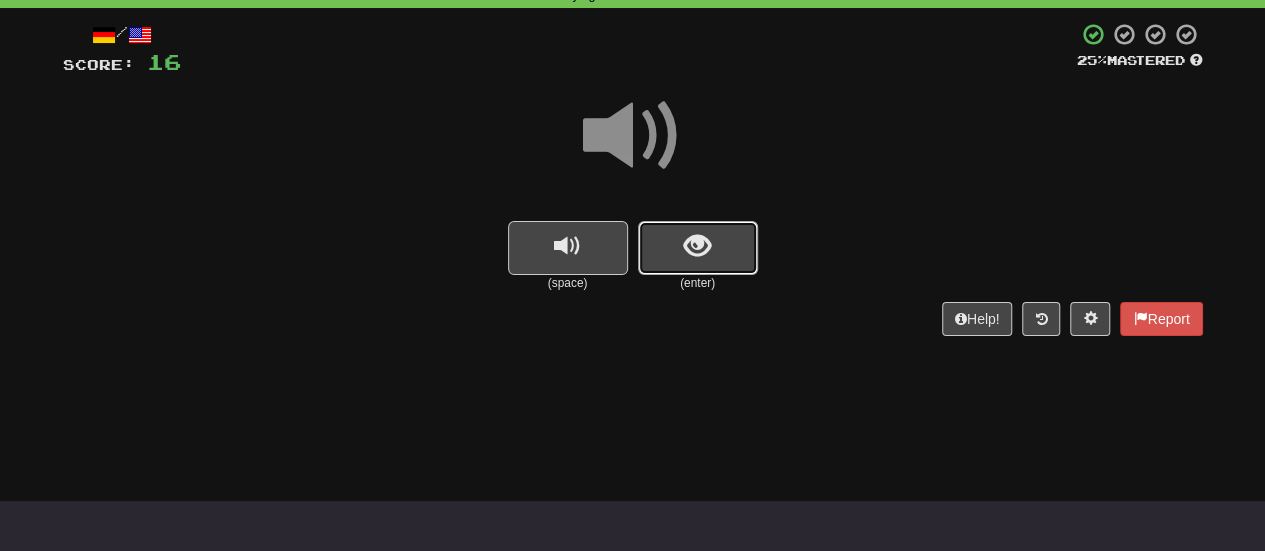 click at bounding box center (698, 248) 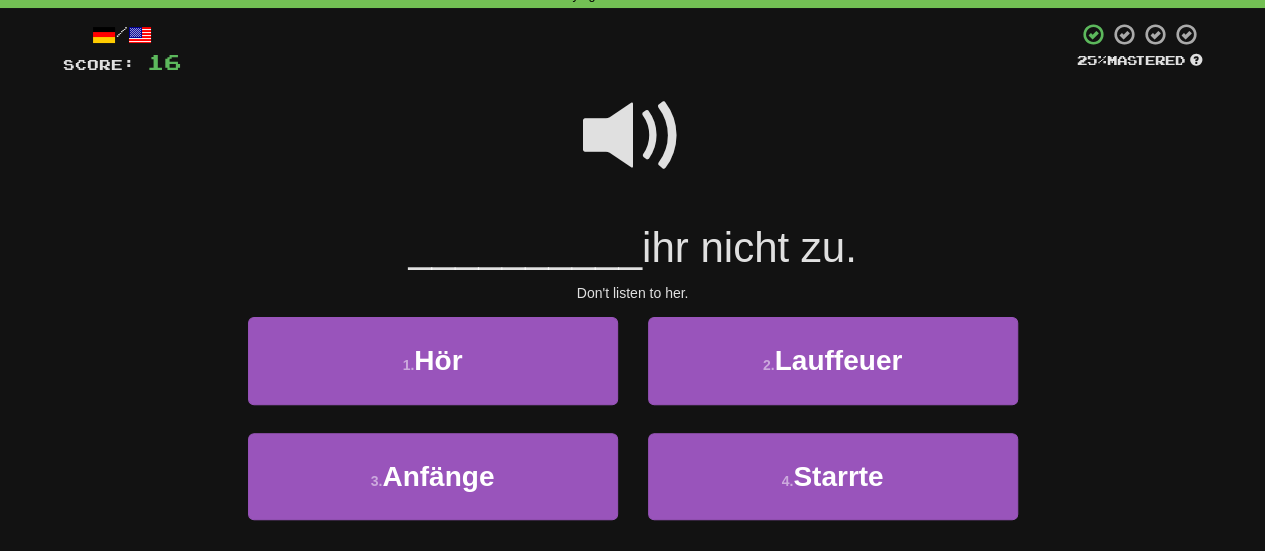 click at bounding box center (633, 136) 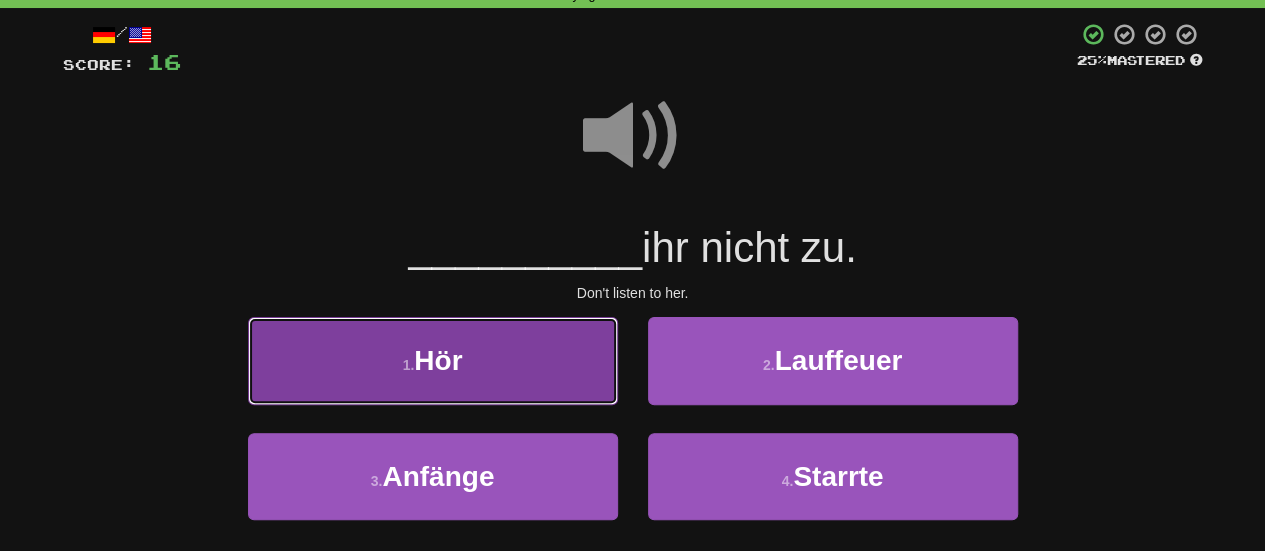 click on "1 .  Hör" at bounding box center [433, 360] 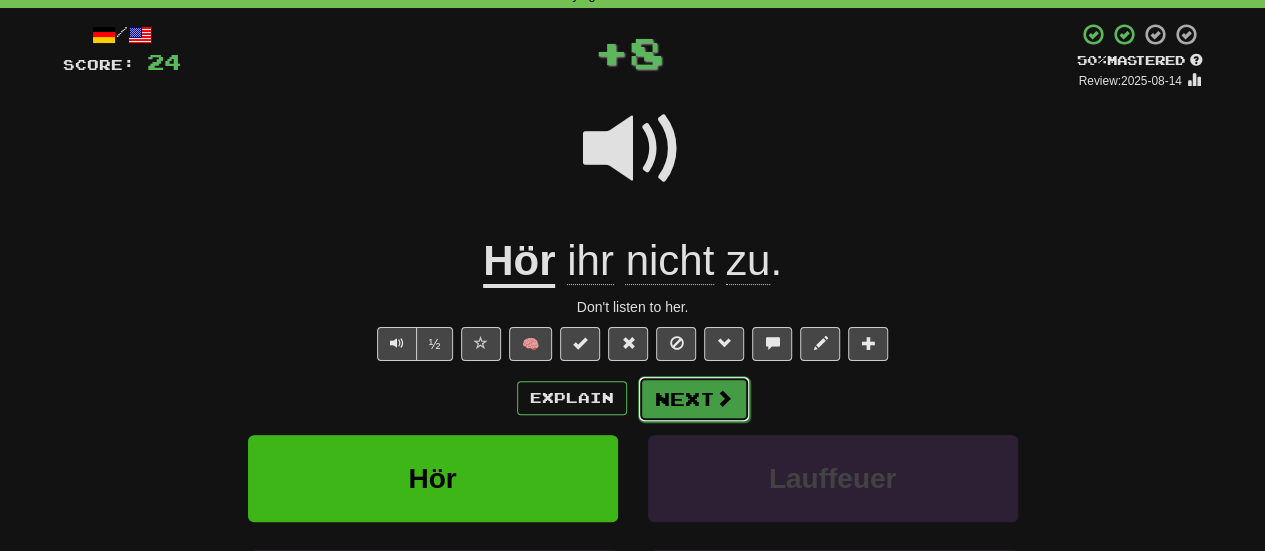 click on "Next" at bounding box center [694, 399] 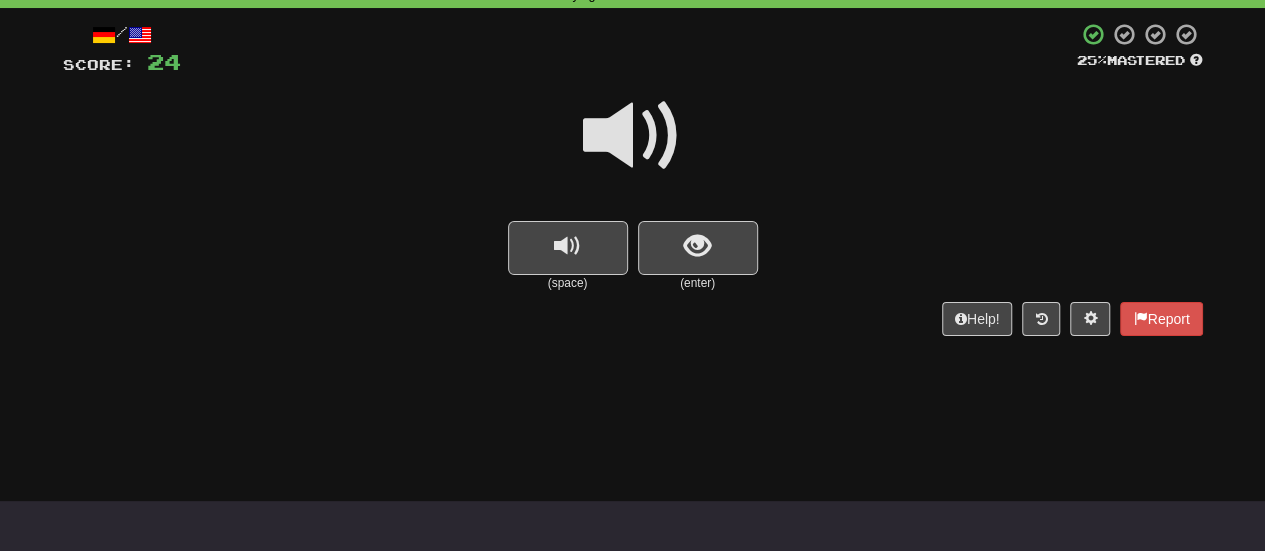 click at bounding box center (633, 136) 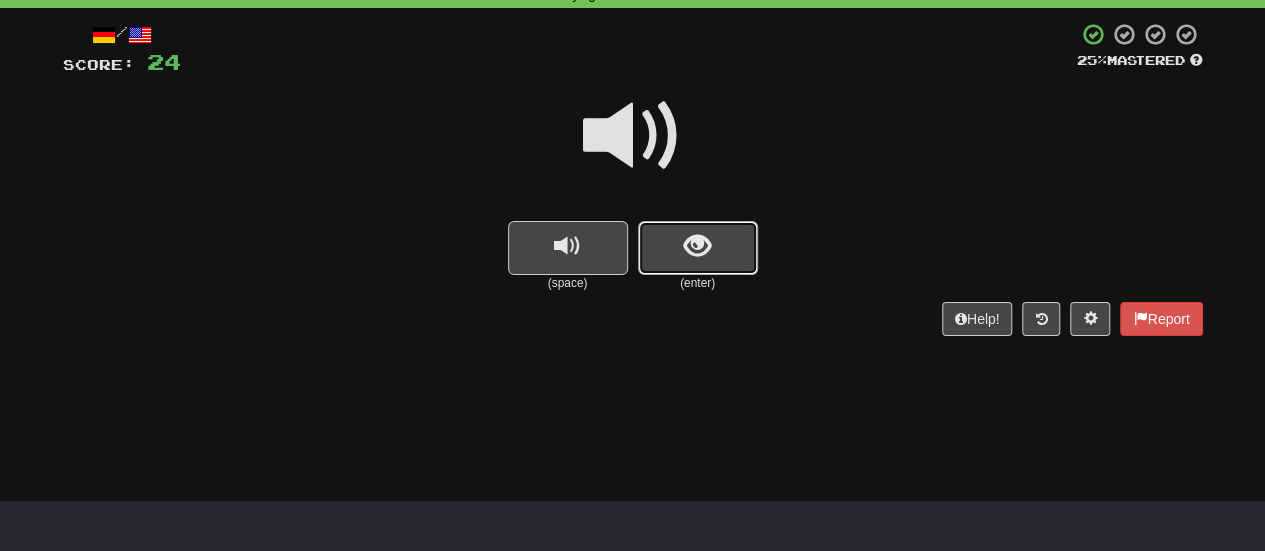 click at bounding box center [698, 248] 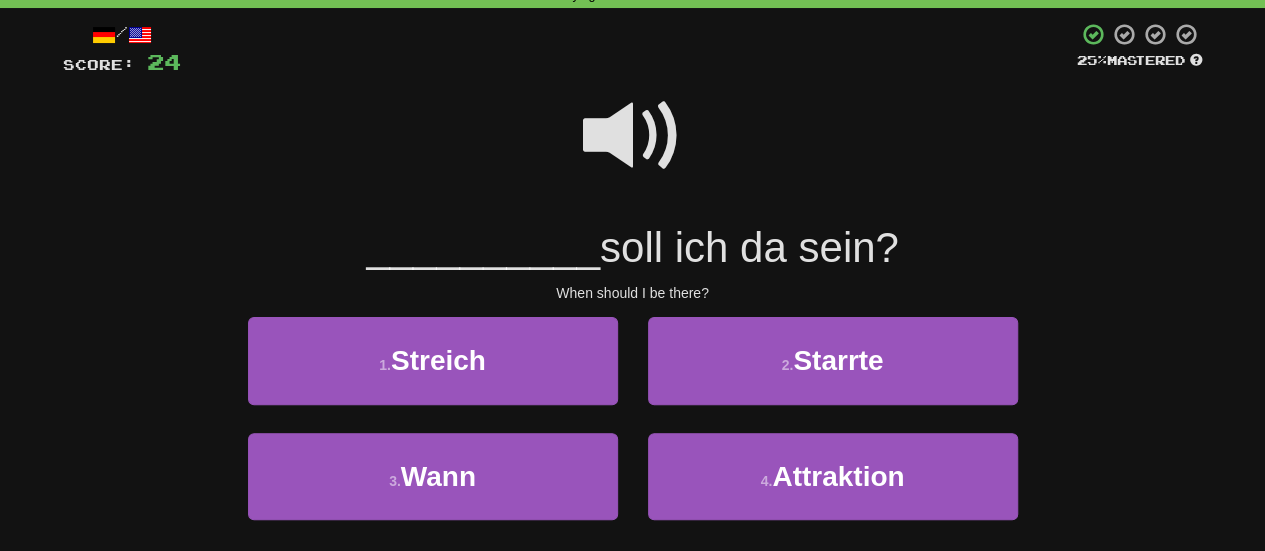 click at bounding box center [633, 136] 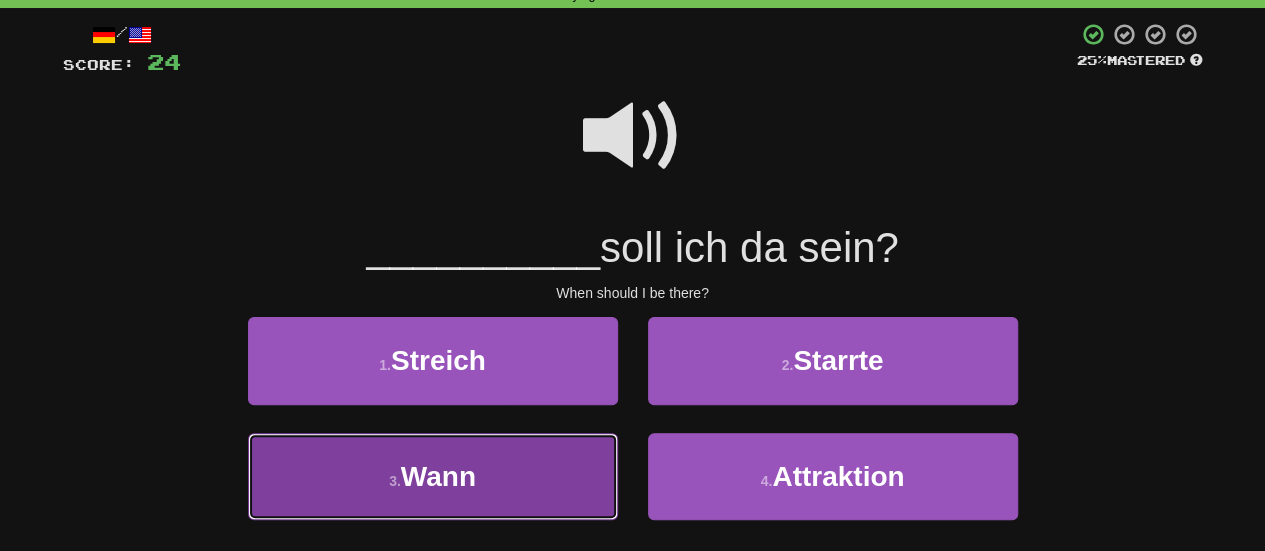 click on "3 .  Wann" at bounding box center (433, 476) 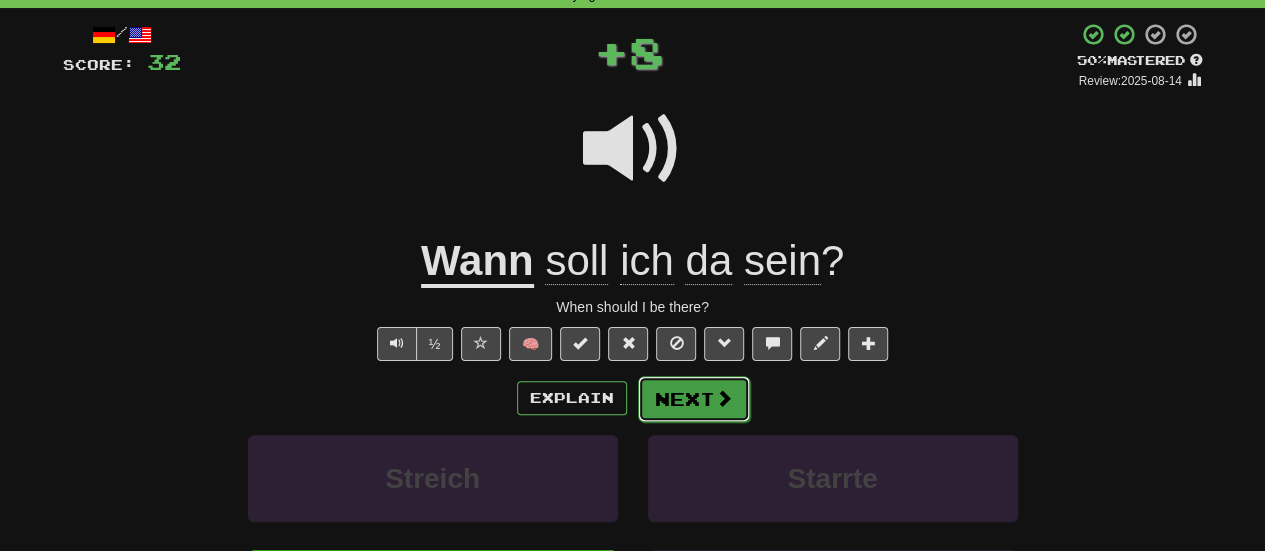 click on "Next" at bounding box center [694, 399] 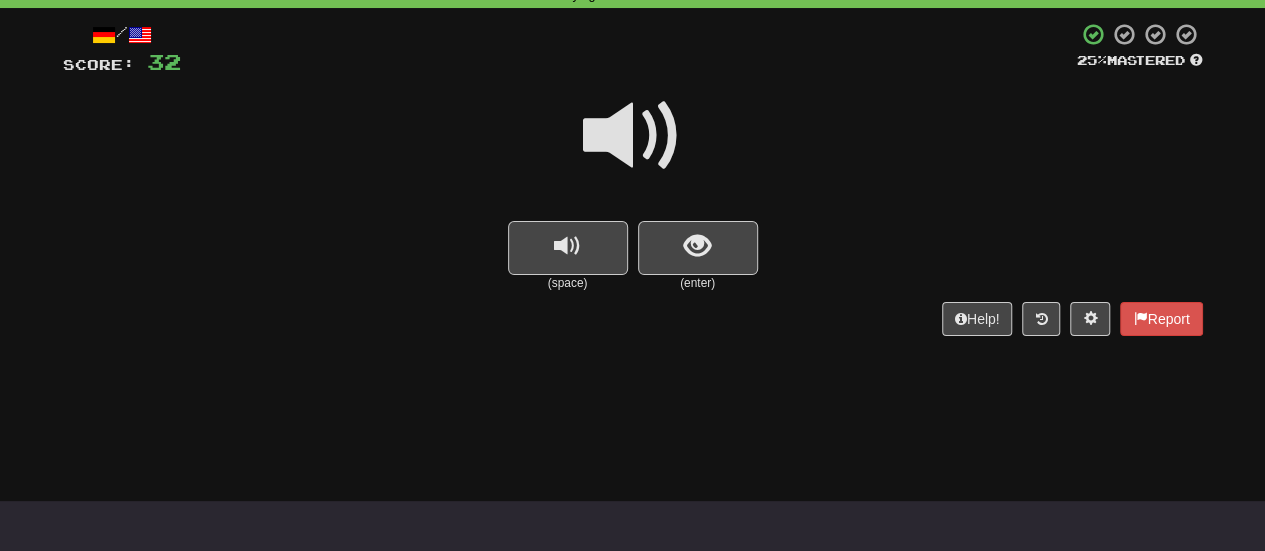 click at bounding box center [633, 136] 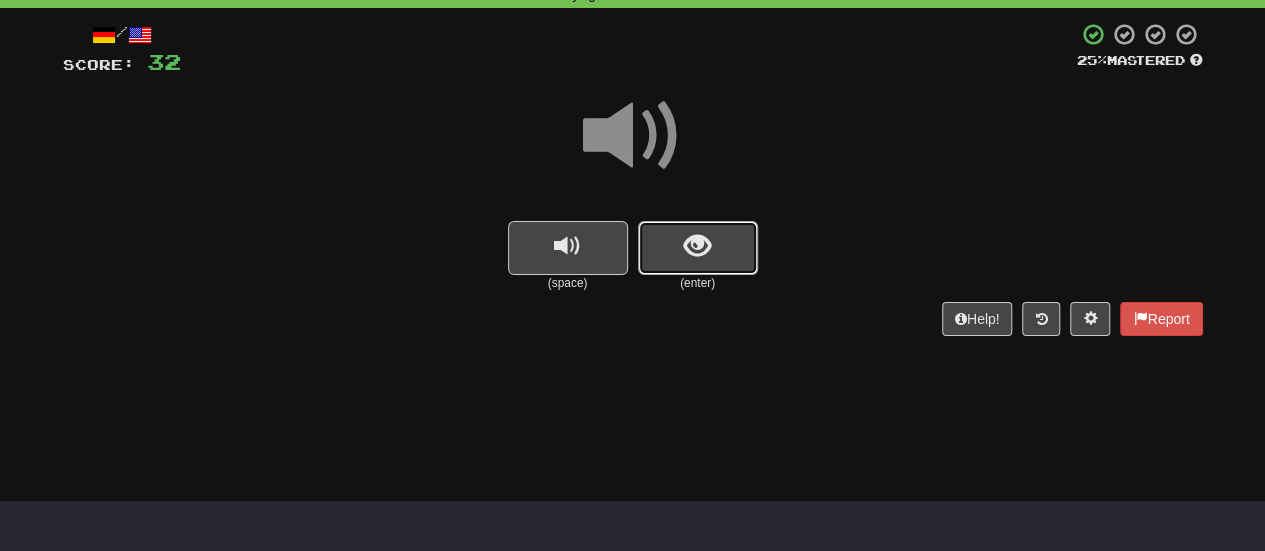 click at bounding box center (698, 248) 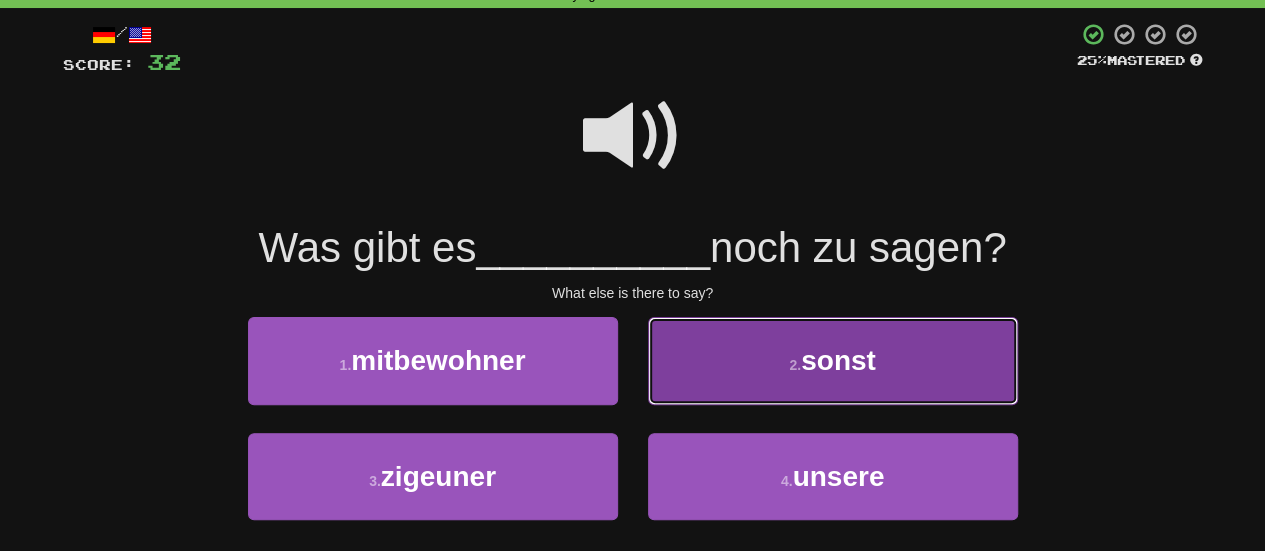 click on "sonst" at bounding box center (838, 360) 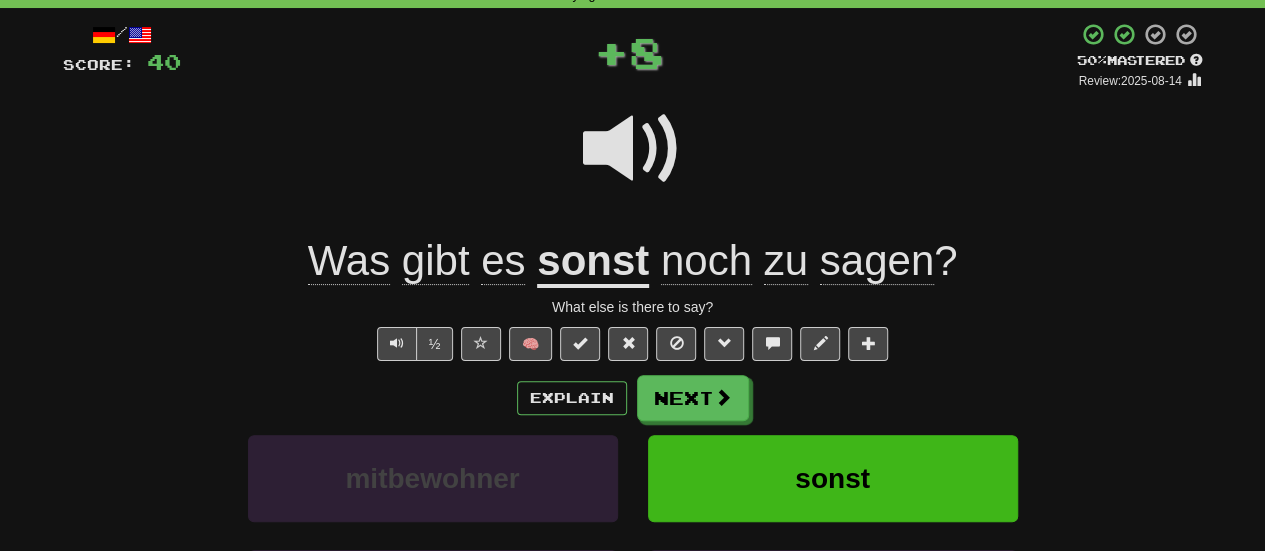 click on "sonst" at bounding box center (593, 262) 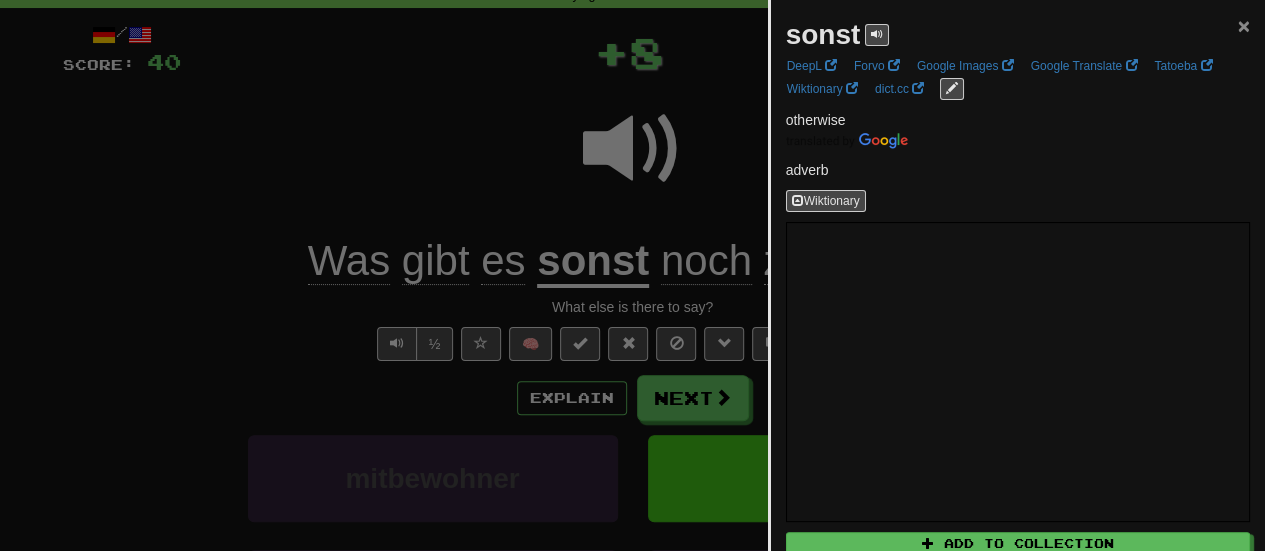 click on "×" at bounding box center [1244, 25] 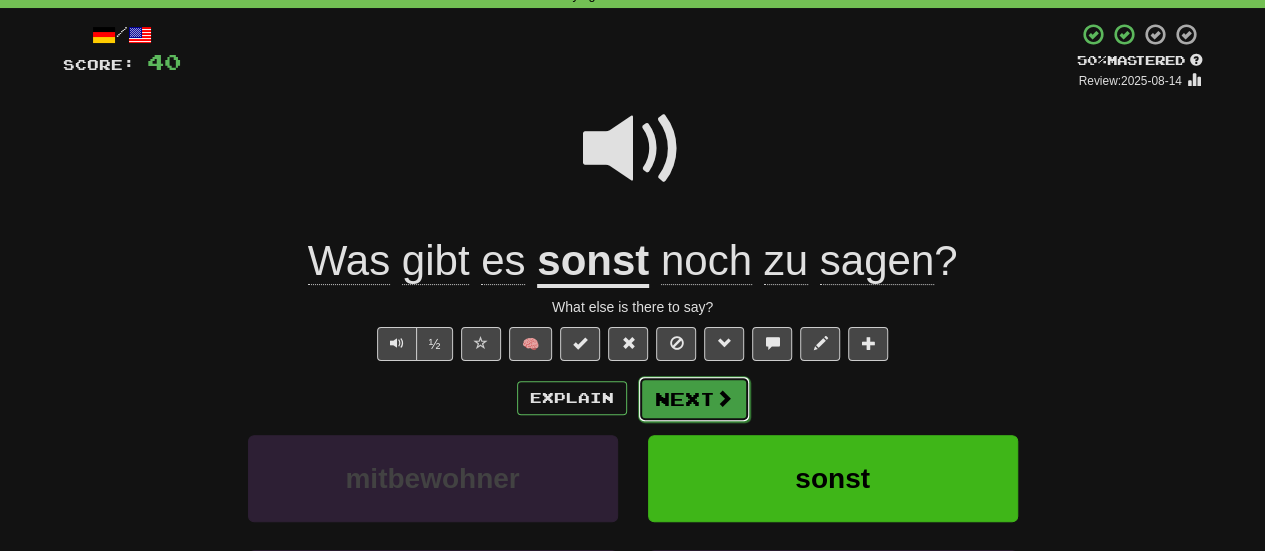 click on "Next" at bounding box center [694, 399] 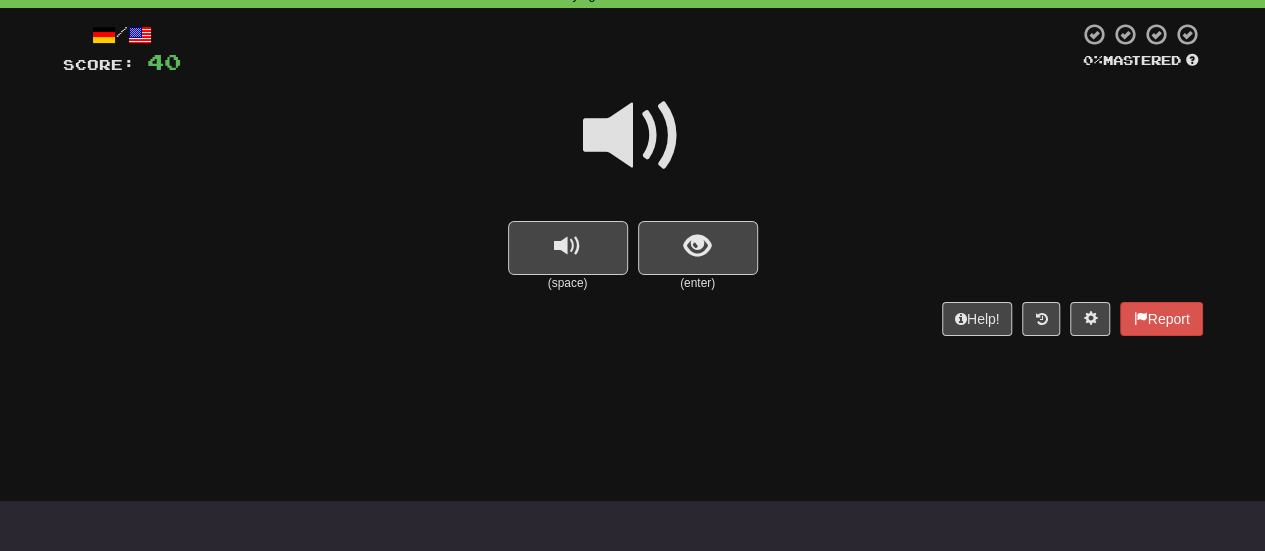 click at bounding box center (633, 136) 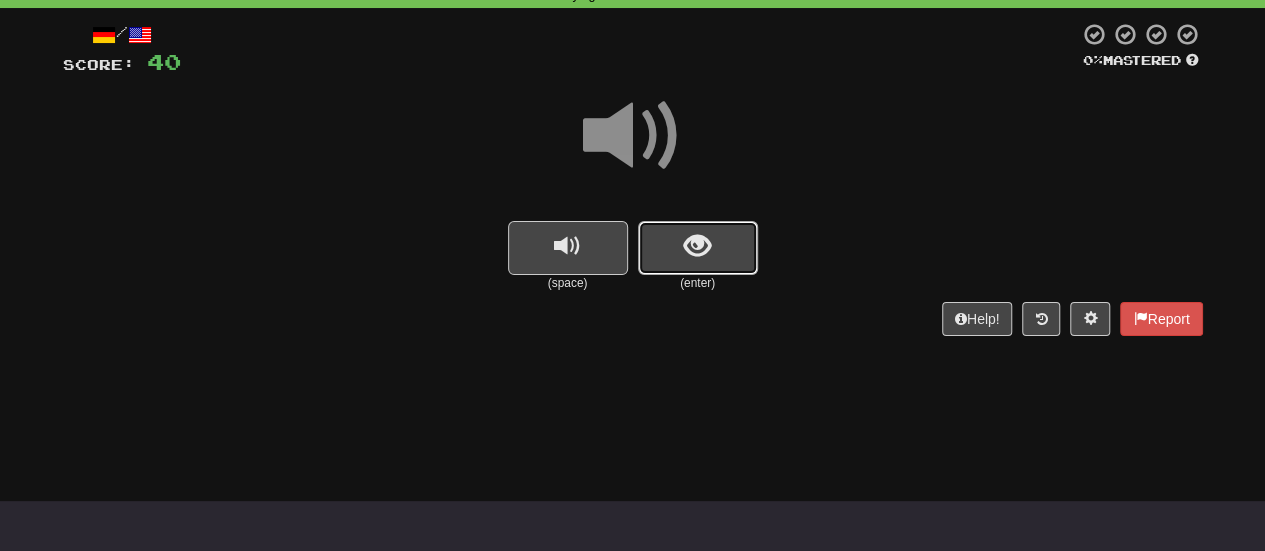 click at bounding box center [698, 248] 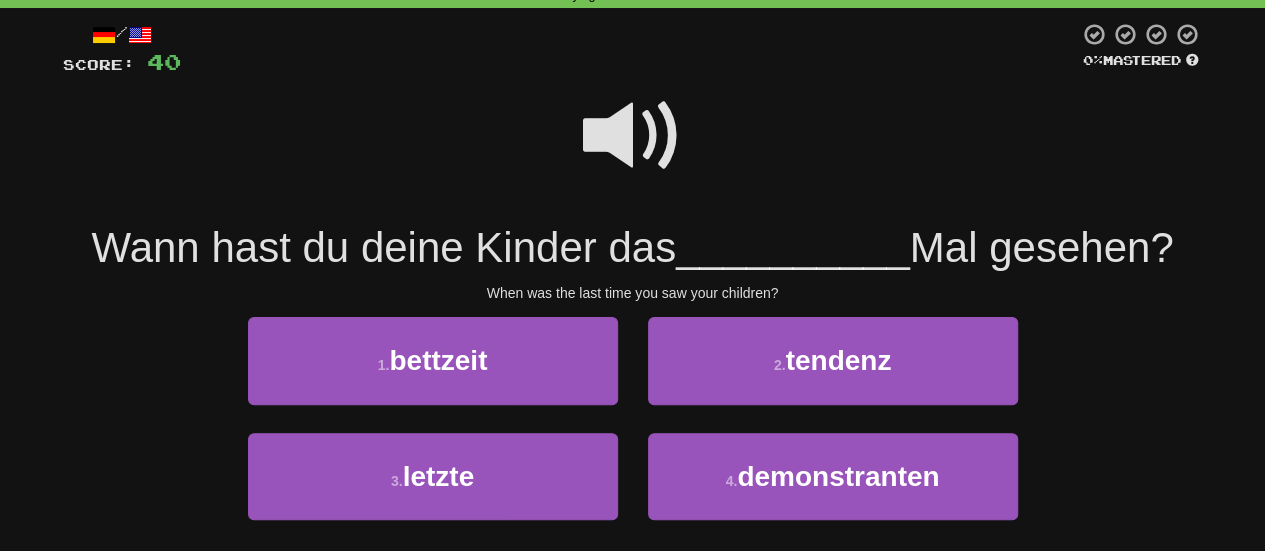 click at bounding box center [633, 136] 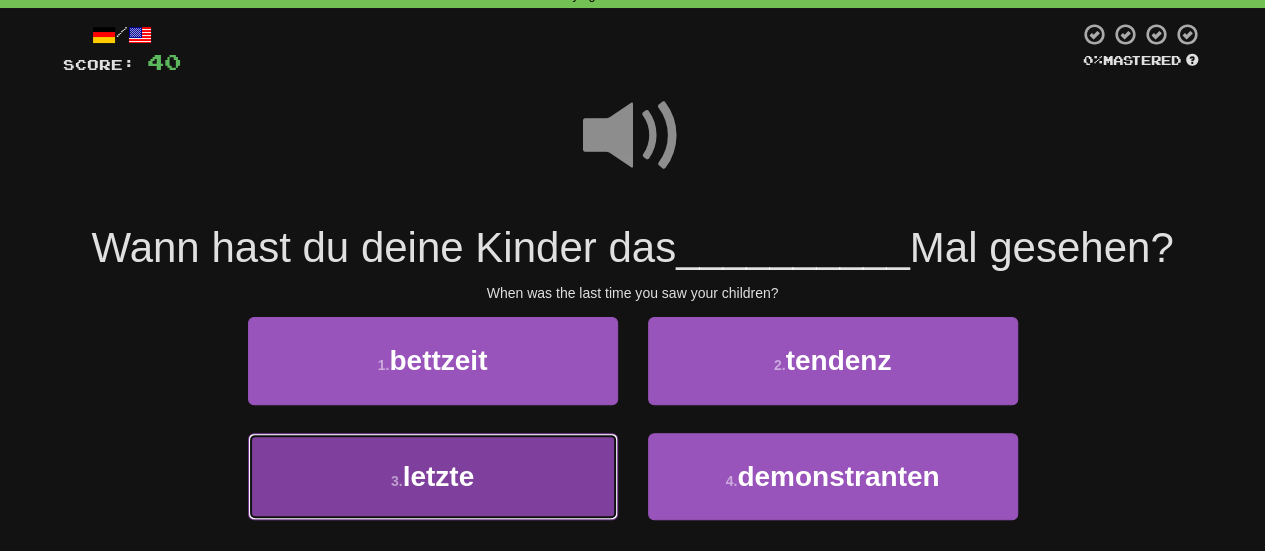 click on "3 .  letzte" at bounding box center [433, 476] 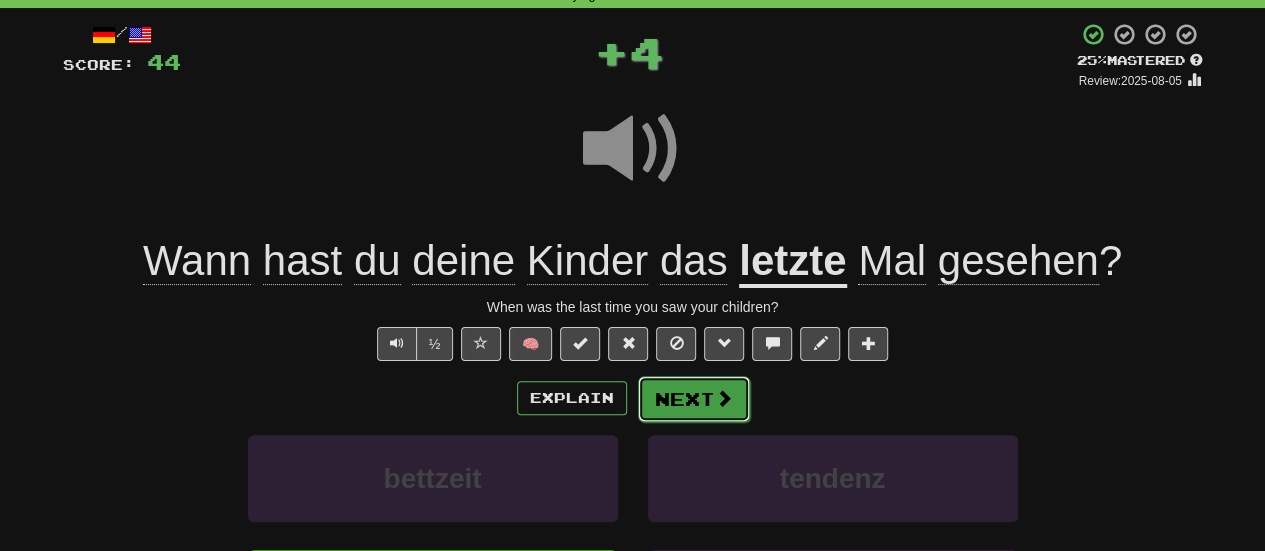click at bounding box center [724, 398] 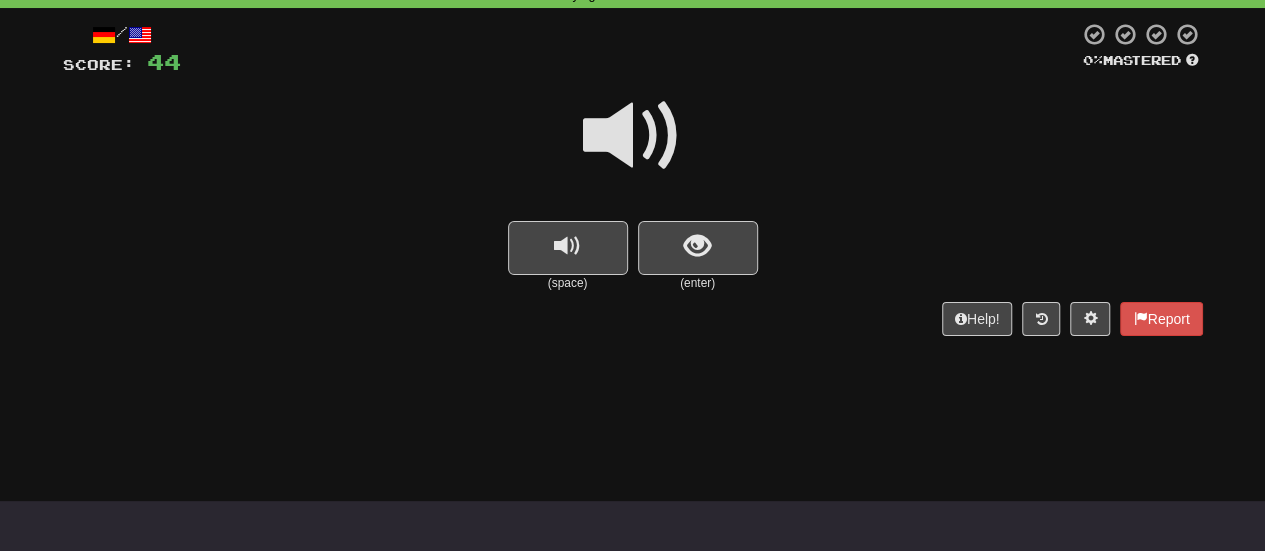 click at bounding box center [633, 136] 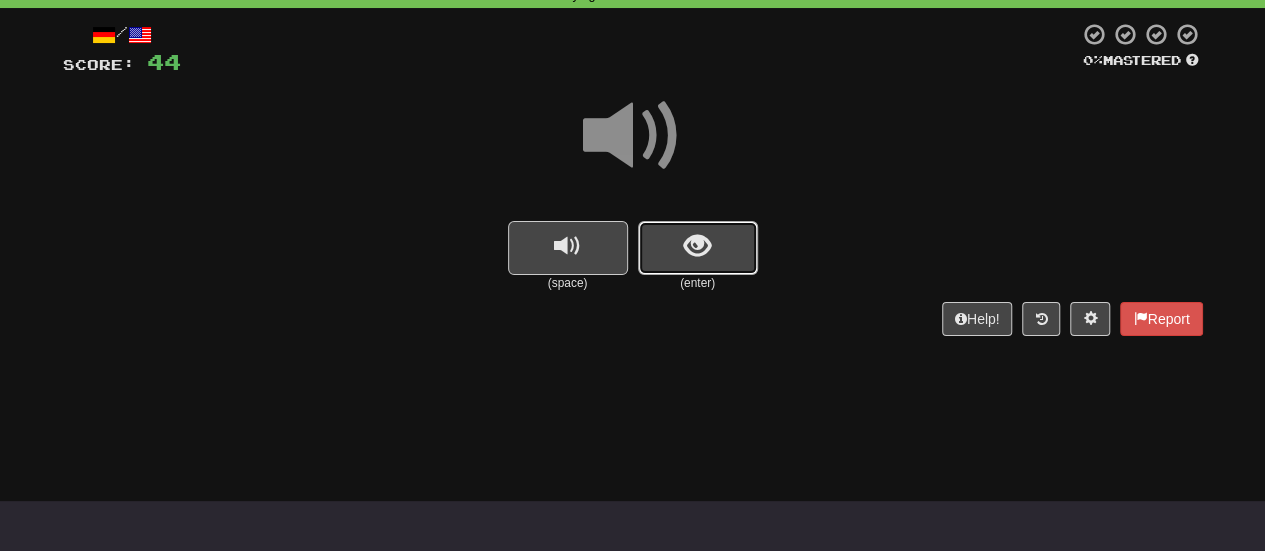 click at bounding box center [697, 246] 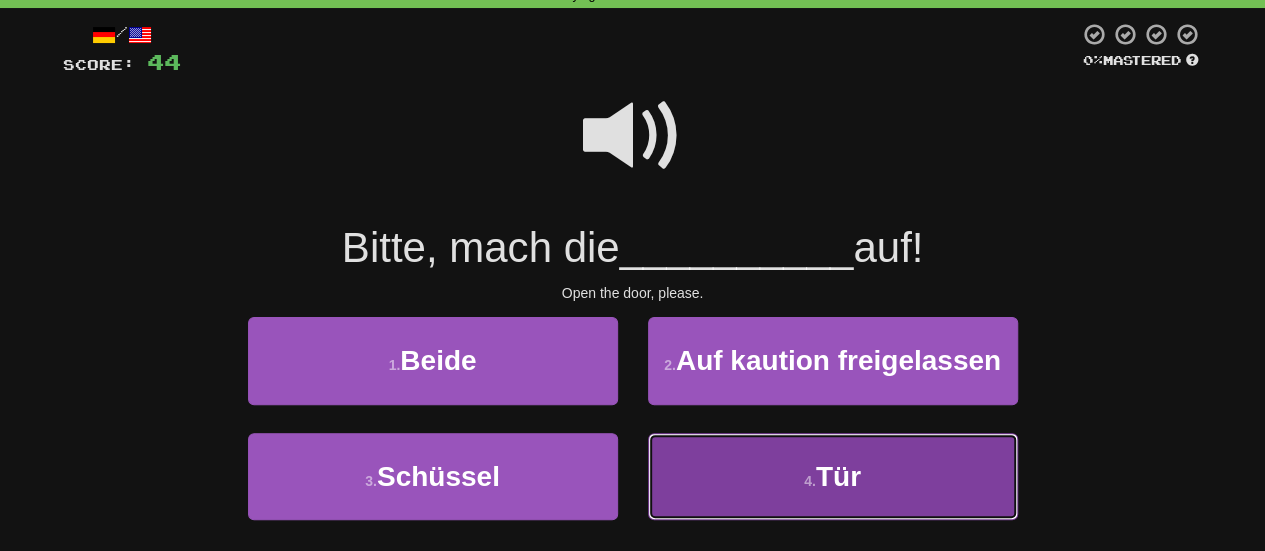click on "4 .  Tür" at bounding box center (833, 476) 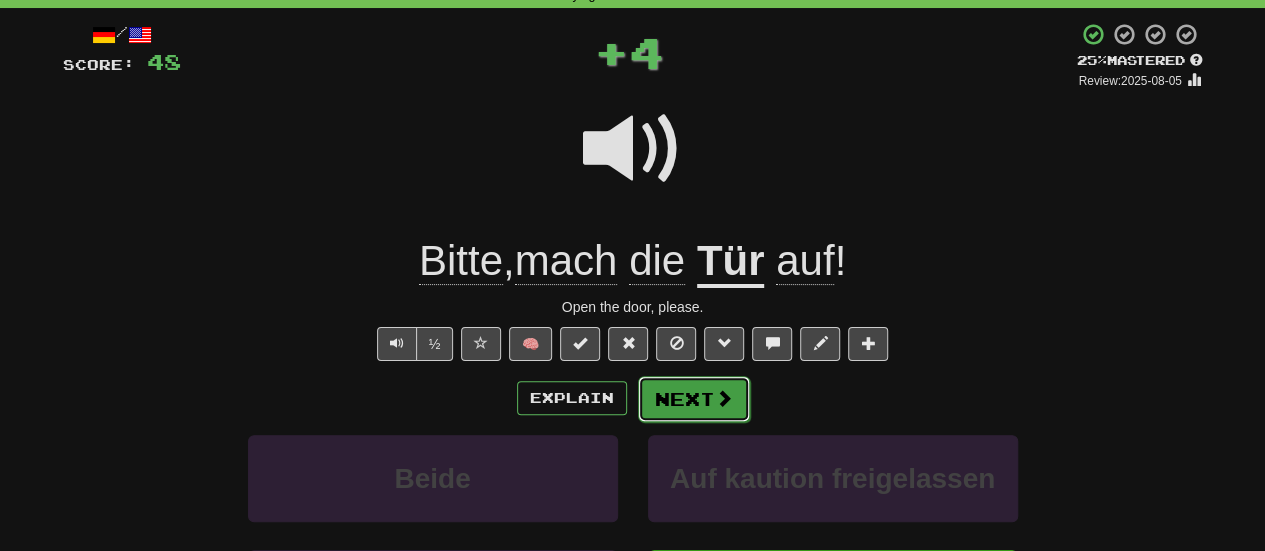 click at bounding box center [724, 398] 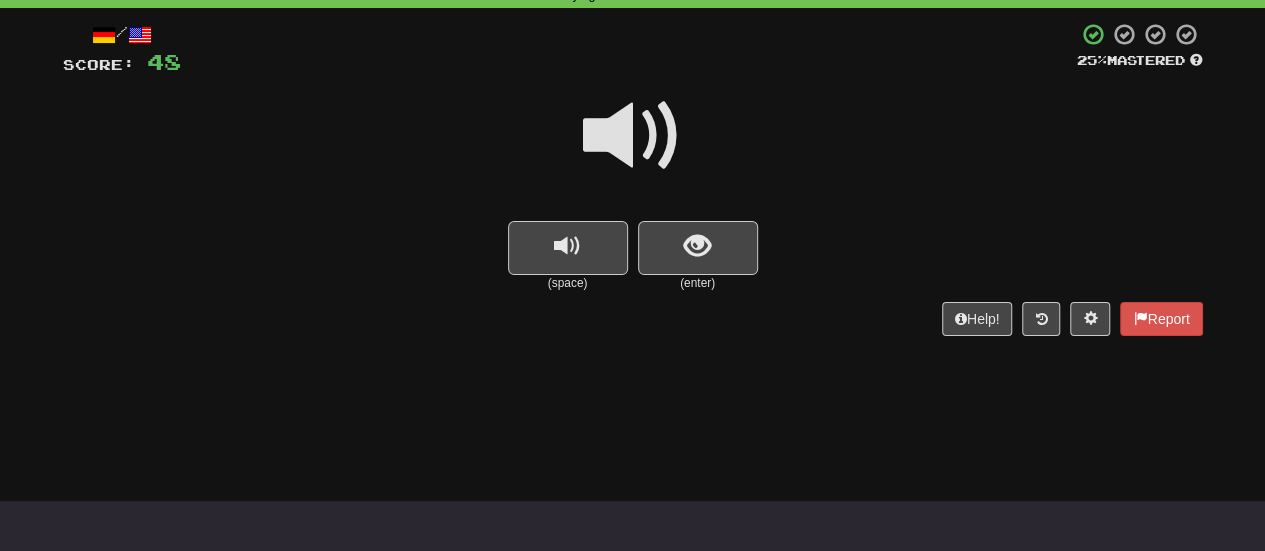 click at bounding box center [633, 136] 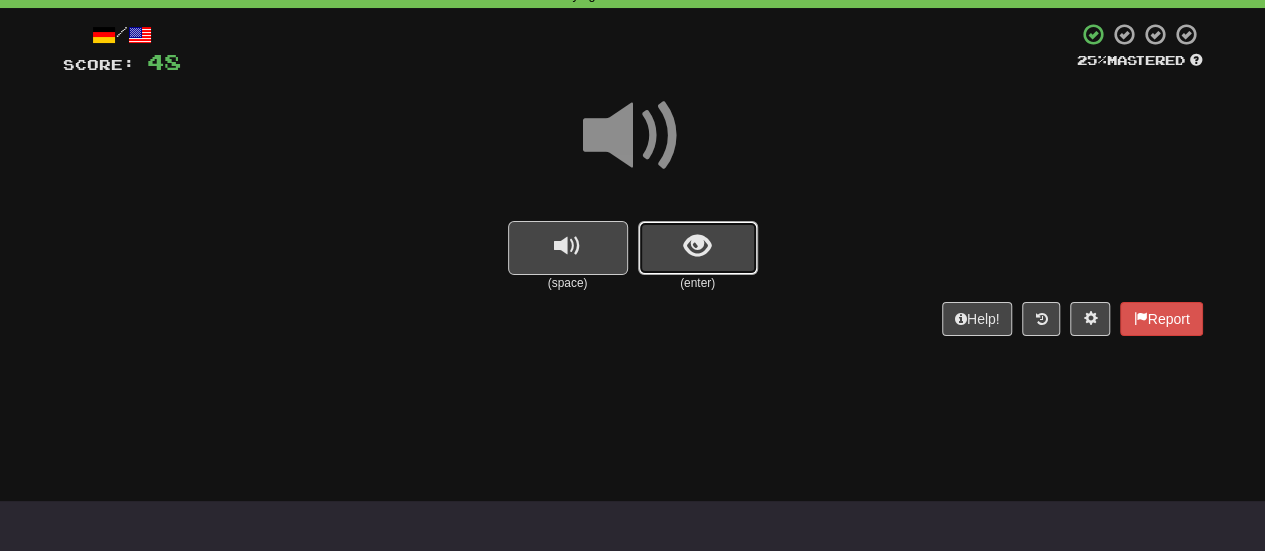 click at bounding box center (697, 246) 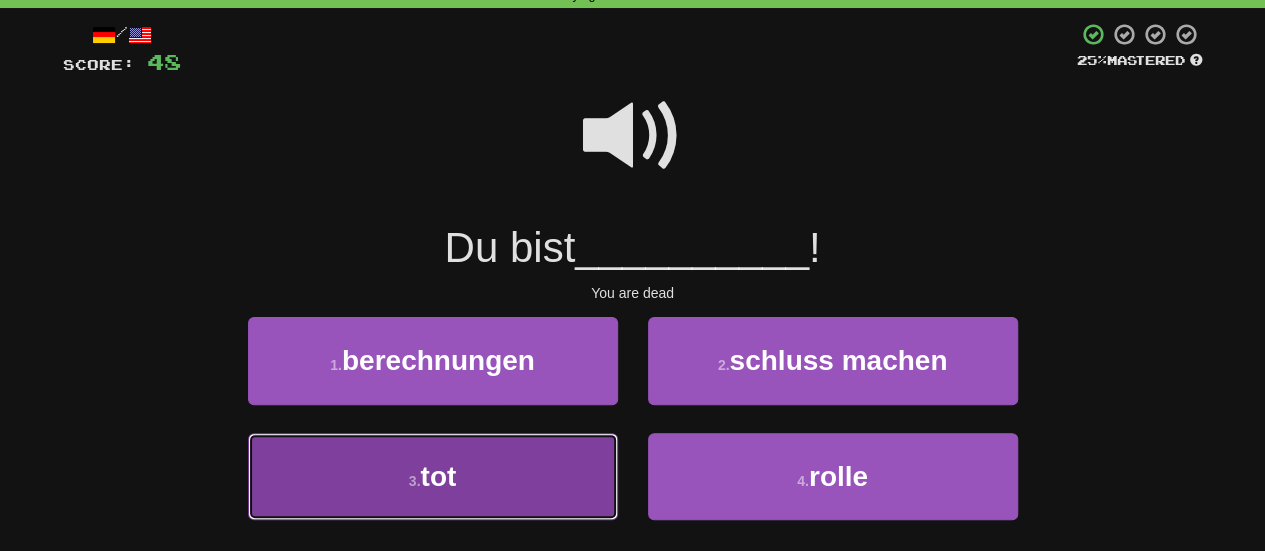 click on "3 .  tot" at bounding box center (433, 476) 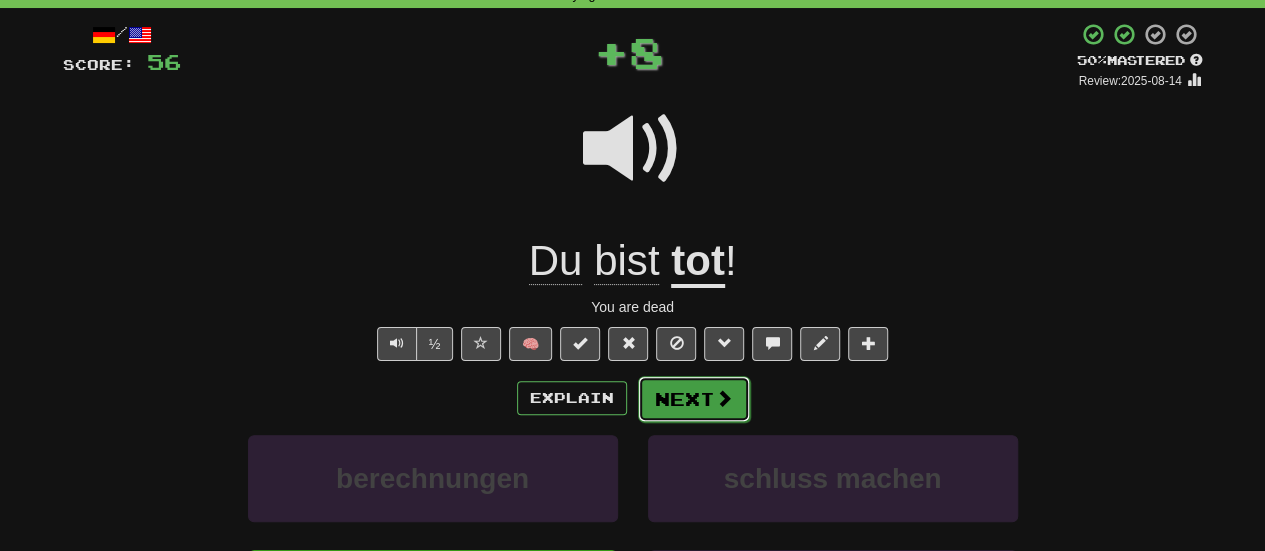 click on "Next" at bounding box center (694, 399) 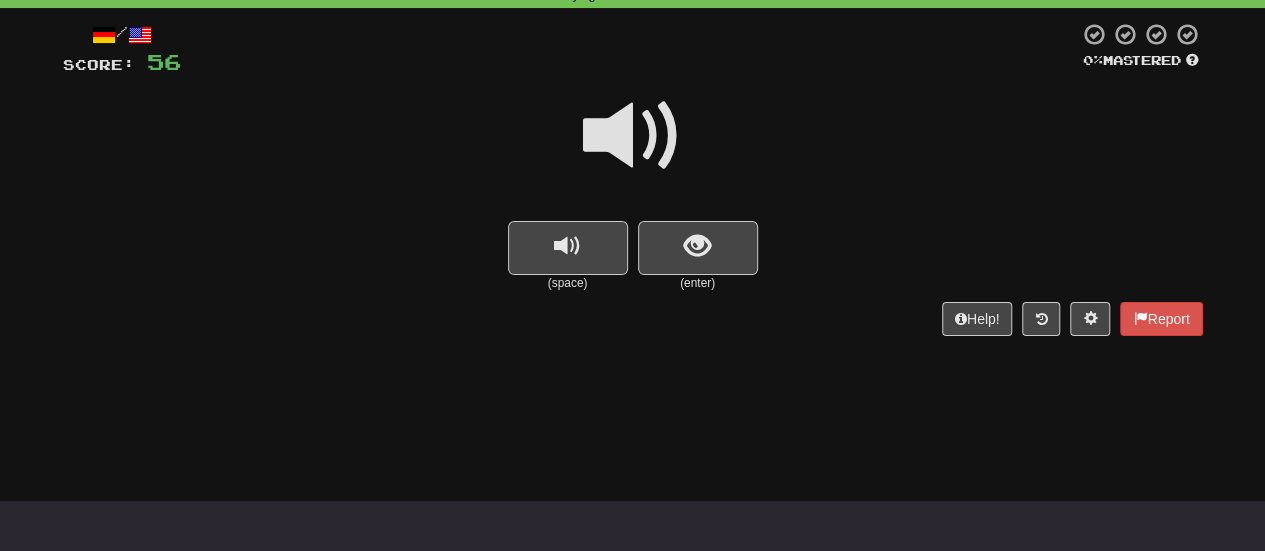 click at bounding box center [633, 136] 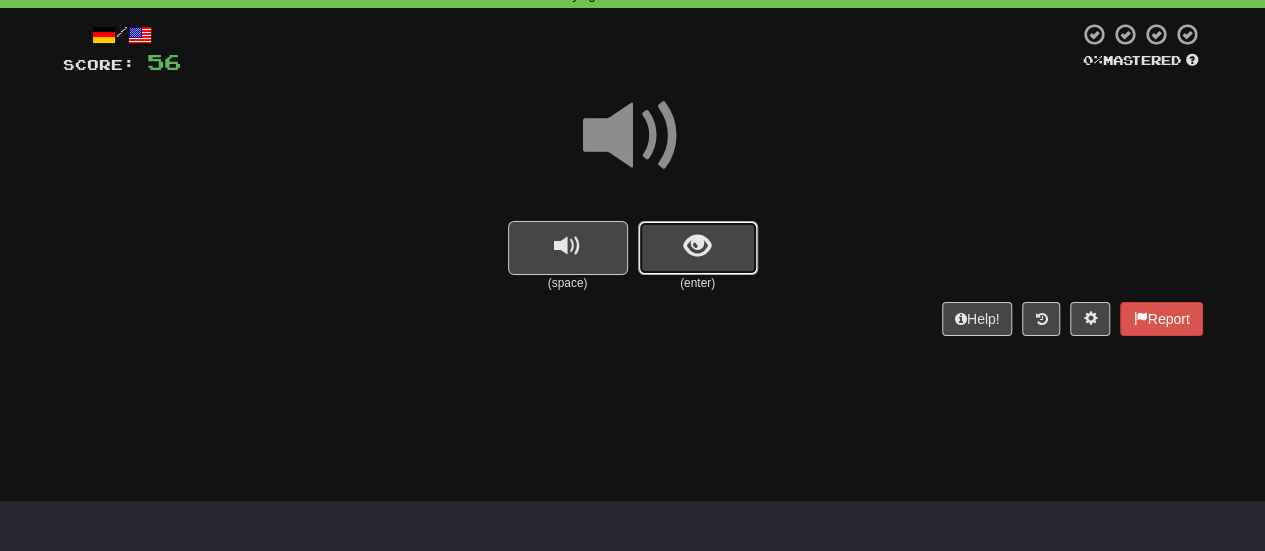 click at bounding box center (697, 246) 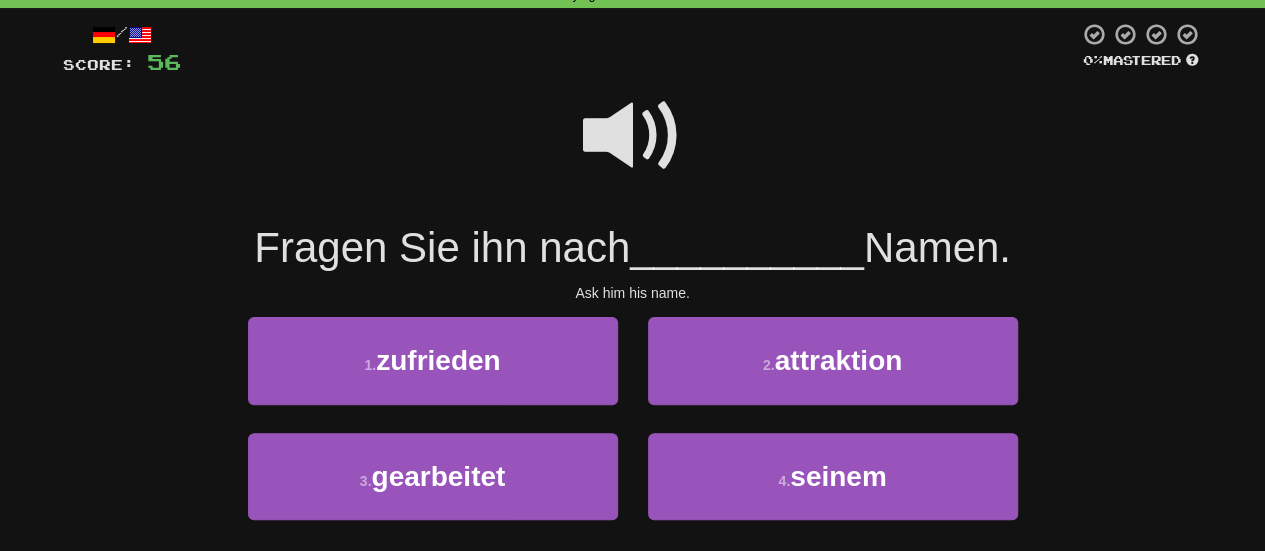 click at bounding box center [633, 136] 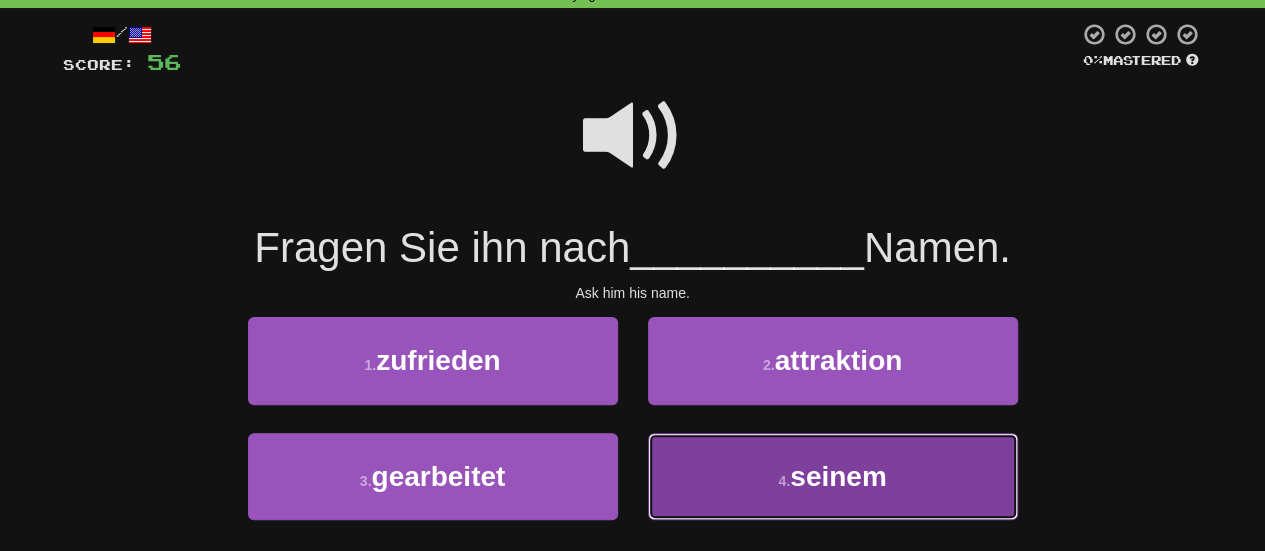 click on "4 .  seinem" at bounding box center (833, 476) 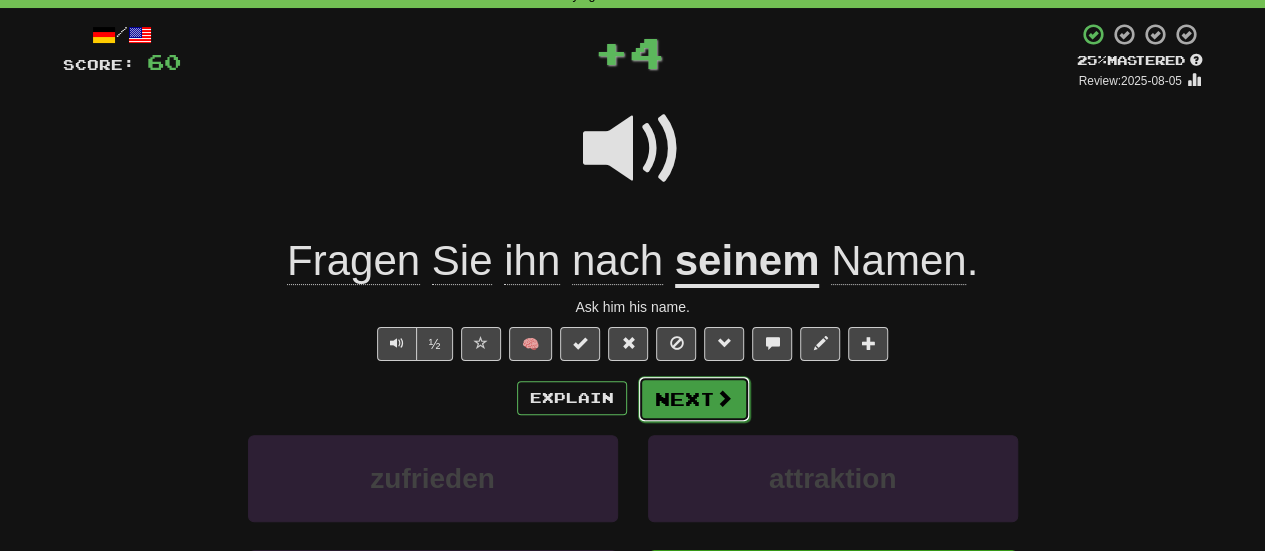 click at bounding box center (724, 398) 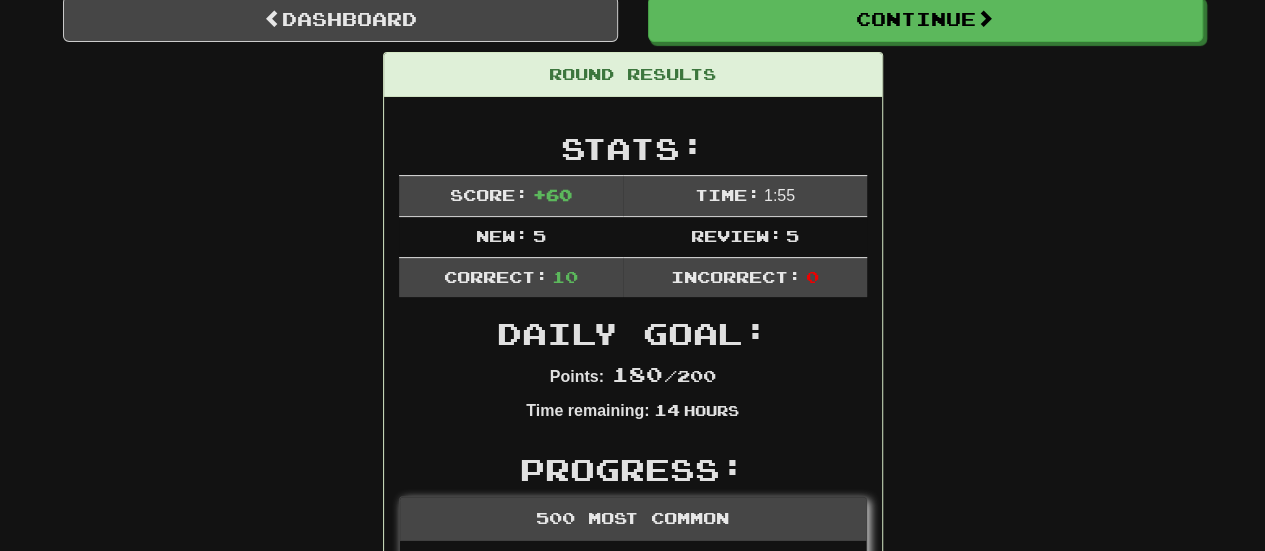 scroll, scrollTop: 0, scrollLeft: 0, axis: both 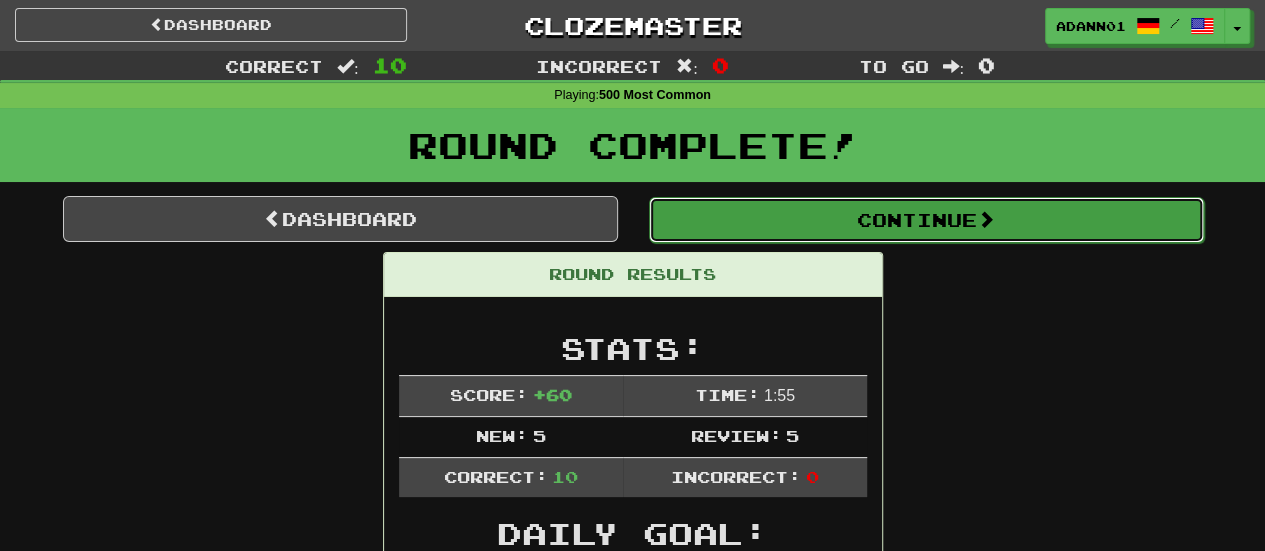 click on "Continue" at bounding box center (926, 220) 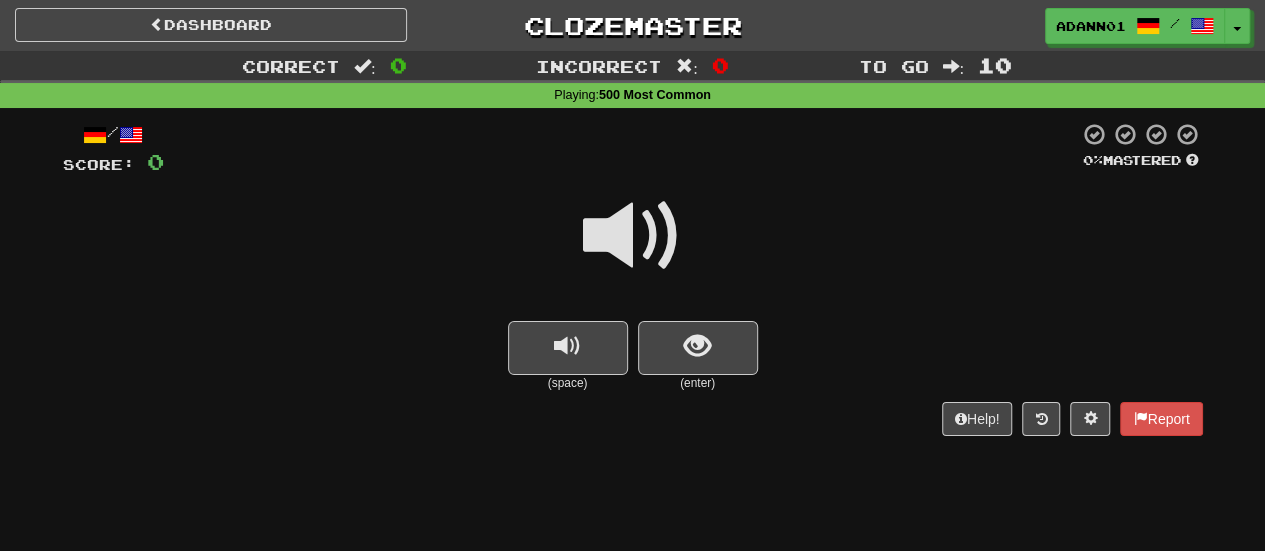 click at bounding box center [633, 236] 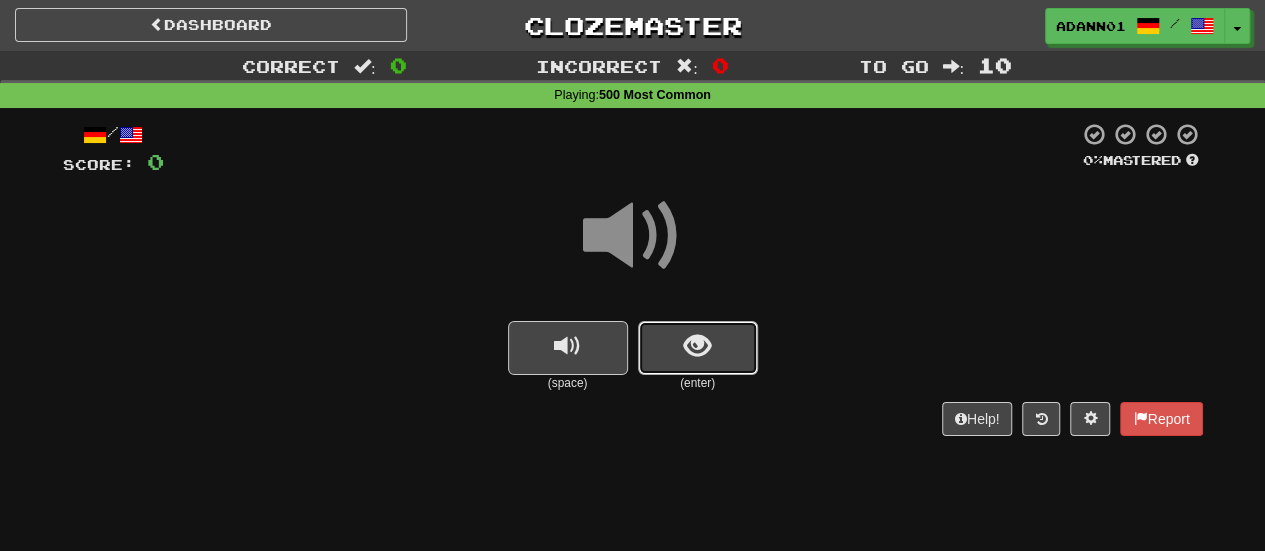 click at bounding box center [698, 348] 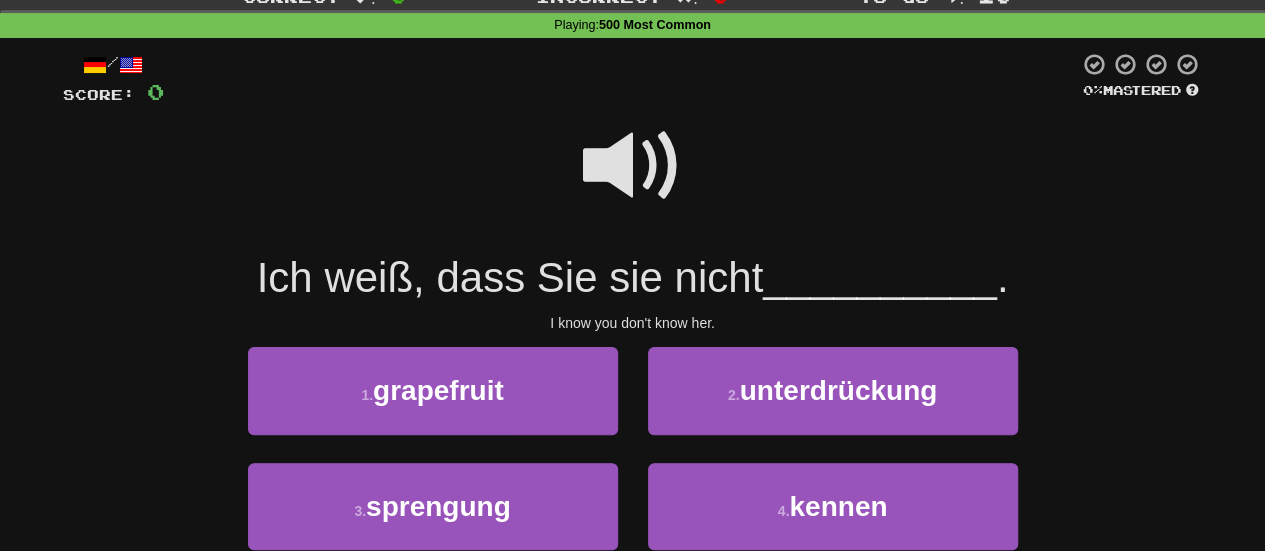 scroll, scrollTop: 100, scrollLeft: 0, axis: vertical 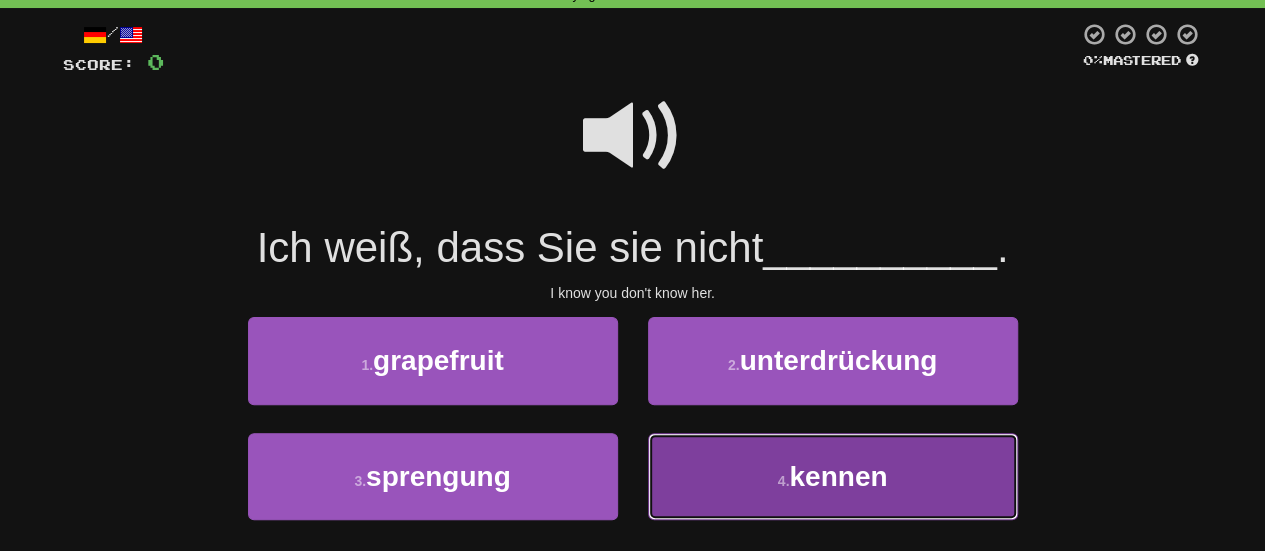 click on "4 .  kennen" at bounding box center [833, 476] 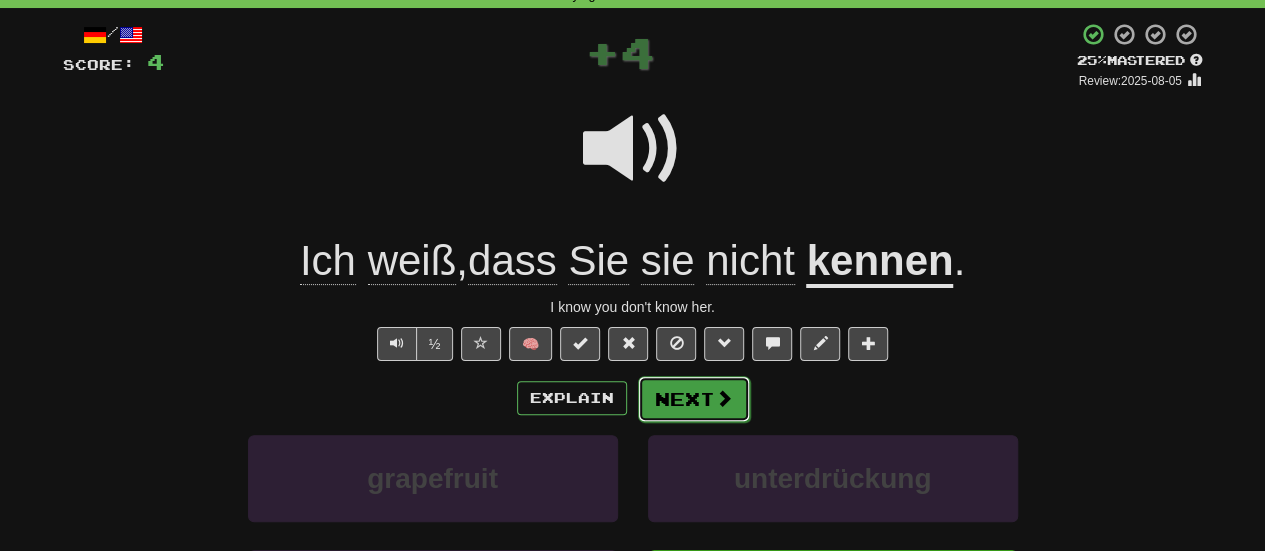 click on "Next" at bounding box center (694, 399) 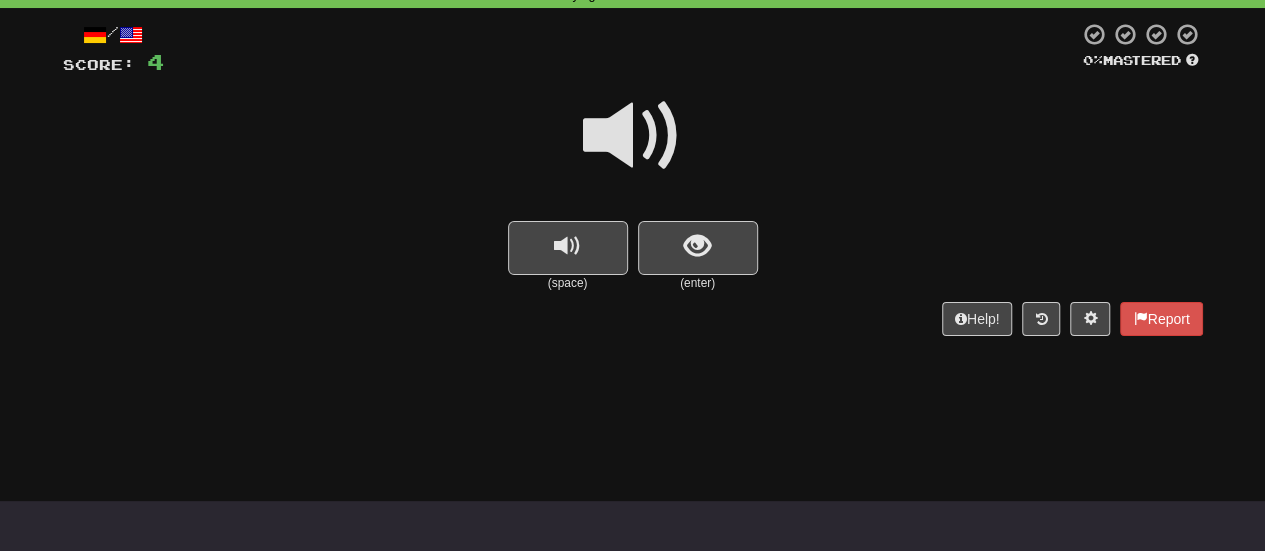 click at bounding box center [633, 136] 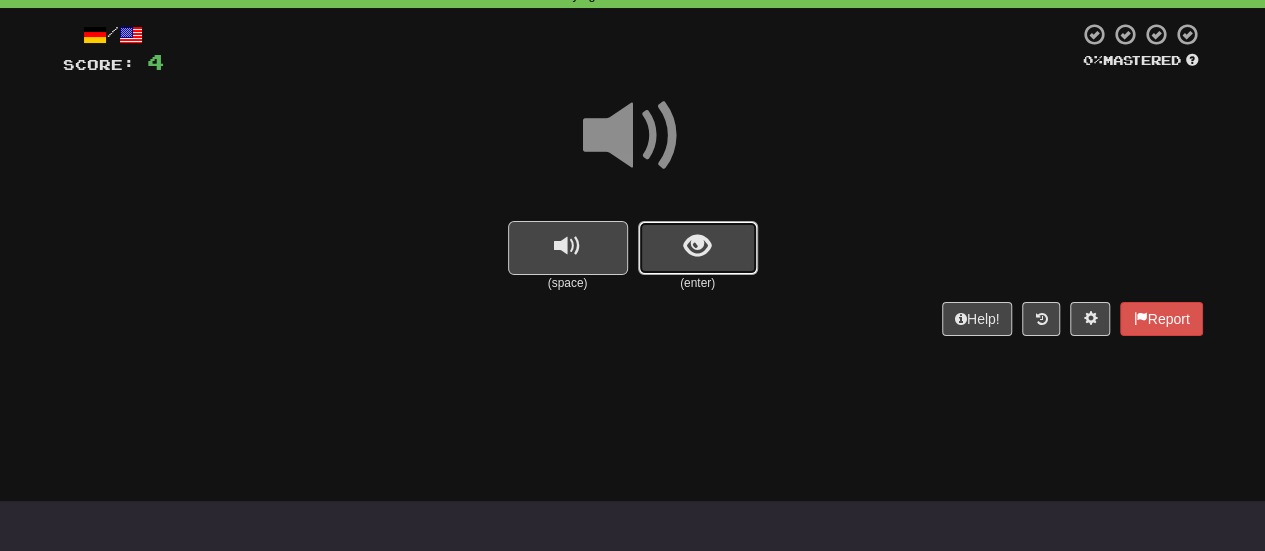click at bounding box center (698, 248) 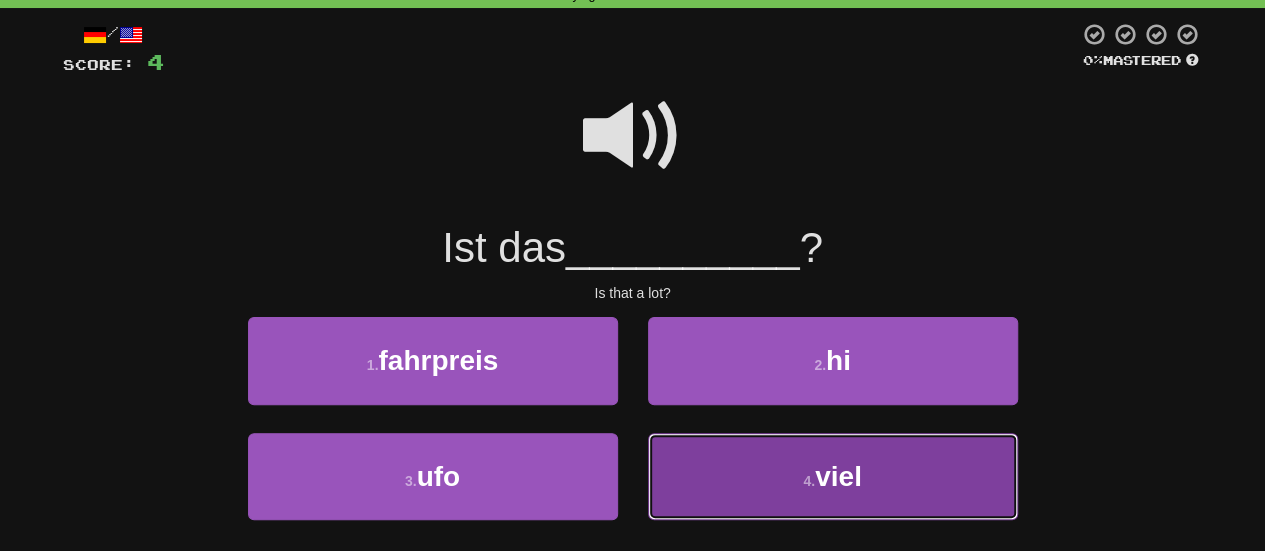 click on "4 .  viel" at bounding box center [833, 476] 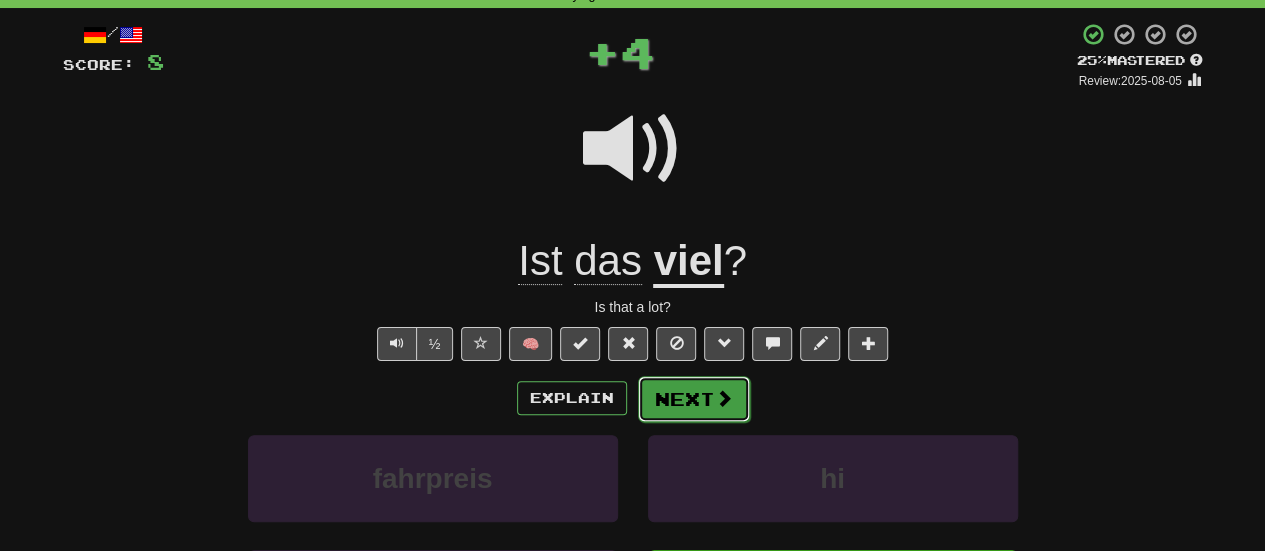 click on "Next" at bounding box center (694, 399) 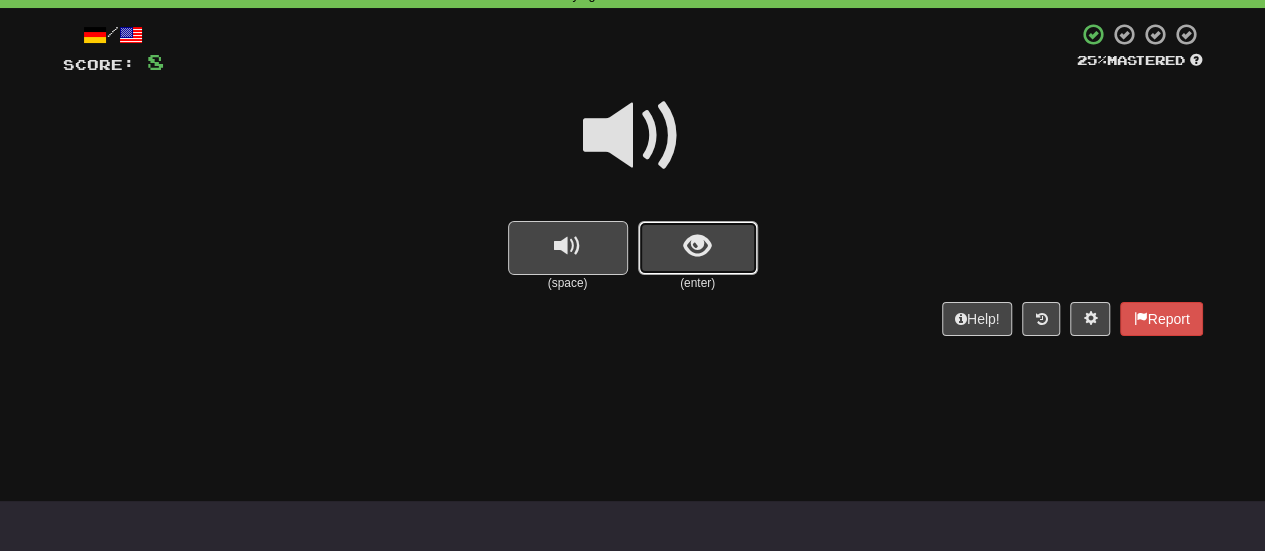 click at bounding box center [698, 248] 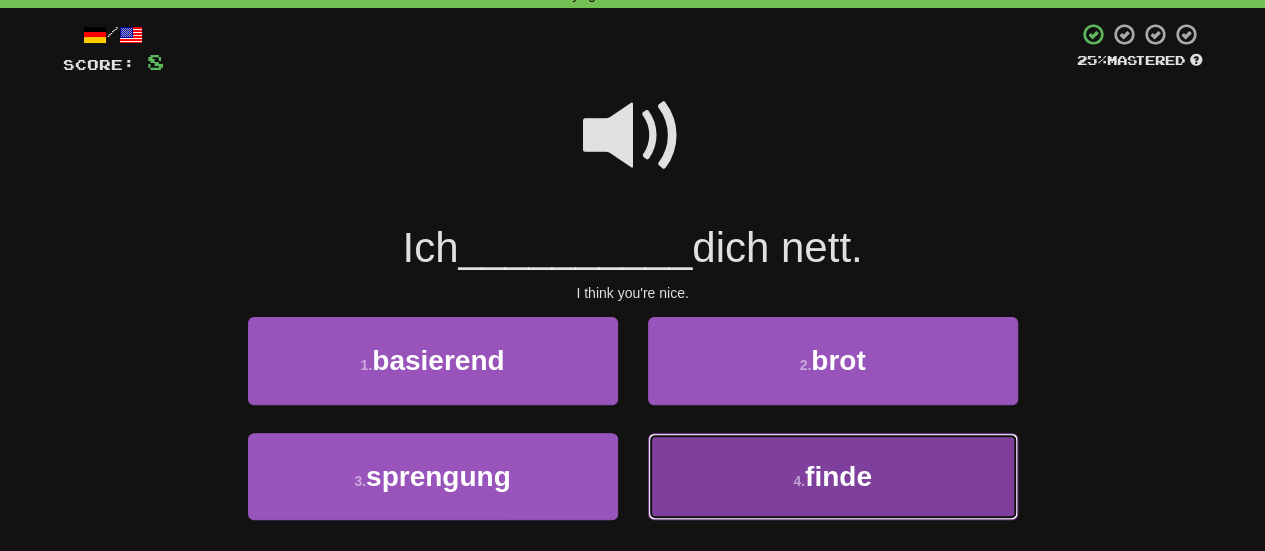 click on "4 .  finde" at bounding box center [833, 476] 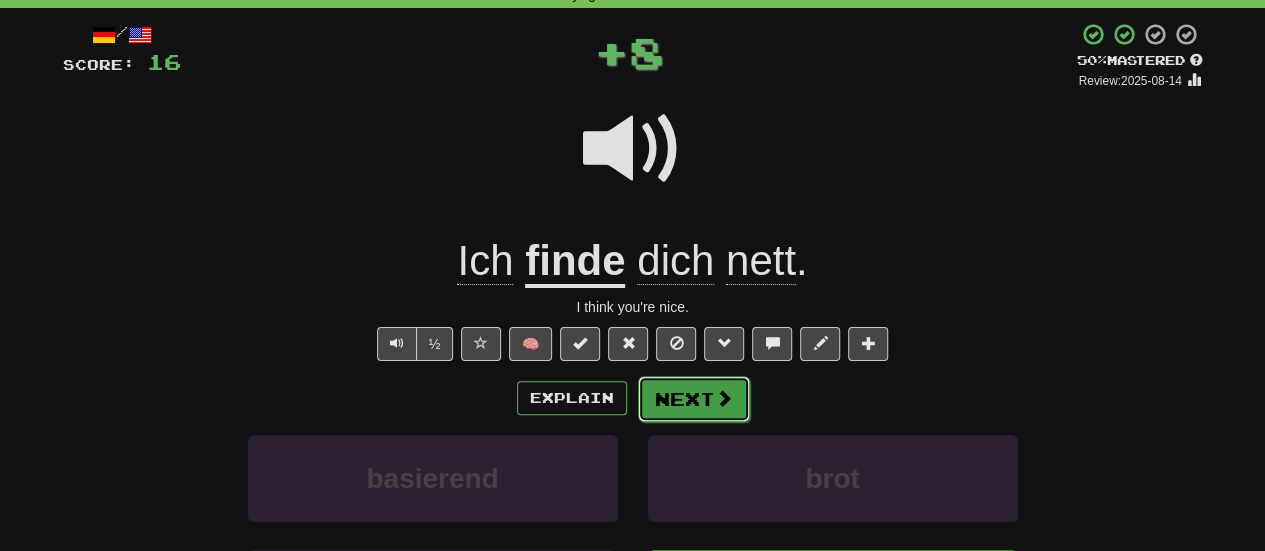 click on "Next" at bounding box center (694, 399) 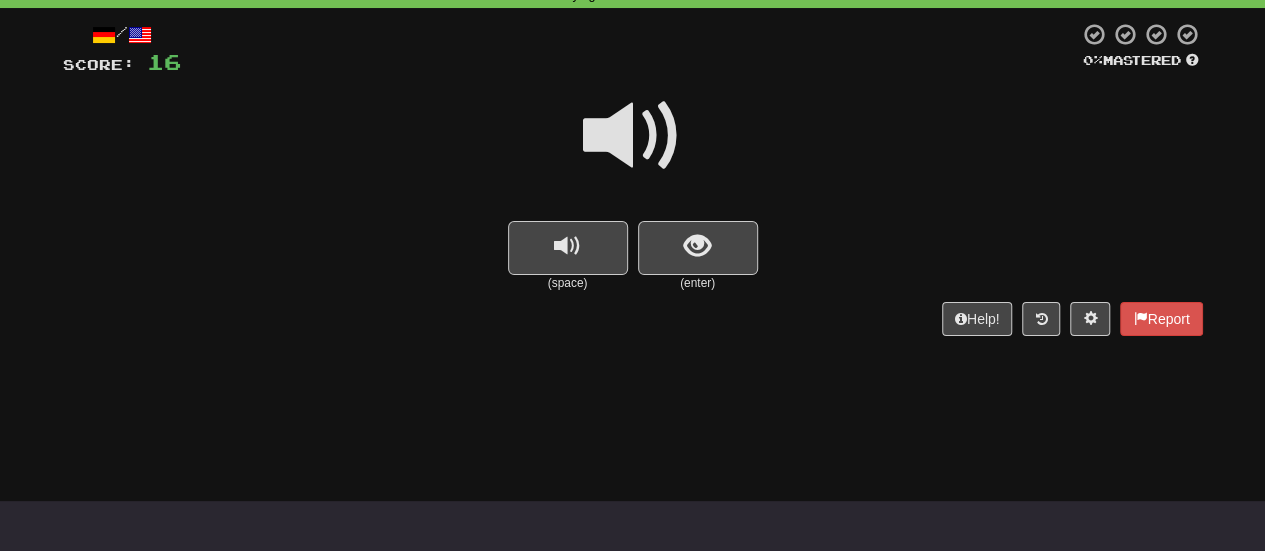 click at bounding box center (633, 136) 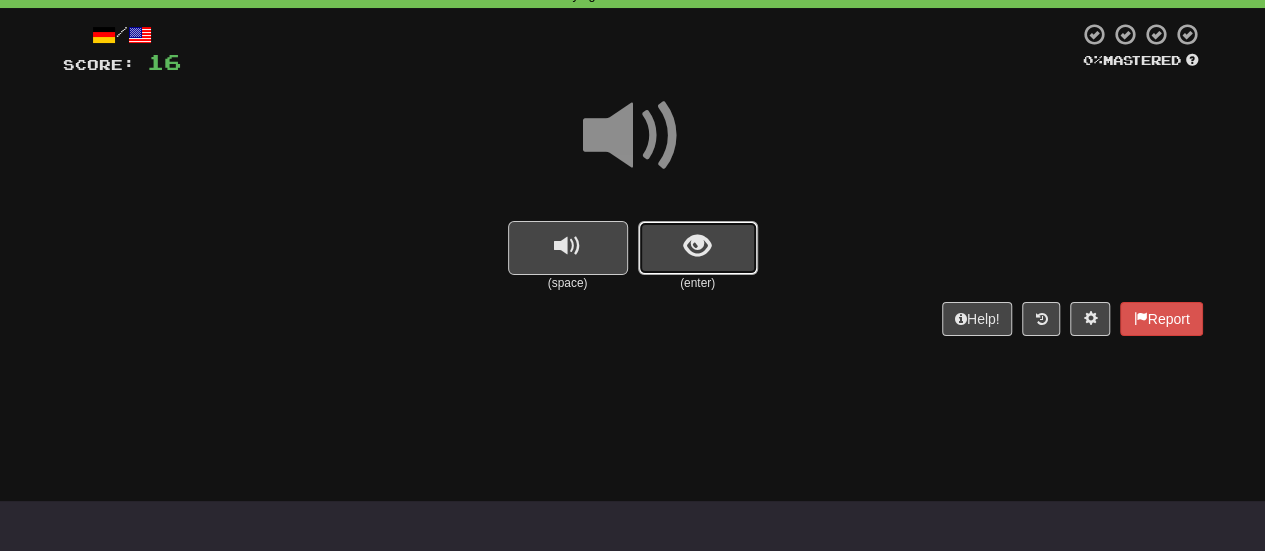 click at bounding box center (698, 248) 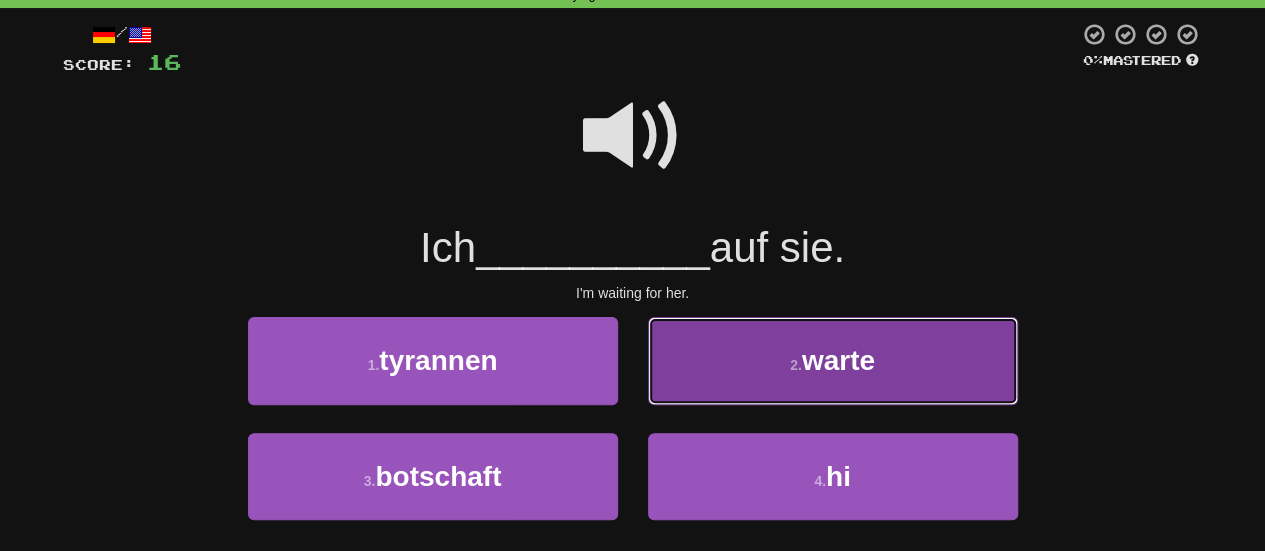 click on "2 .  warte" at bounding box center (833, 360) 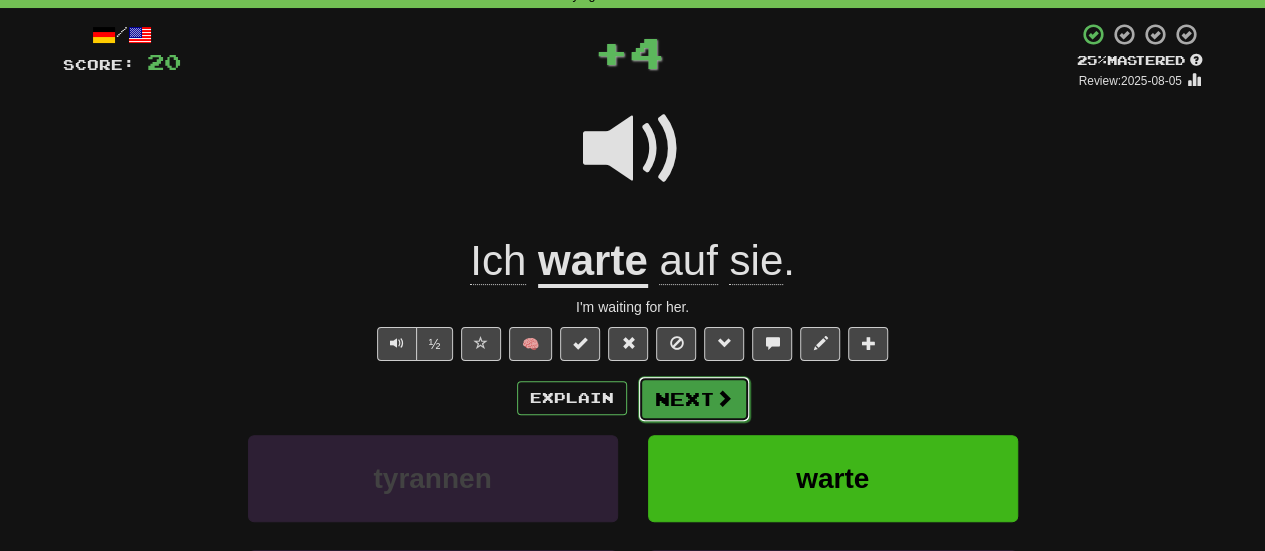 click on "Next" at bounding box center [694, 399] 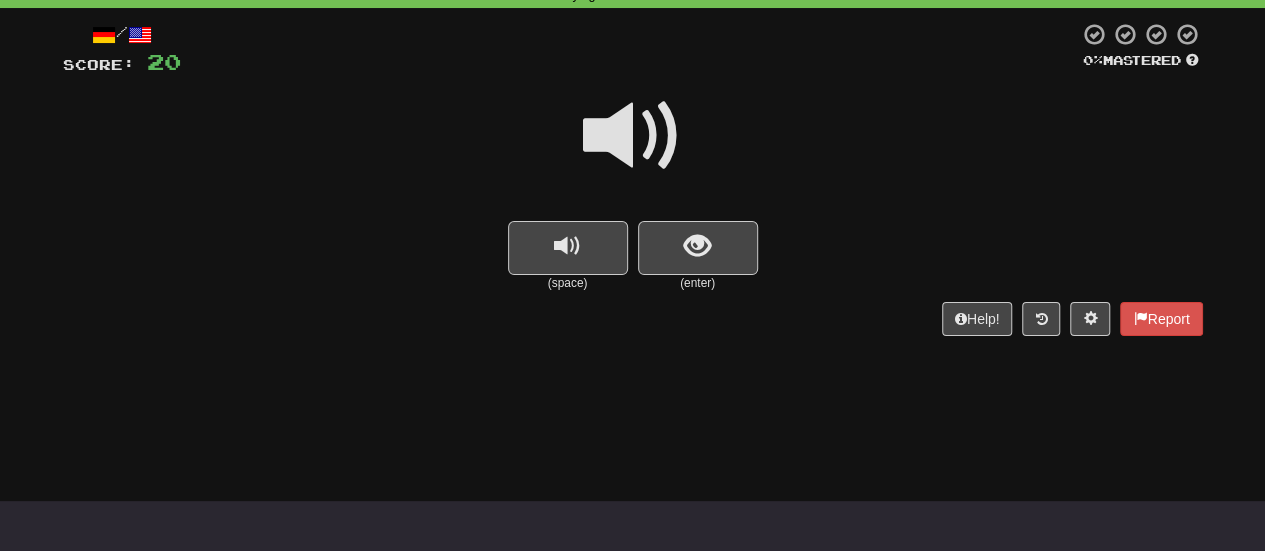click at bounding box center (633, 136) 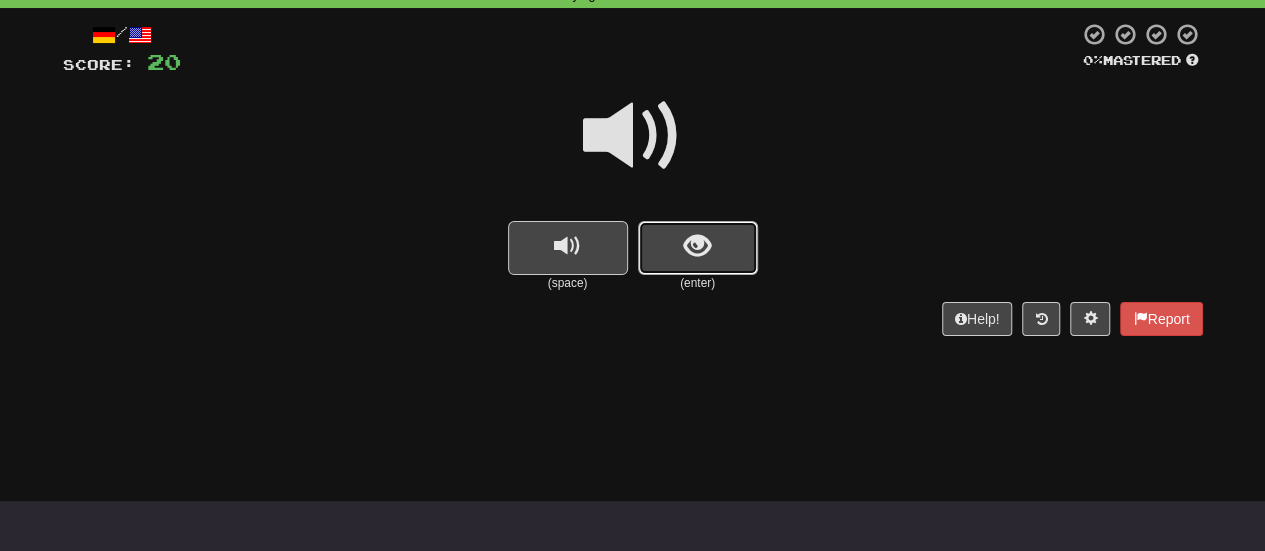 click at bounding box center [697, 246] 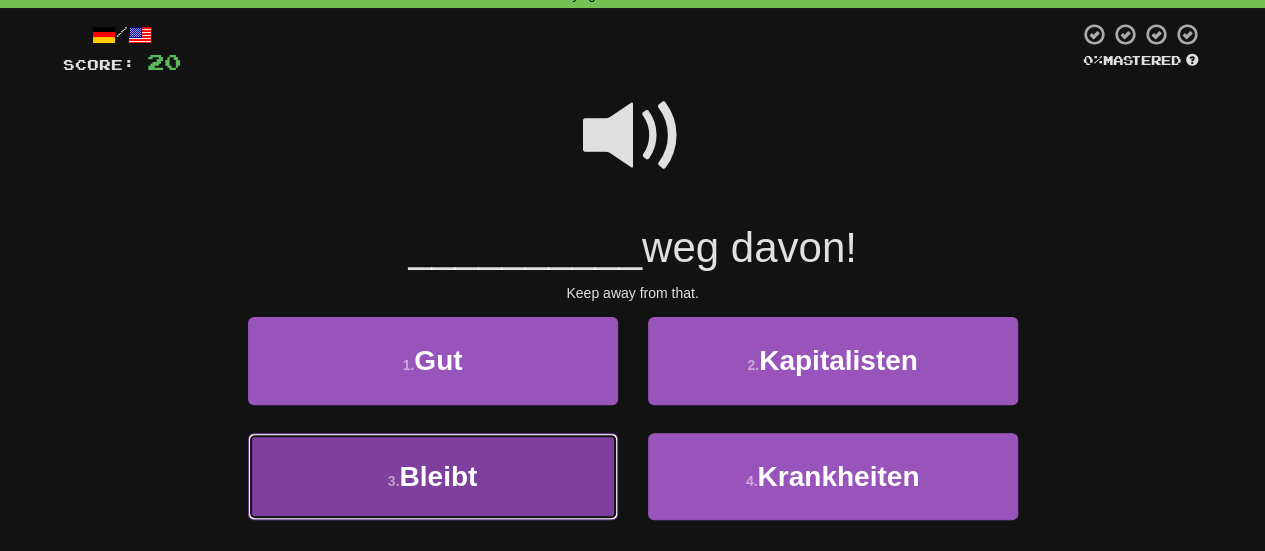click on "3 .  Bleibt" at bounding box center [433, 476] 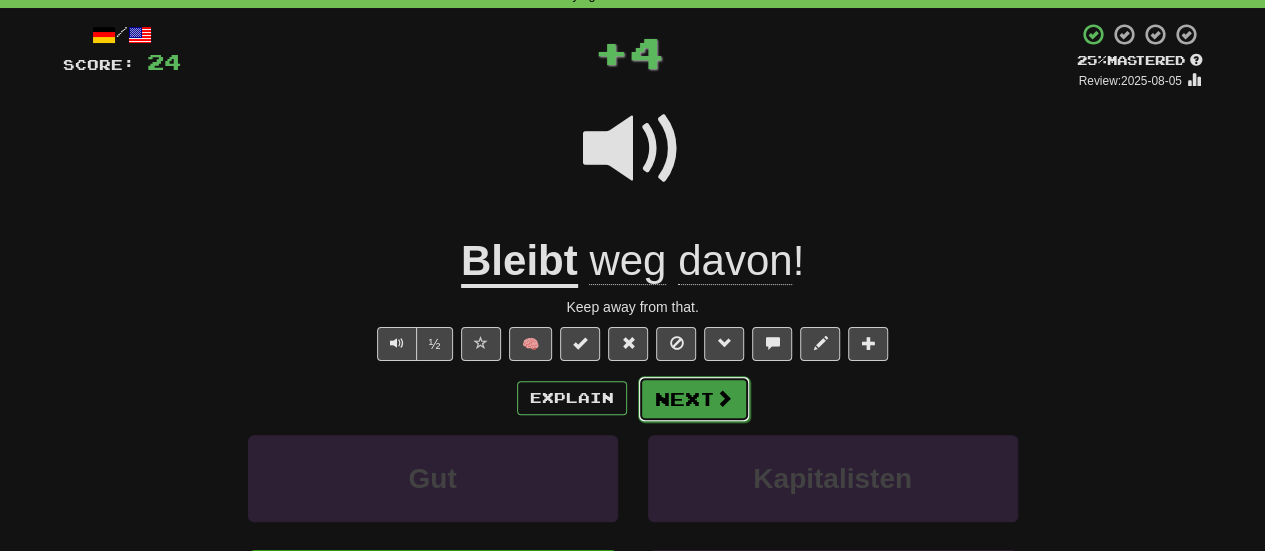 click on "Next" at bounding box center (694, 399) 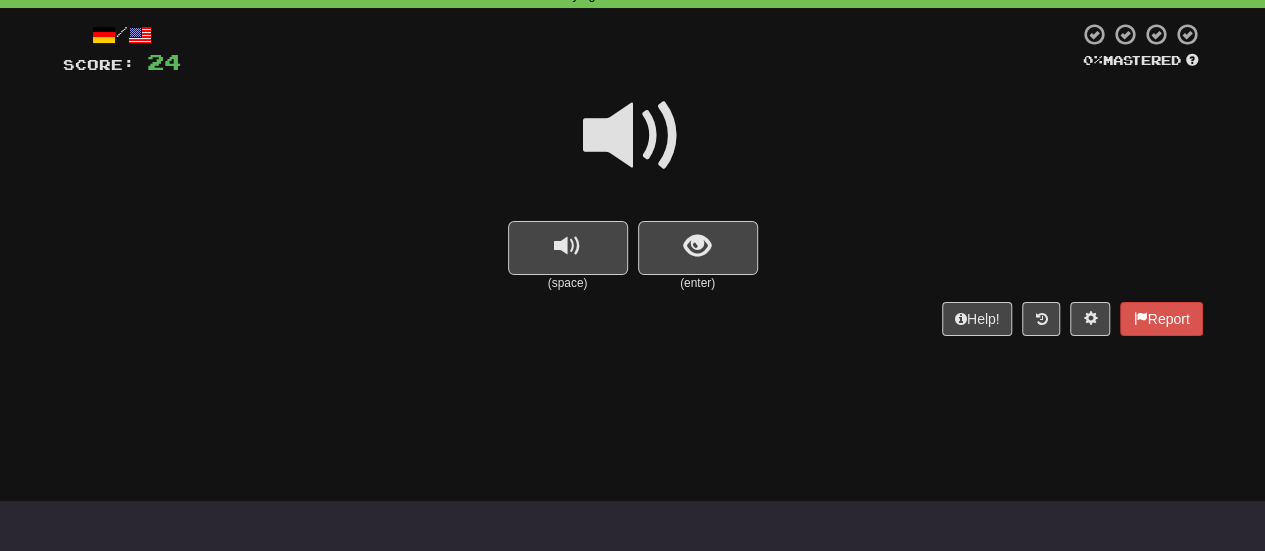 click at bounding box center [633, 136] 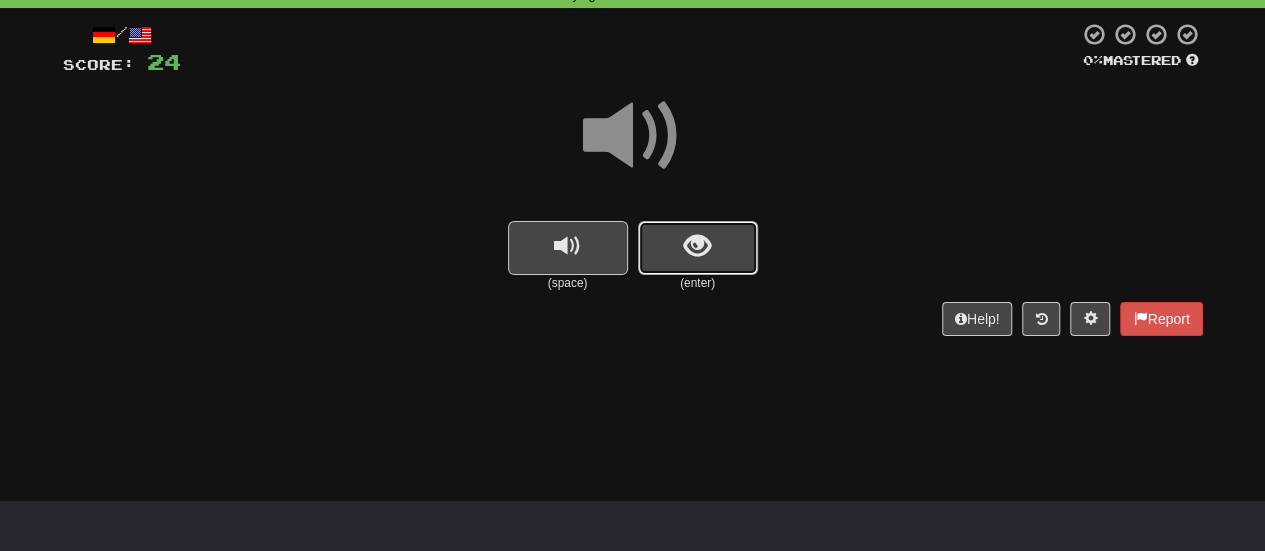 click at bounding box center [698, 248] 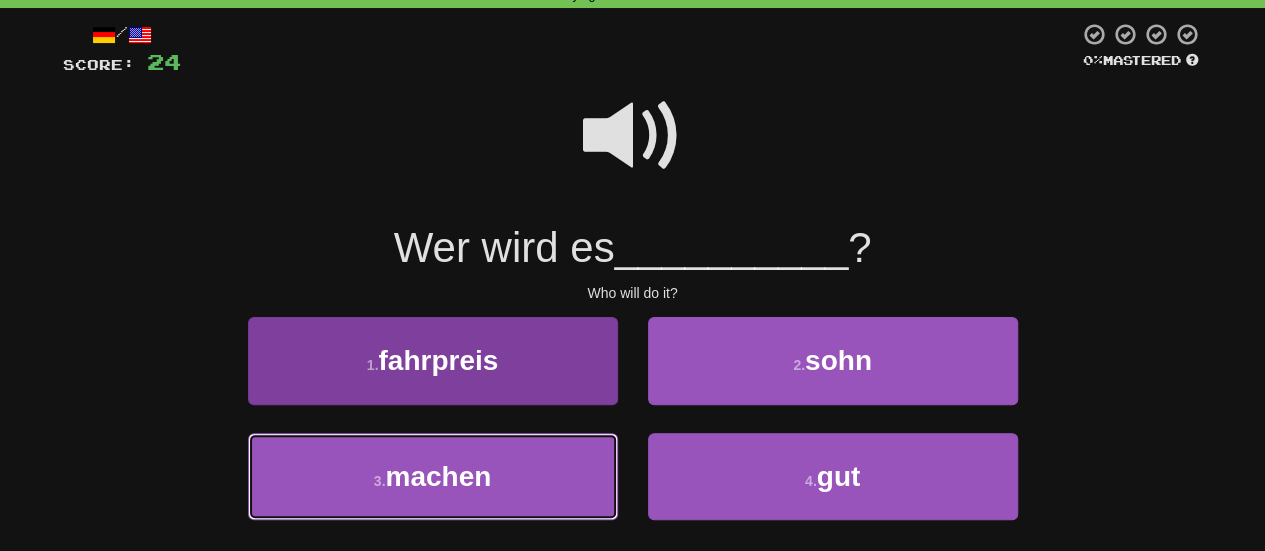 click on "3 .  machen" at bounding box center (433, 476) 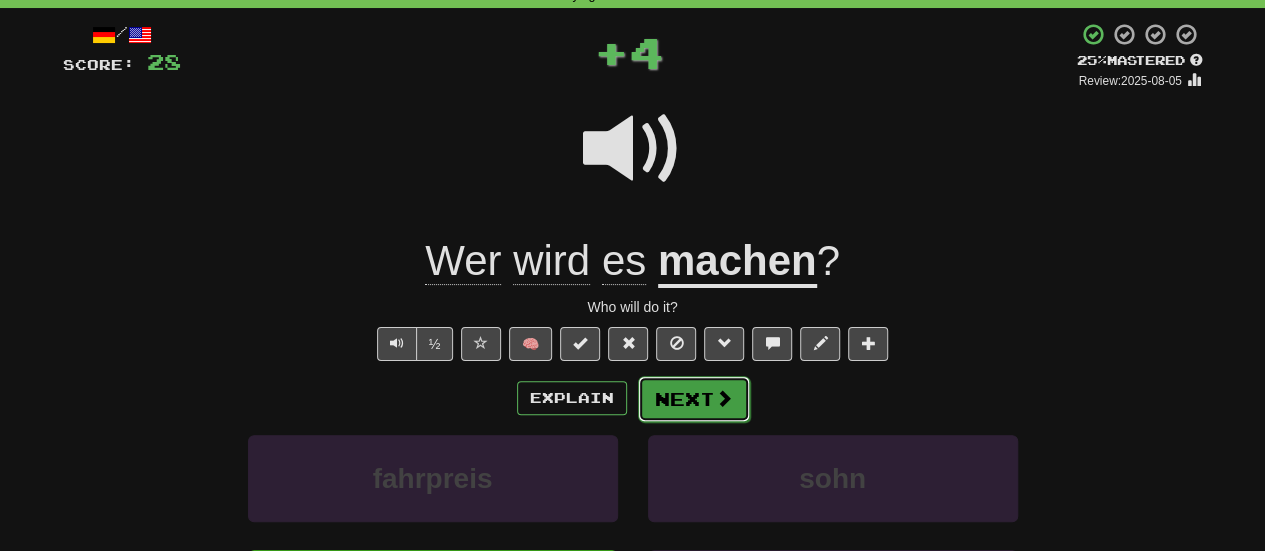 drag, startPoint x: 723, startPoint y: 415, endPoint x: 613, endPoint y: 277, distance: 176.47662 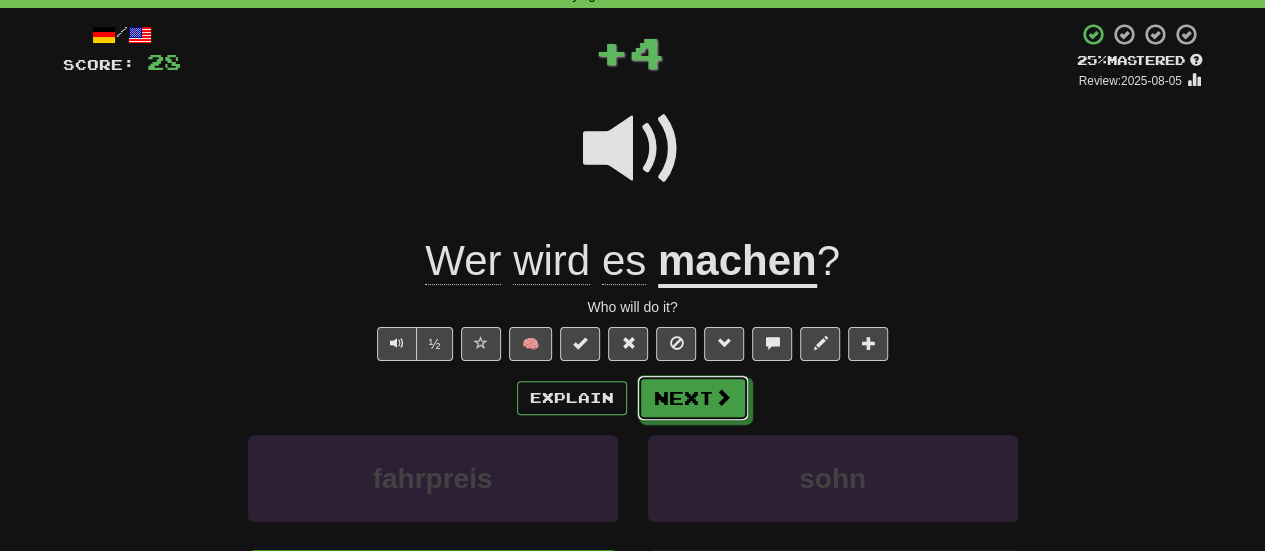 click on "Next" at bounding box center (693, 398) 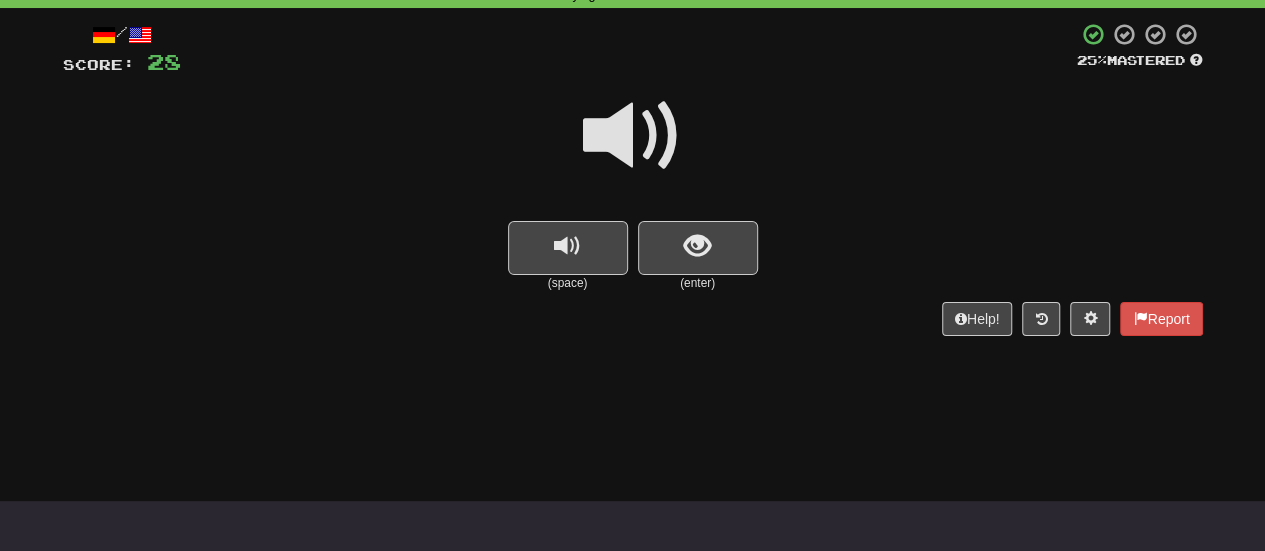 click at bounding box center [633, 136] 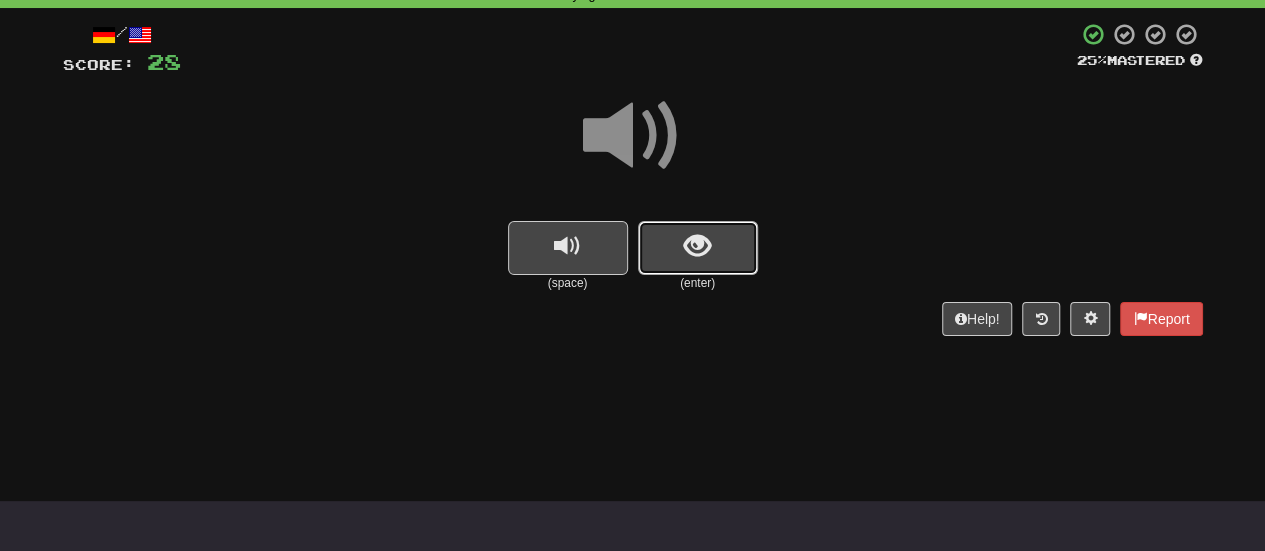 click at bounding box center [697, 246] 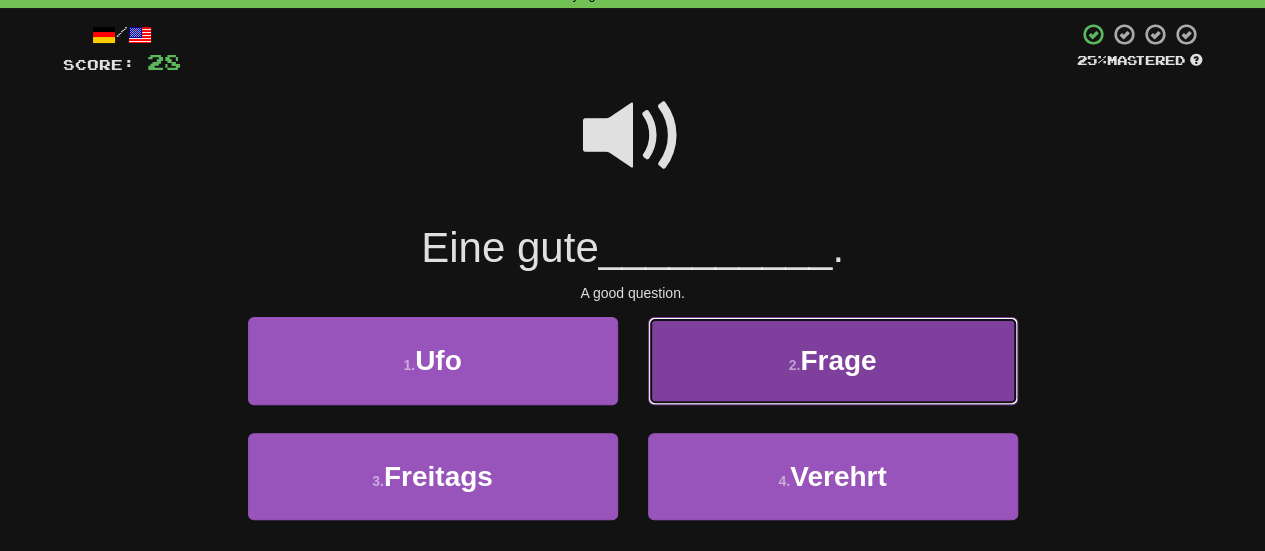 click on "2 .  Frage" at bounding box center [833, 360] 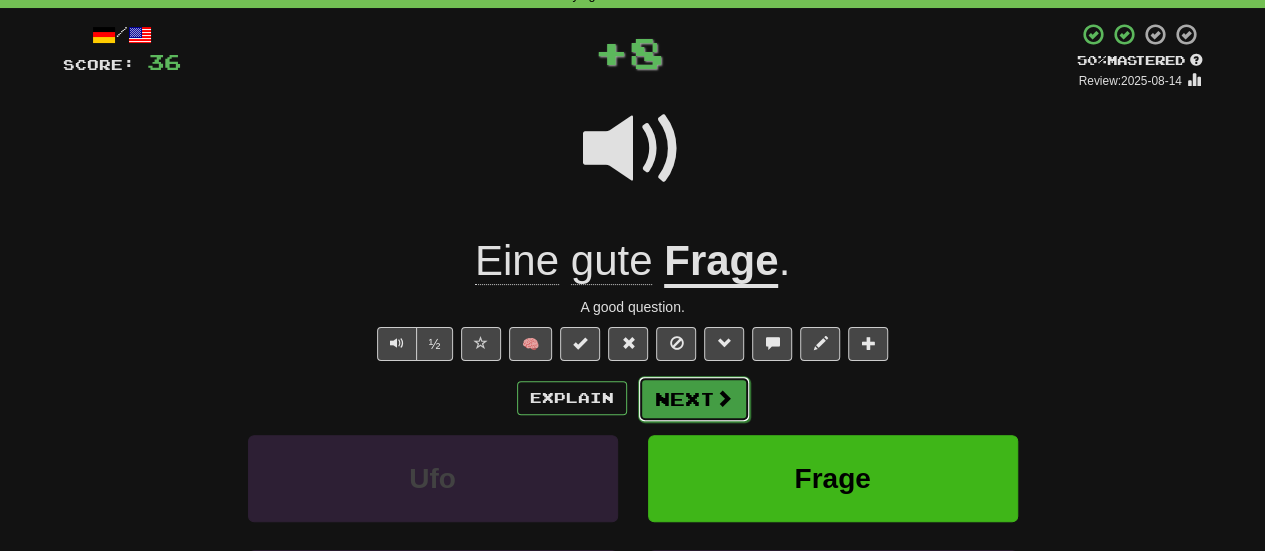 click at bounding box center (724, 398) 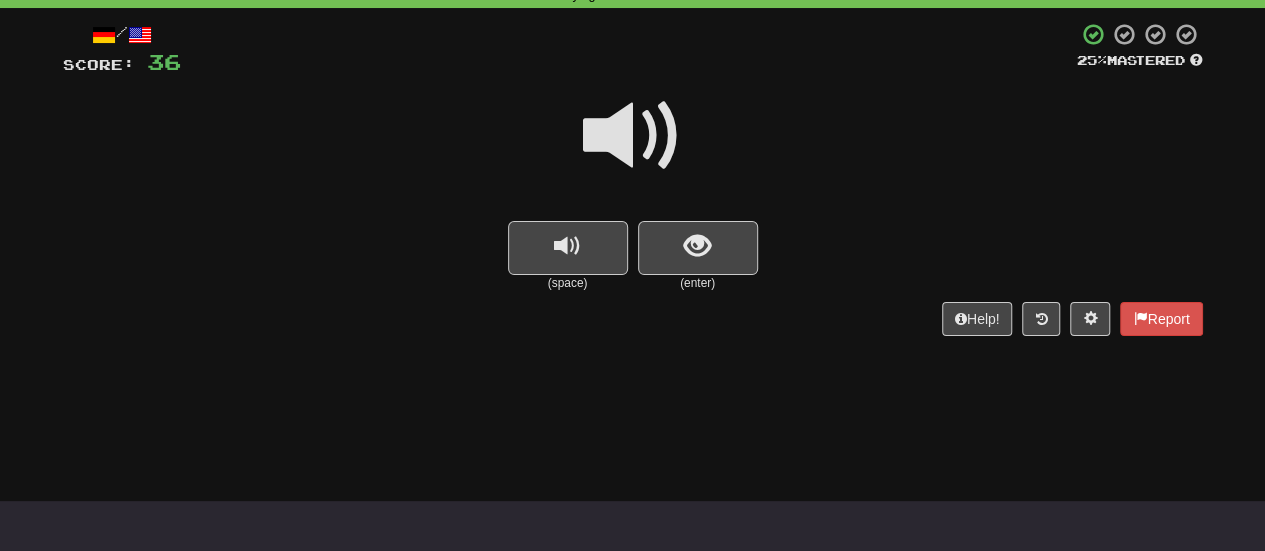 click at bounding box center (633, 136) 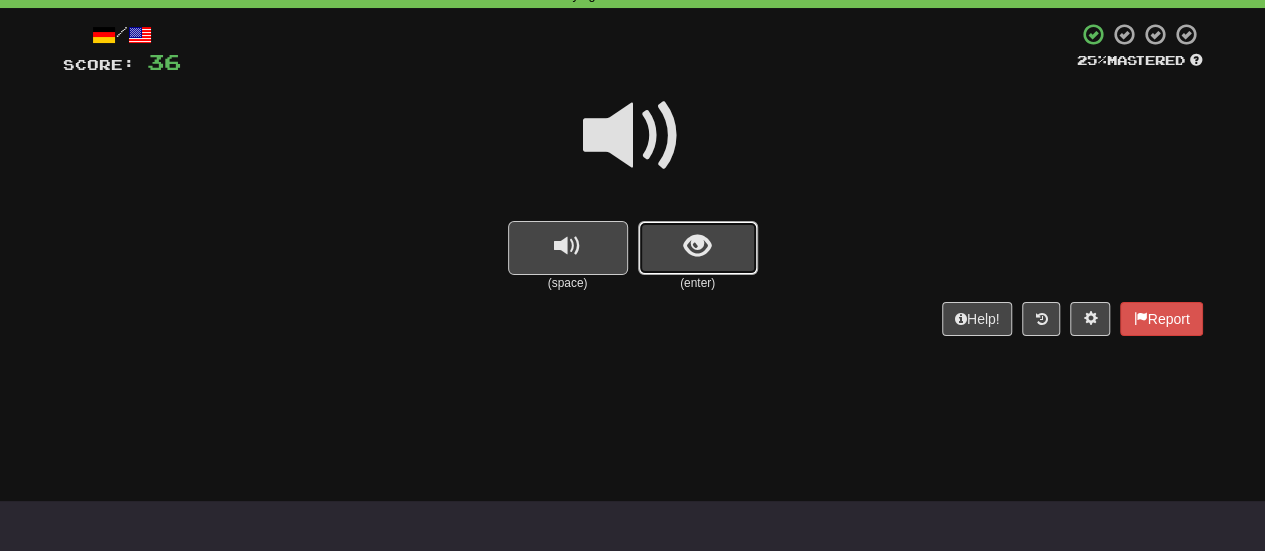 click at bounding box center (697, 246) 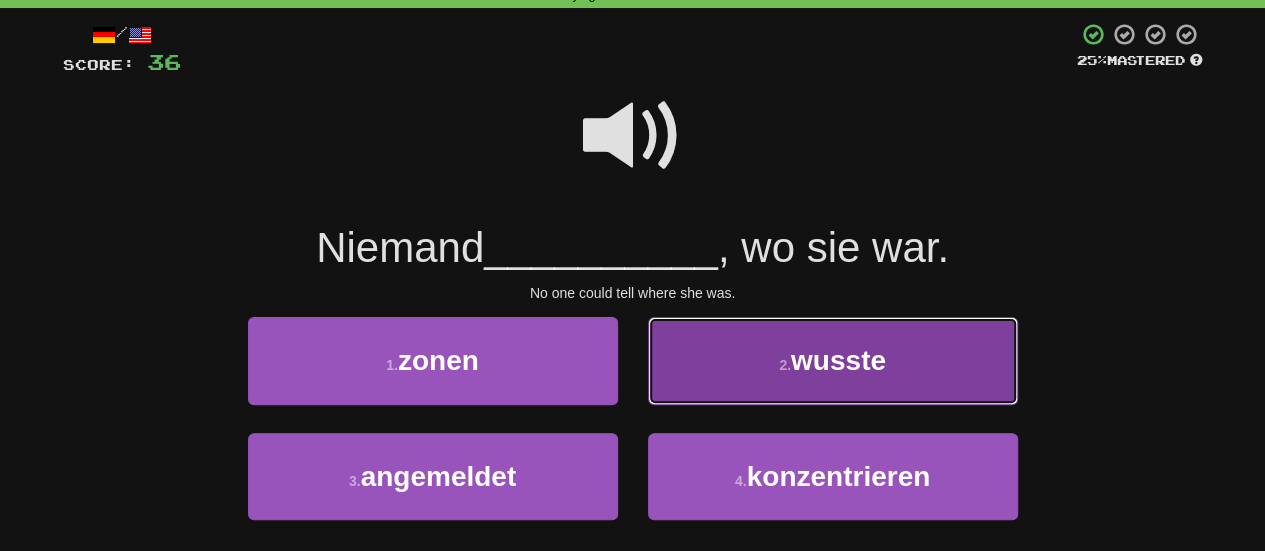 click on "2 .  wusste" at bounding box center [833, 360] 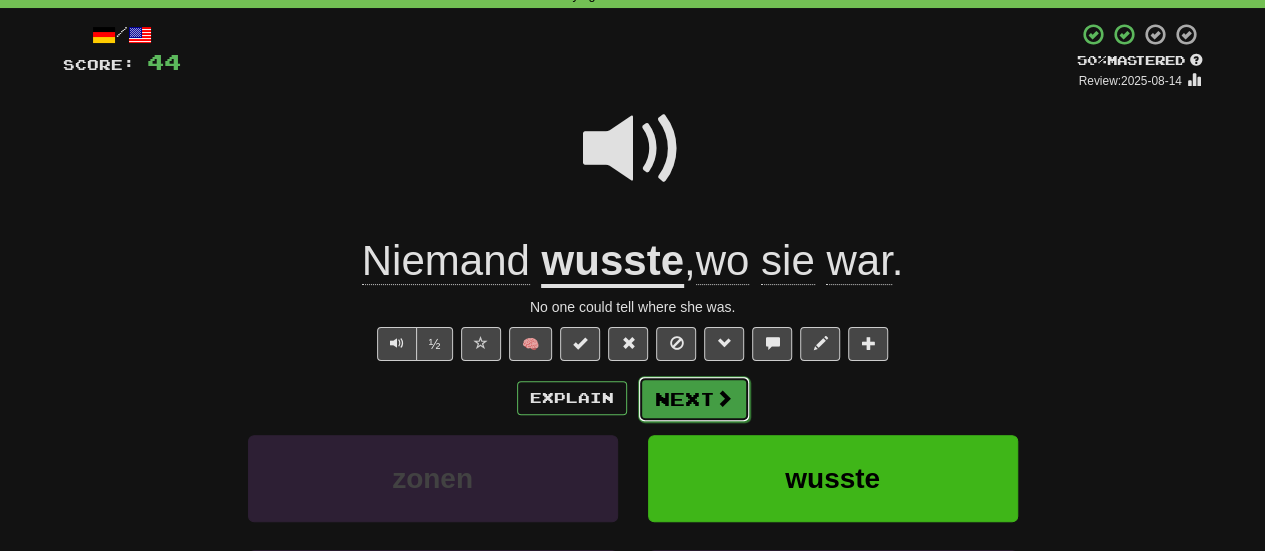 click on "Next" at bounding box center (694, 399) 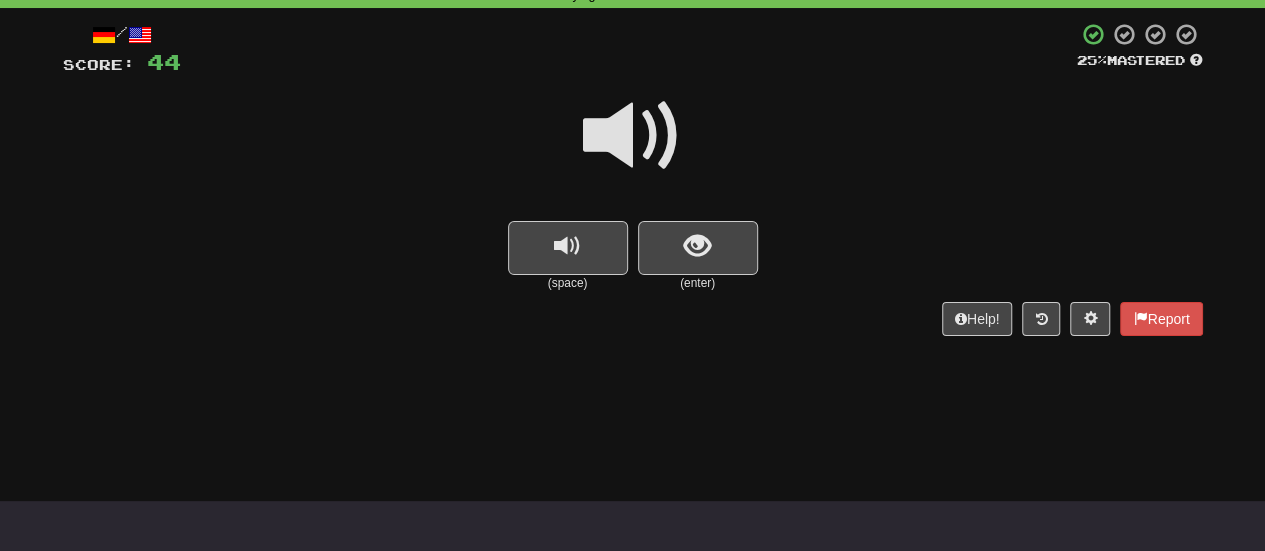 click at bounding box center (633, 136) 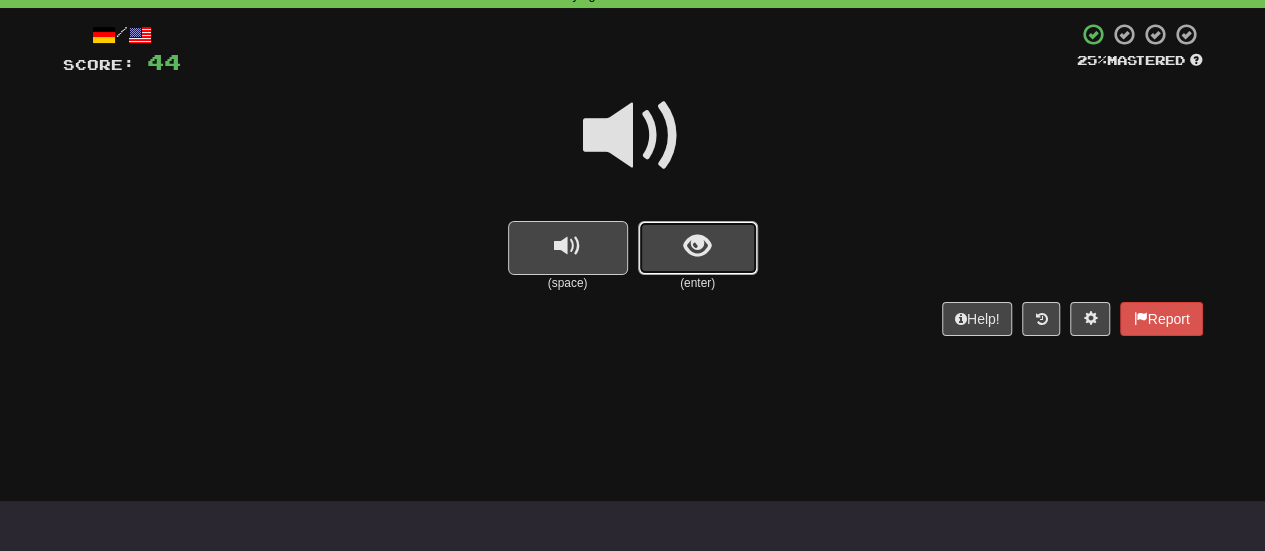 click at bounding box center [698, 248] 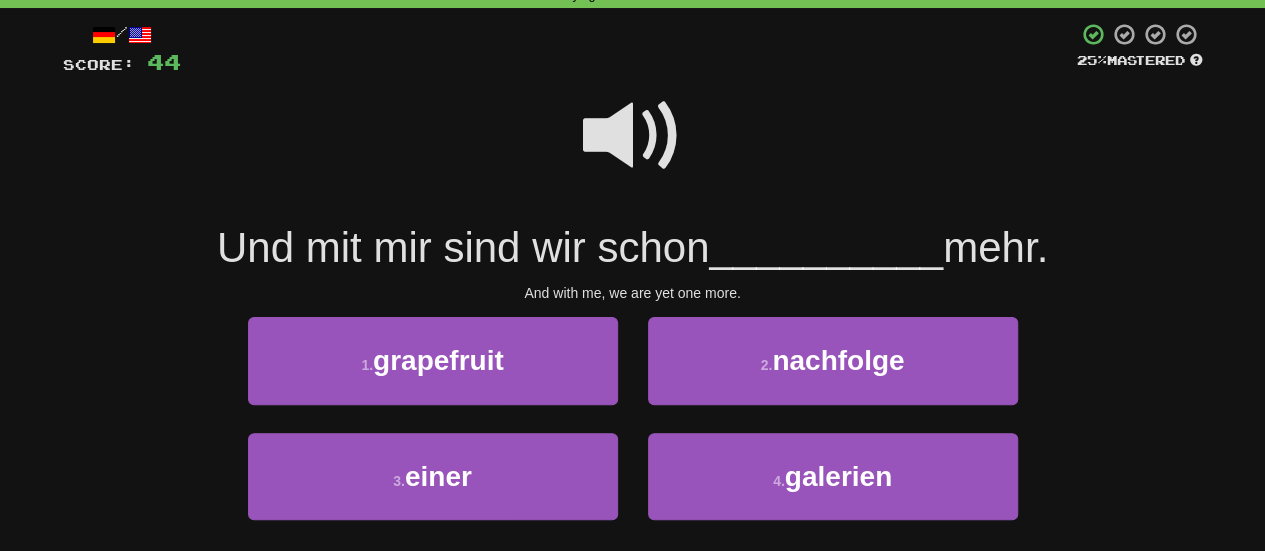 click at bounding box center [633, 136] 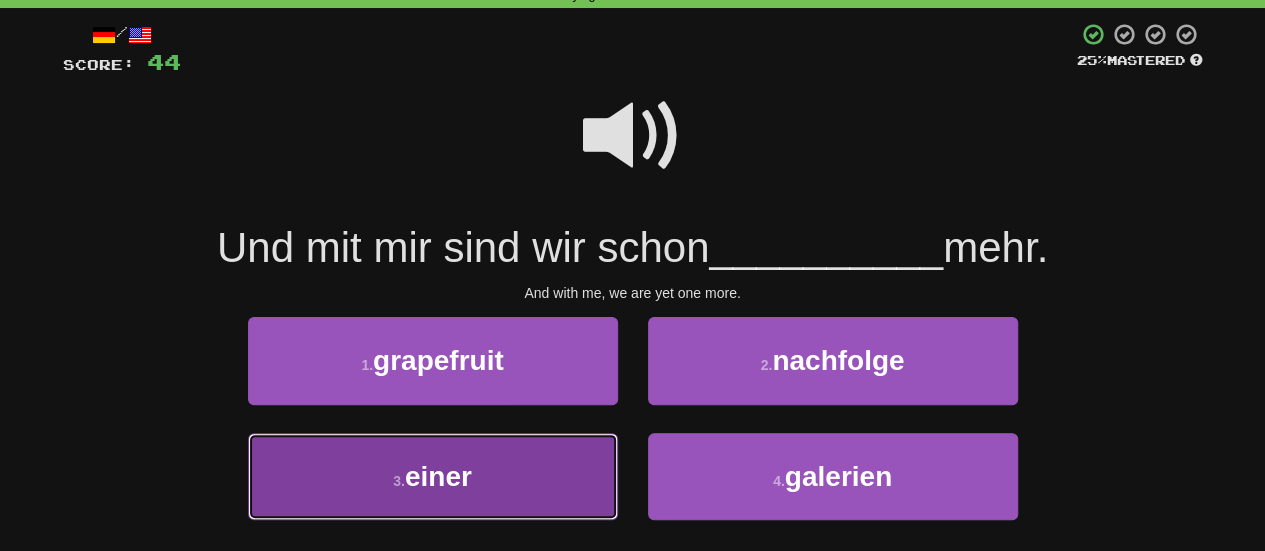 click on "3 .  einer" at bounding box center [433, 476] 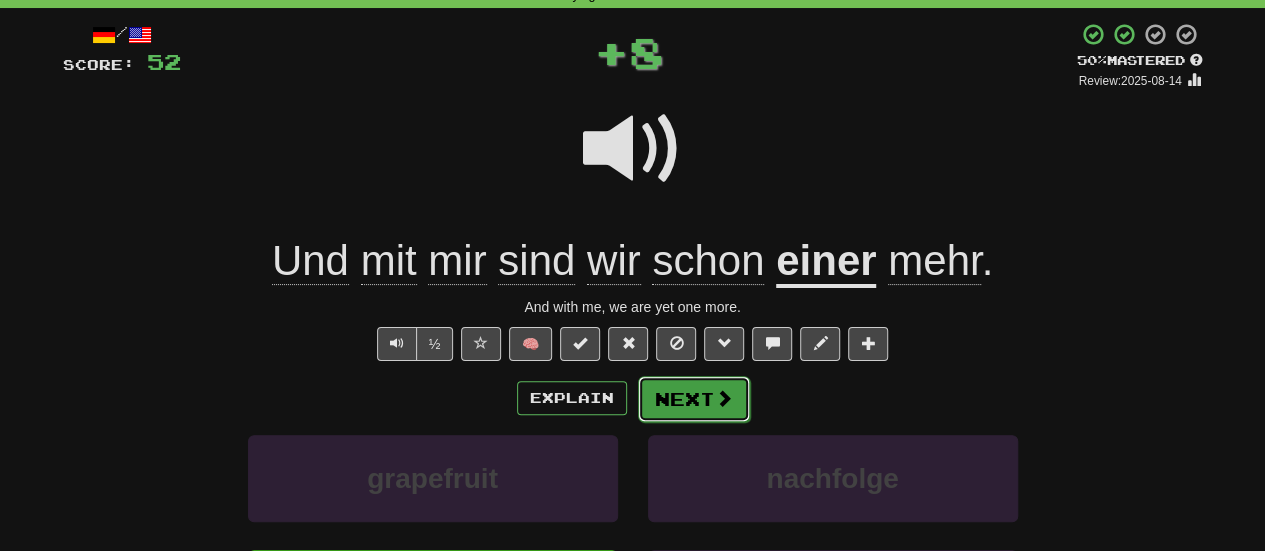 click on "Next" at bounding box center [694, 399] 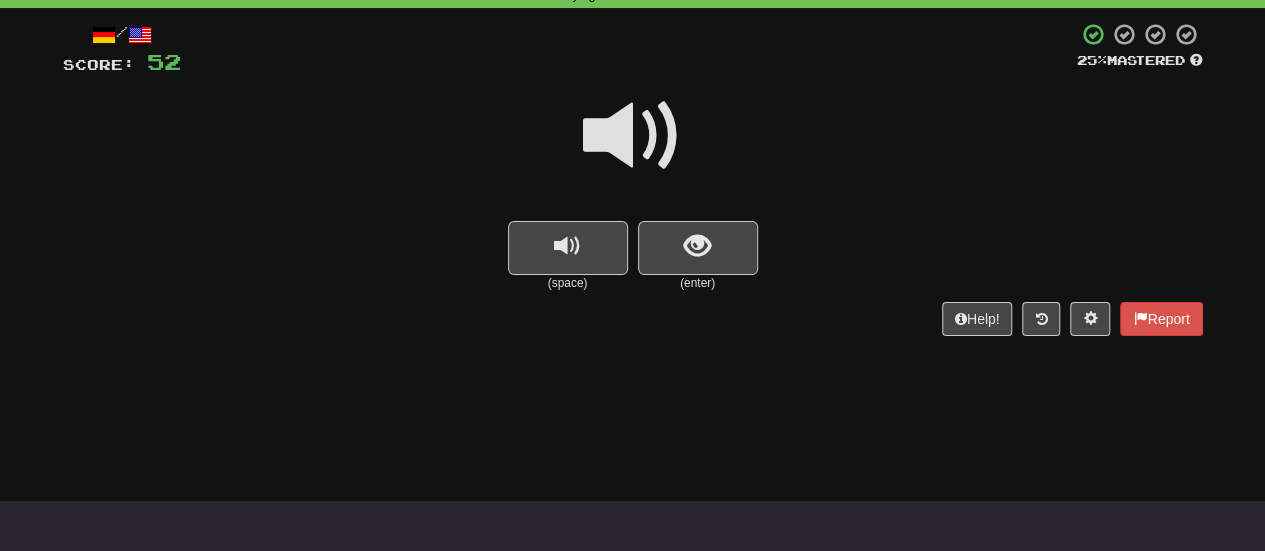 click at bounding box center (633, 136) 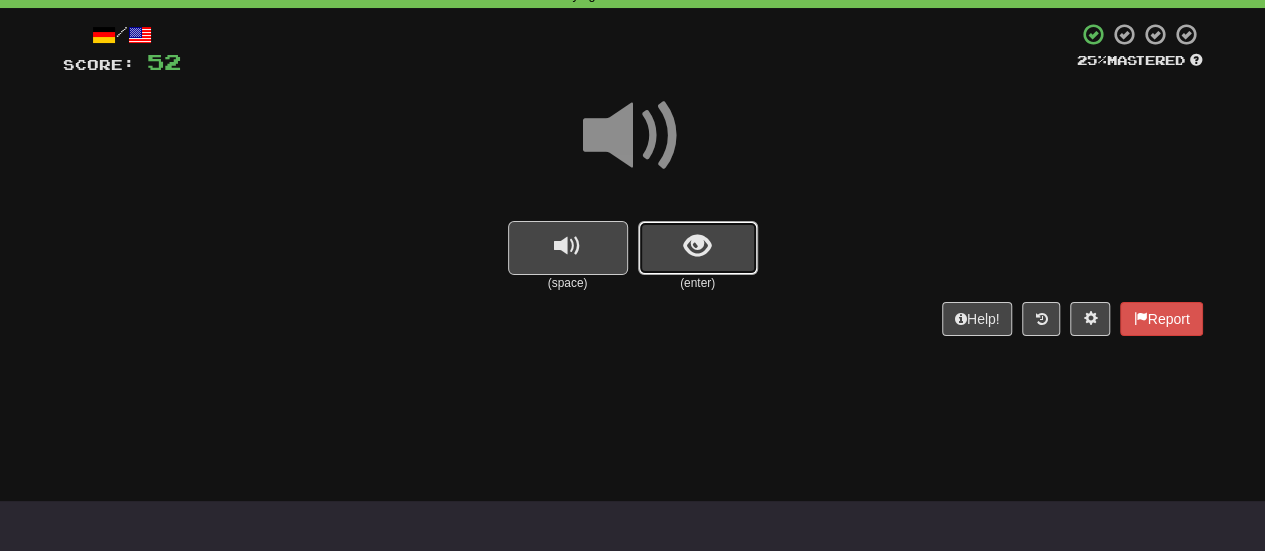 click at bounding box center (697, 246) 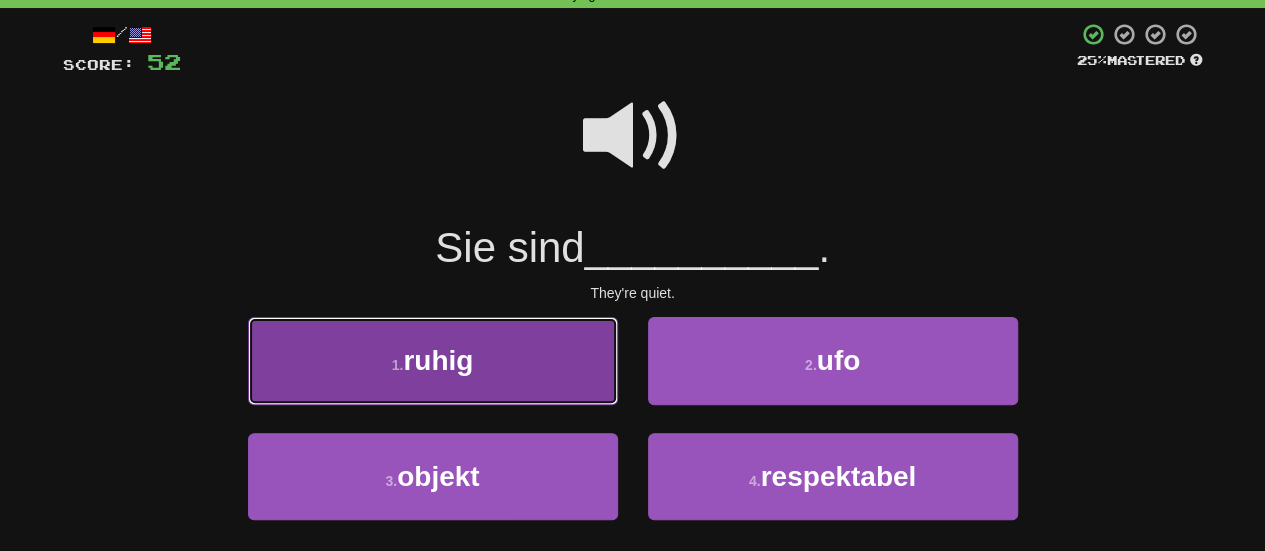 click on "1 .  ruhig" at bounding box center (433, 360) 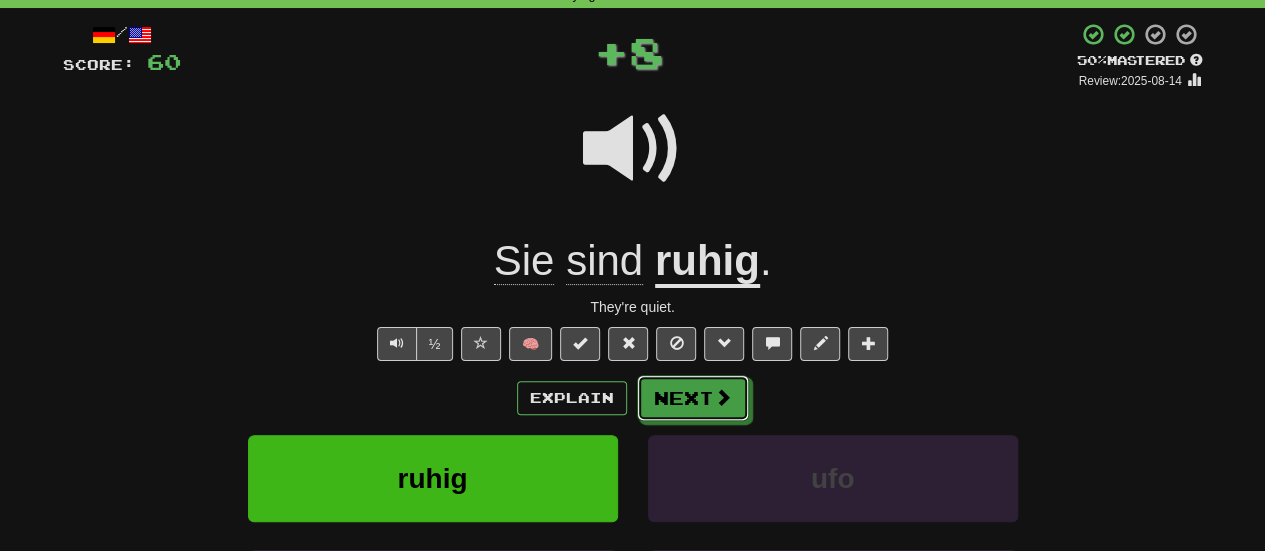 click on "Next" at bounding box center [693, 398] 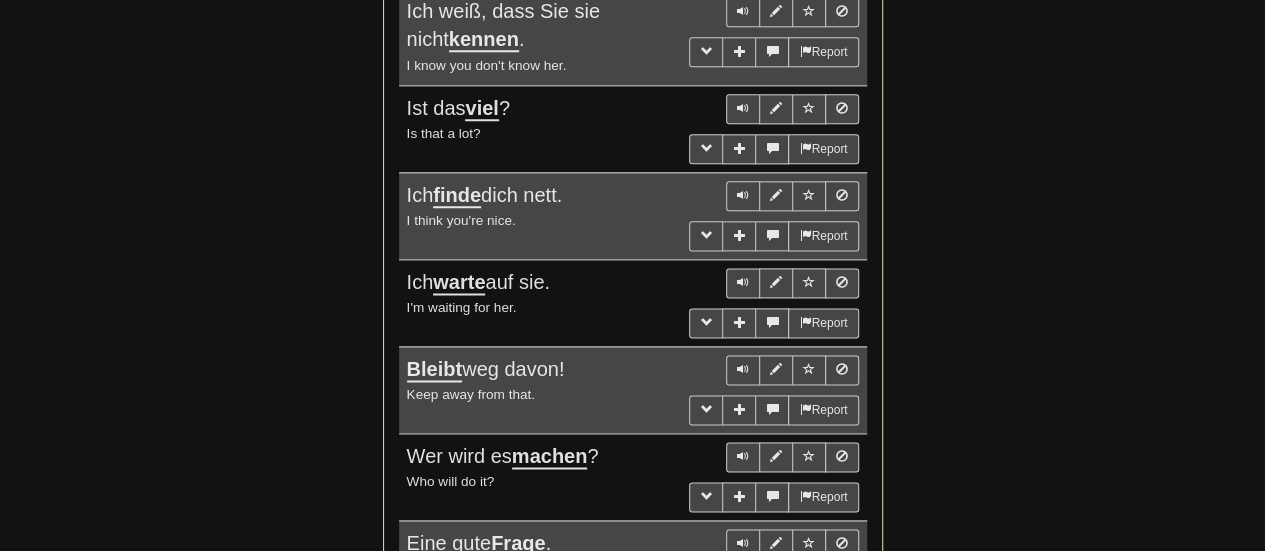 scroll, scrollTop: 700, scrollLeft: 0, axis: vertical 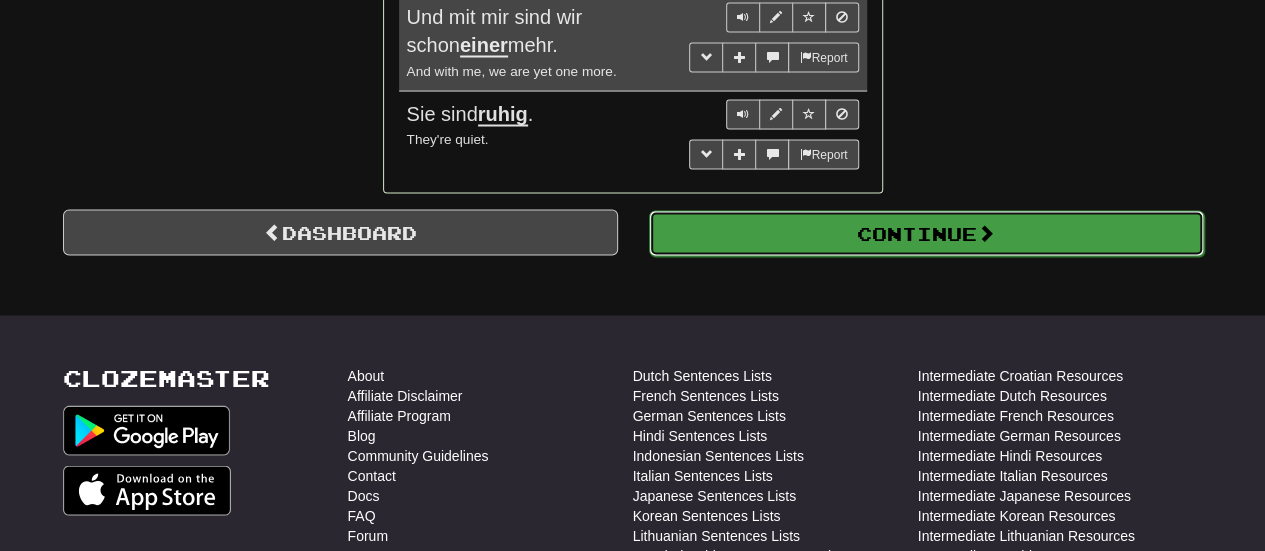 click on "Continue" at bounding box center [926, 234] 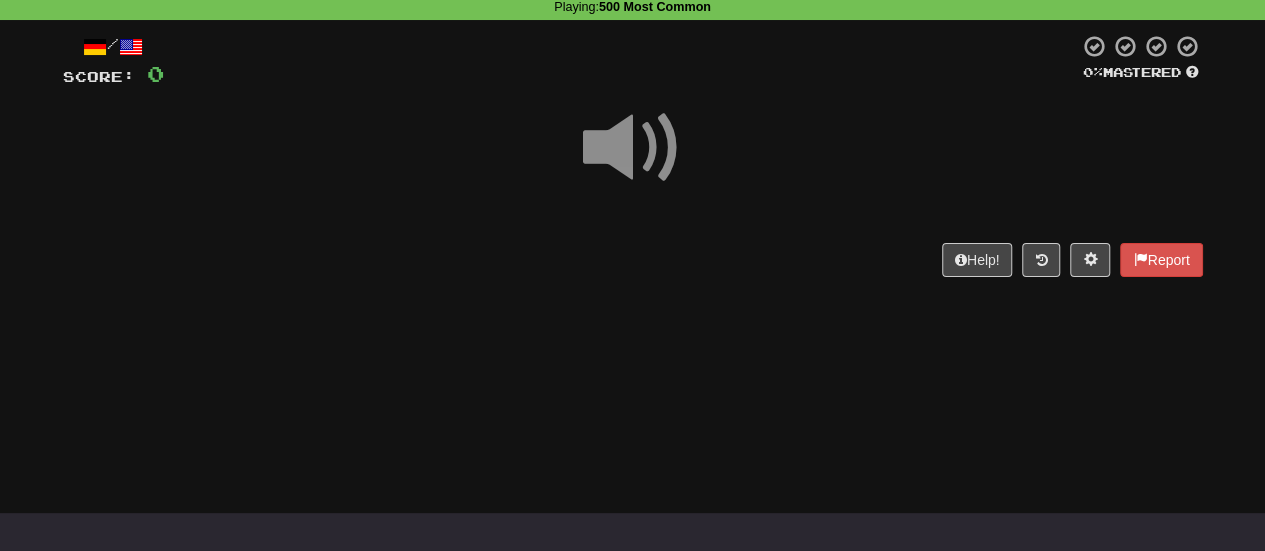 scroll, scrollTop: 0, scrollLeft: 0, axis: both 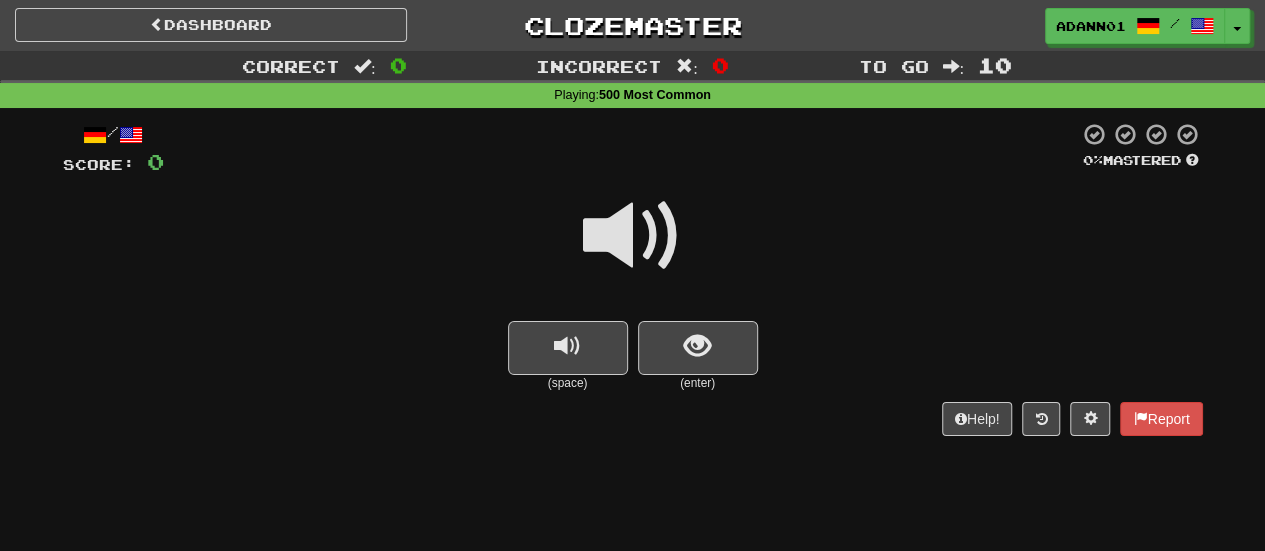 click at bounding box center (633, 236) 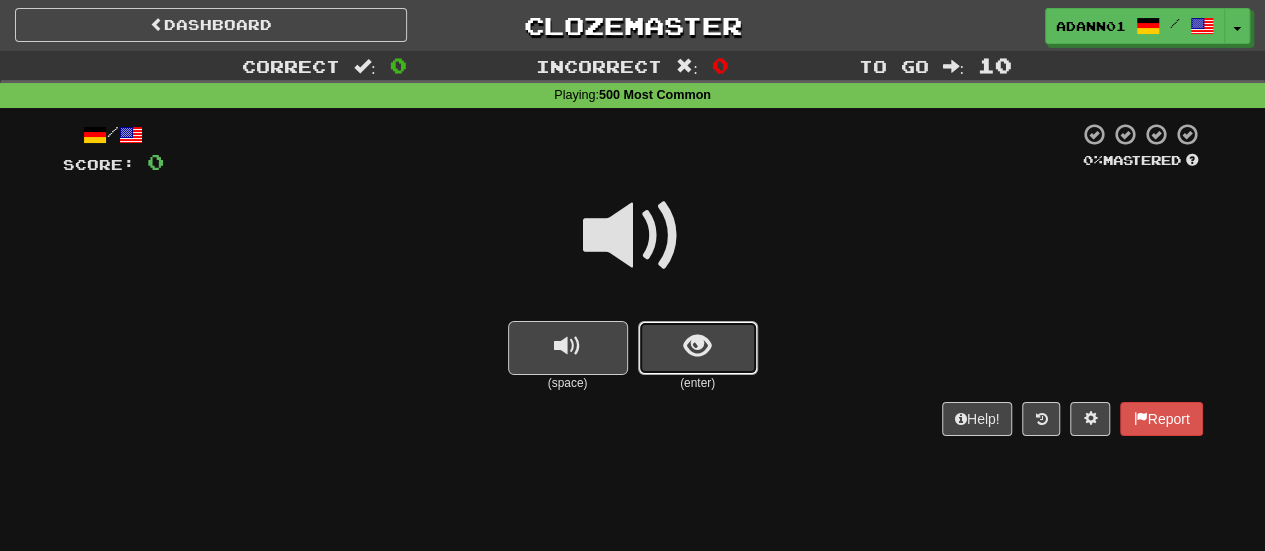 click at bounding box center (697, 346) 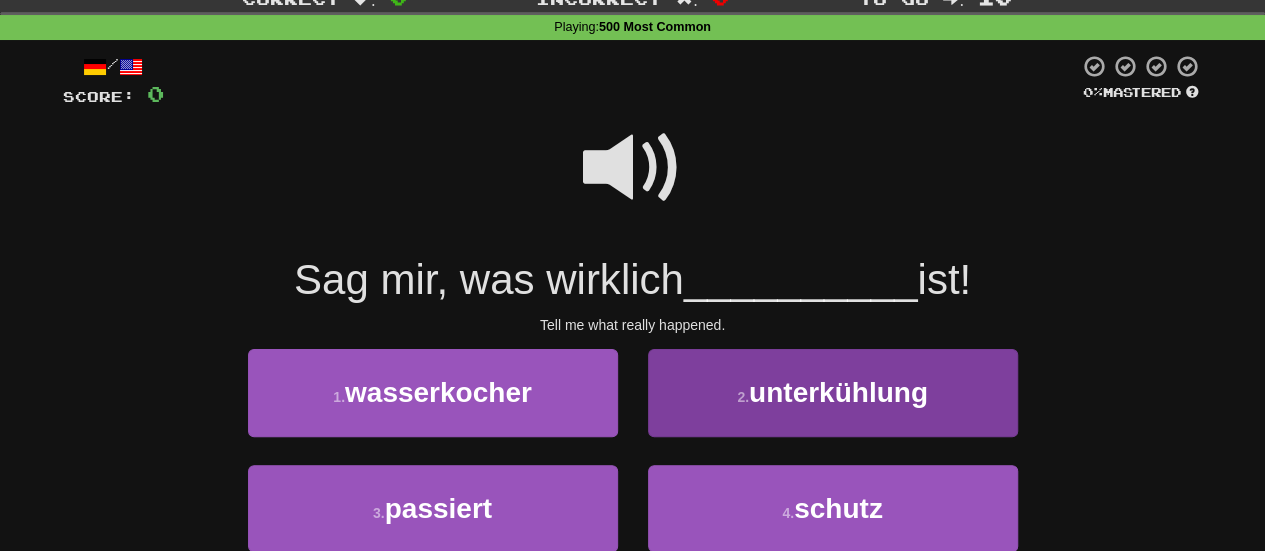 scroll, scrollTop: 100, scrollLeft: 0, axis: vertical 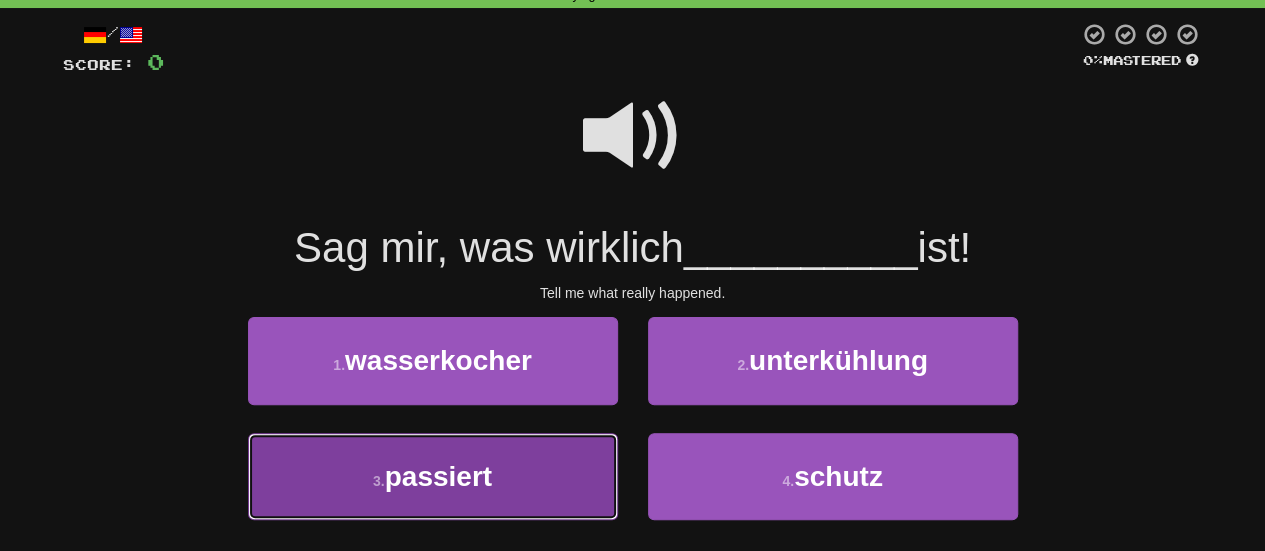 click on "3 .  passiert" at bounding box center [433, 476] 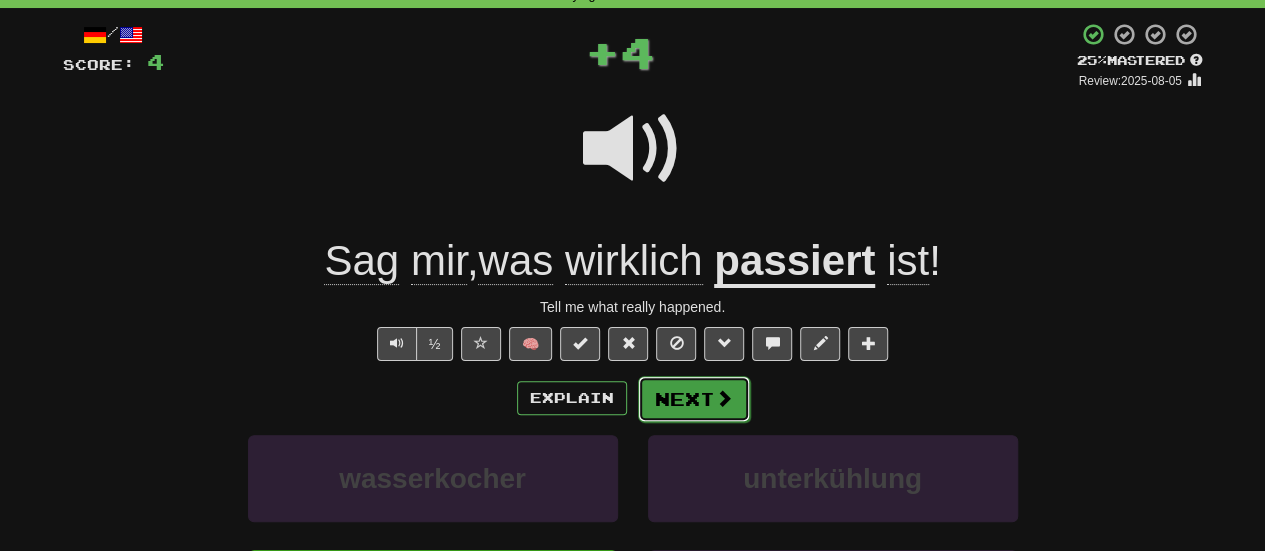 click on "Next" at bounding box center (694, 399) 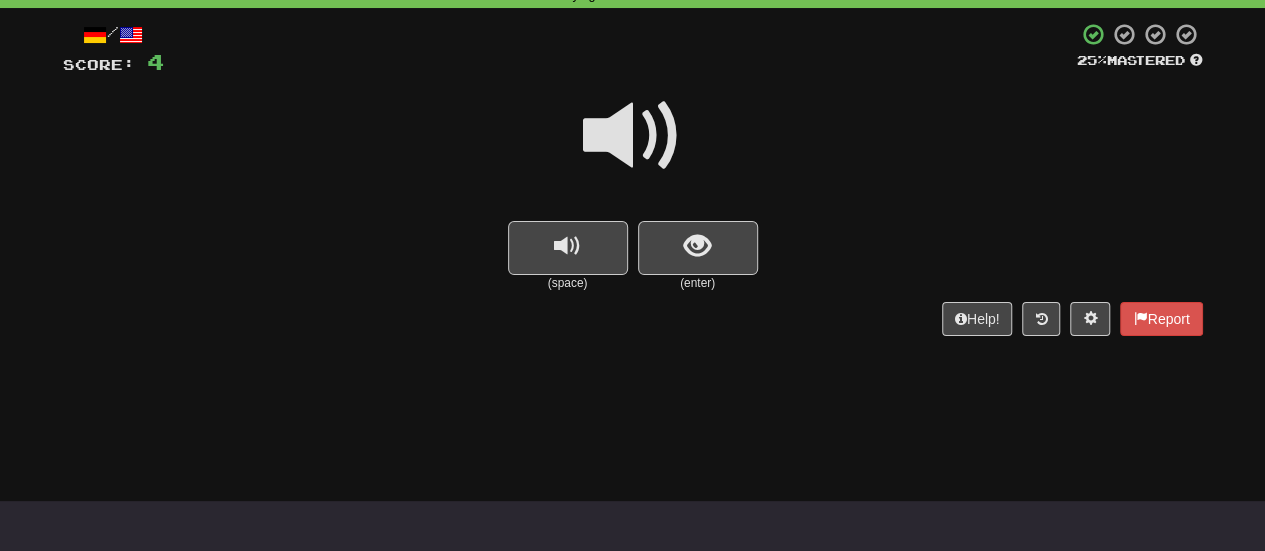 click at bounding box center [633, 136] 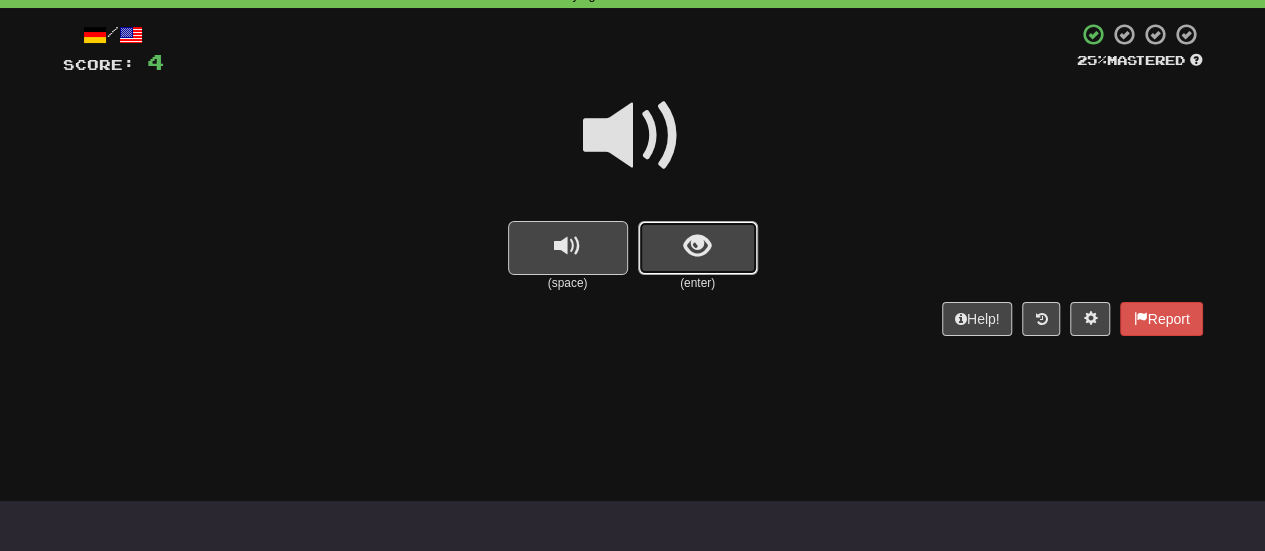 click at bounding box center (698, 248) 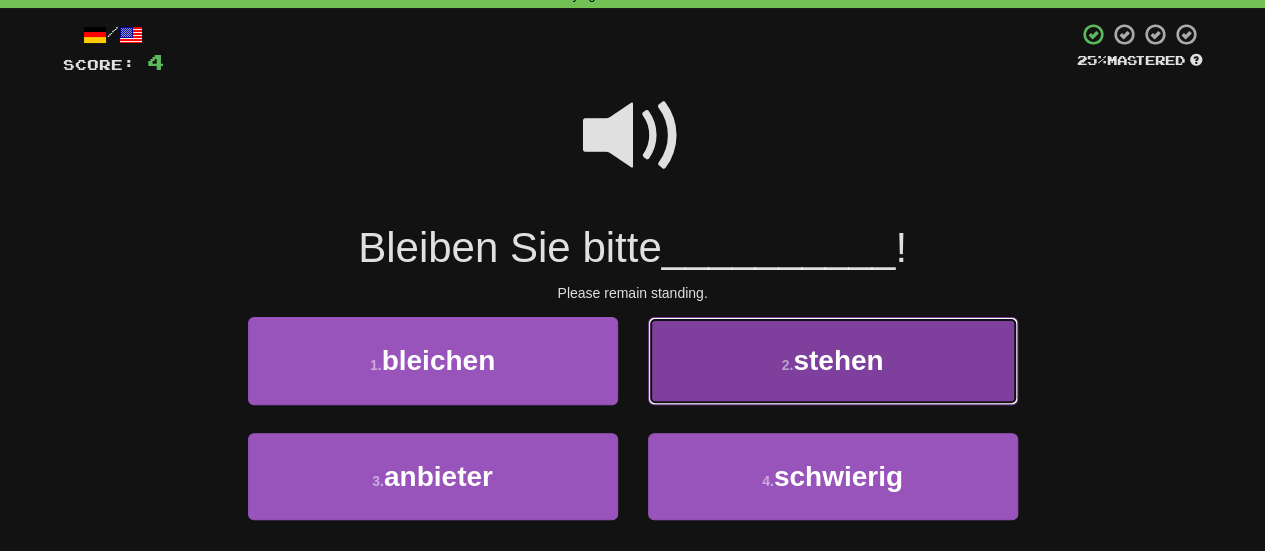 click on "2 .  stehen" at bounding box center [833, 360] 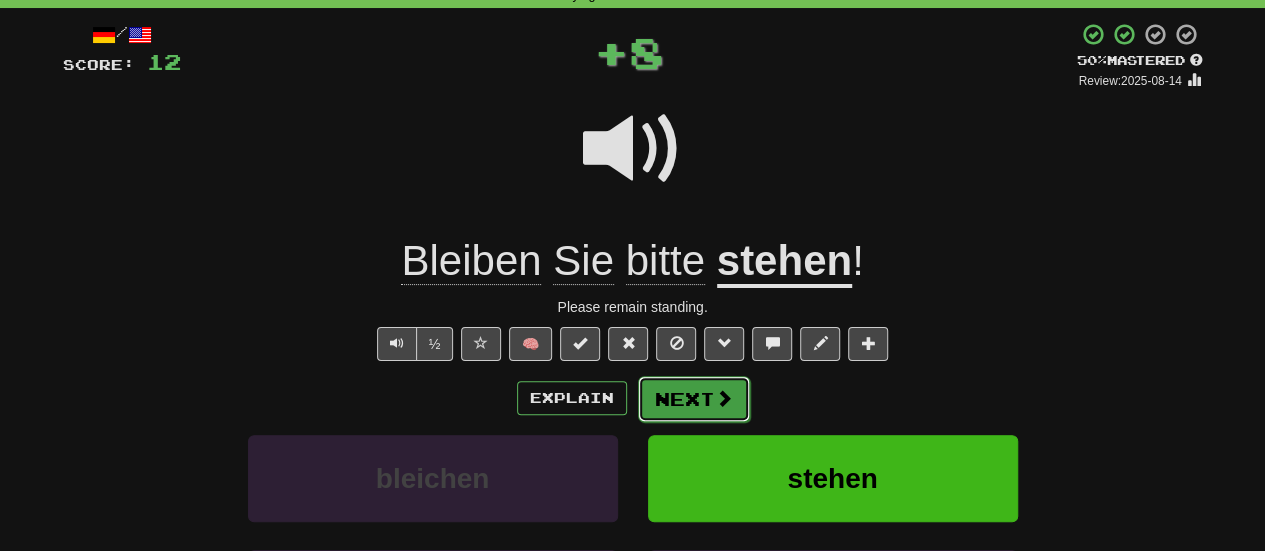 click on "Next" at bounding box center (694, 399) 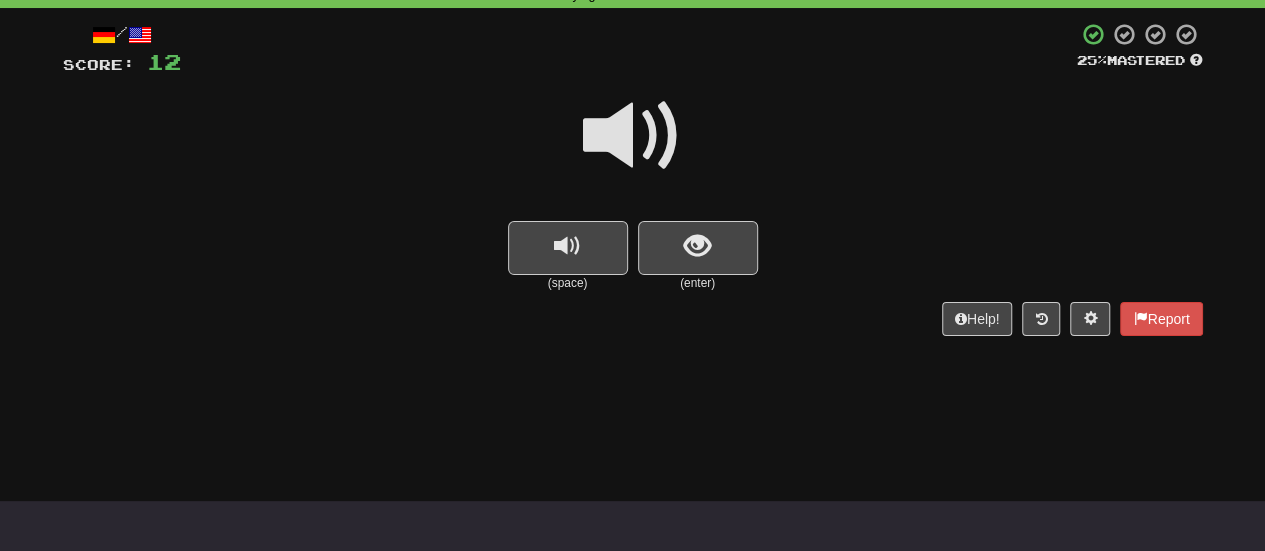 click at bounding box center (633, 136) 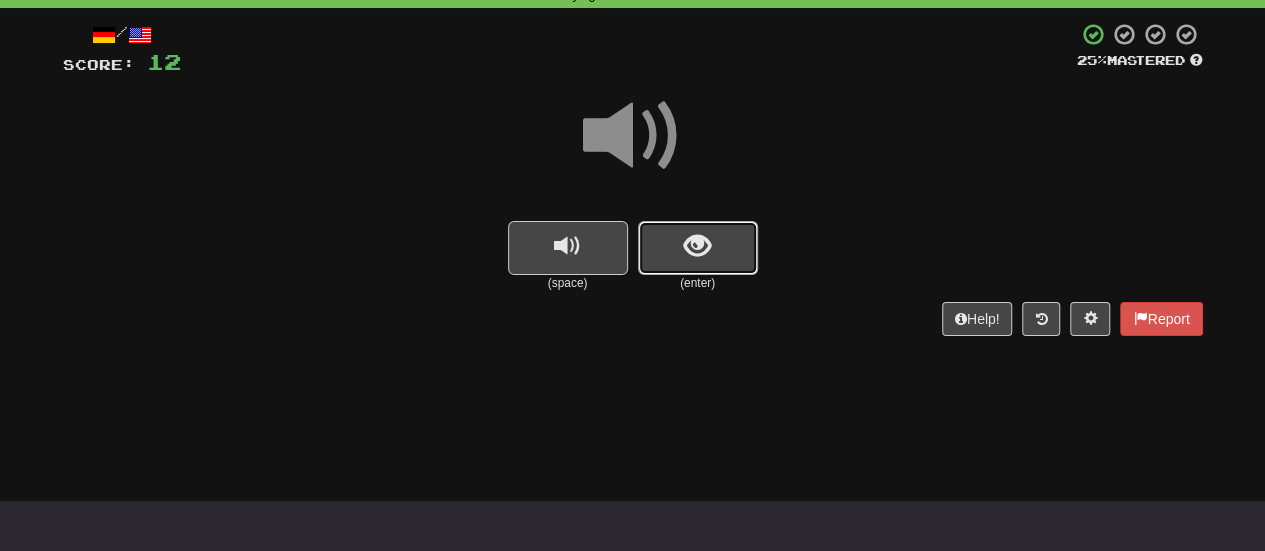 click at bounding box center [697, 246] 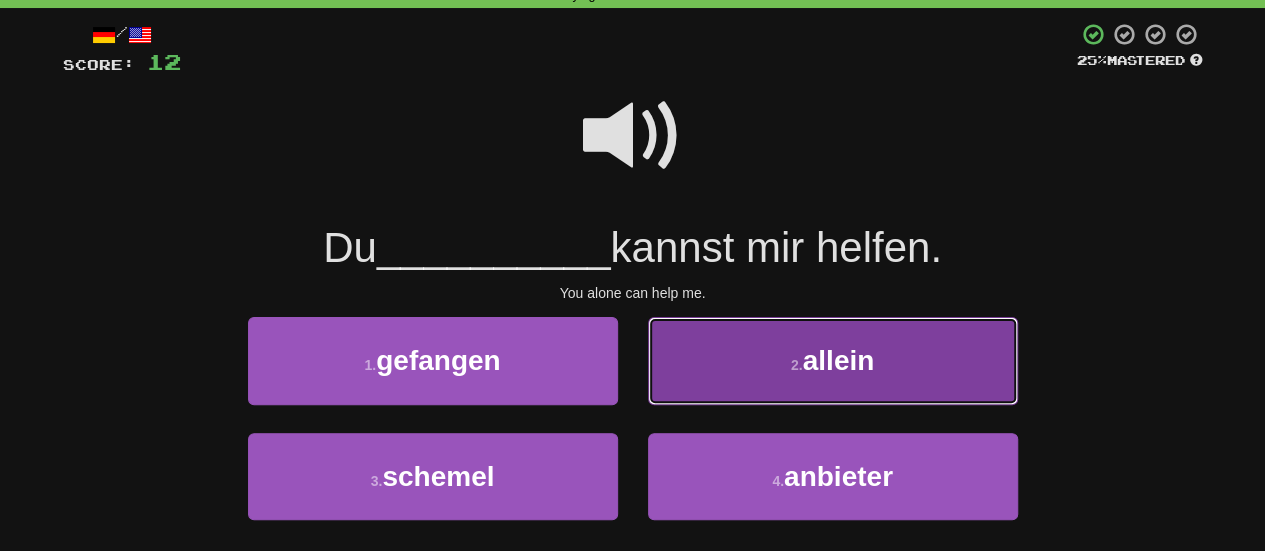 click on "allein" at bounding box center [839, 360] 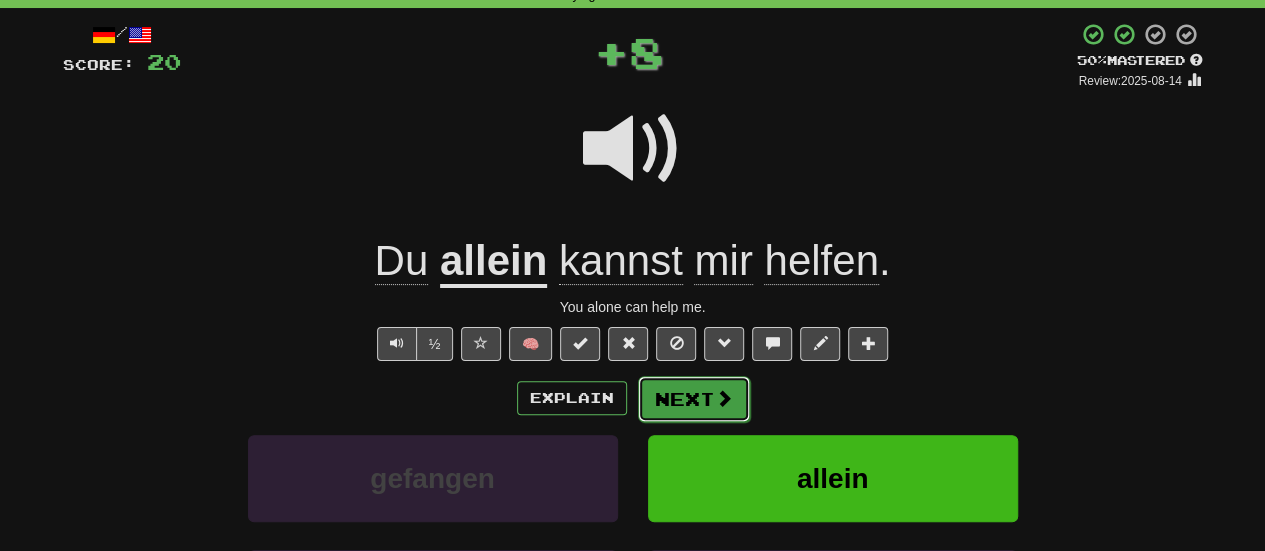click on "Next" at bounding box center (694, 399) 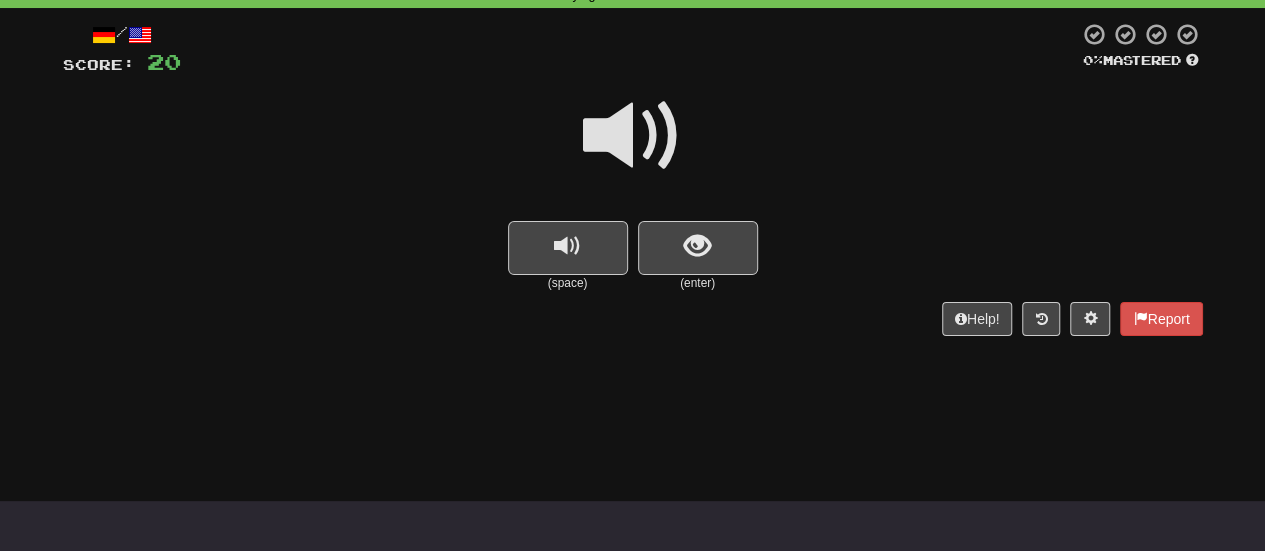 click at bounding box center (633, 136) 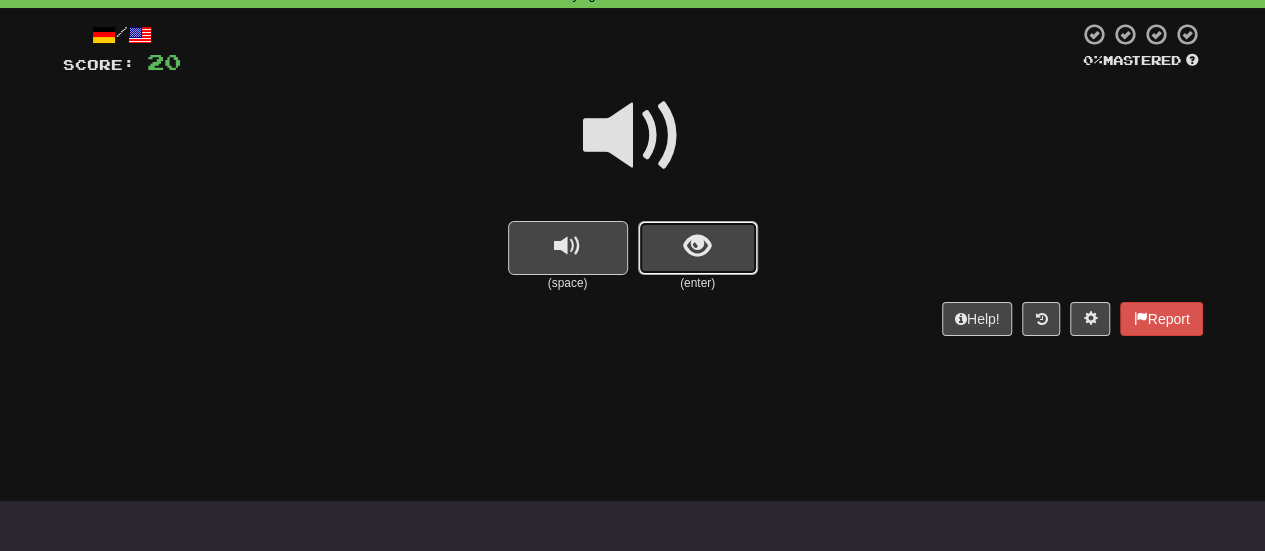 click at bounding box center [698, 248] 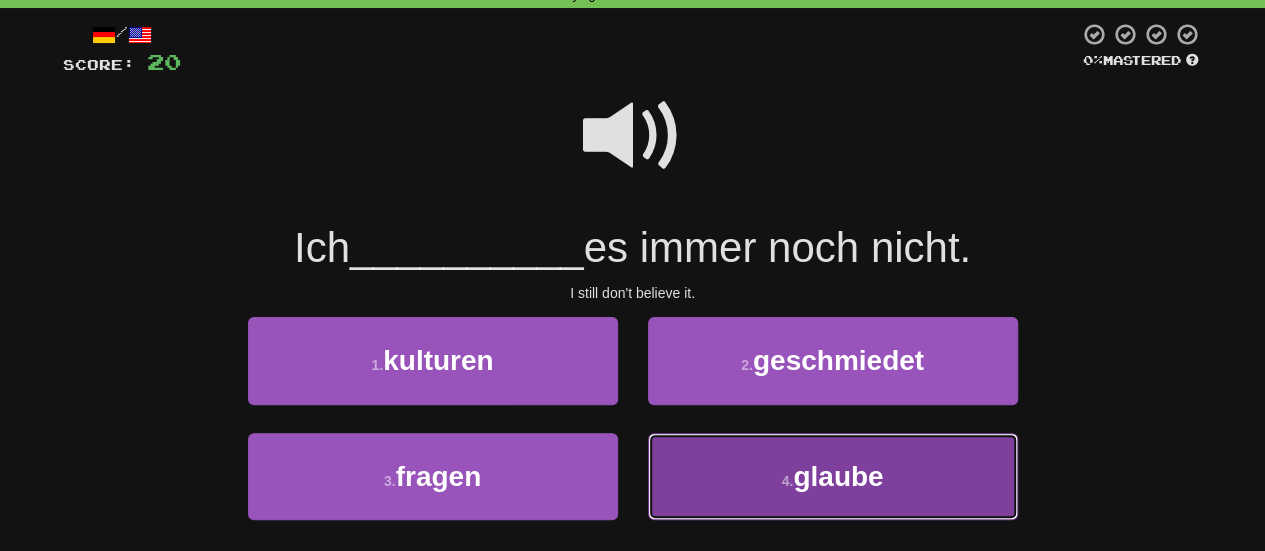 click on "glaube" at bounding box center (838, 476) 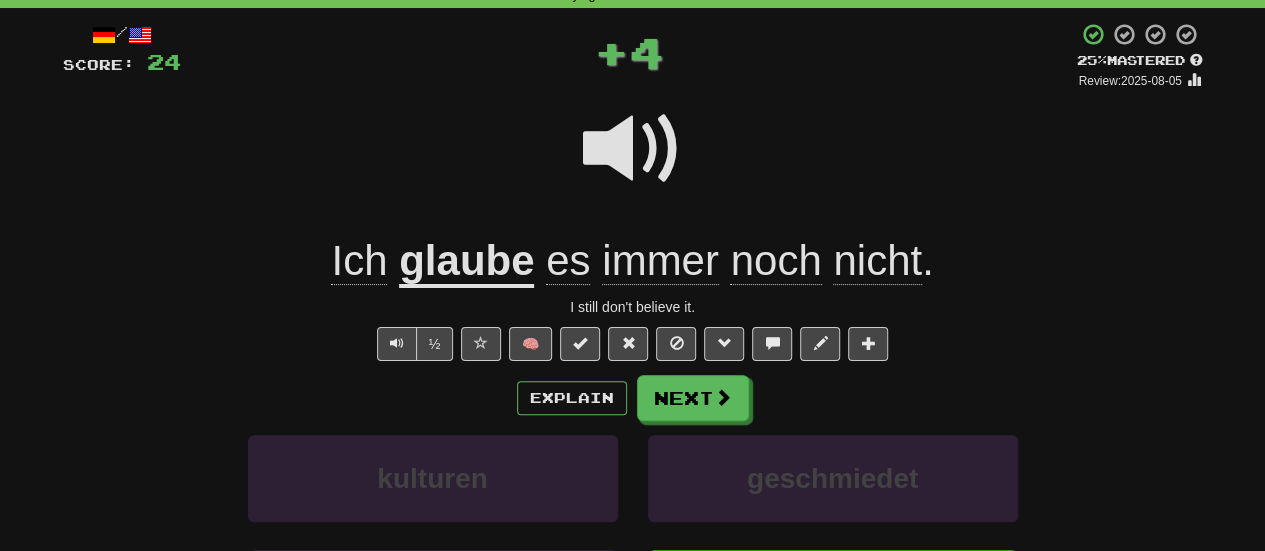 click on "glaube" at bounding box center (466, 262) 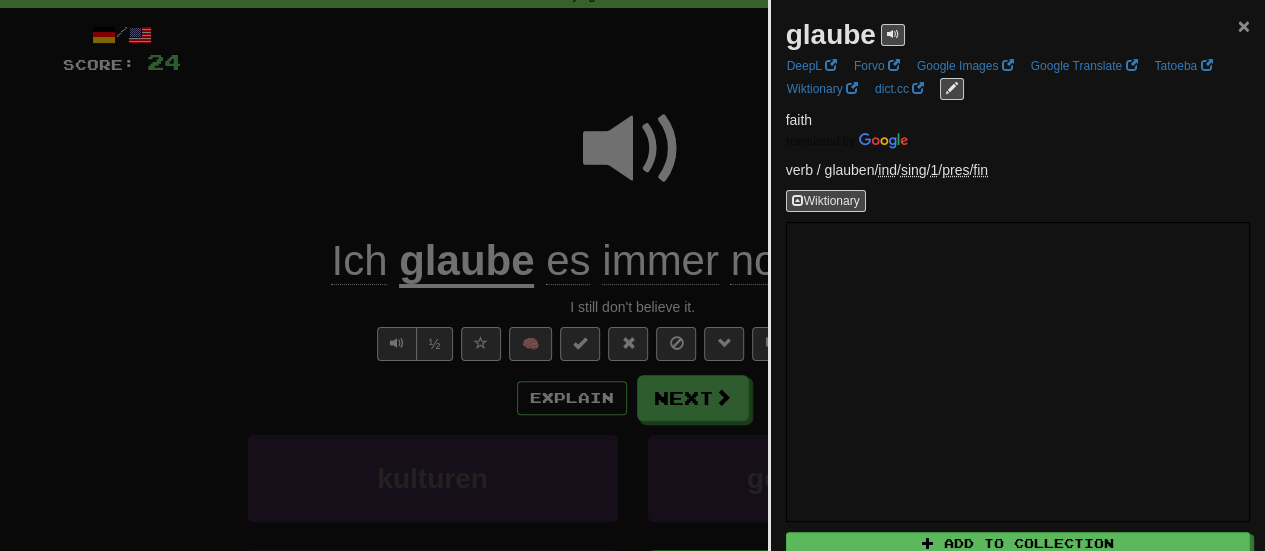 click on "×" at bounding box center (1244, 25) 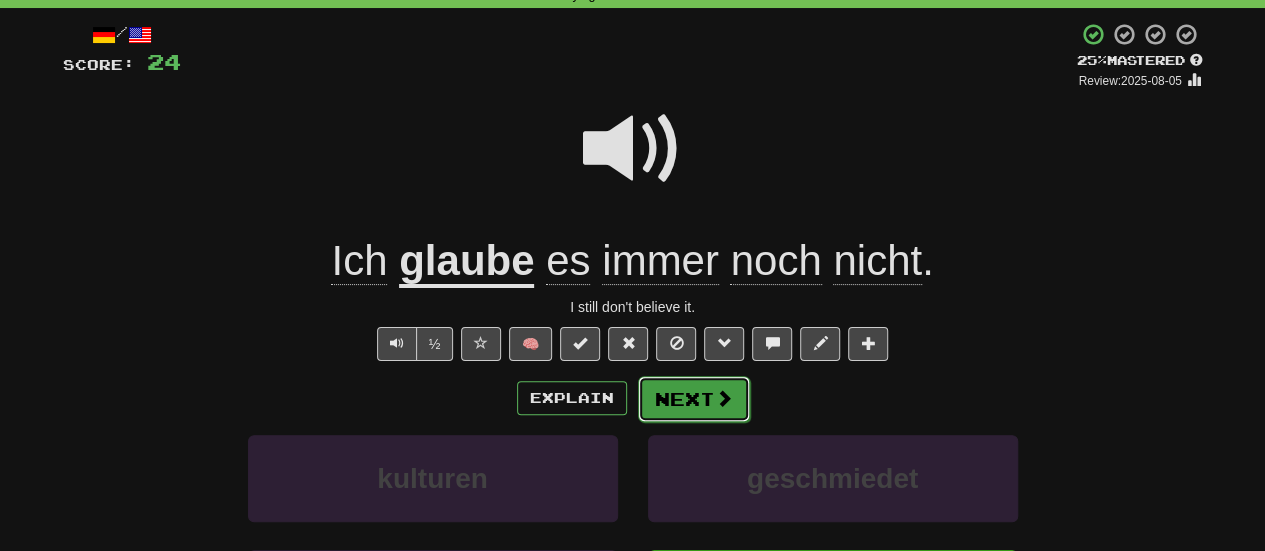 click on "Next" at bounding box center [694, 399] 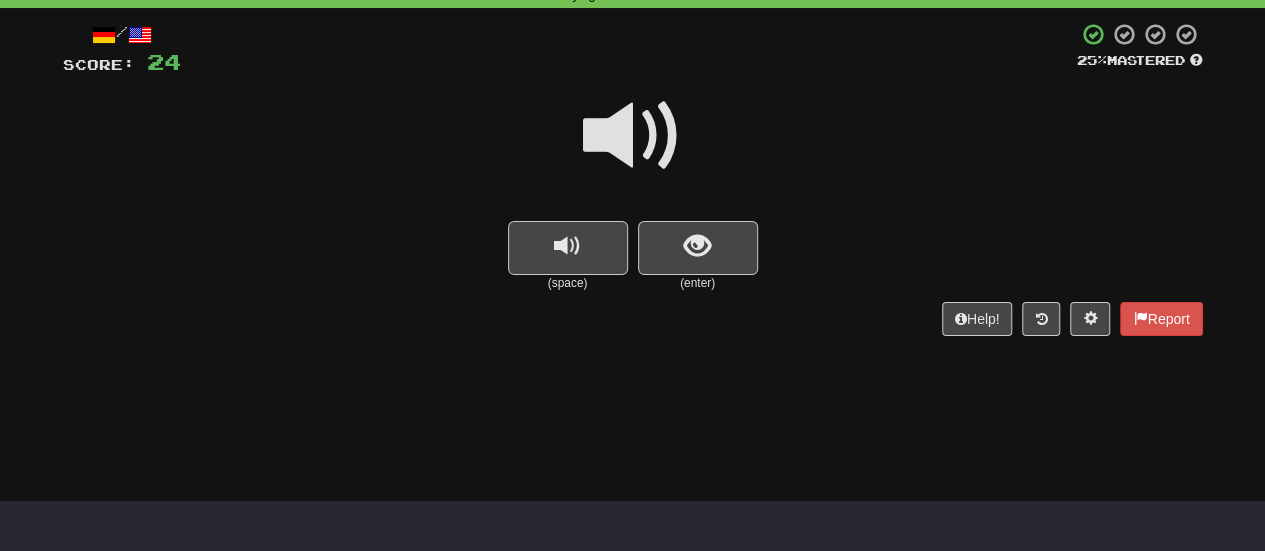 click at bounding box center [633, 136] 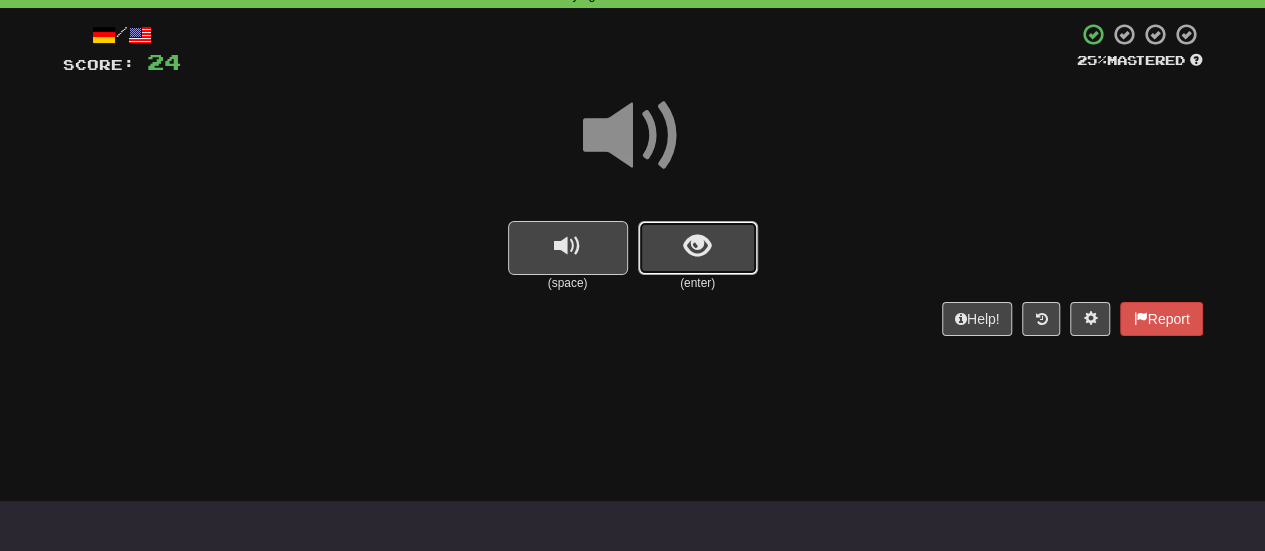 click at bounding box center [698, 248] 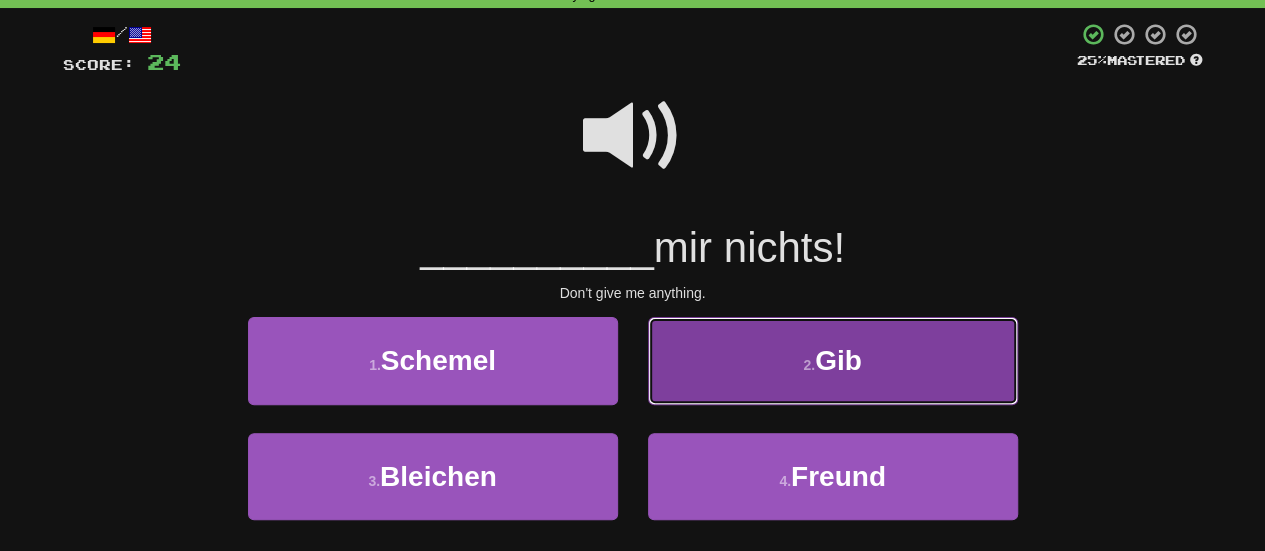 click on "2 .  Gib" at bounding box center (833, 360) 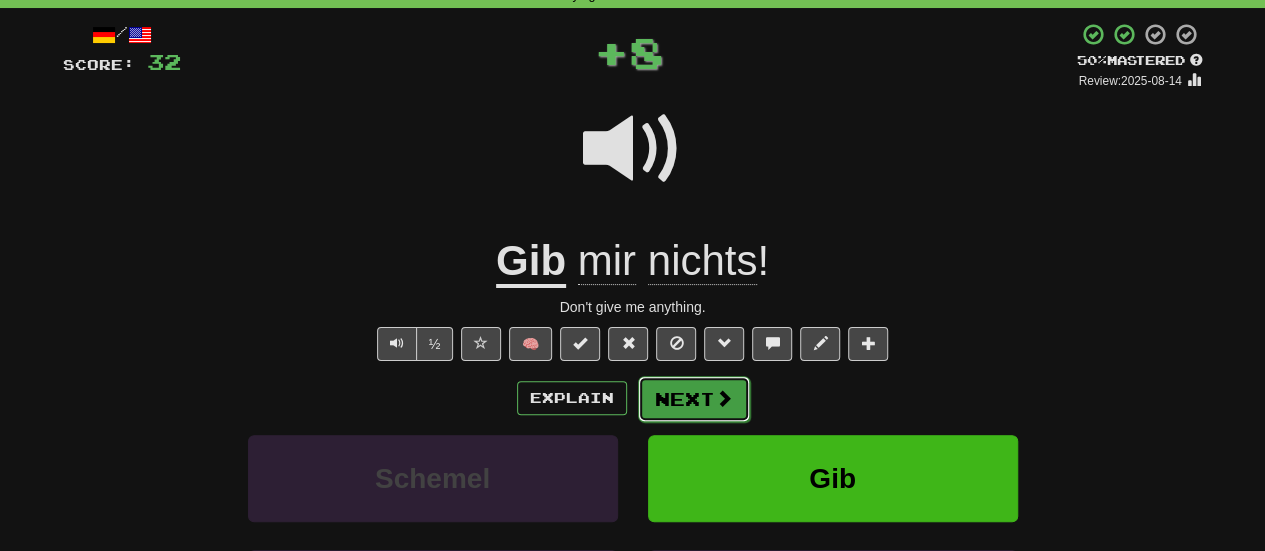 click on "Next" at bounding box center [694, 399] 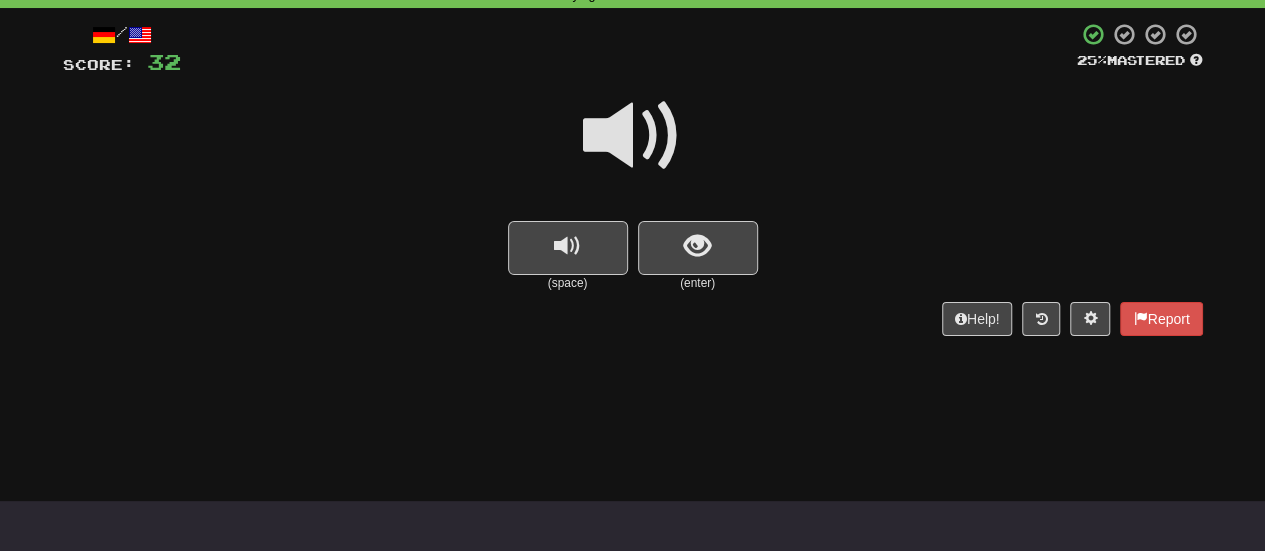 click at bounding box center [633, 136] 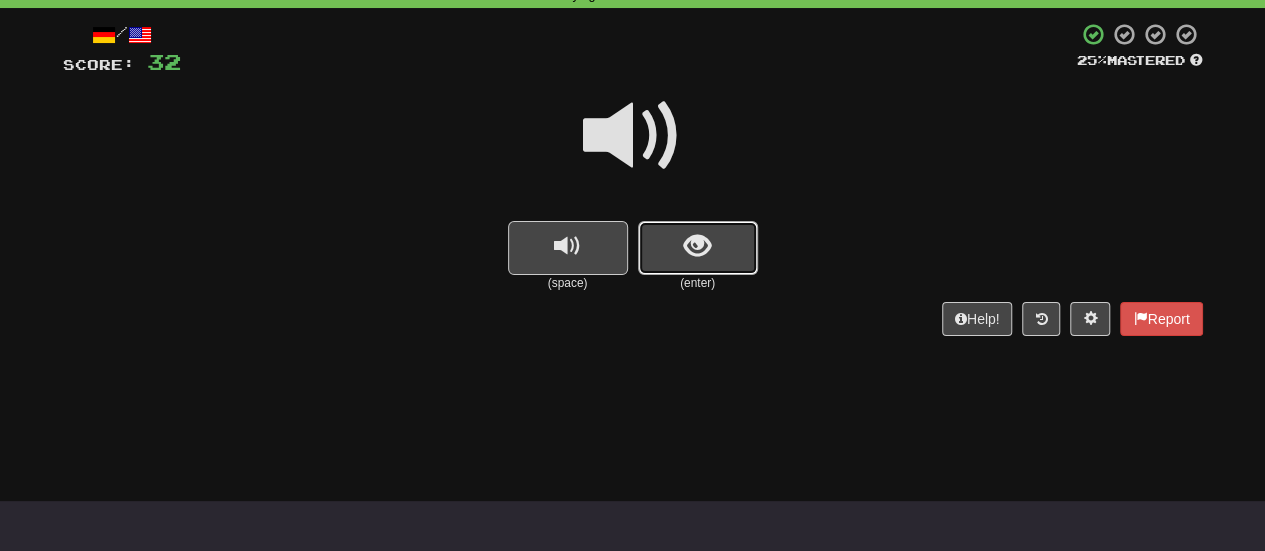 click at bounding box center [698, 248] 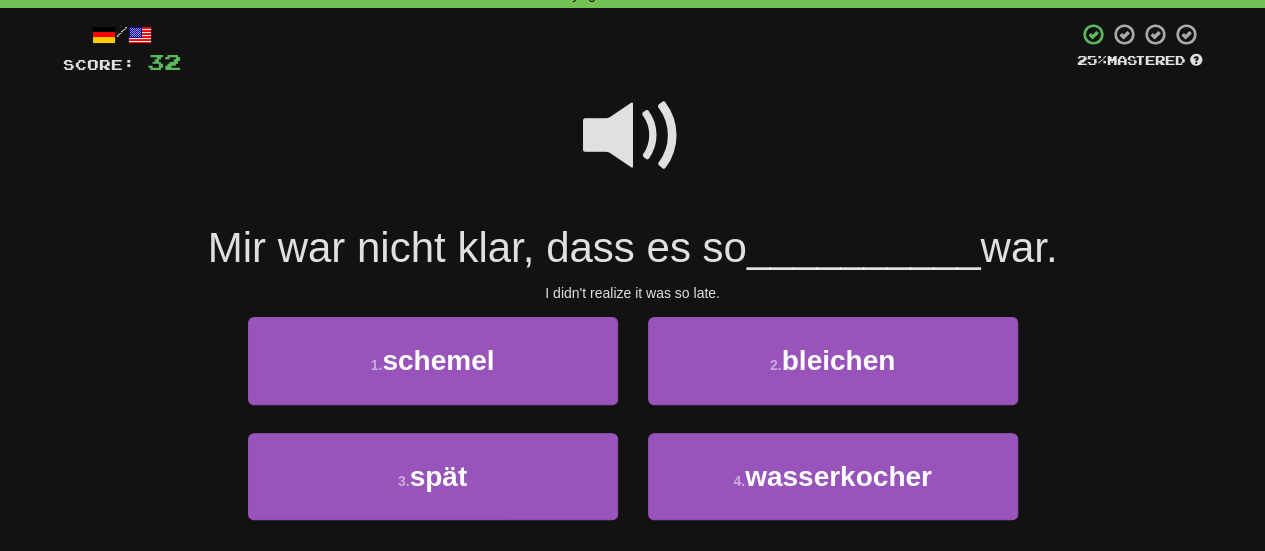 click at bounding box center [633, 136] 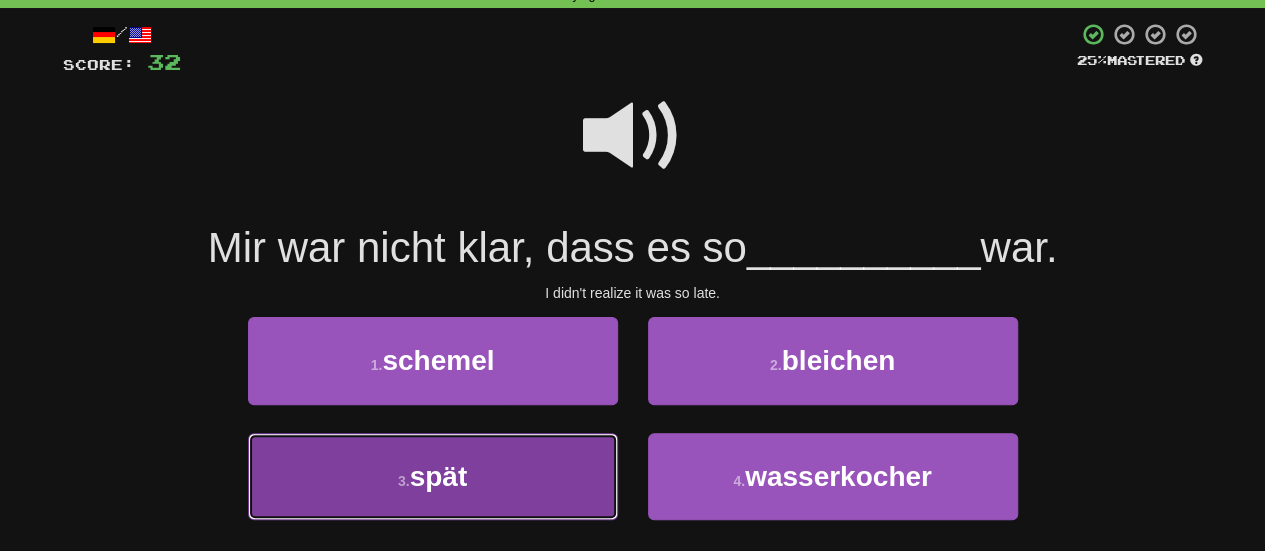 click on "3 .  spät" at bounding box center [433, 476] 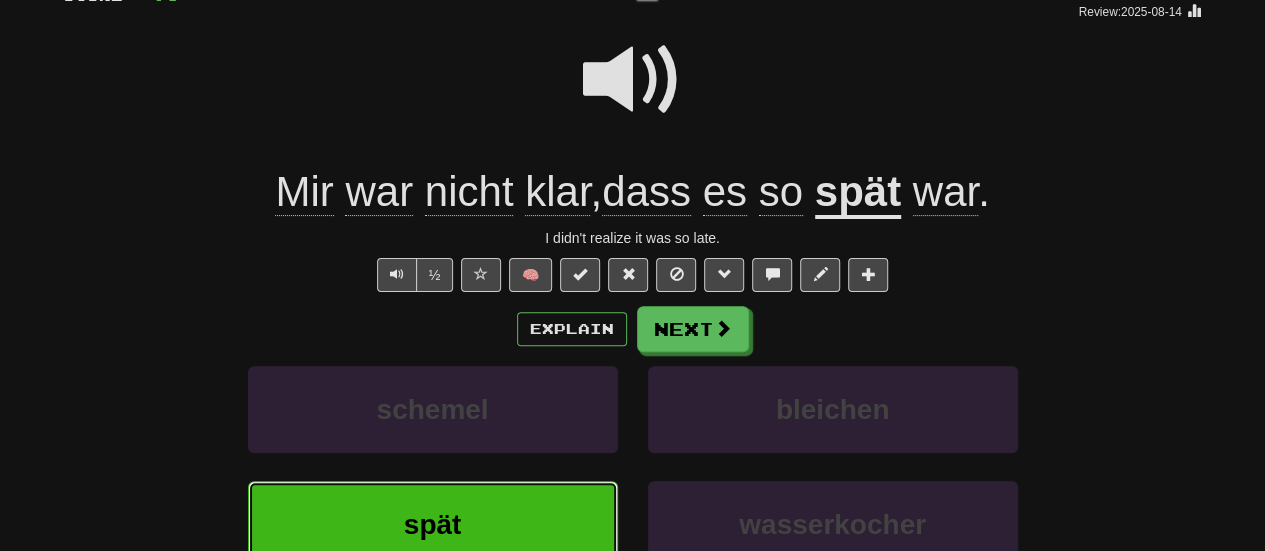 scroll, scrollTop: 200, scrollLeft: 0, axis: vertical 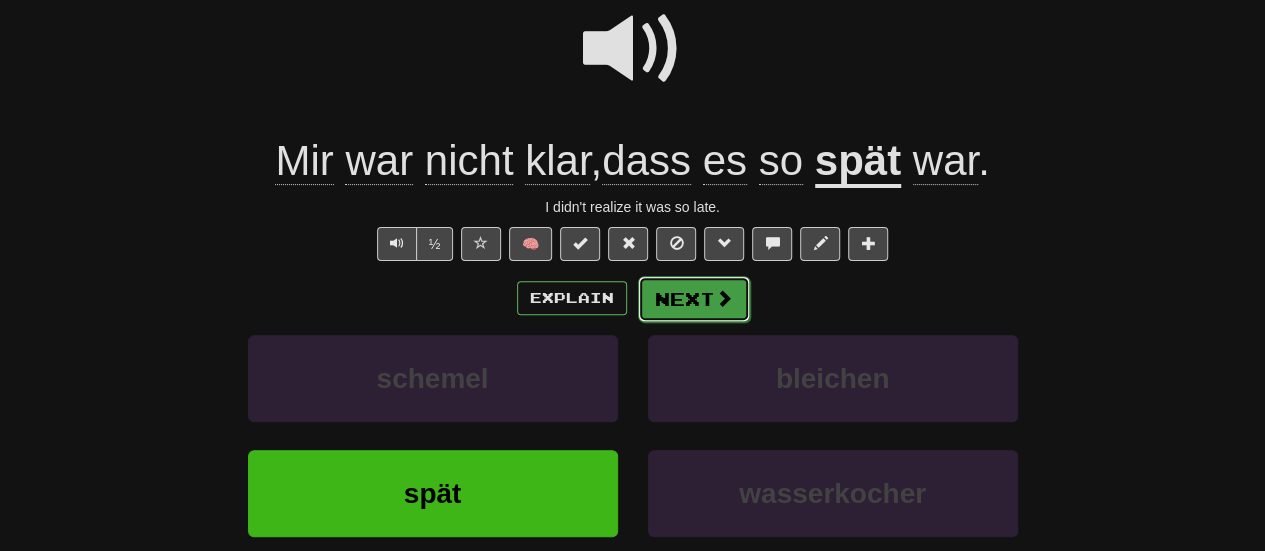 click on "Next" at bounding box center (694, 299) 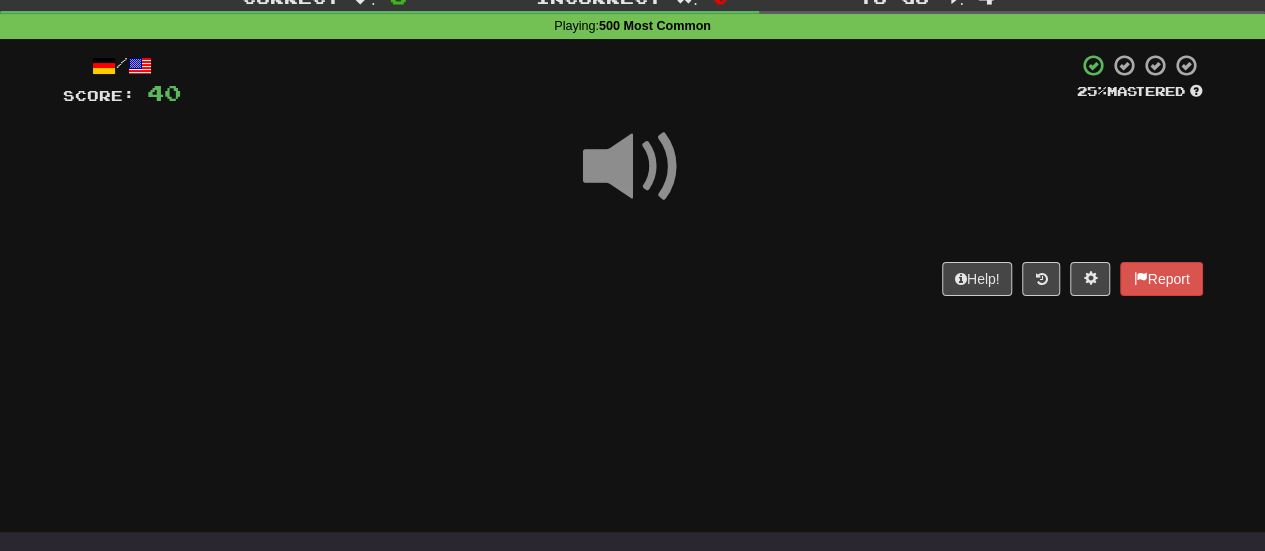 scroll, scrollTop: 100, scrollLeft: 0, axis: vertical 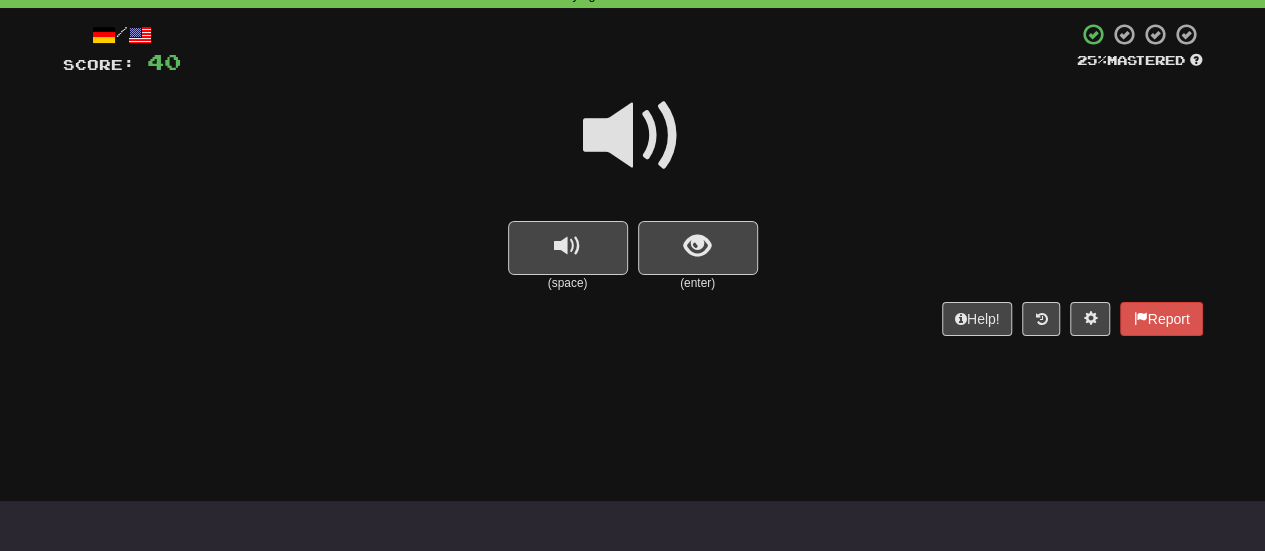 click at bounding box center [633, 136] 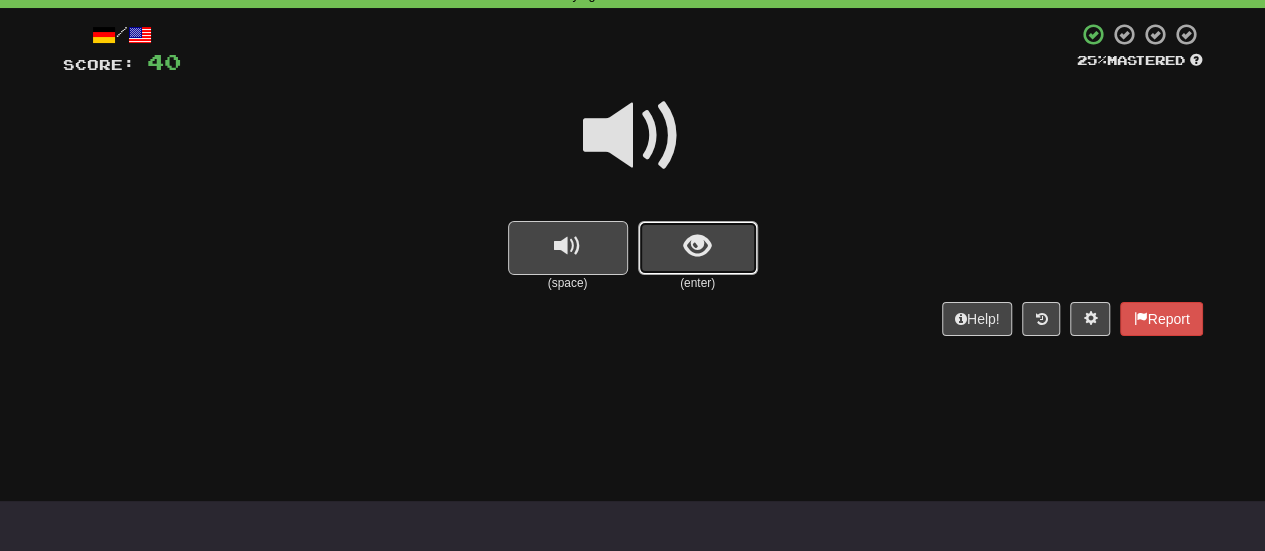 click at bounding box center (698, 248) 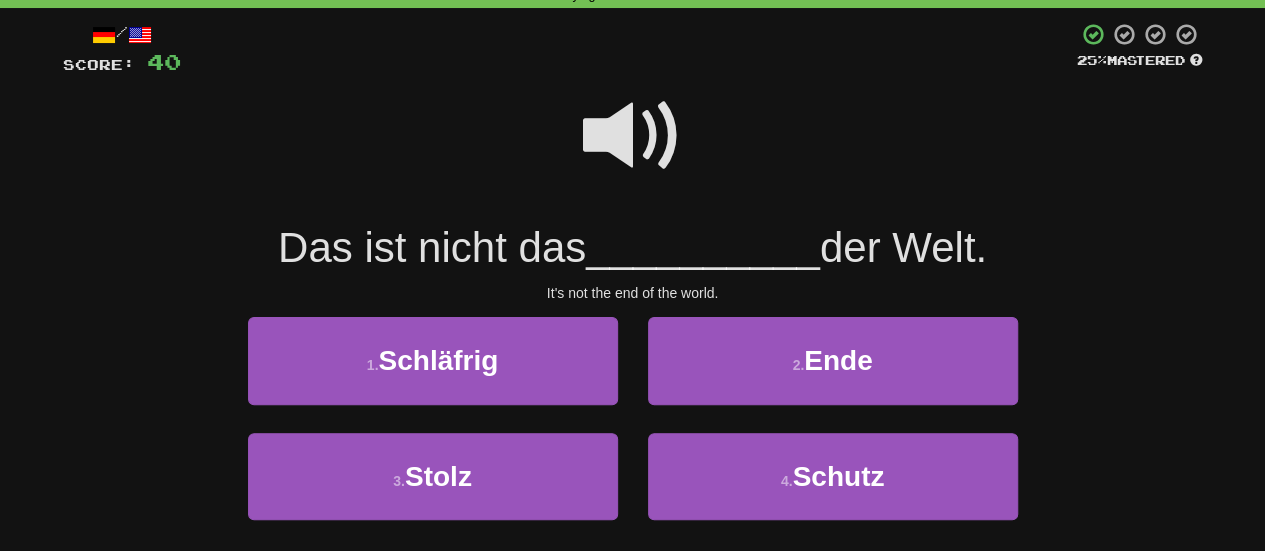 click at bounding box center (633, 136) 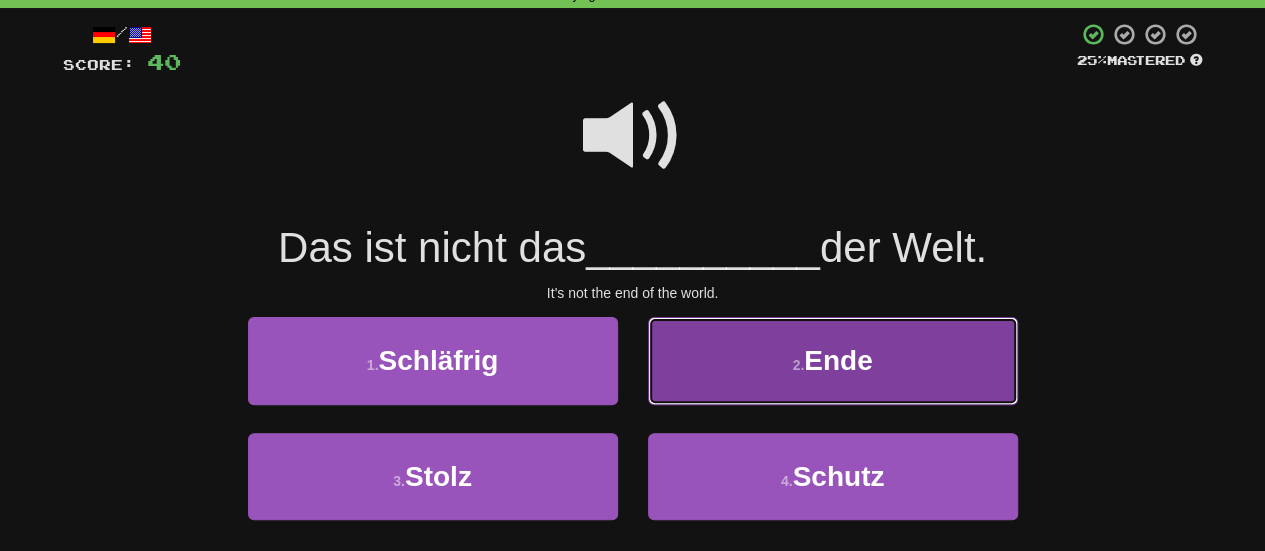 click on "2 .  Ende" at bounding box center [833, 360] 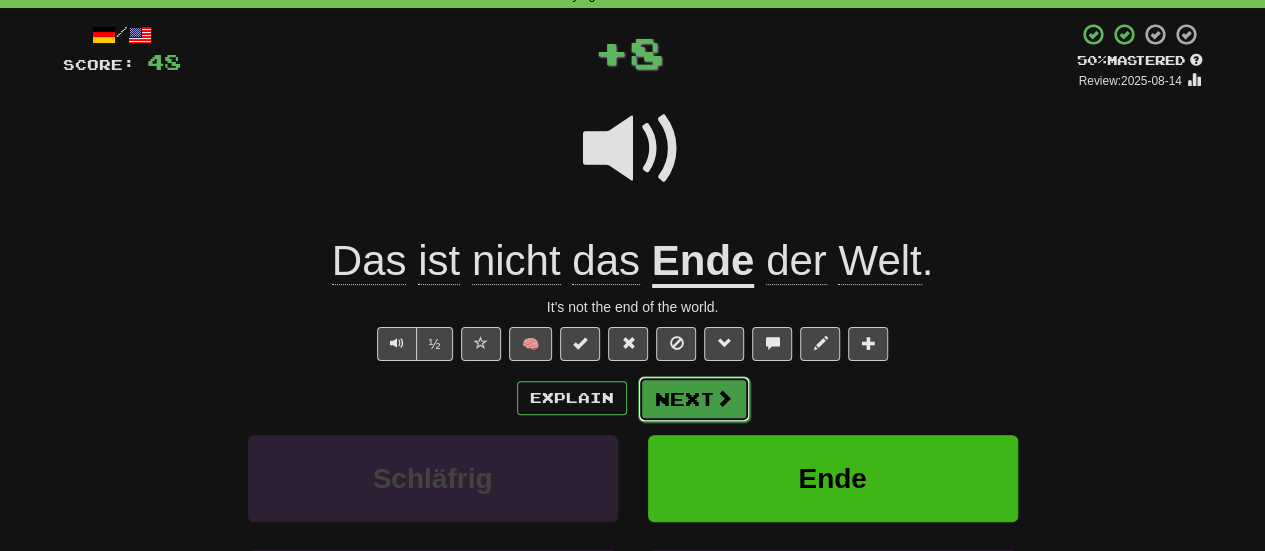 click on "Next" at bounding box center (694, 399) 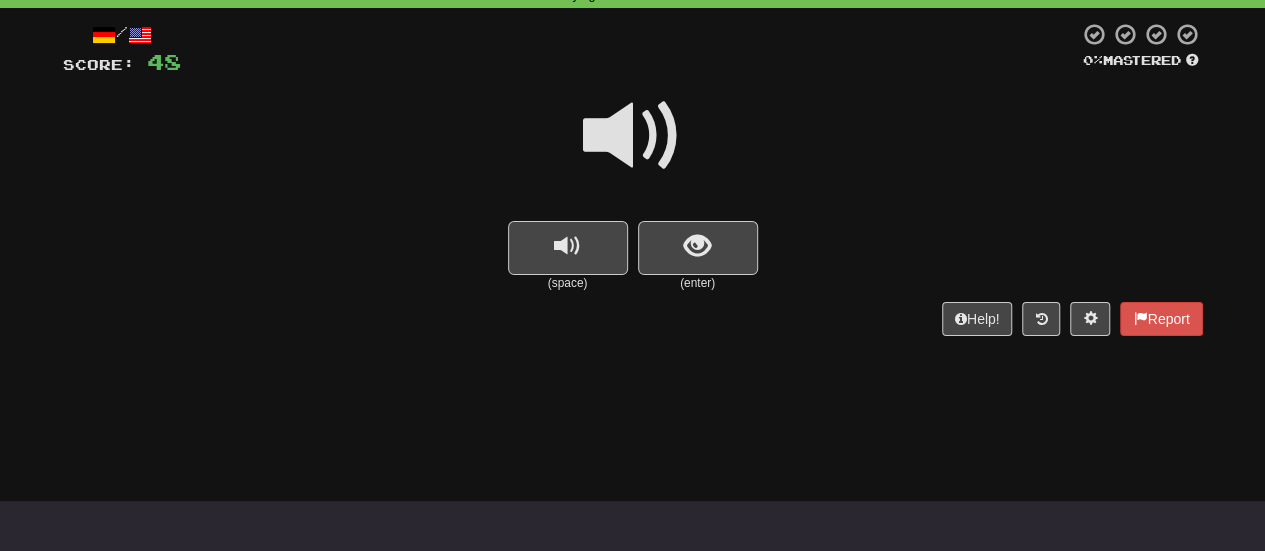 click at bounding box center [633, 136] 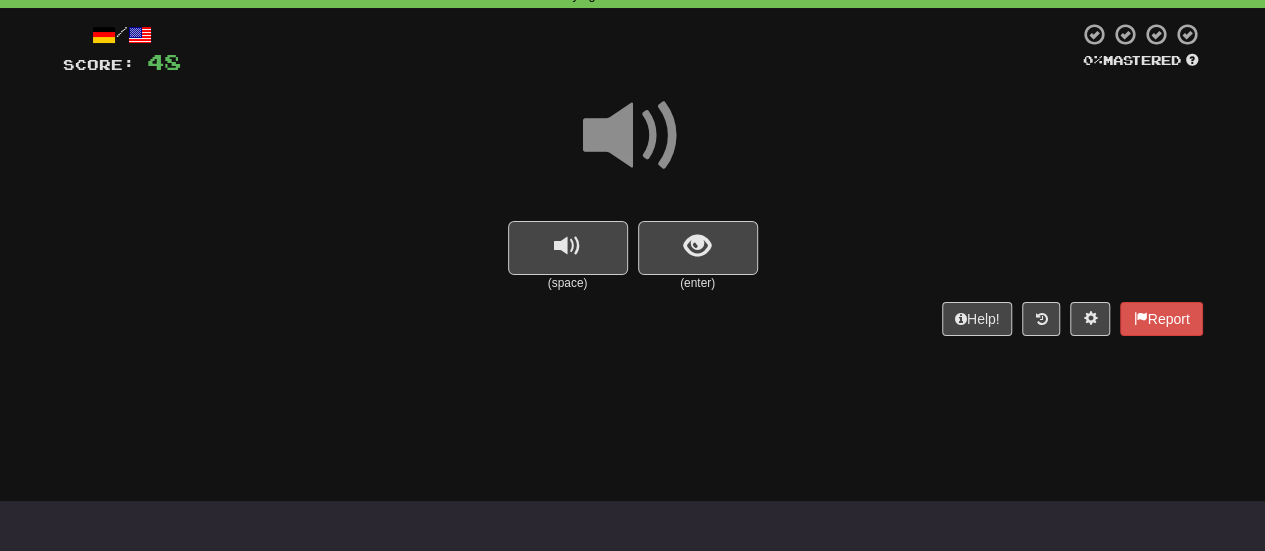 scroll, scrollTop: 0, scrollLeft: 0, axis: both 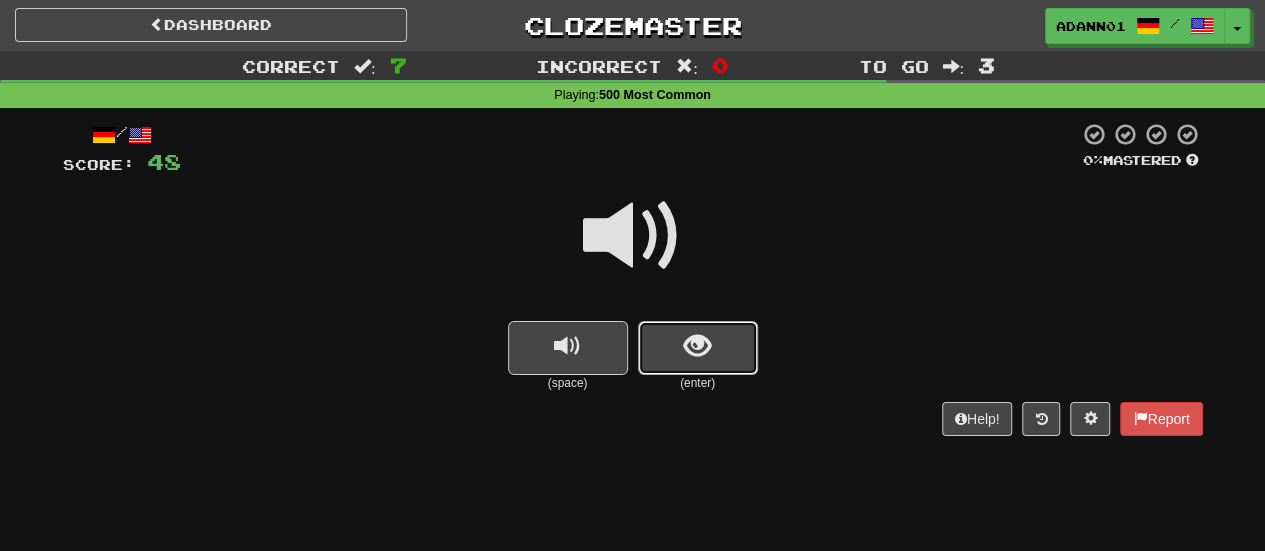 click at bounding box center [698, 348] 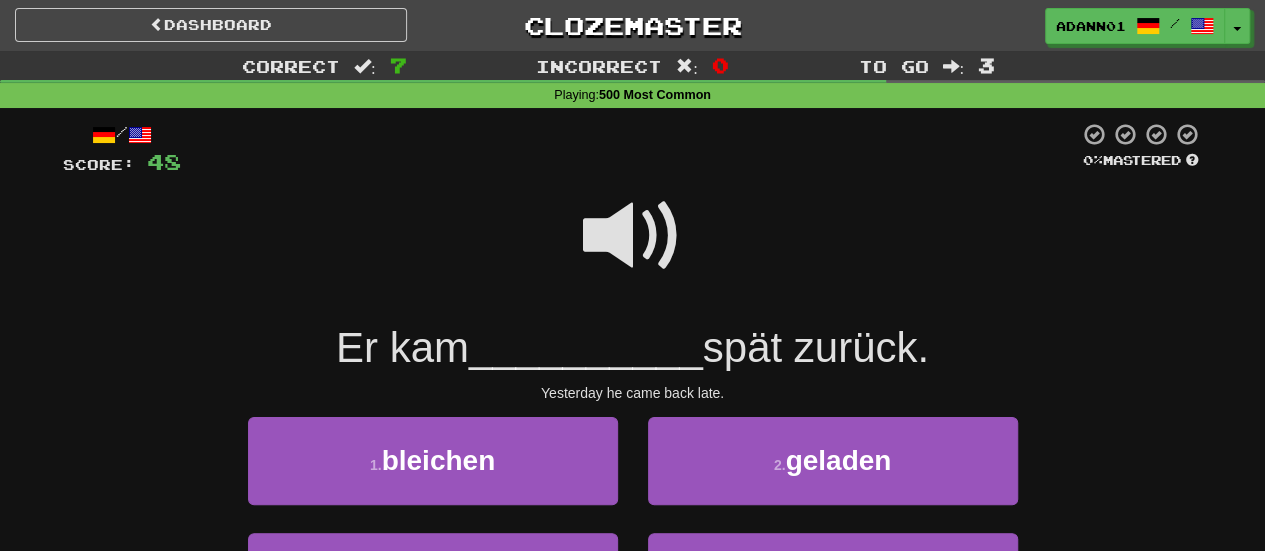 click at bounding box center [633, 236] 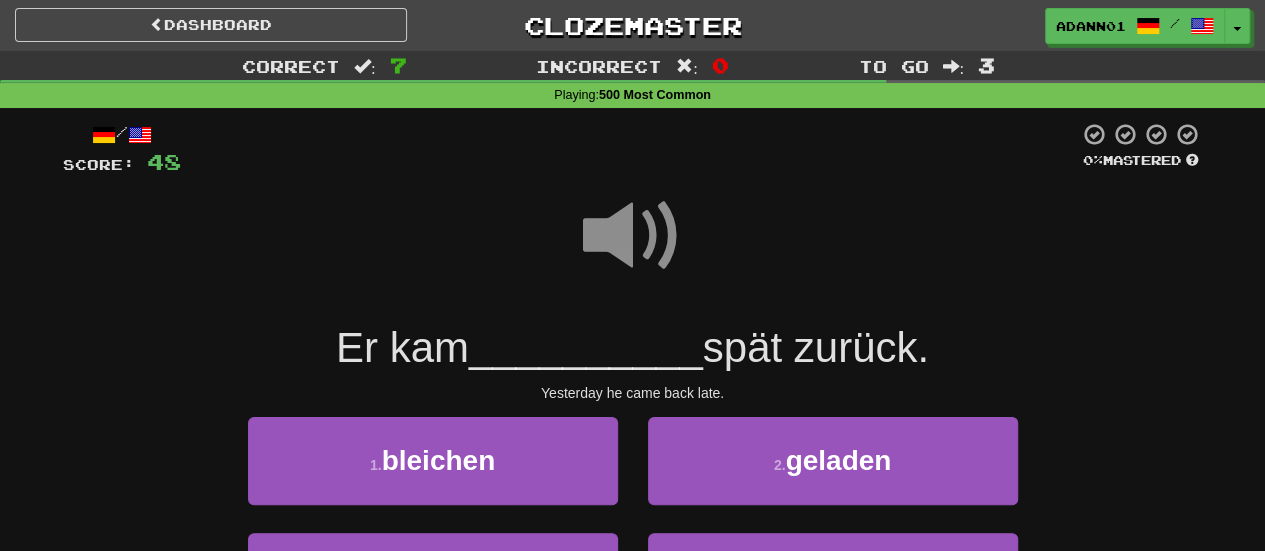 scroll, scrollTop: 100, scrollLeft: 0, axis: vertical 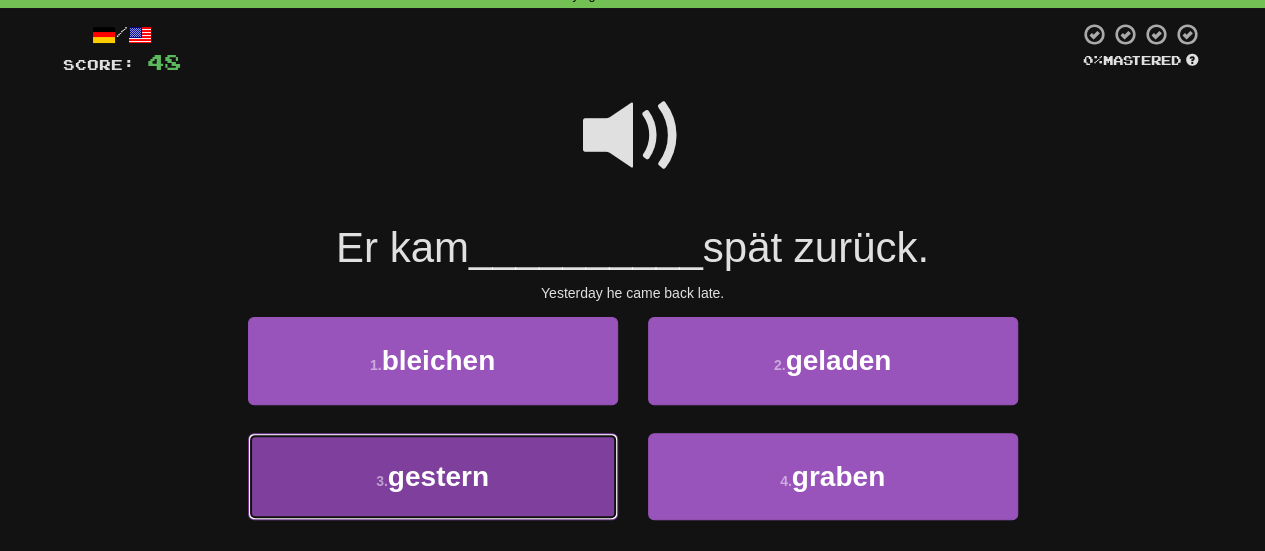 click on "3 .  gestern" at bounding box center (433, 476) 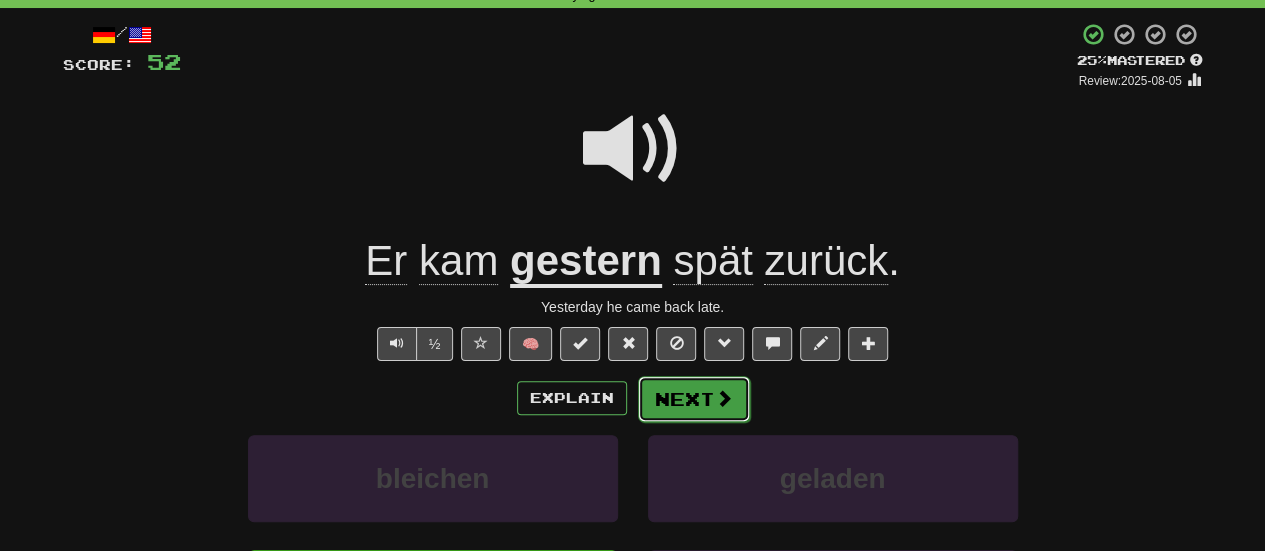 click on "Next" at bounding box center [694, 399] 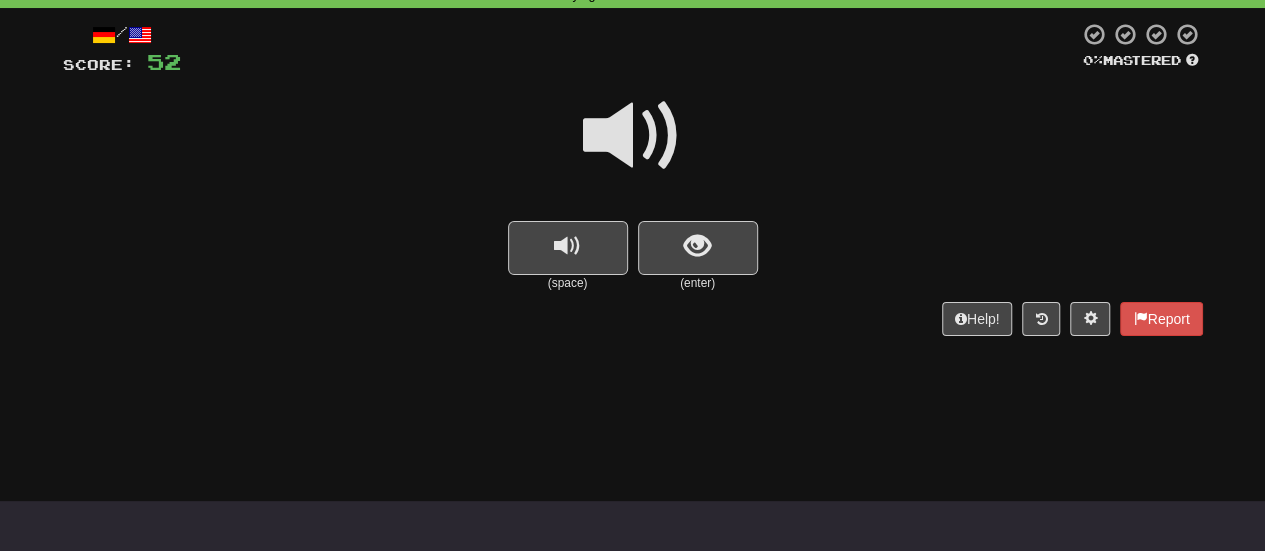 click at bounding box center [633, 136] 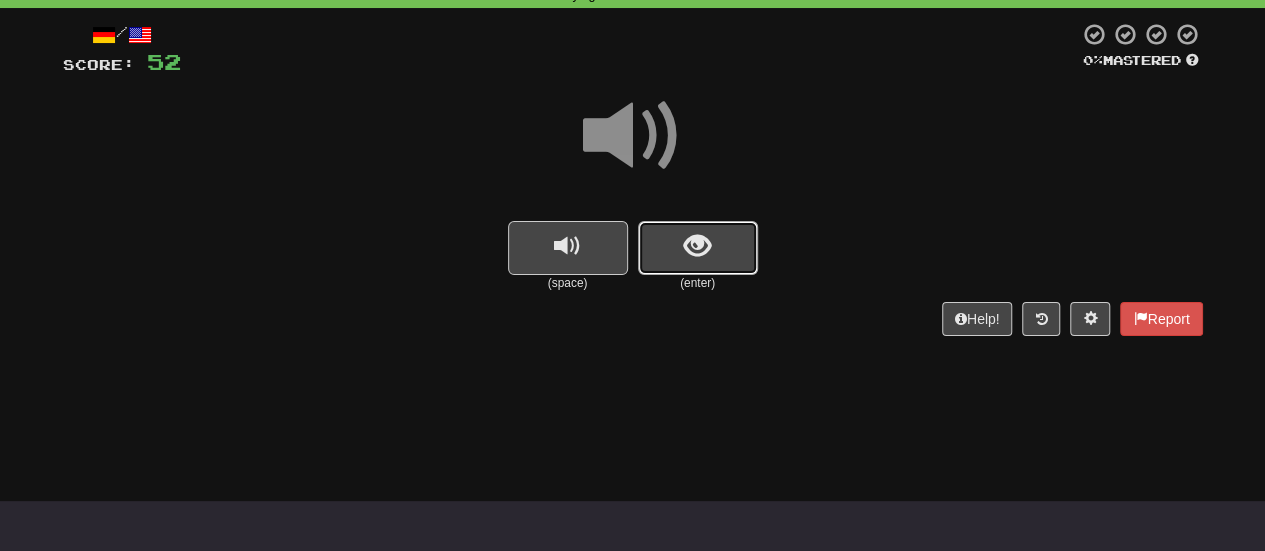 click at bounding box center (697, 246) 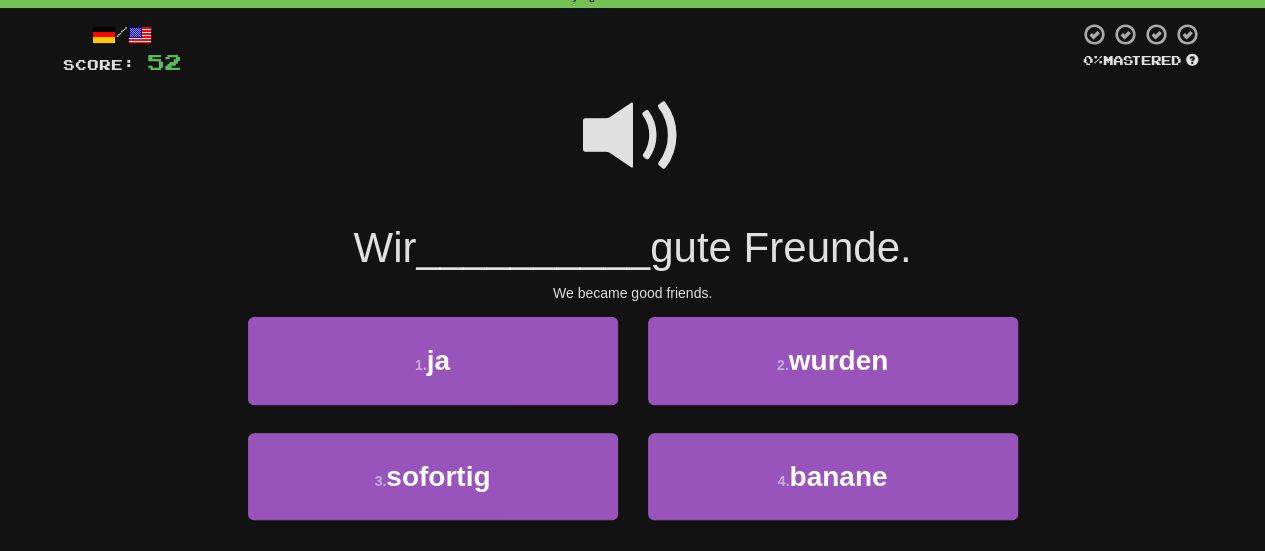 click at bounding box center [633, 136] 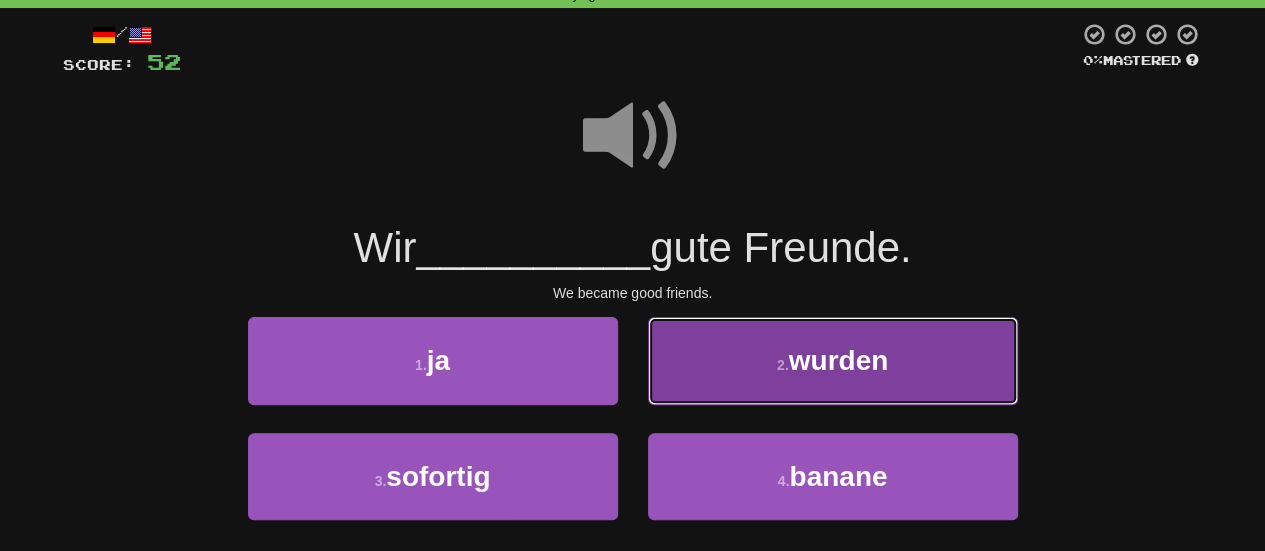 click on "2 .  wurden" at bounding box center [833, 360] 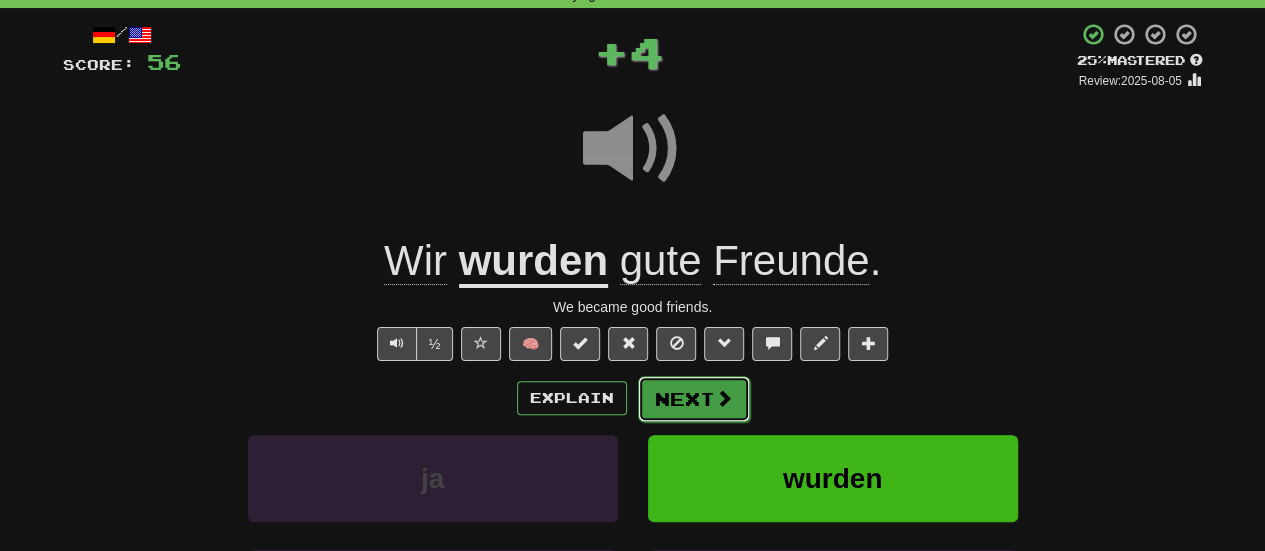 click on "Next" at bounding box center (694, 399) 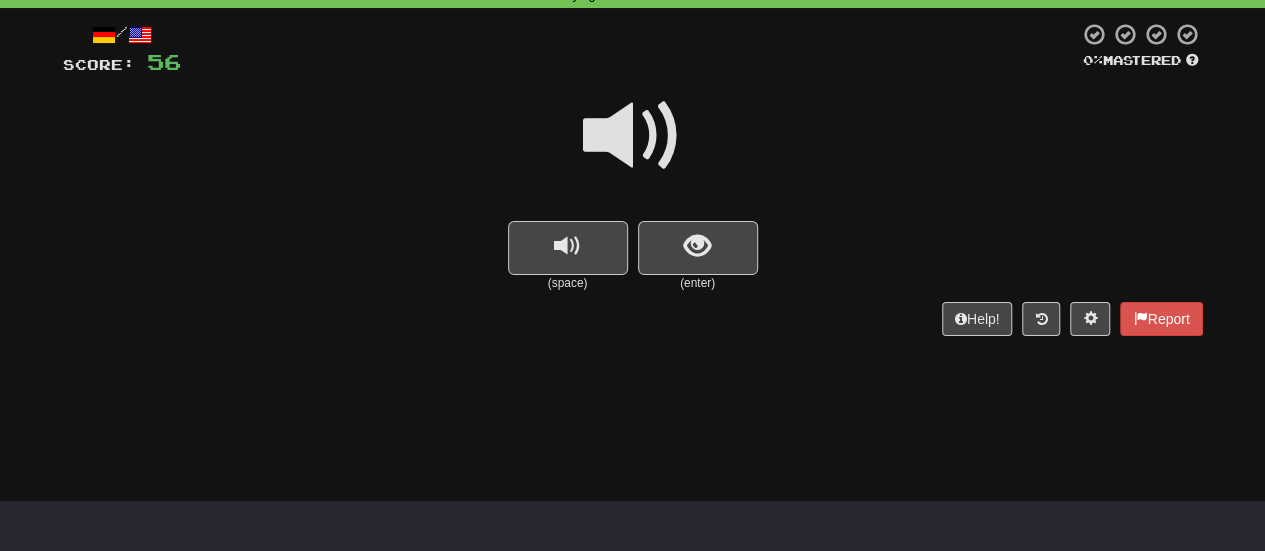 click at bounding box center (633, 136) 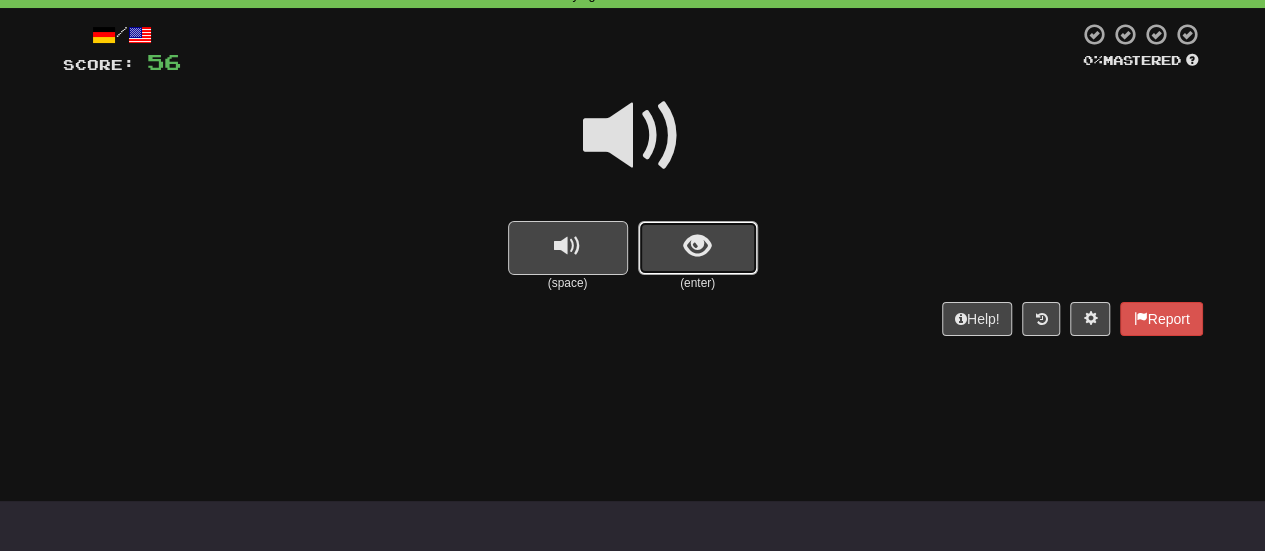 click at bounding box center [698, 248] 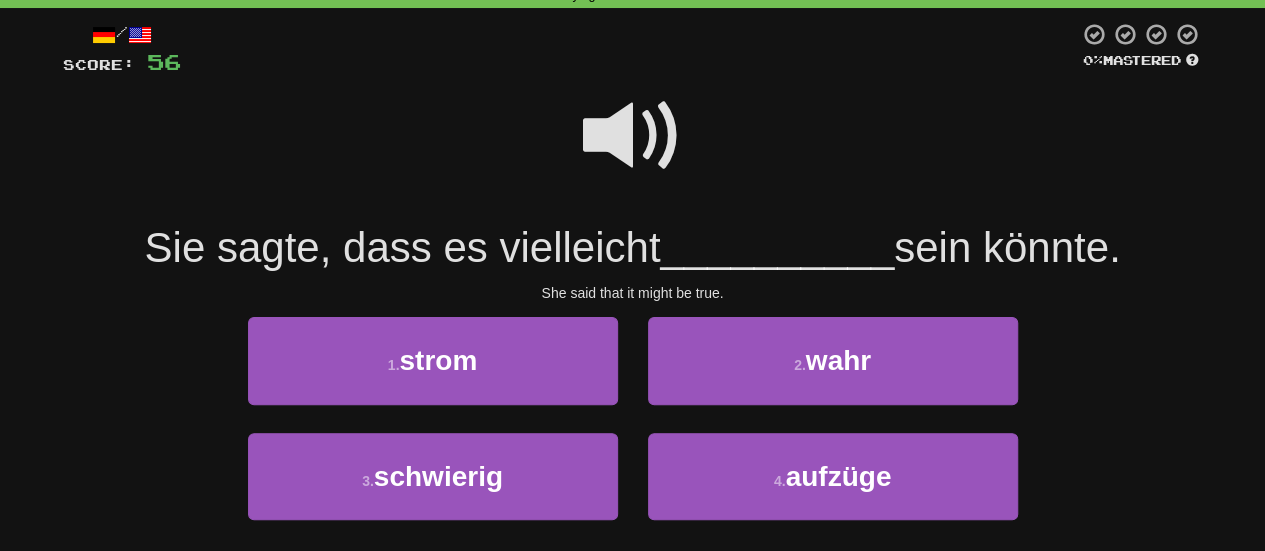 click at bounding box center (633, 136) 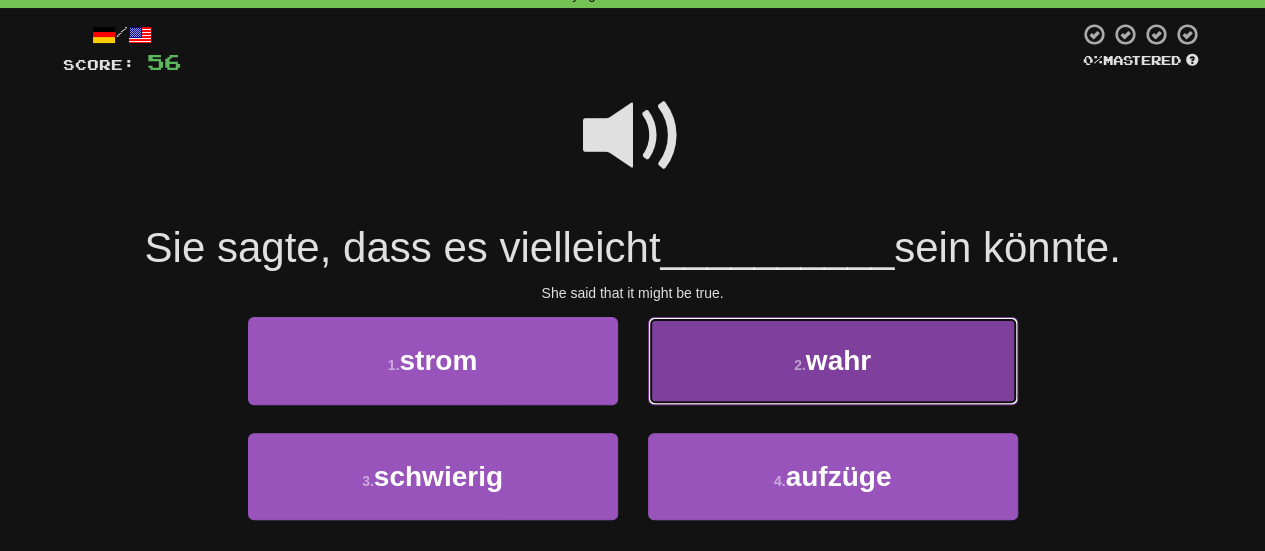 click on "wahr" at bounding box center [838, 360] 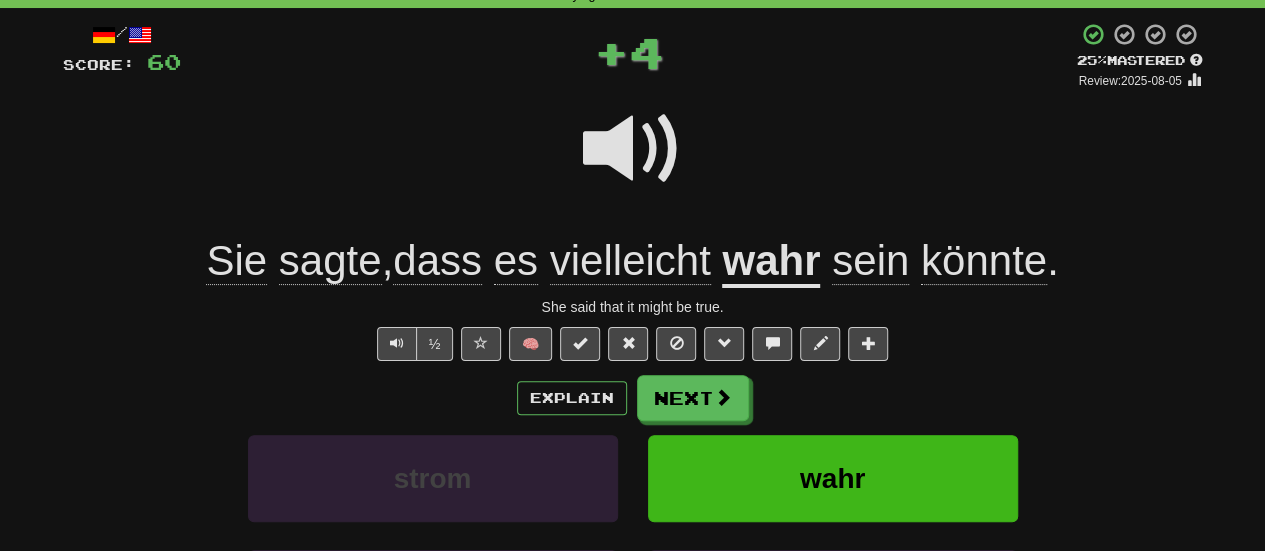 click on "wahr" at bounding box center [771, 262] 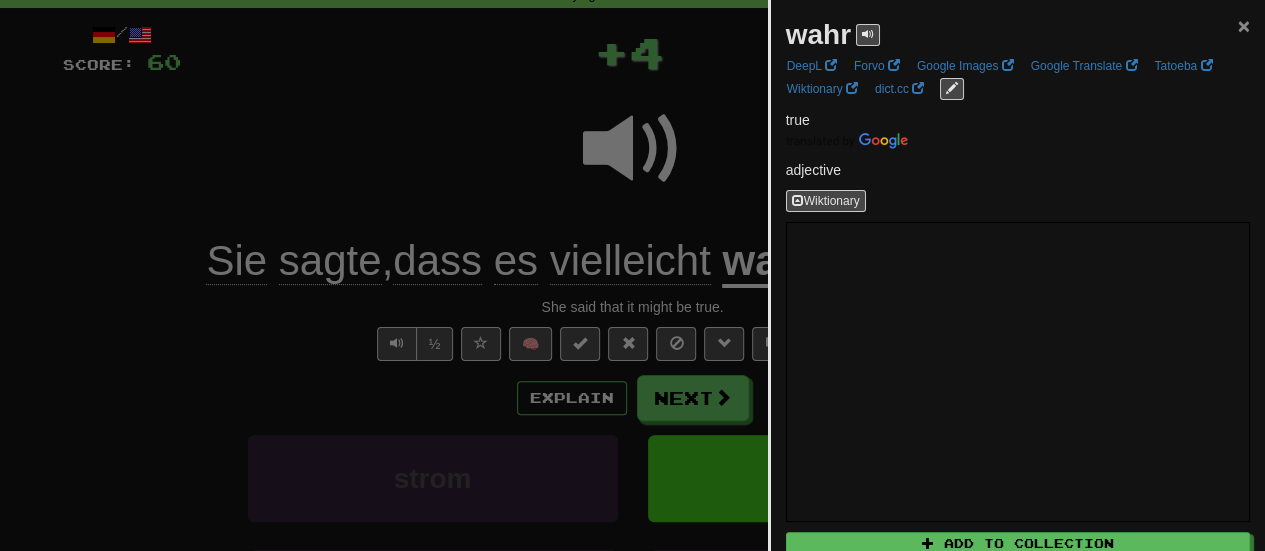 click on "×" at bounding box center [1244, 25] 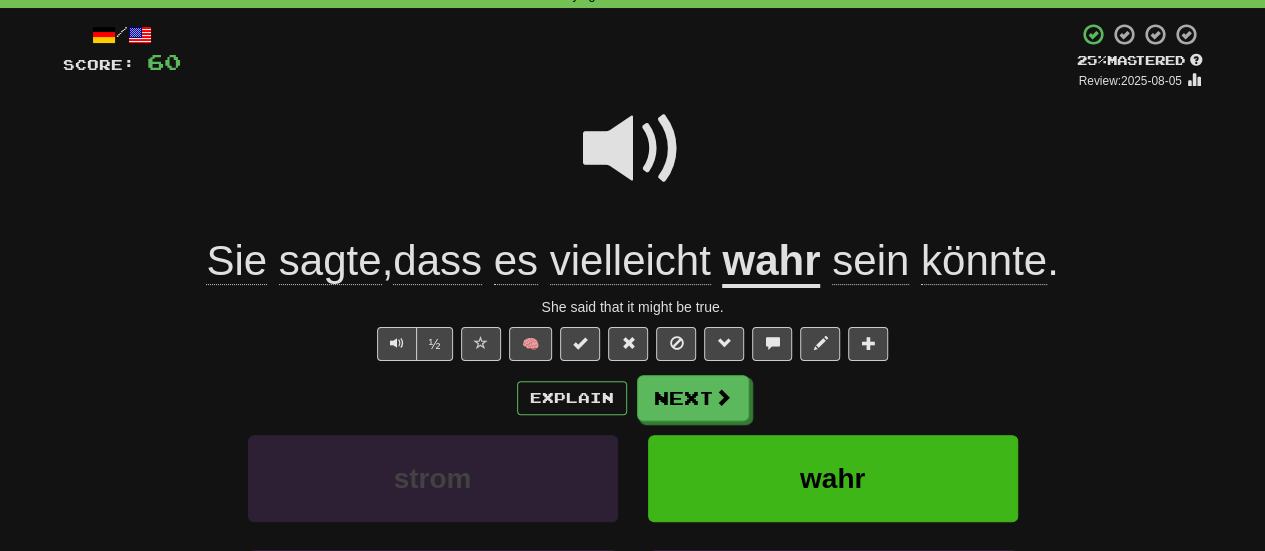 click at bounding box center (633, 149) 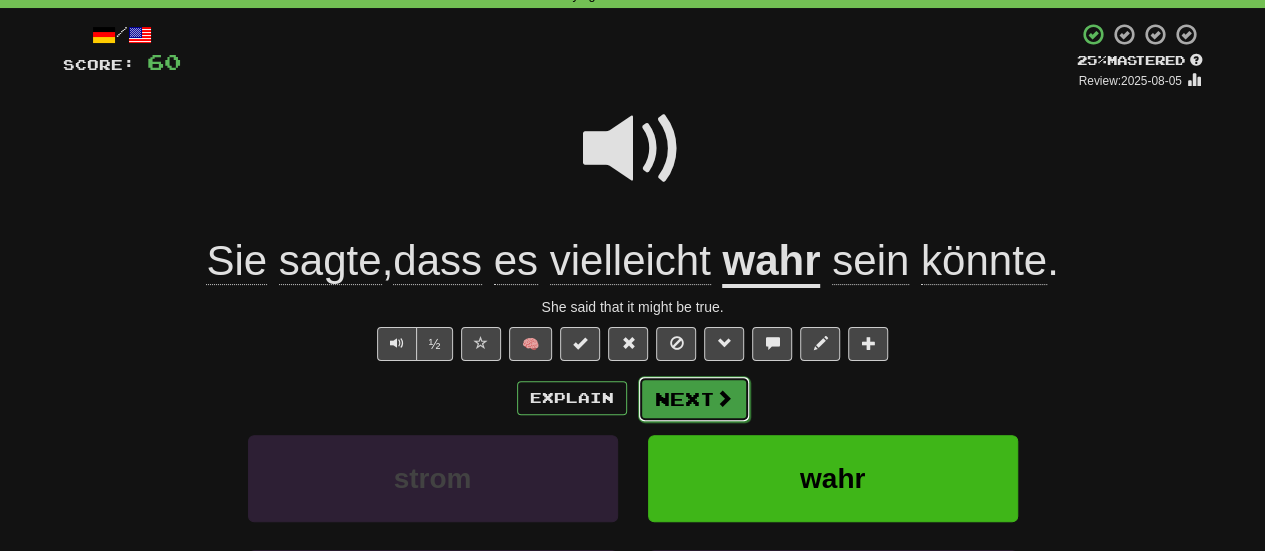 click on "Next" at bounding box center [694, 399] 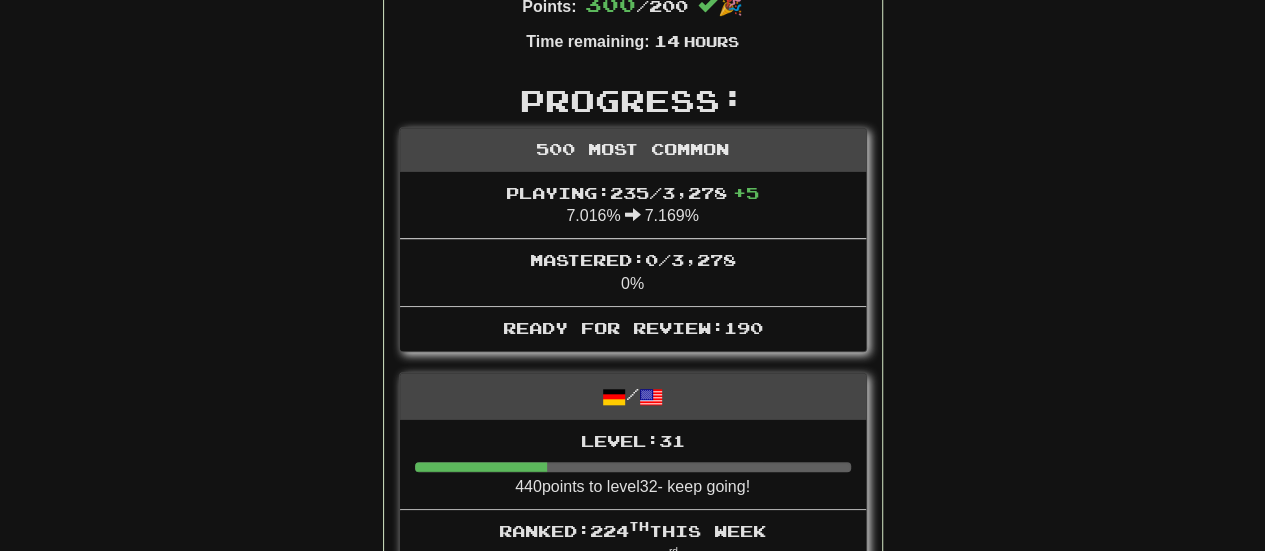 scroll, scrollTop: 600, scrollLeft: 0, axis: vertical 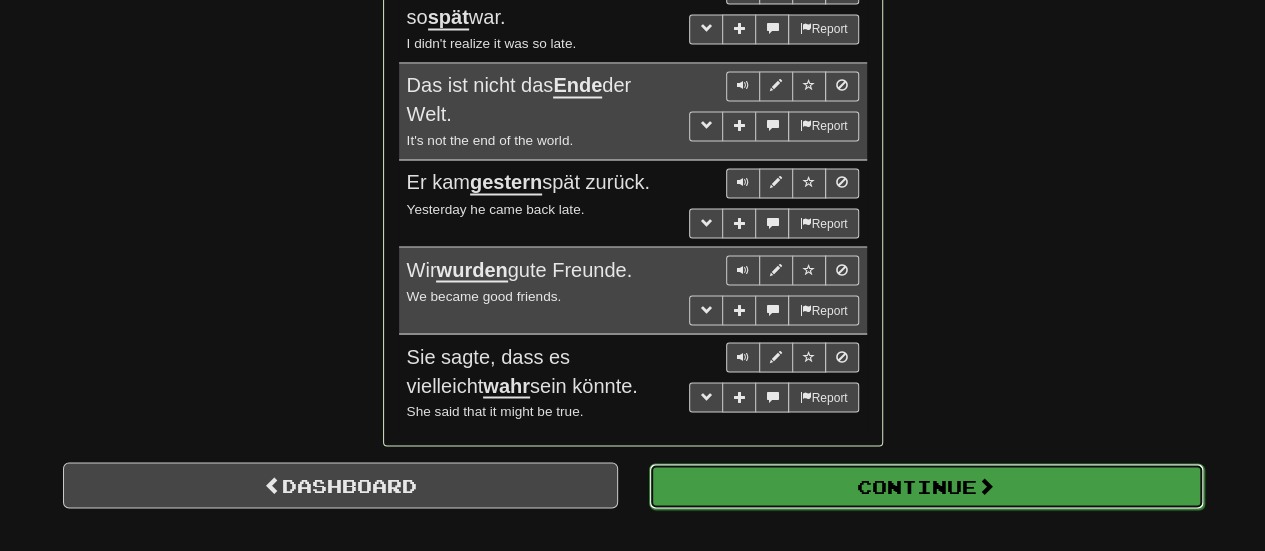 click on "Continue" at bounding box center [926, 486] 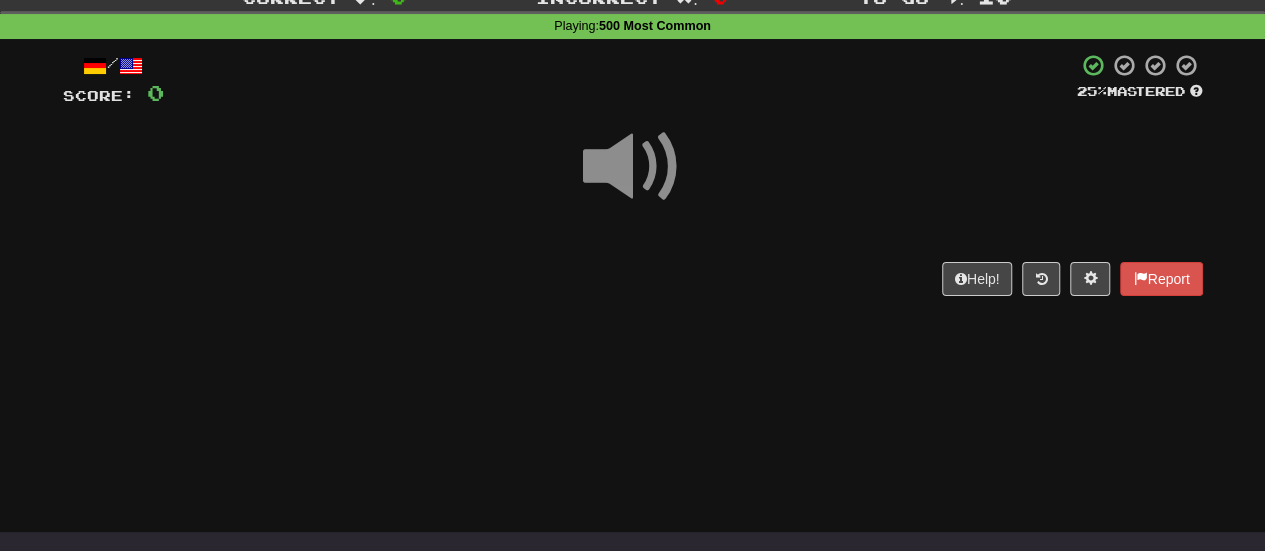 scroll, scrollTop: 0, scrollLeft: 0, axis: both 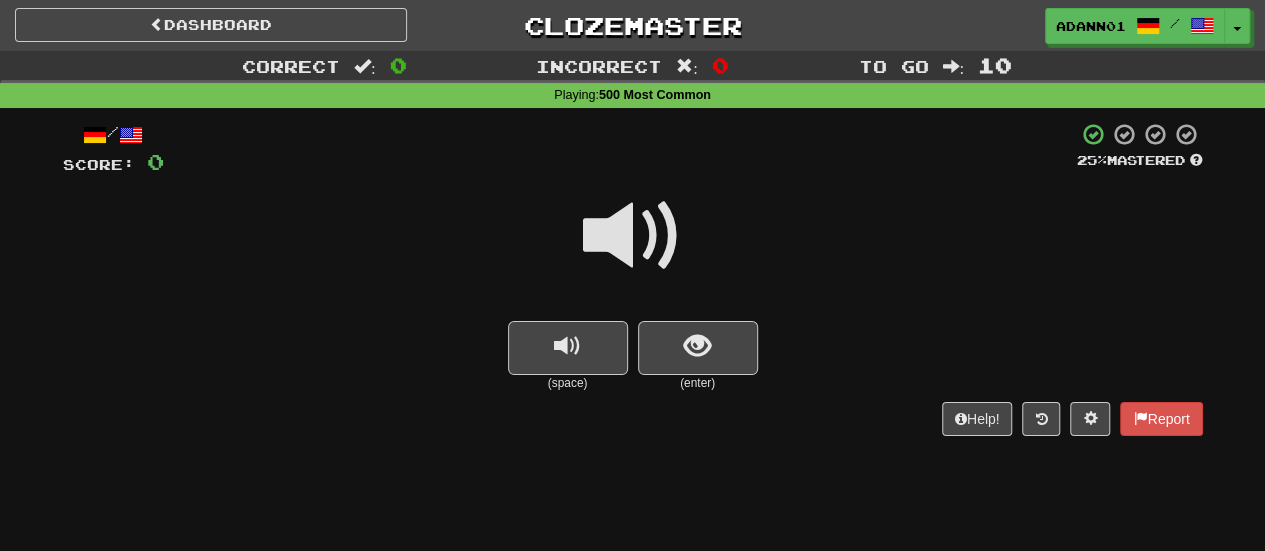 click at bounding box center (633, 236) 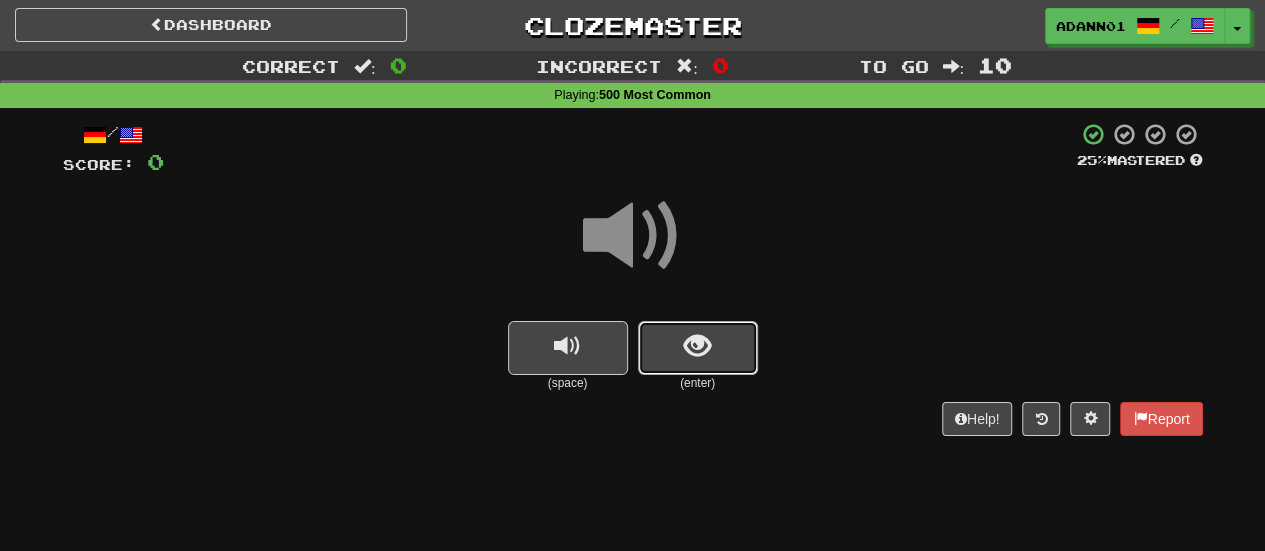 click at bounding box center [698, 348] 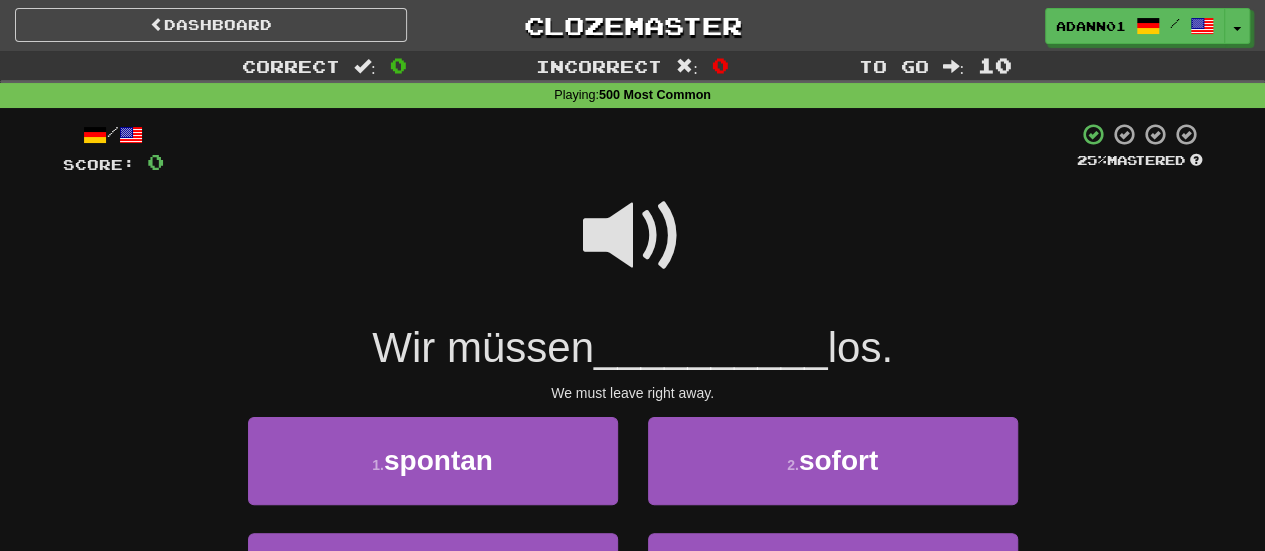 click at bounding box center (633, 236) 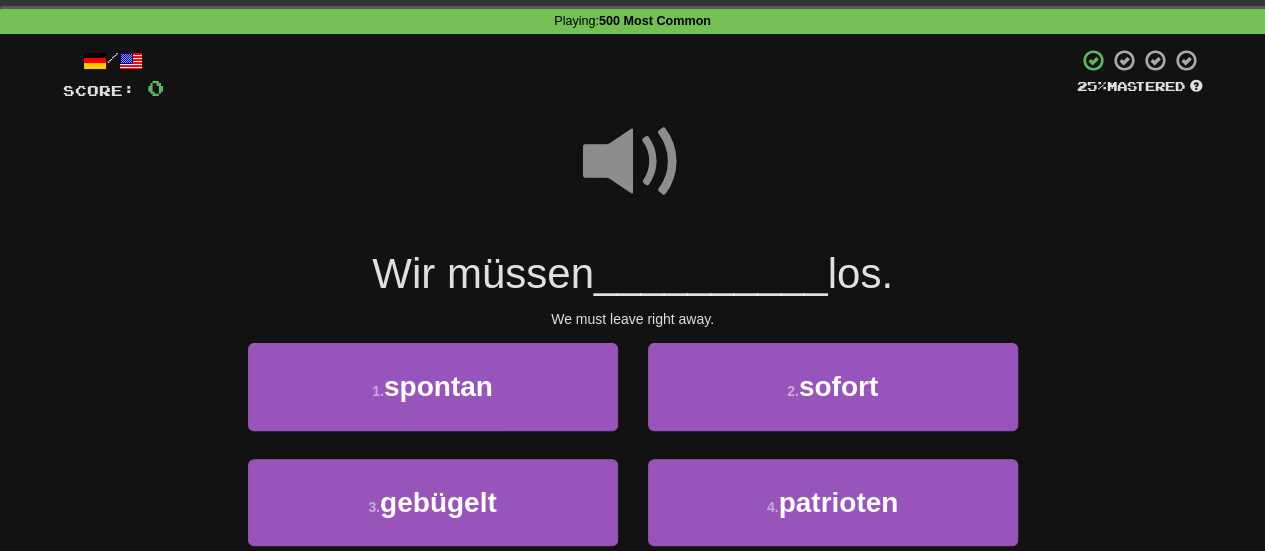 scroll, scrollTop: 100, scrollLeft: 0, axis: vertical 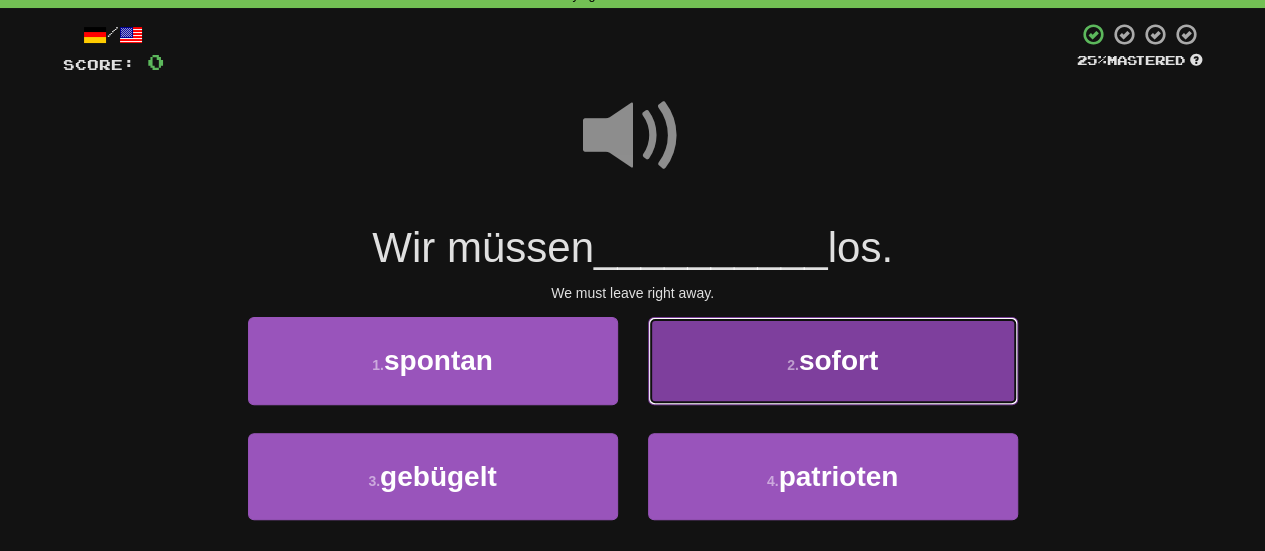 click on "2 .  sofort" at bounding box center [833, 360] 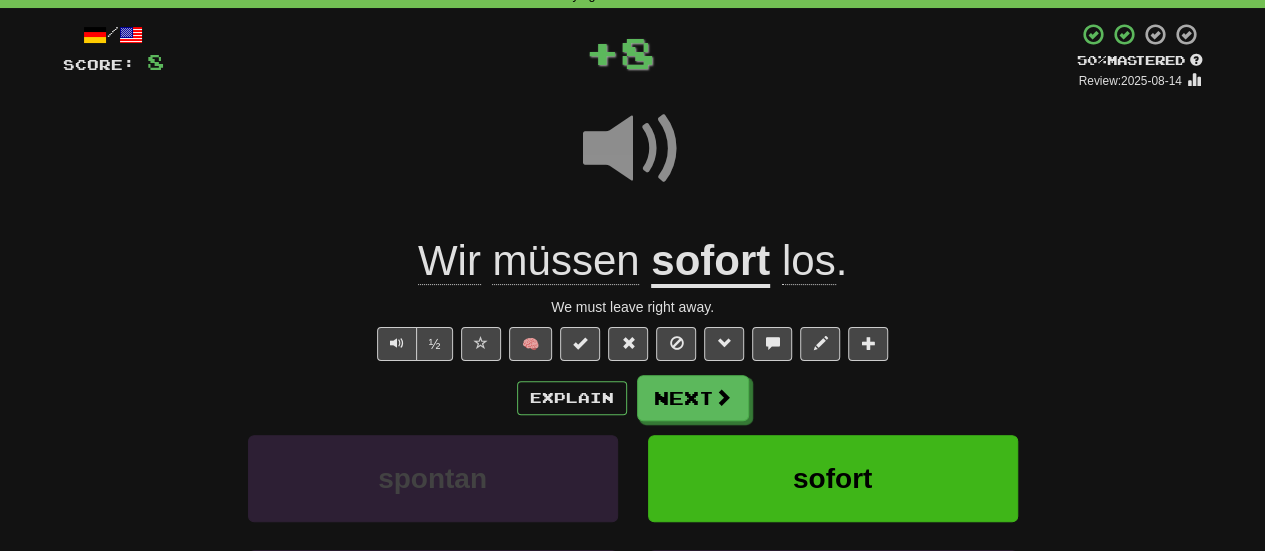 click on "sofort" at bounding box center (710, 262) 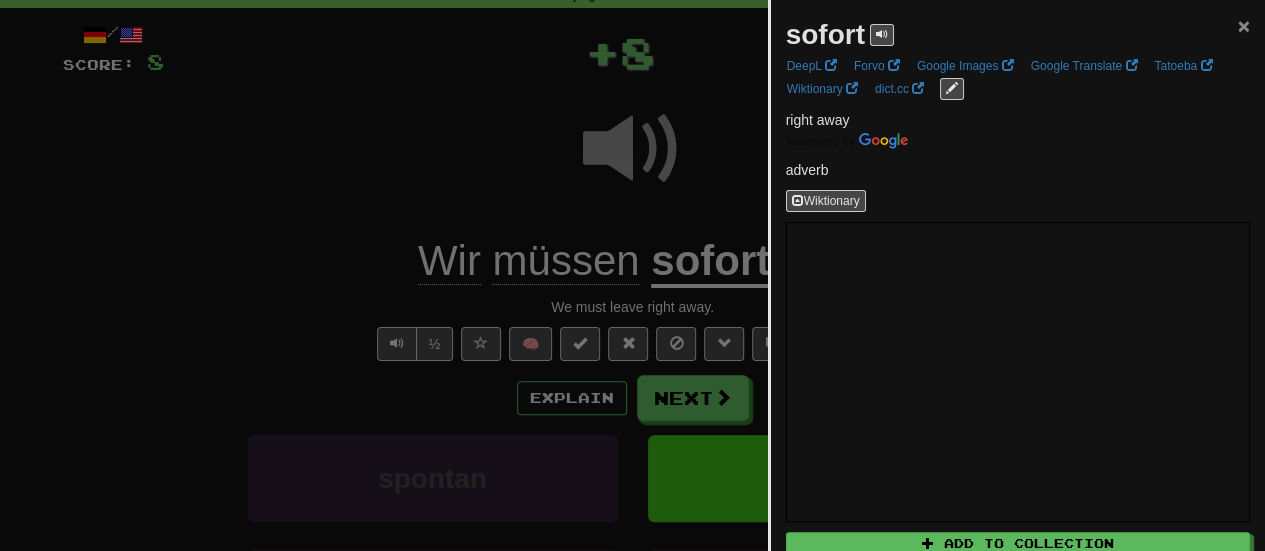 click on "×" at bounding box center [1244, 25] 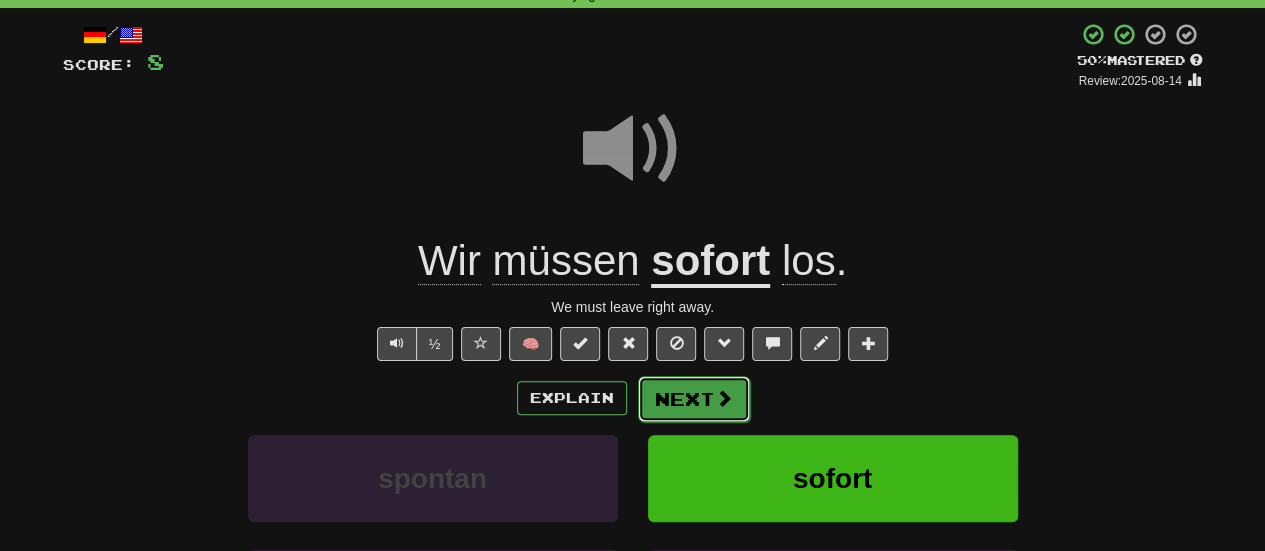 click on "Next" at bounding box center (694, 399) 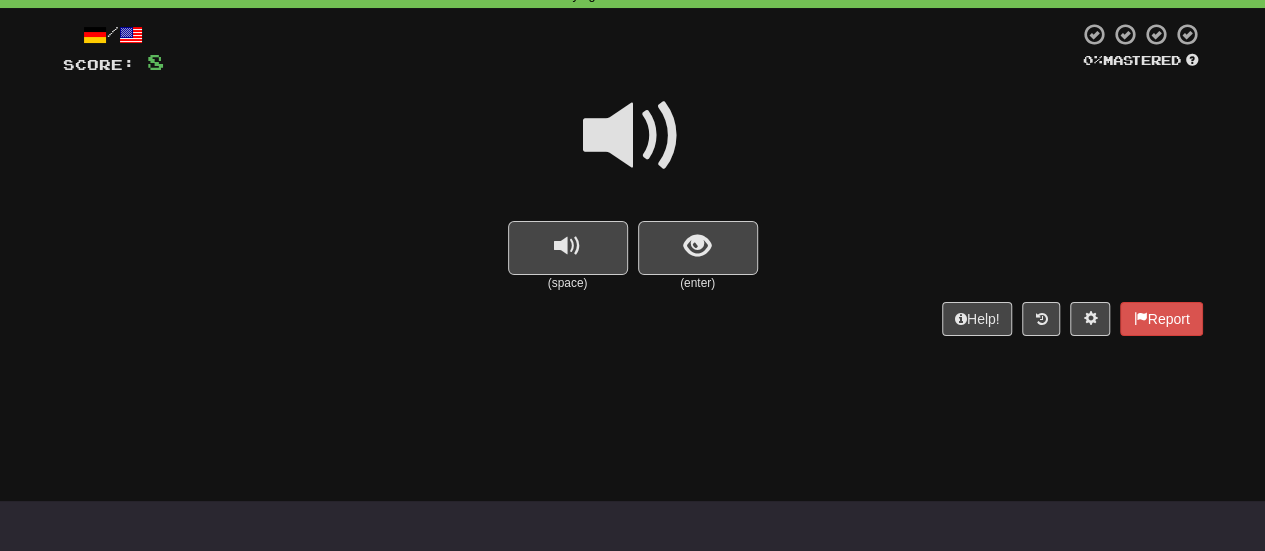click at bounding box center (633, 136) 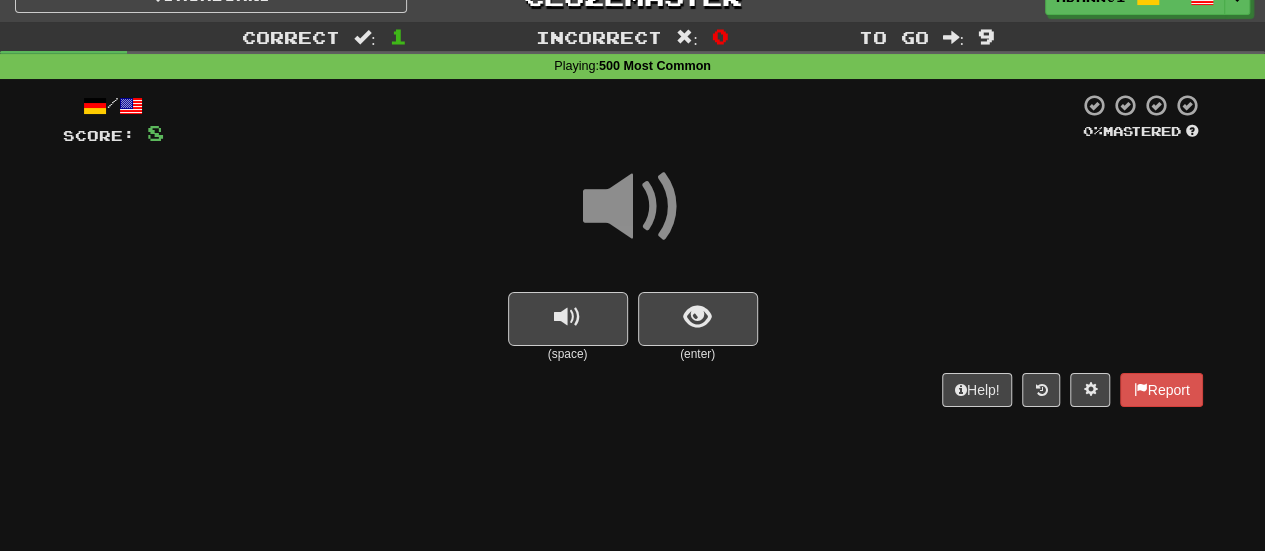 scroll, scrollTop: 0, scrollLeft: 0, axis: both 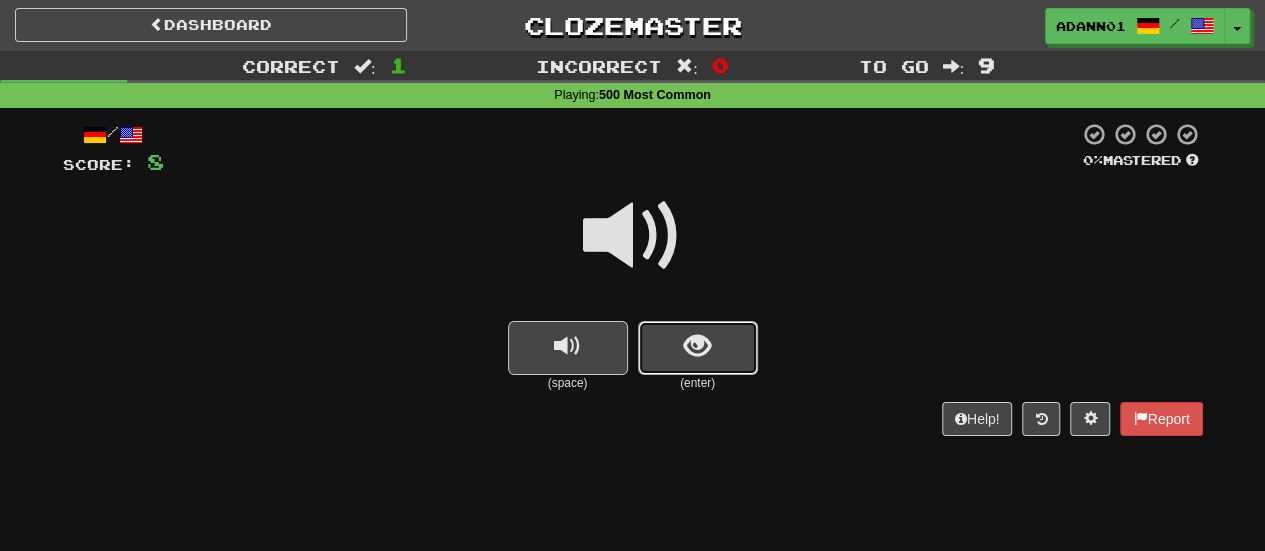 click at bounding box center [697, 346] 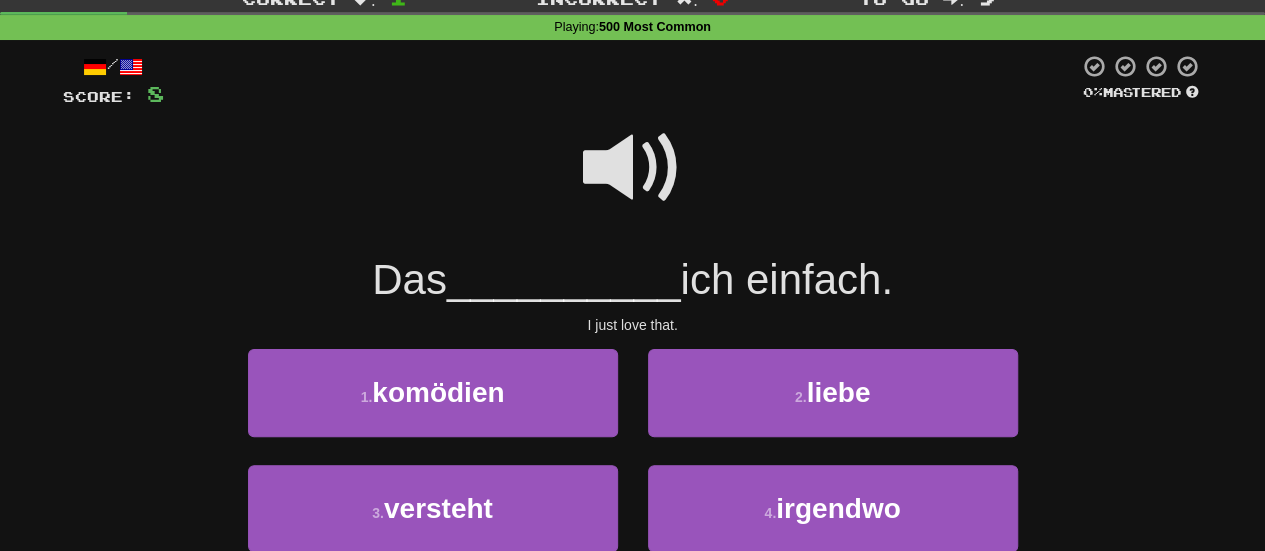 scroll, scrollTop: 100, scrollLeft: 0, axis: vertical 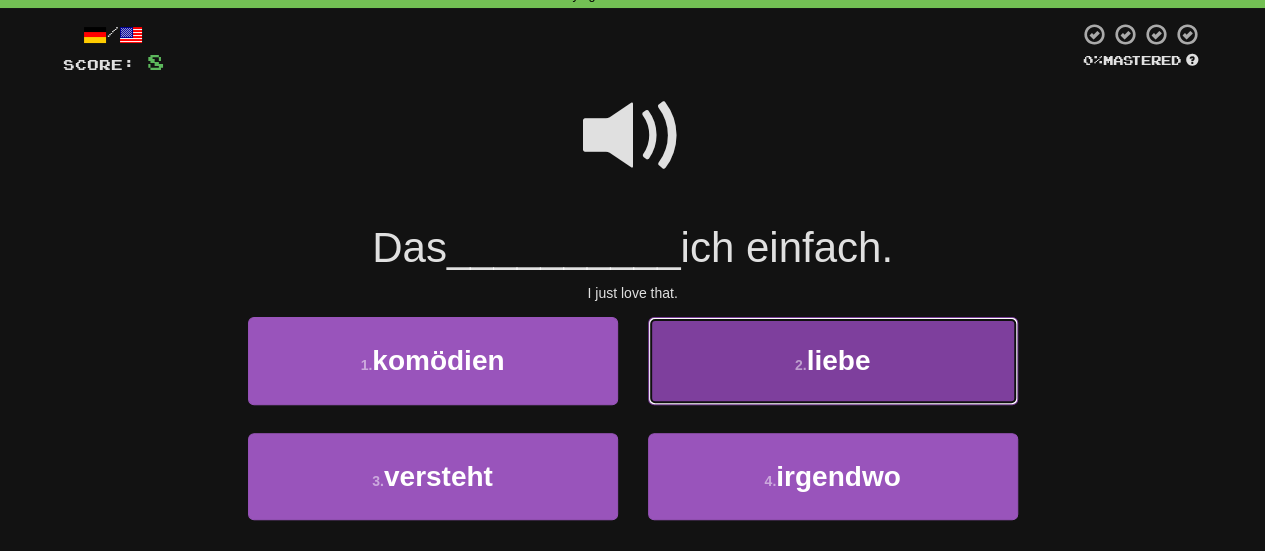 click on "2 .  liebe" at bounding box center (833, 360) 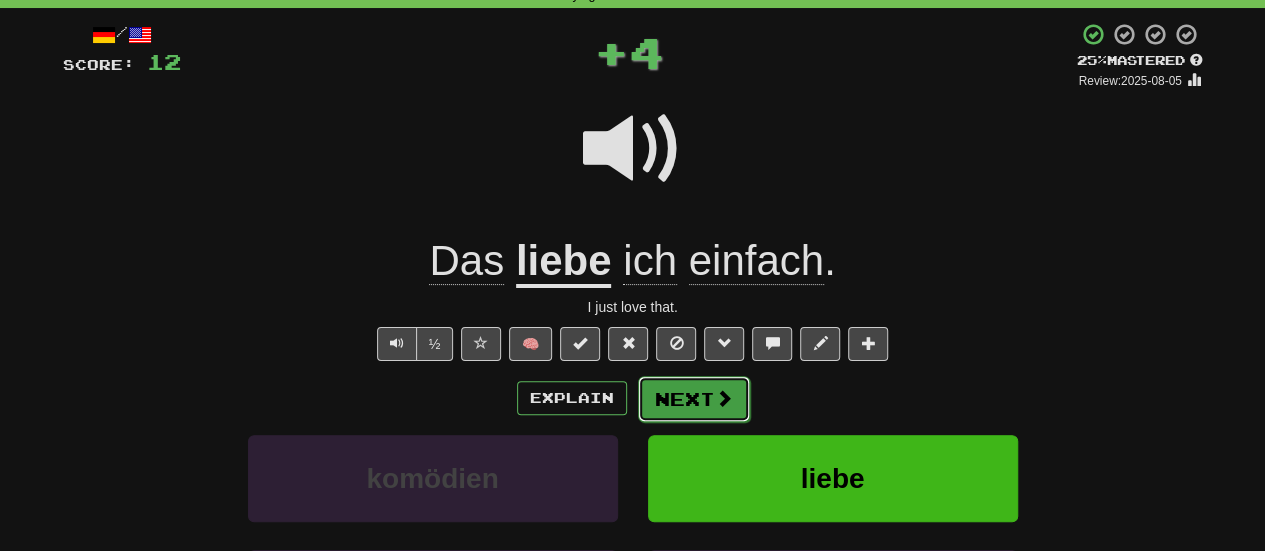 click at bounding box center [724, 398] 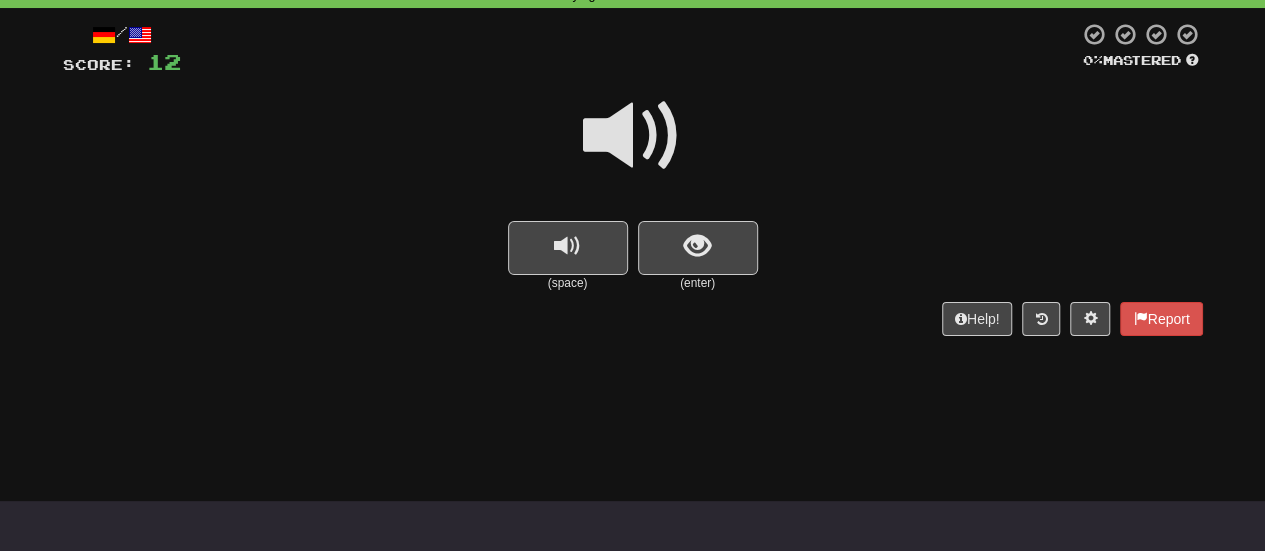 click at bounding box center [633, 136] 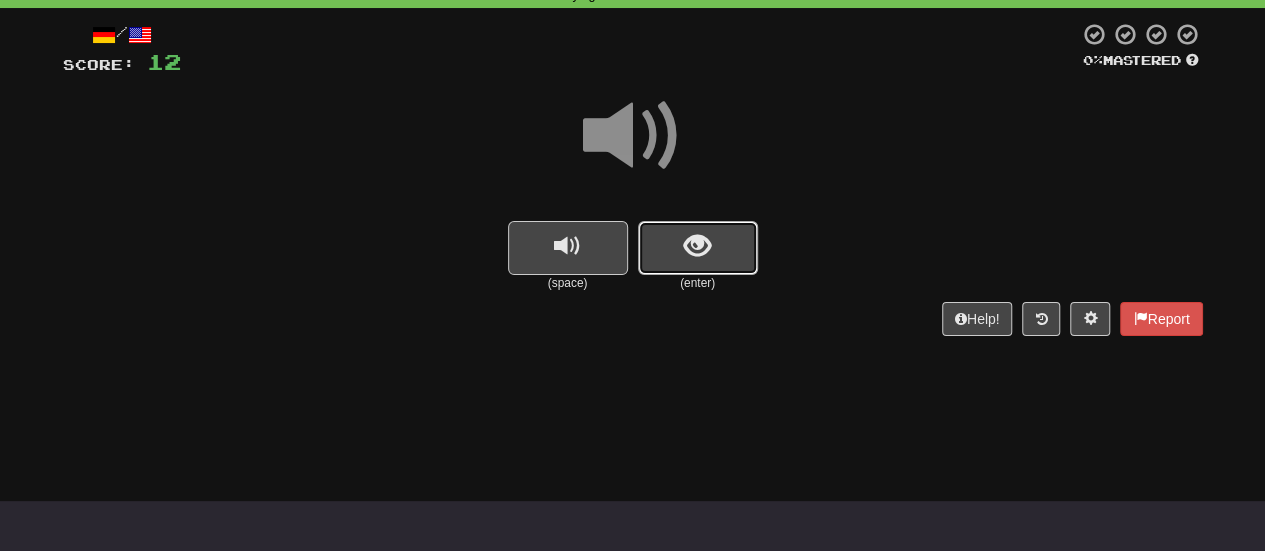 click at bounding box center (698, 248) 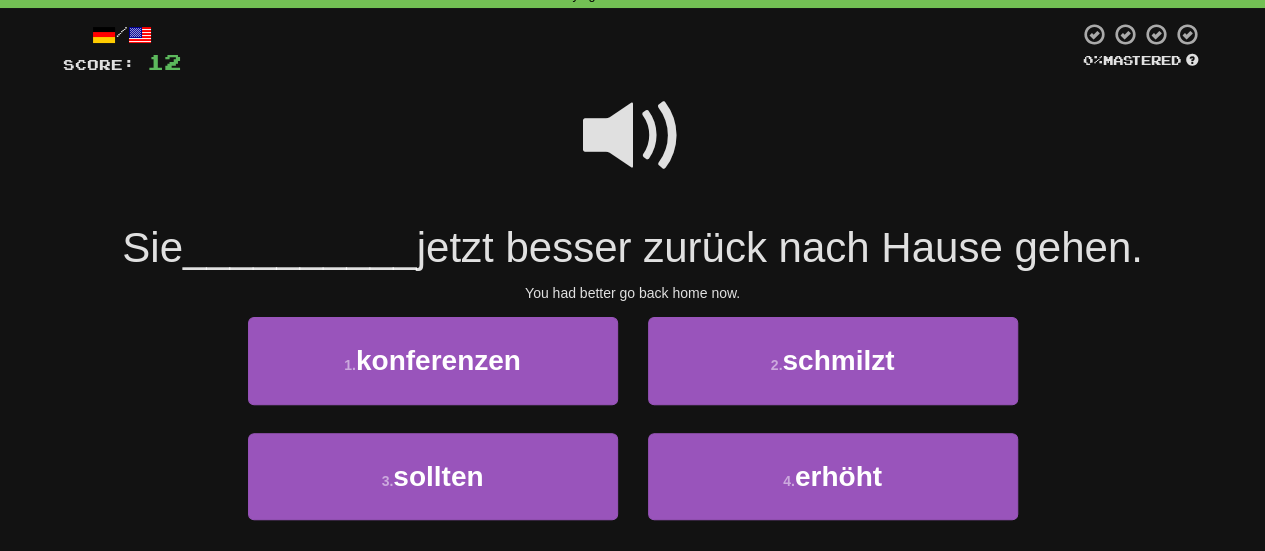 click at bounding box center (633, 136) 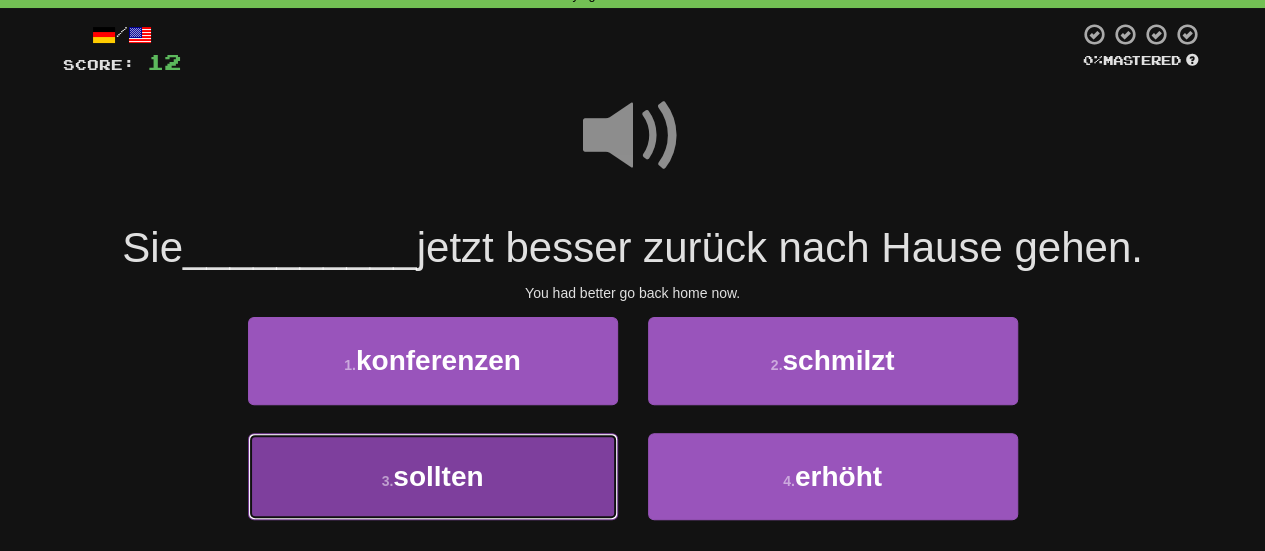 click on "3 .  sollten" at bounding box center [433, 476] 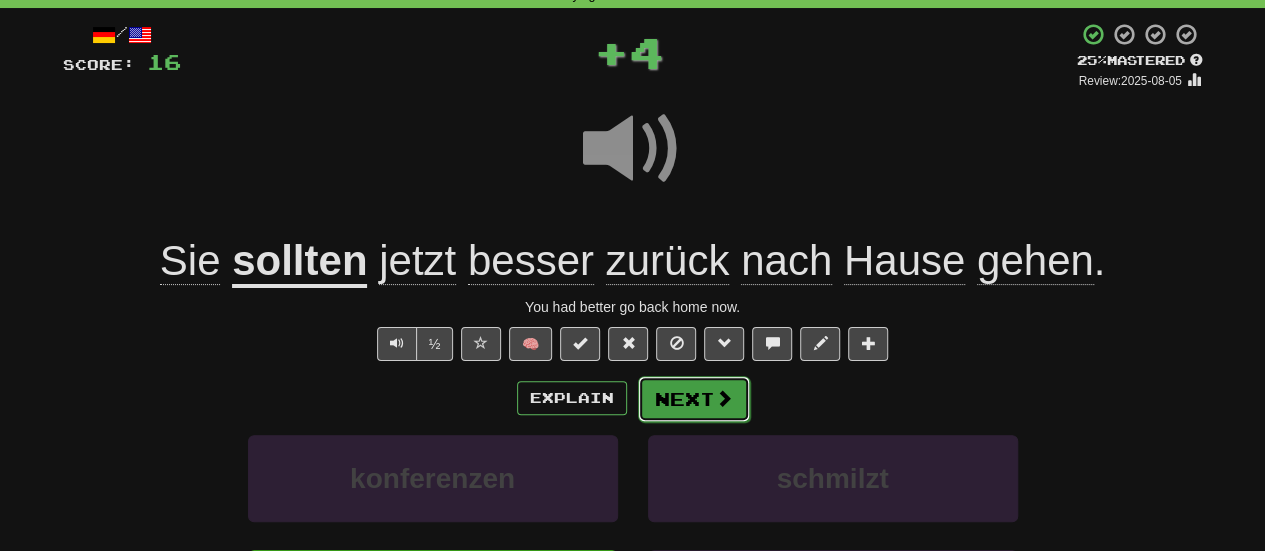click on "Next" at bounding box center (694, 399) 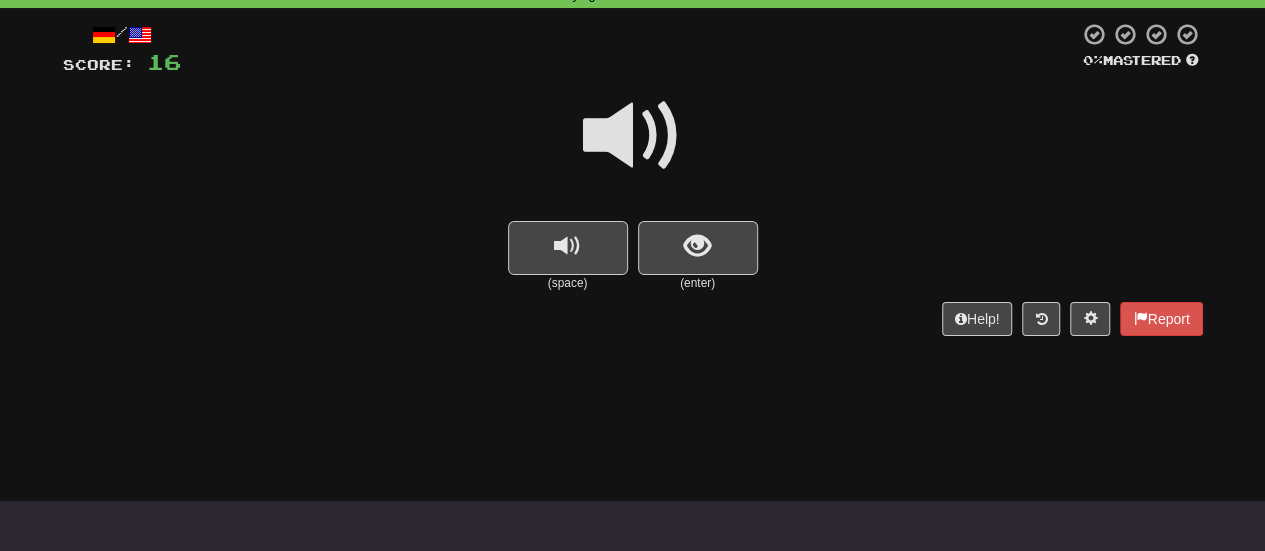 click at bounding box center (633, 136) 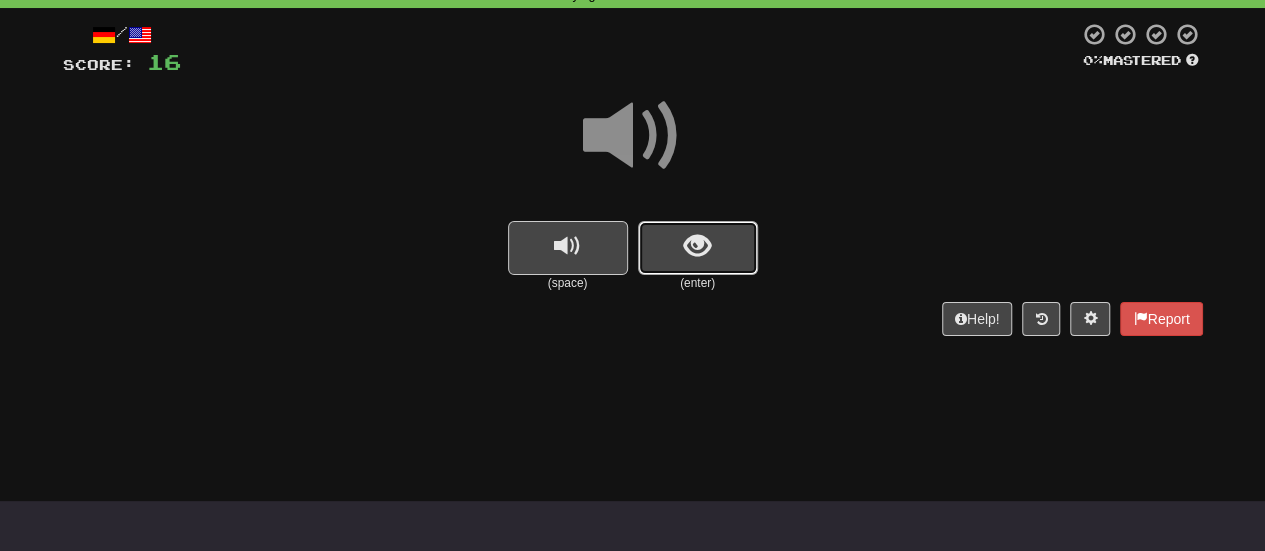 click at bounding box center (698, 248) 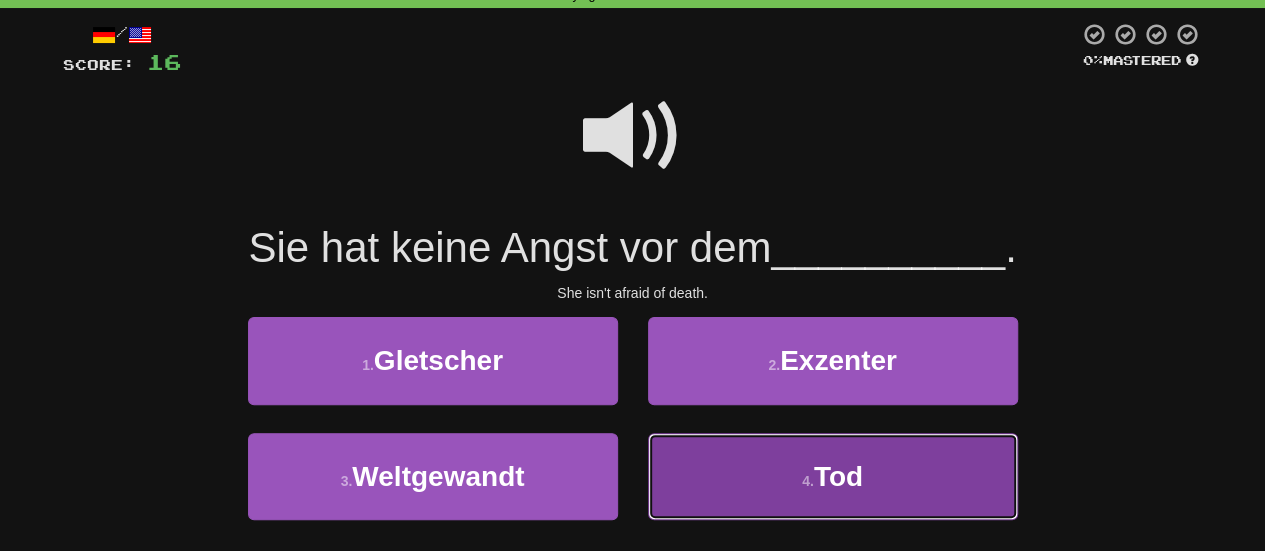 click on "4 .  Tod" at bounding box center (833, 476) 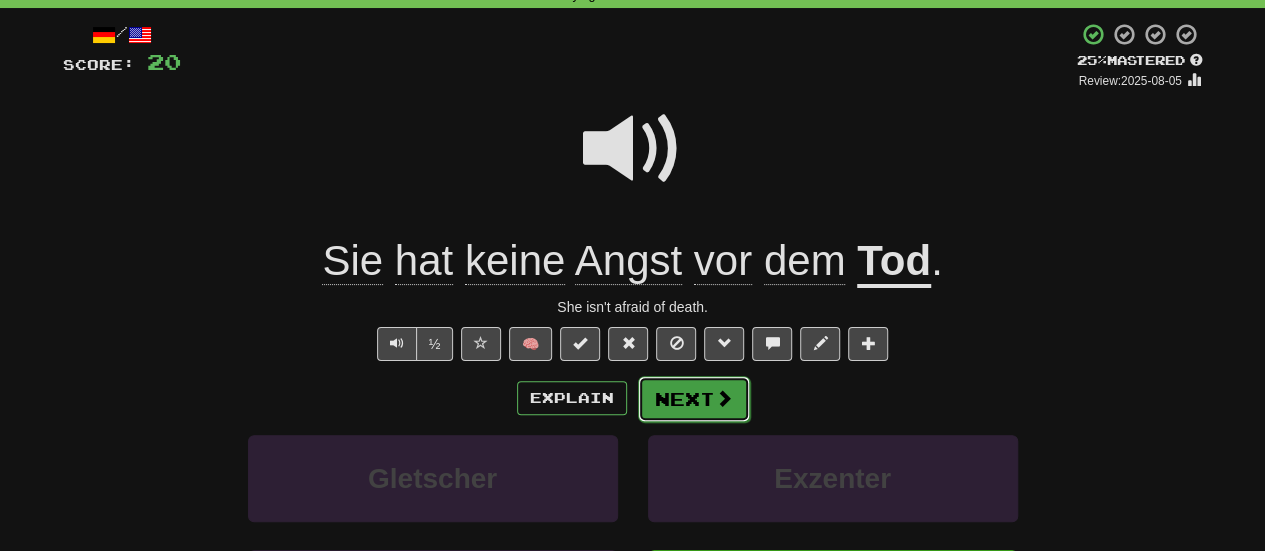 click on "Next" at bounding box center (694, 399) 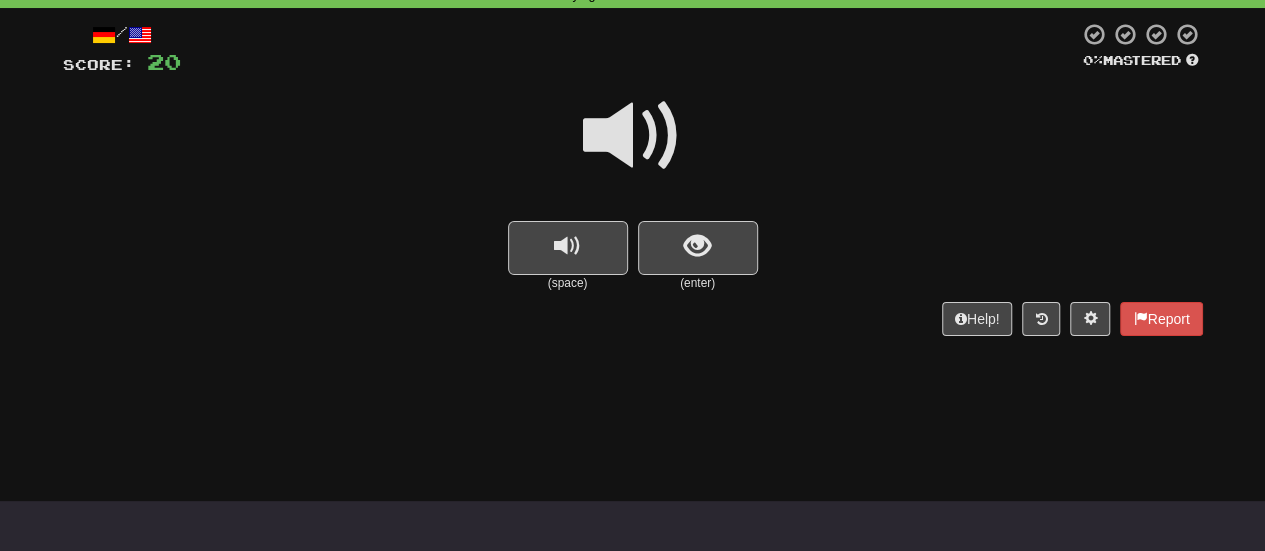 click at bounding box center (633, 136) 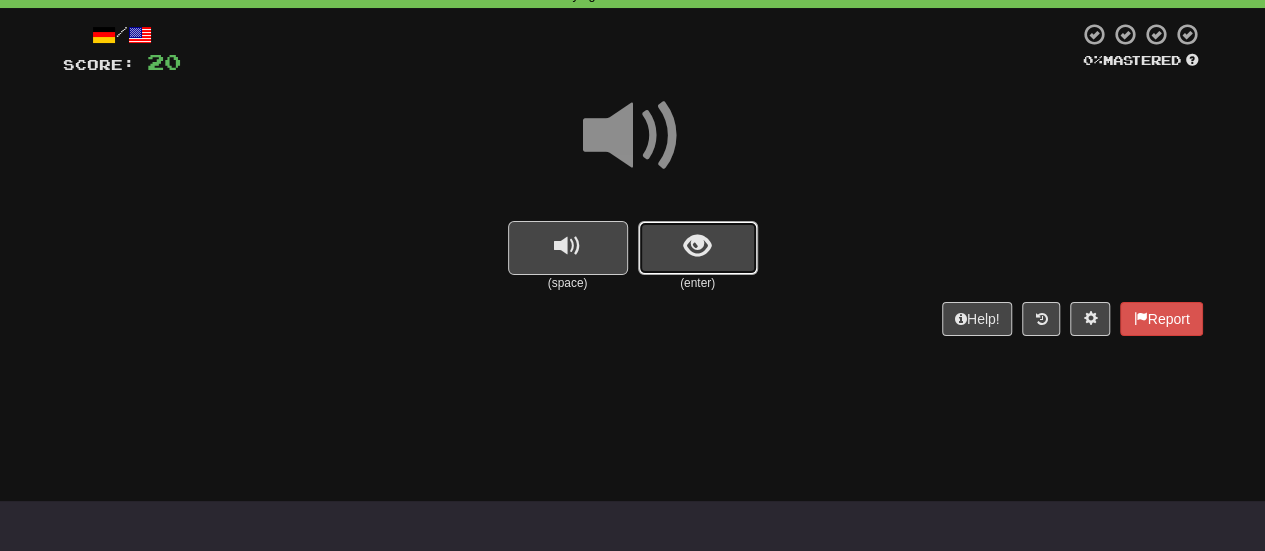 click at bounding box center [698, 248] 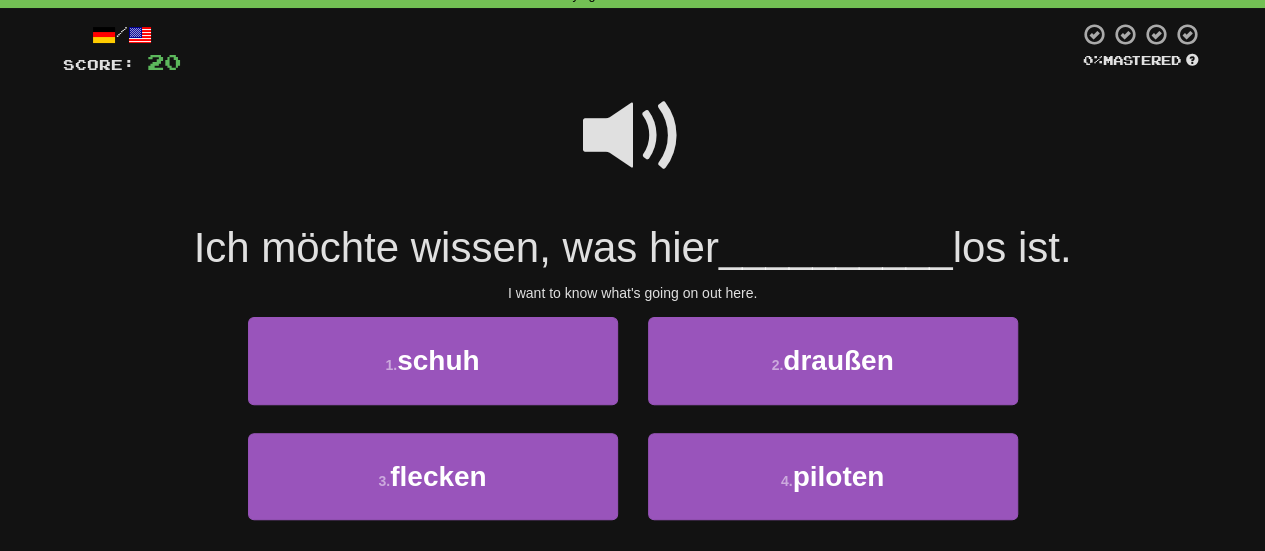 click at bounding box center (633, 136) 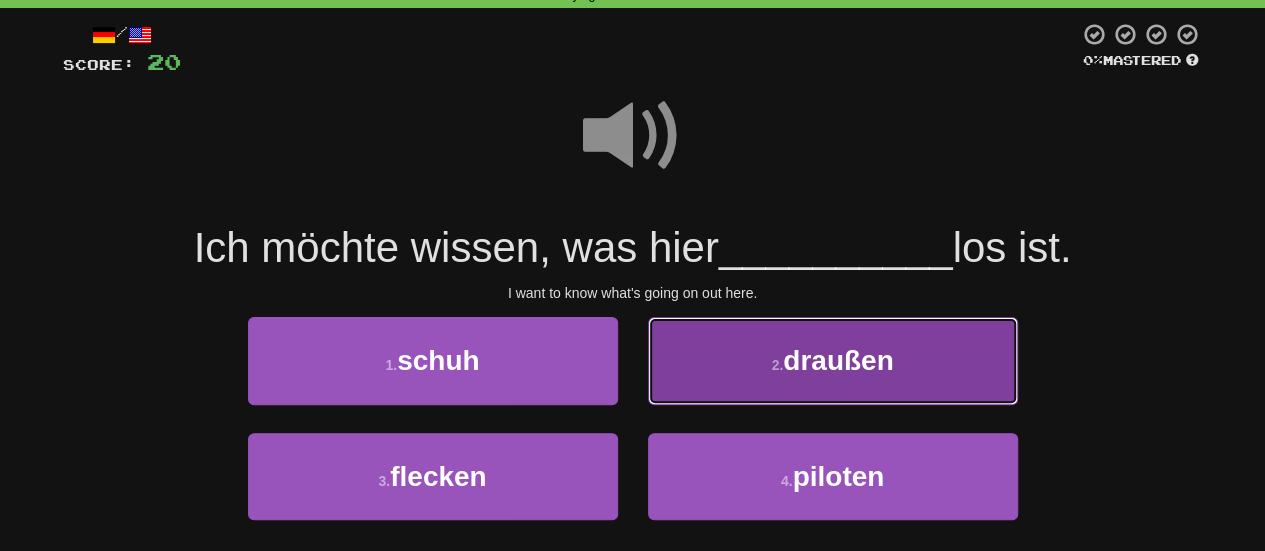 click on "draußen" at bounding box center [838, 360] 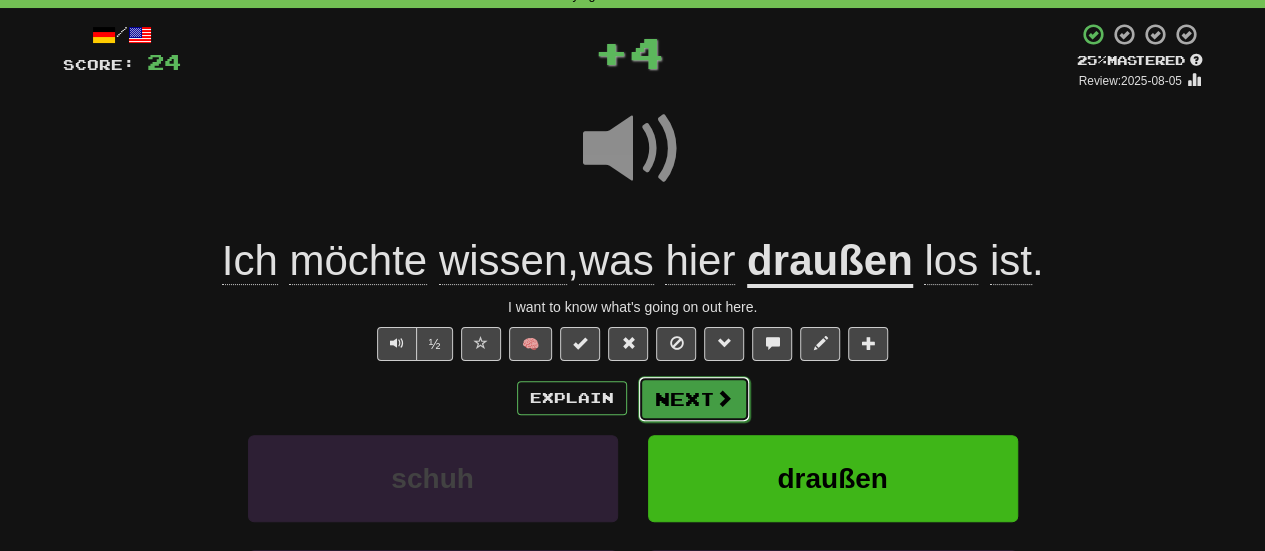 click on "Next" at bounding box center [694, 399] 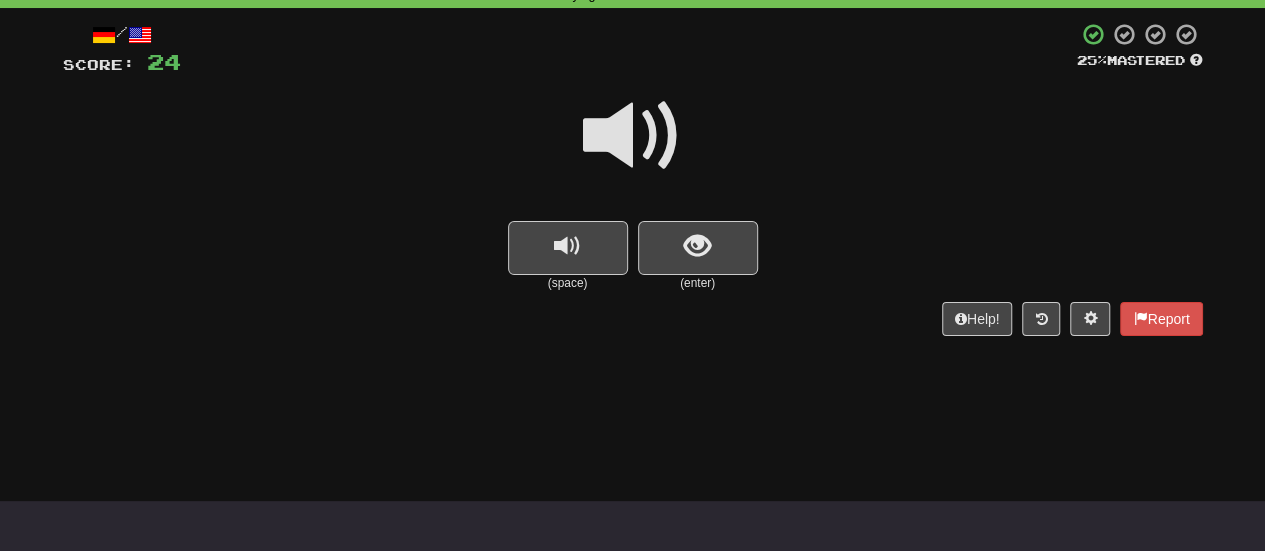 click at bounding box center [633, 136] 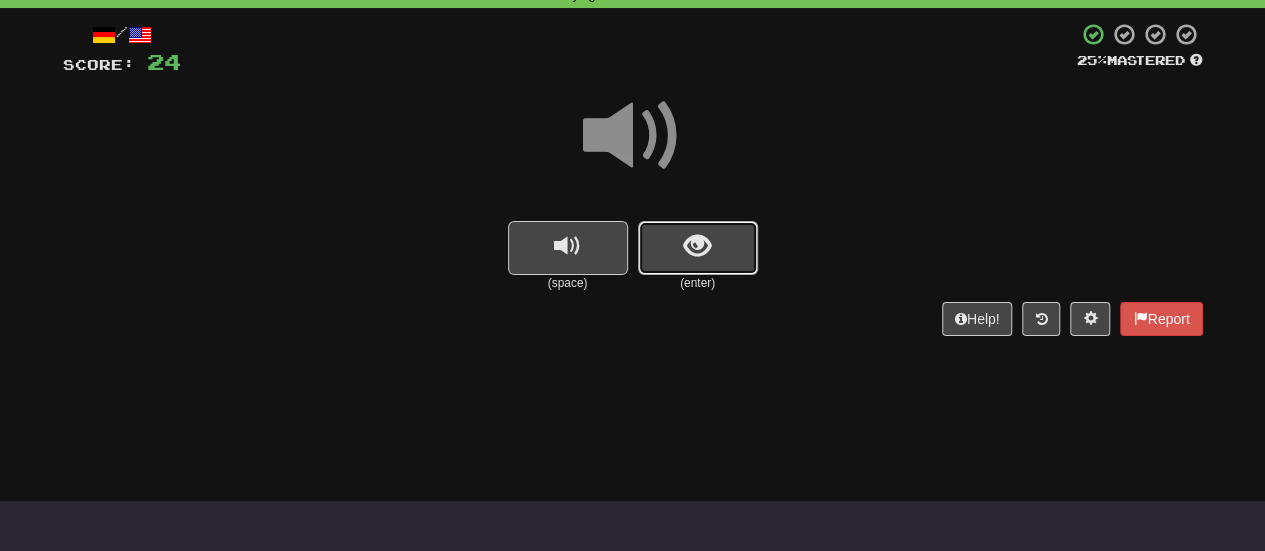 click at bounding box center (697, 246) 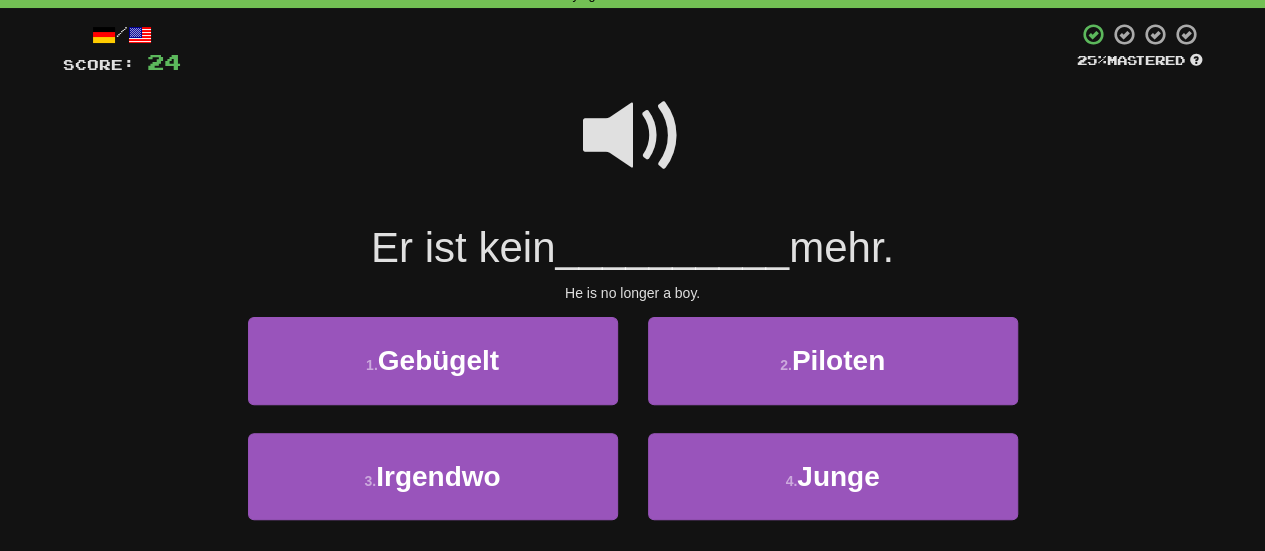 click at bounding box center (633, 136) 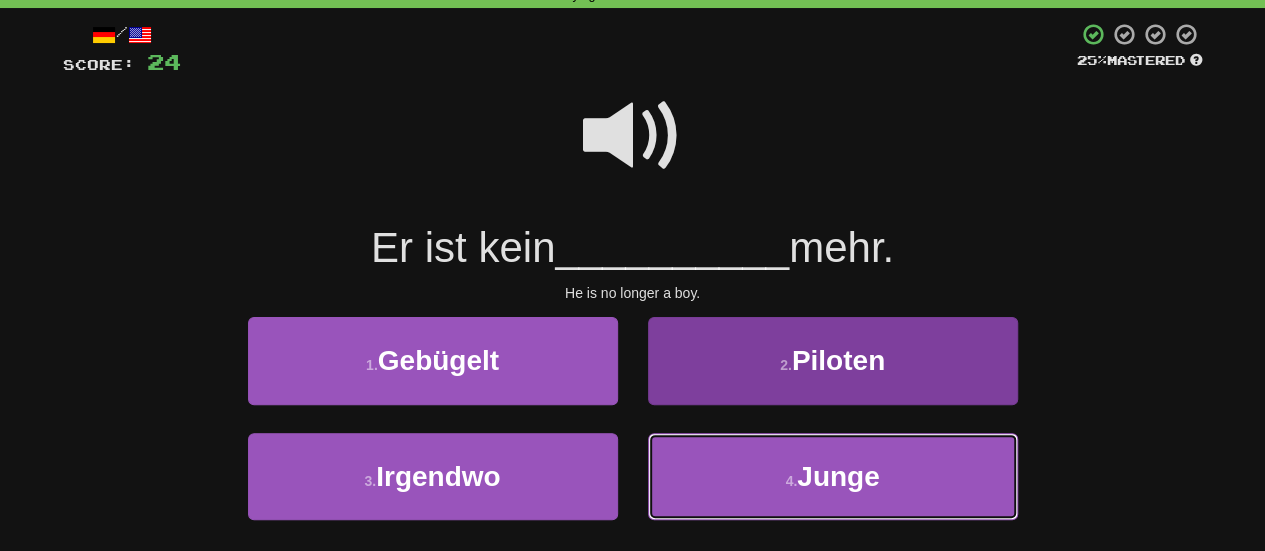 click on "4 .  Junge" at bounding box center (833, 476) 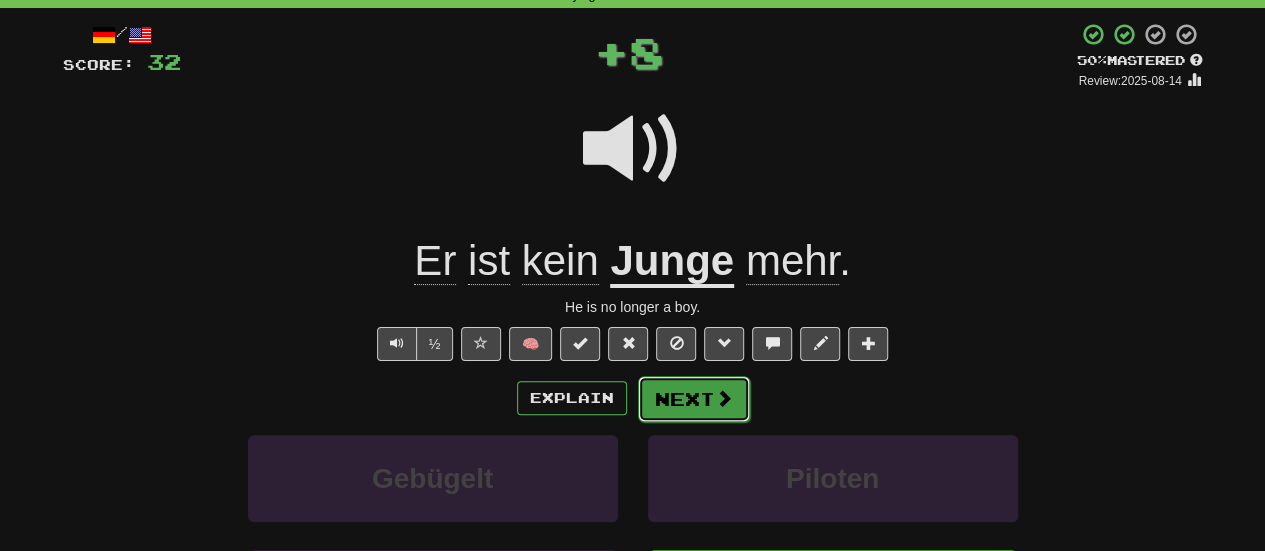 click on "Next" at bounding box center [694, 399] 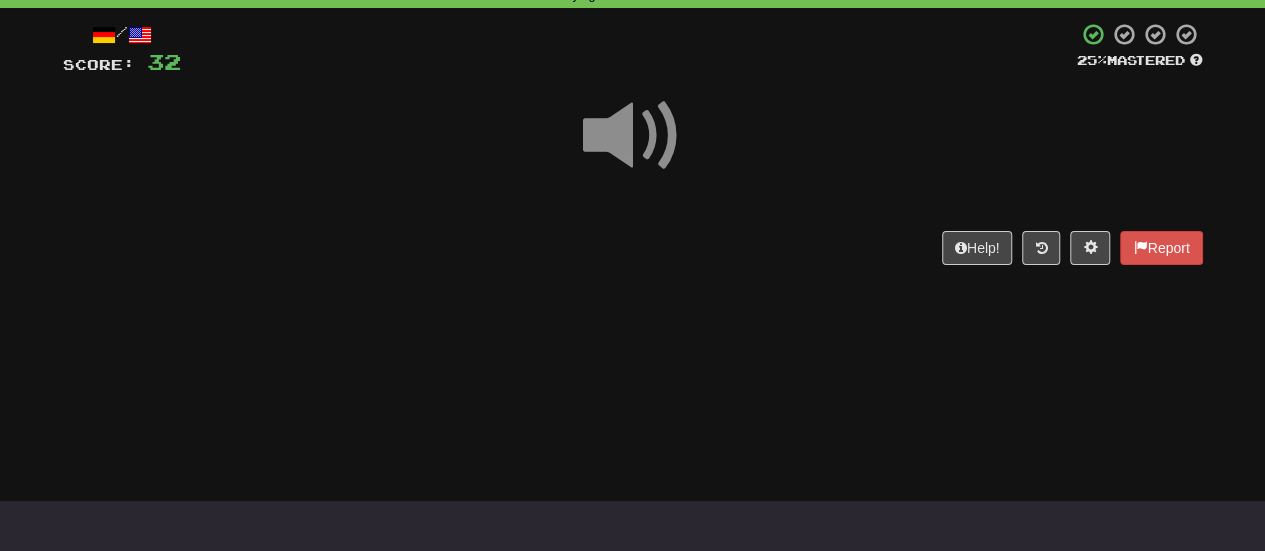 scroll, scrollTop: 0, scrollLeft: 0, axis: both 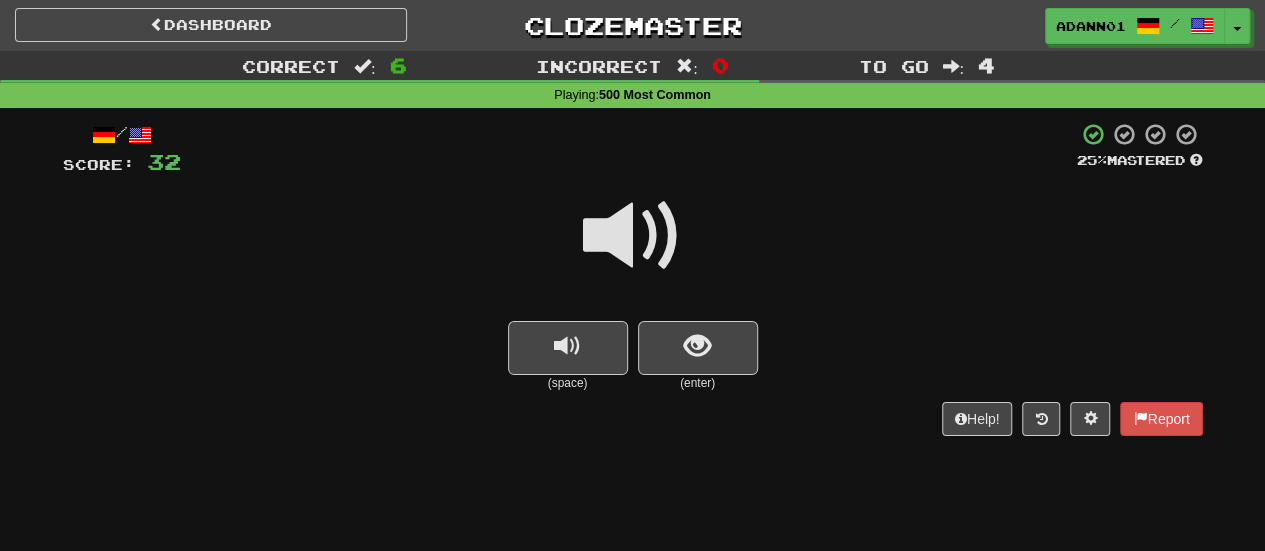click at bounding box center [633, 236] 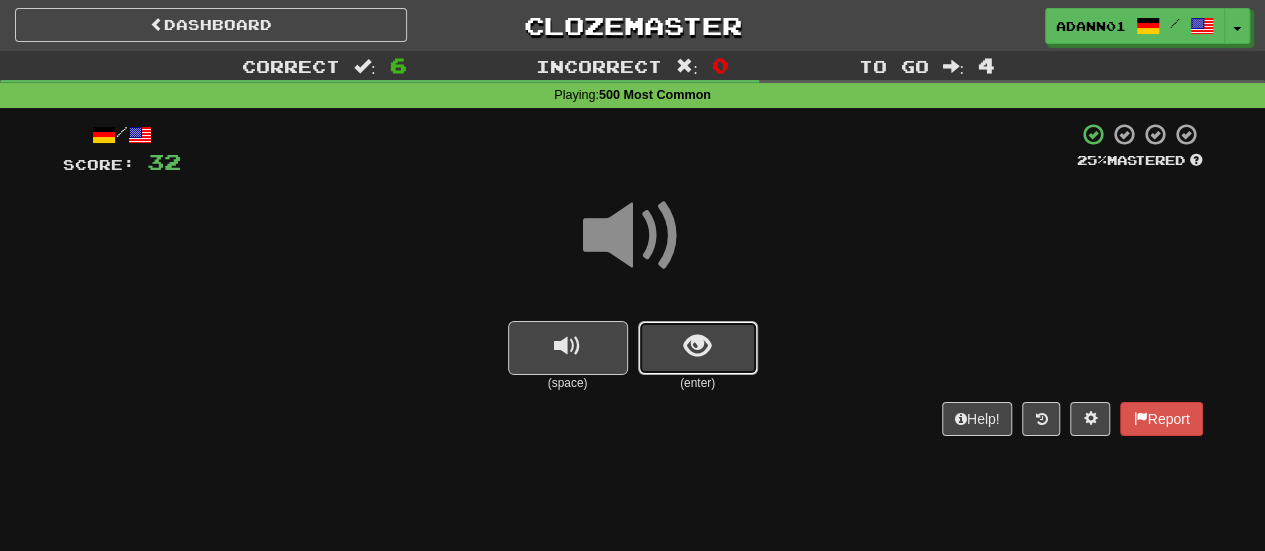 click at bounding box center (698, 348) 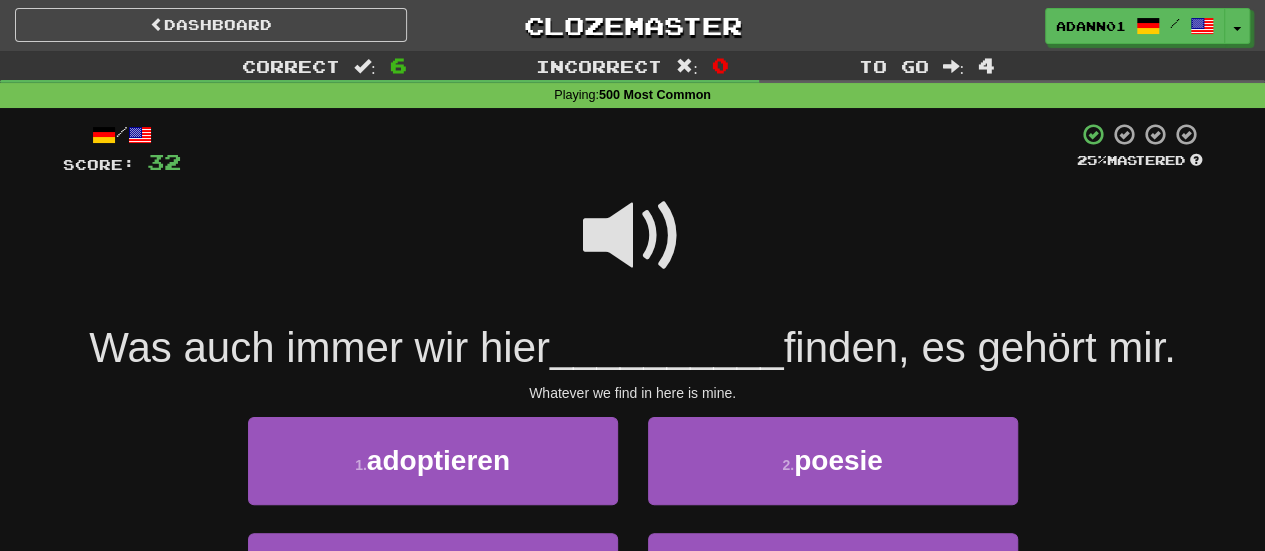 click at bounding box center (633, 236) 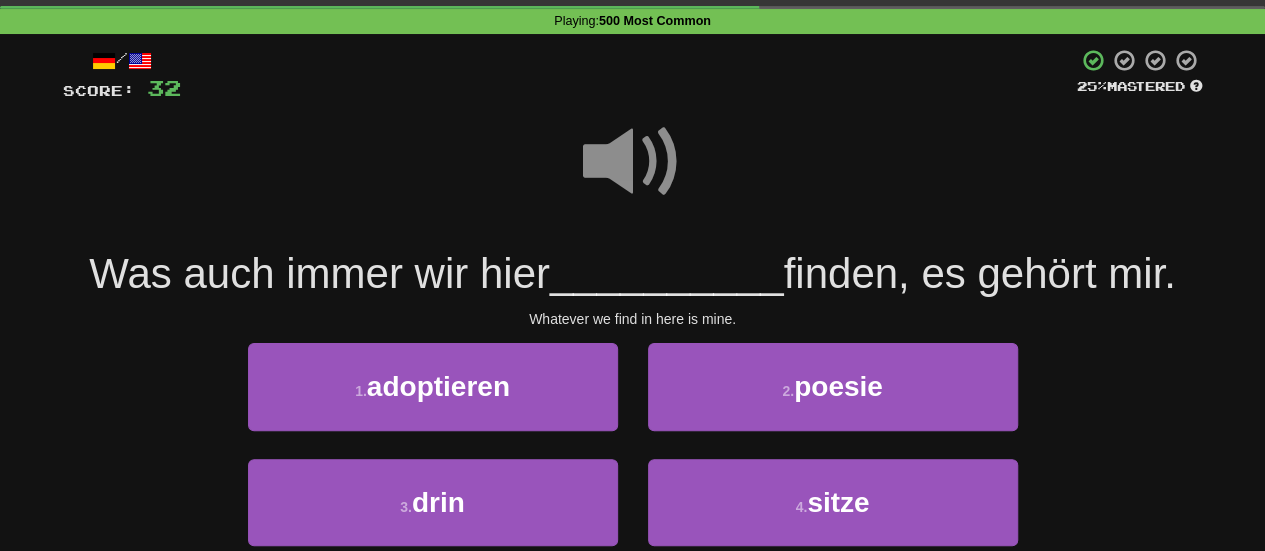 scroll, scrollTop: 100, scrollLeft: 0, axis: vertical 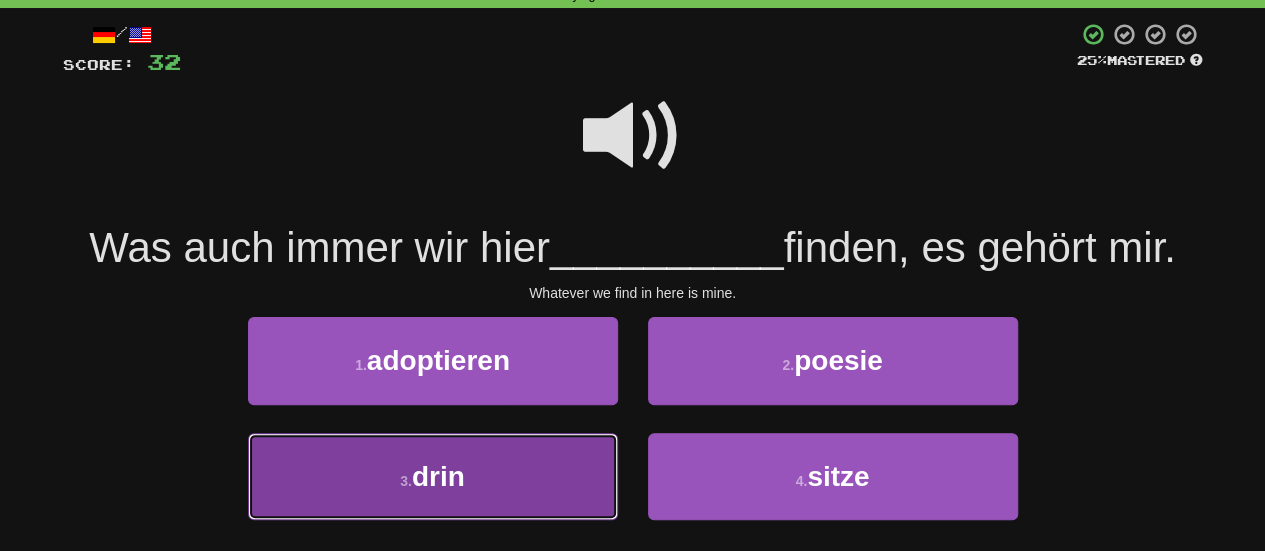 click on "3 .  drin" at bounding box center (433, 476) 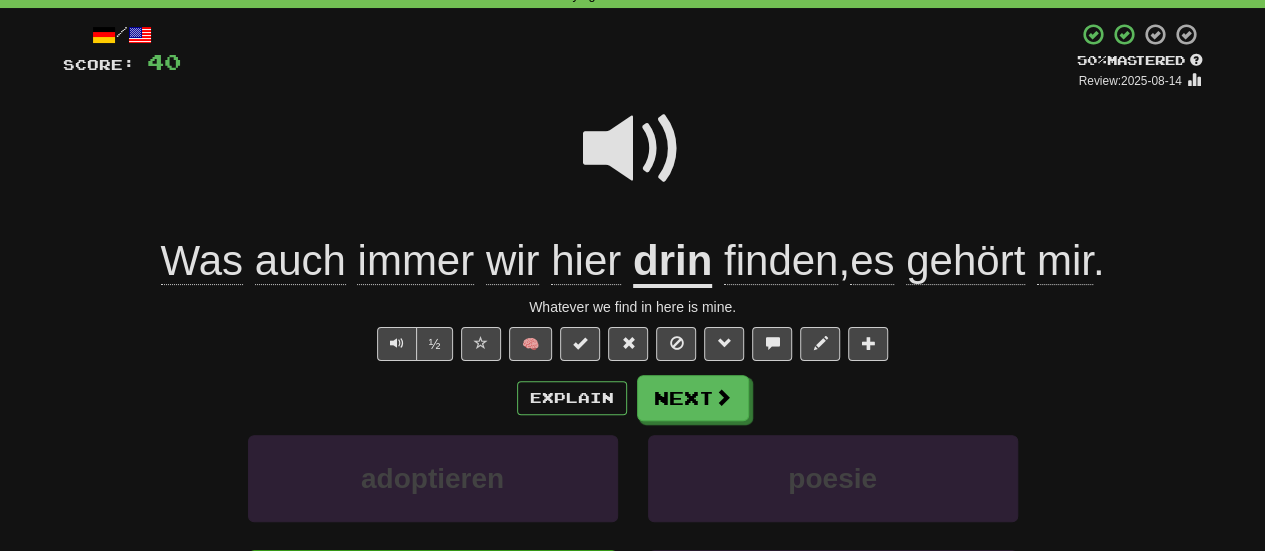 click on "drin" at bounding box center [672, 262] 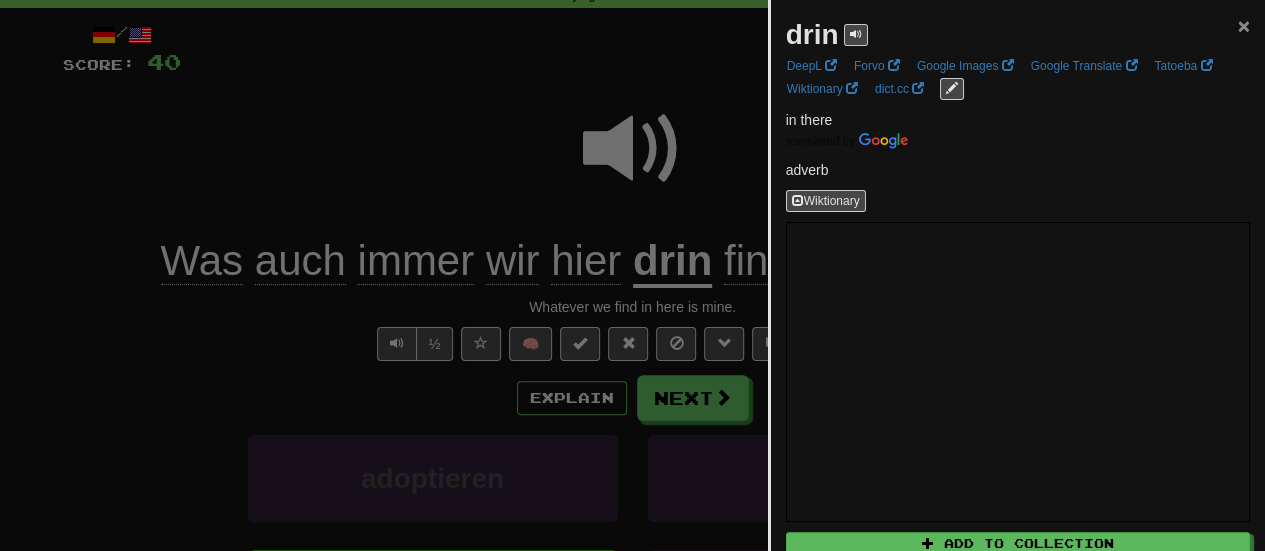 click on "×" at bounding box center [1244, 25] 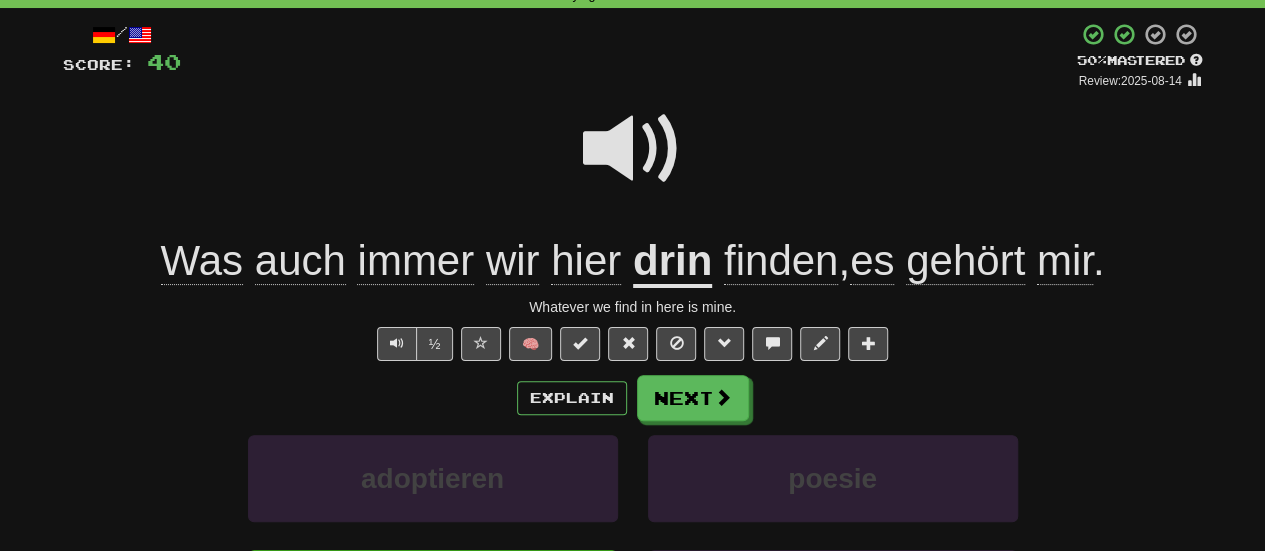 click at bounding box center [633, 149] 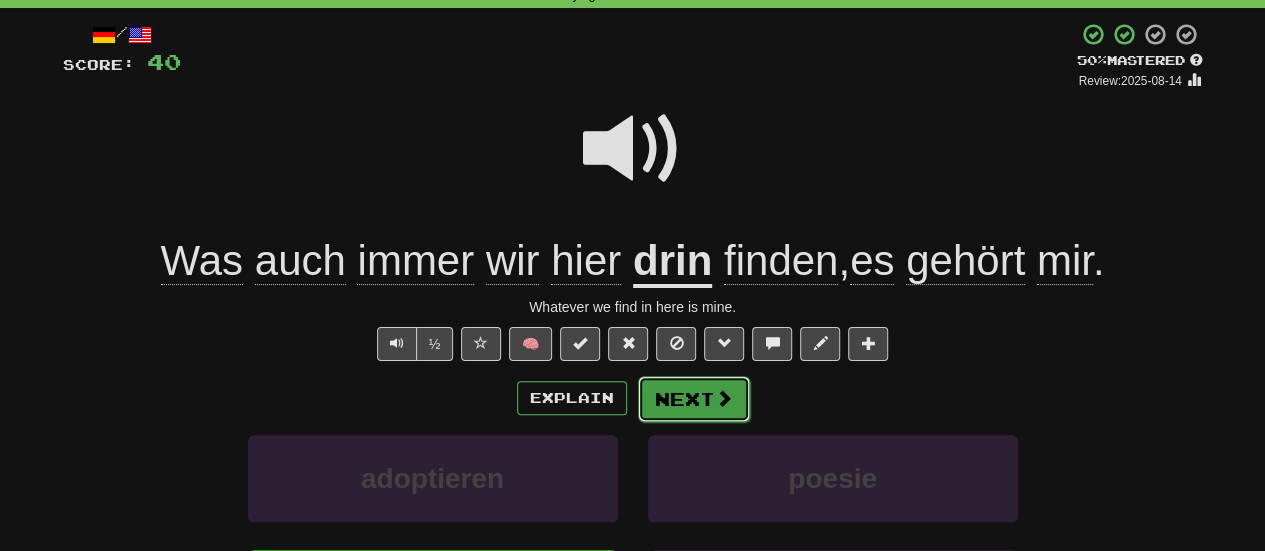 click on "Next" at bounding box center [694, 399] 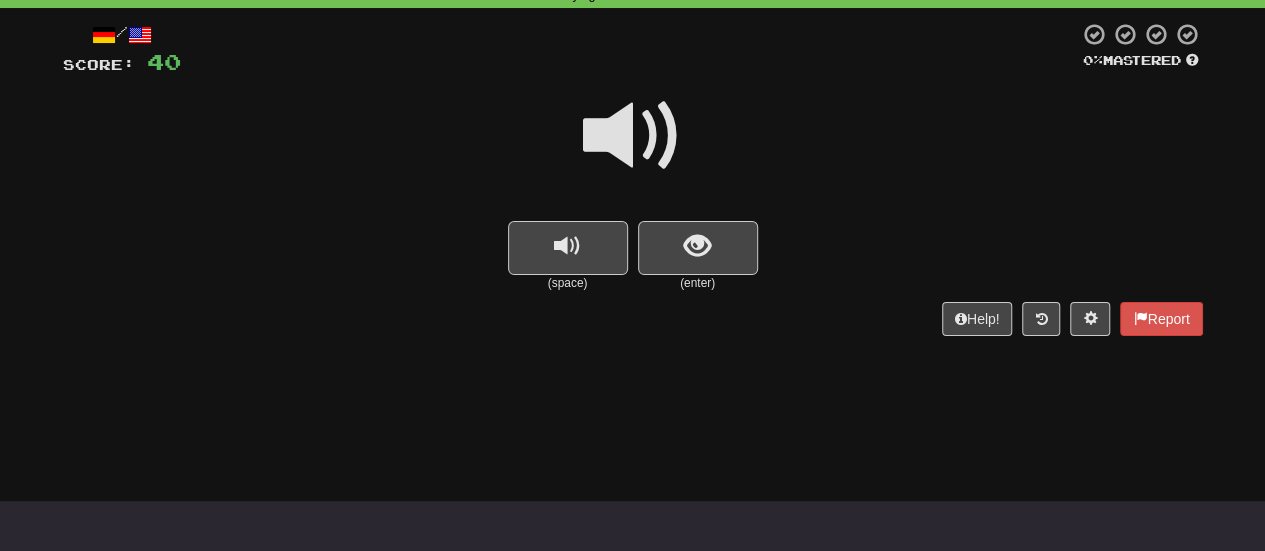 click at bounding box center (633, 136) 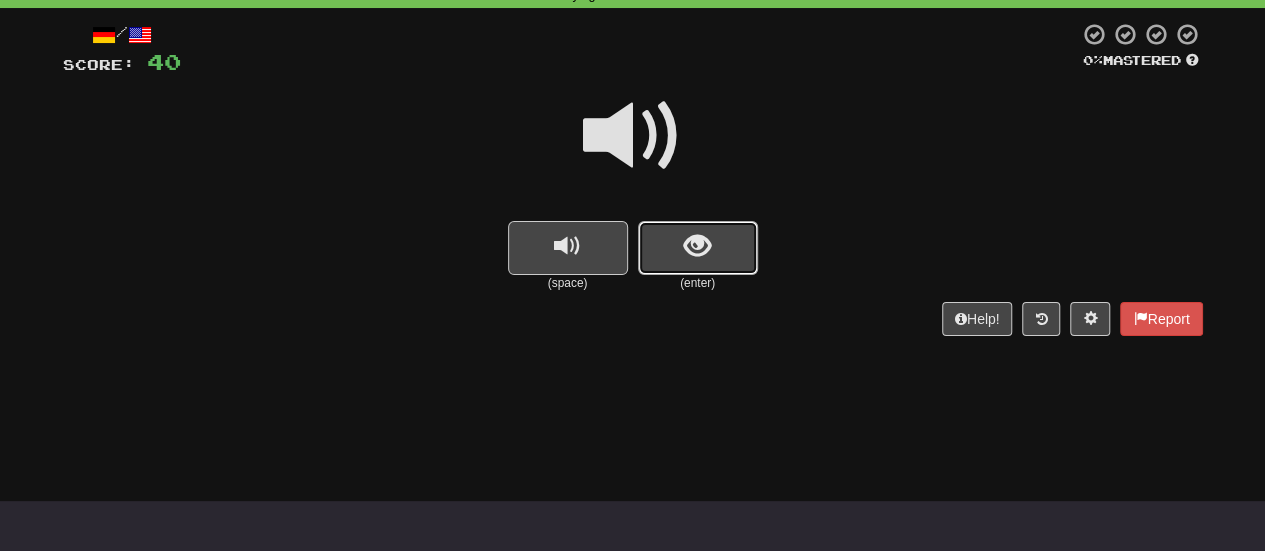 click at bounding box center (698, 248) 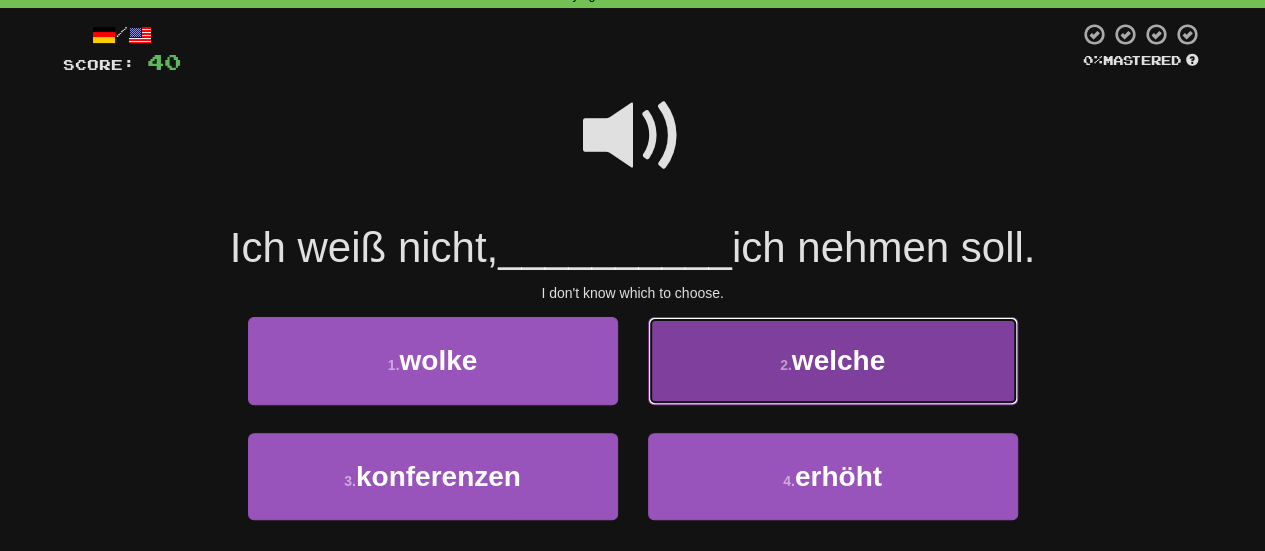 click on "2 .  welche" at bounding box center [833, 360] 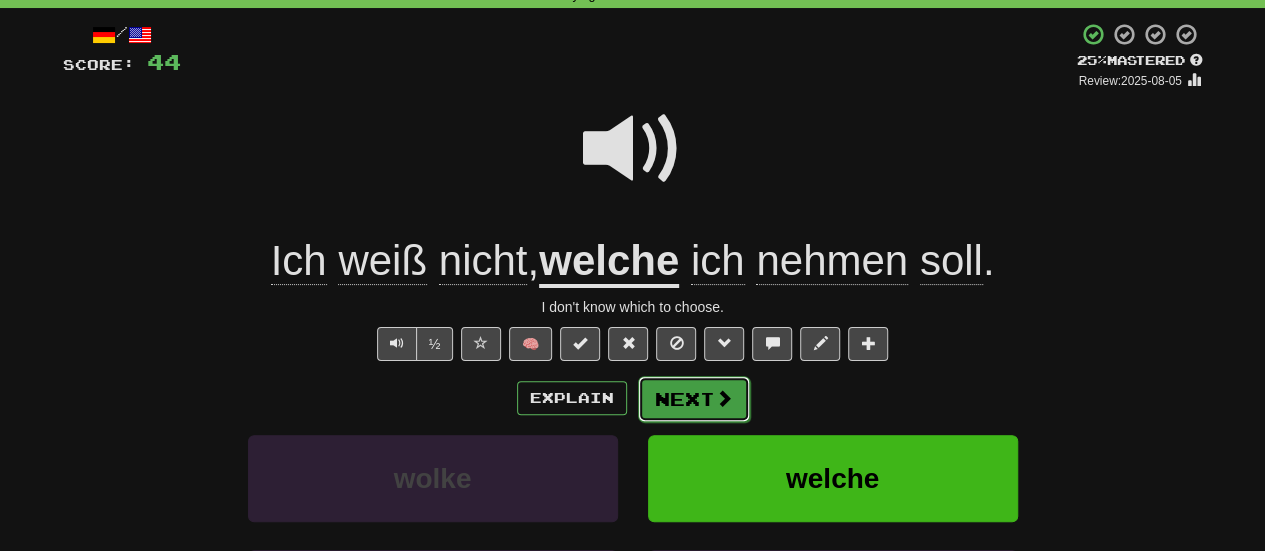 click at bounding box center (724, 398) 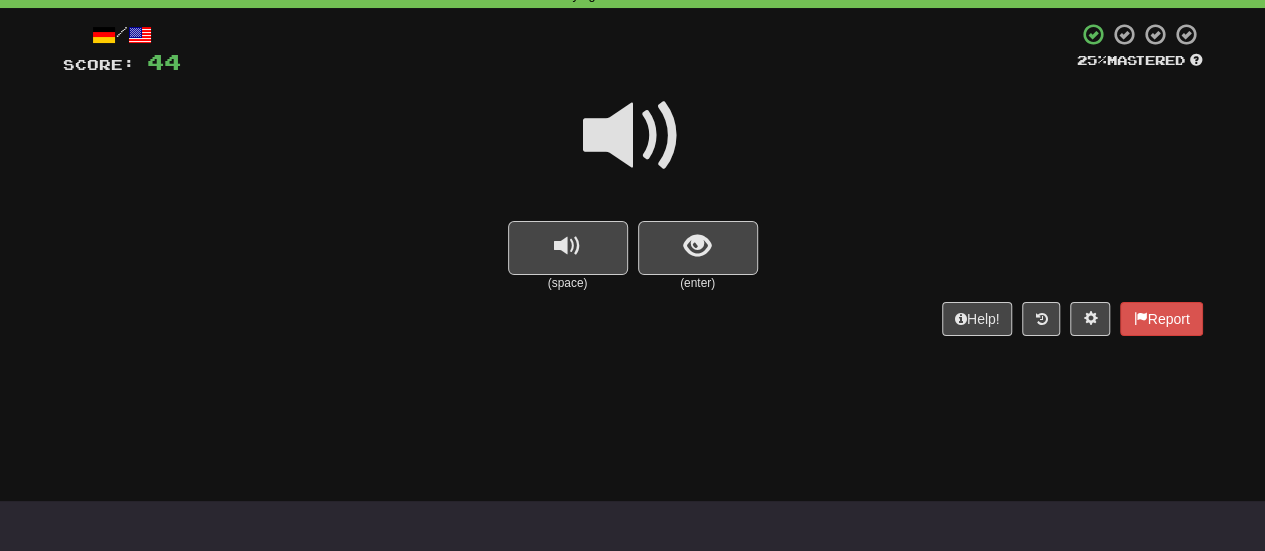 click at bounding box center [633, 136] 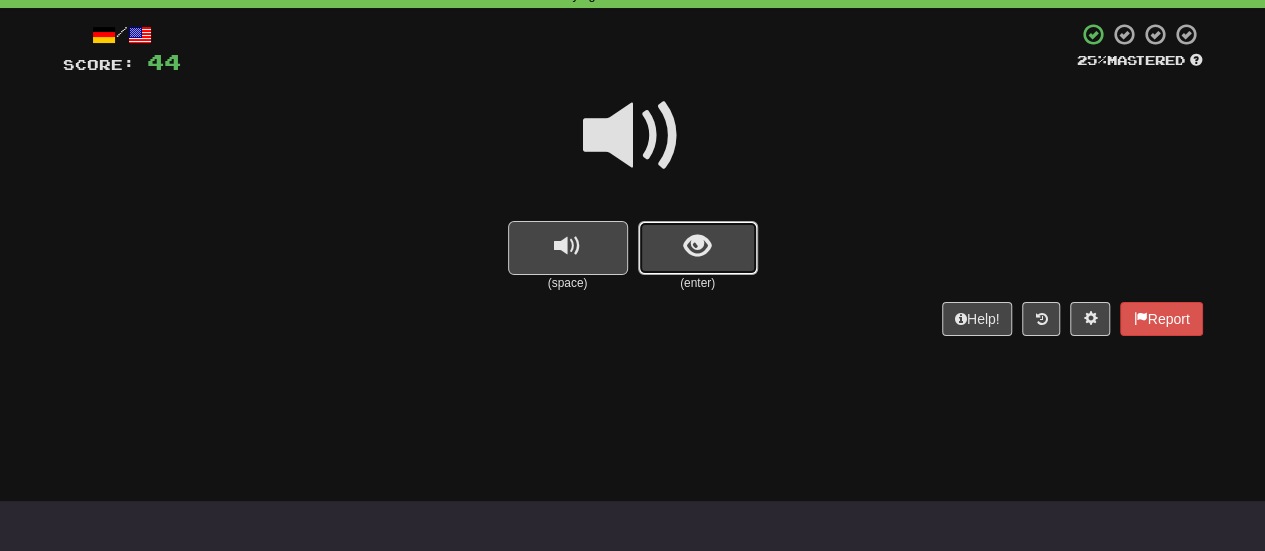 click at bounding box center (698, 248) 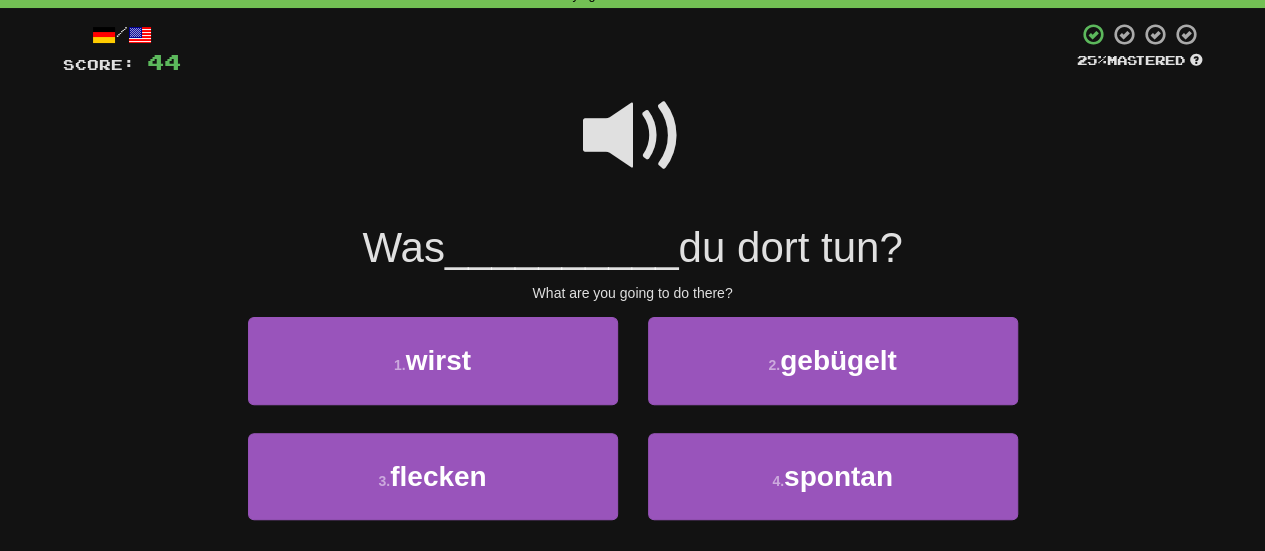 click at bounding box center (633, 136) 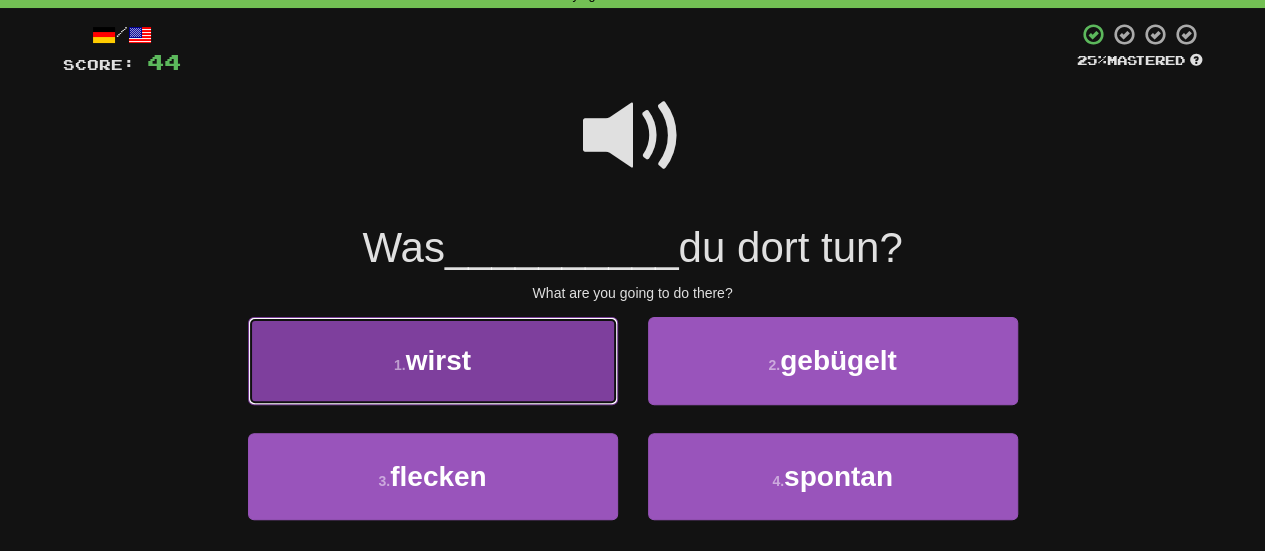 click on "1 .  wirst" at bounding box center (433, 360) 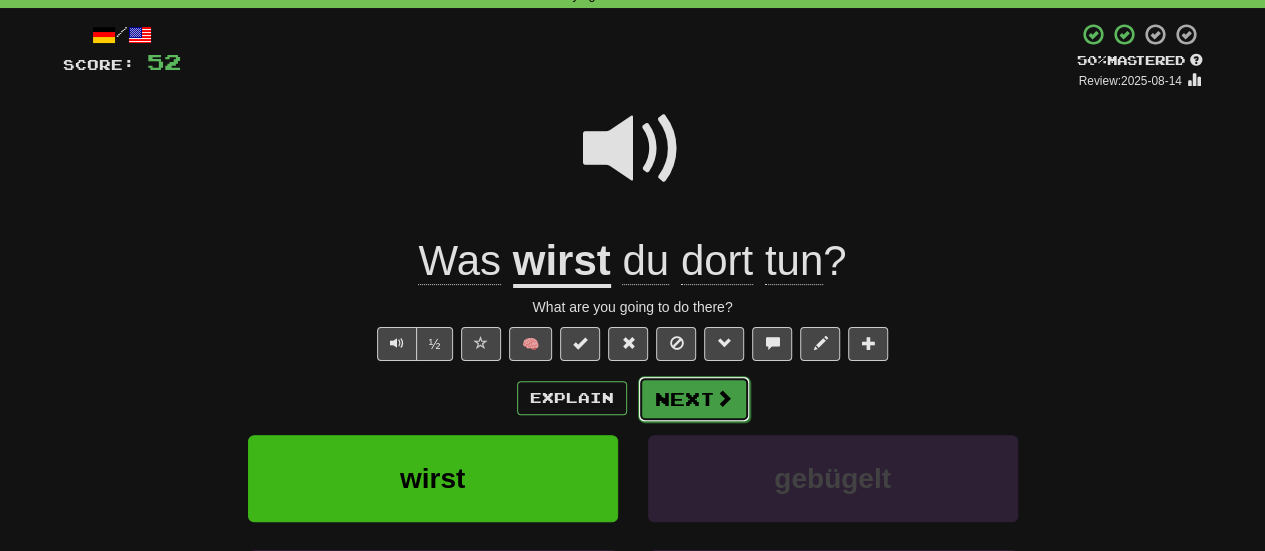 click at bounding box center [724, 398] 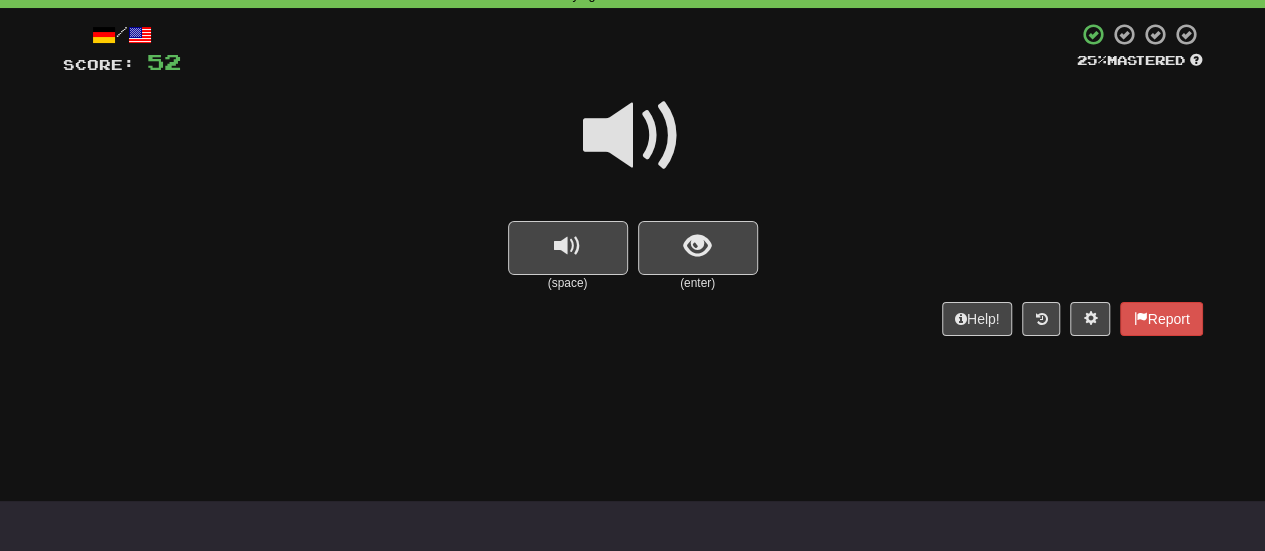 click at bounding box center [633, 136] 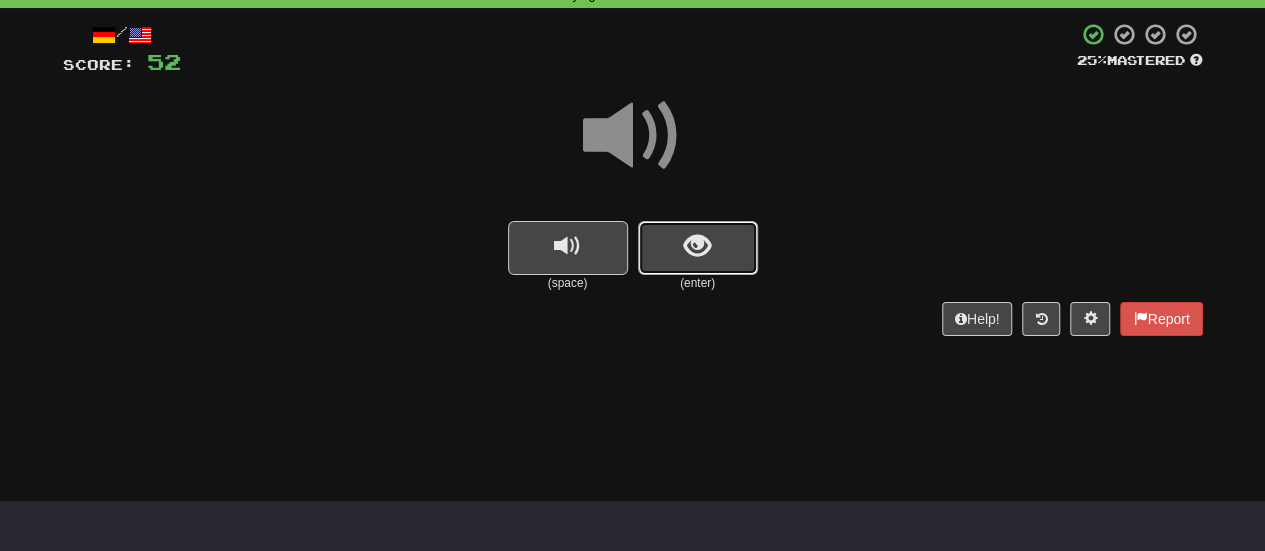 click at bounding box center (698, 248) 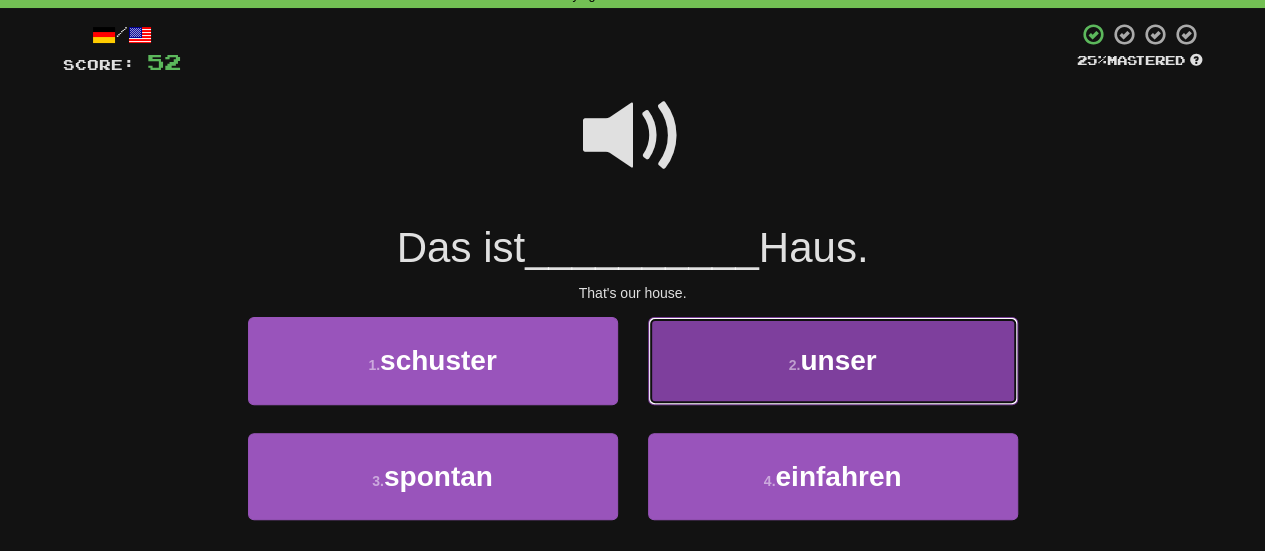 click on "2 .  unser" at bounding box center [833, 360] 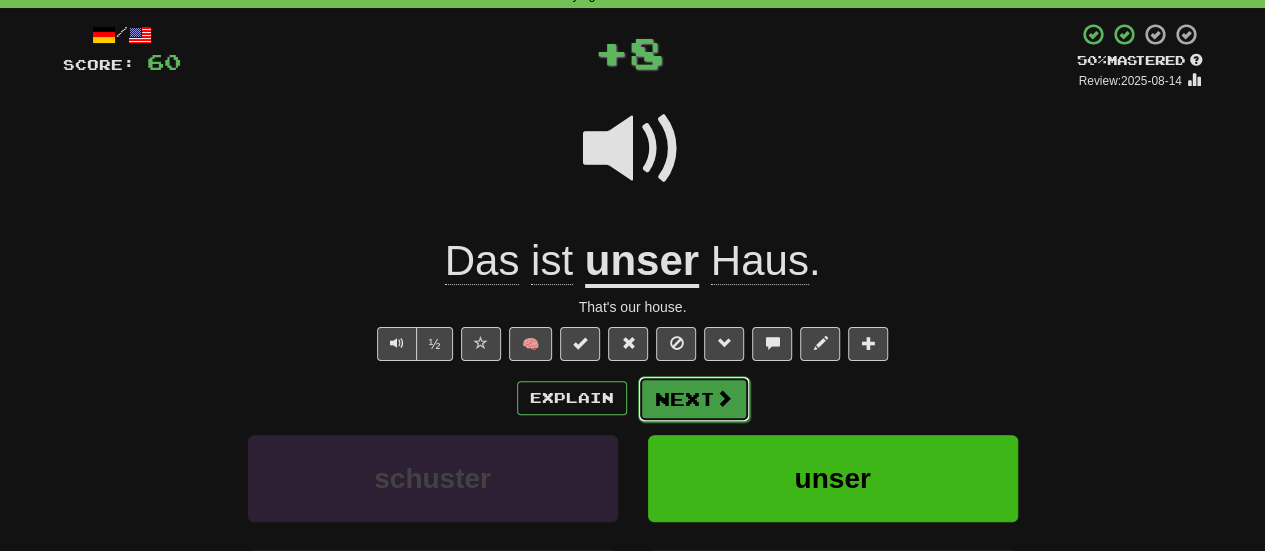 click at bounding box center [724, 398] 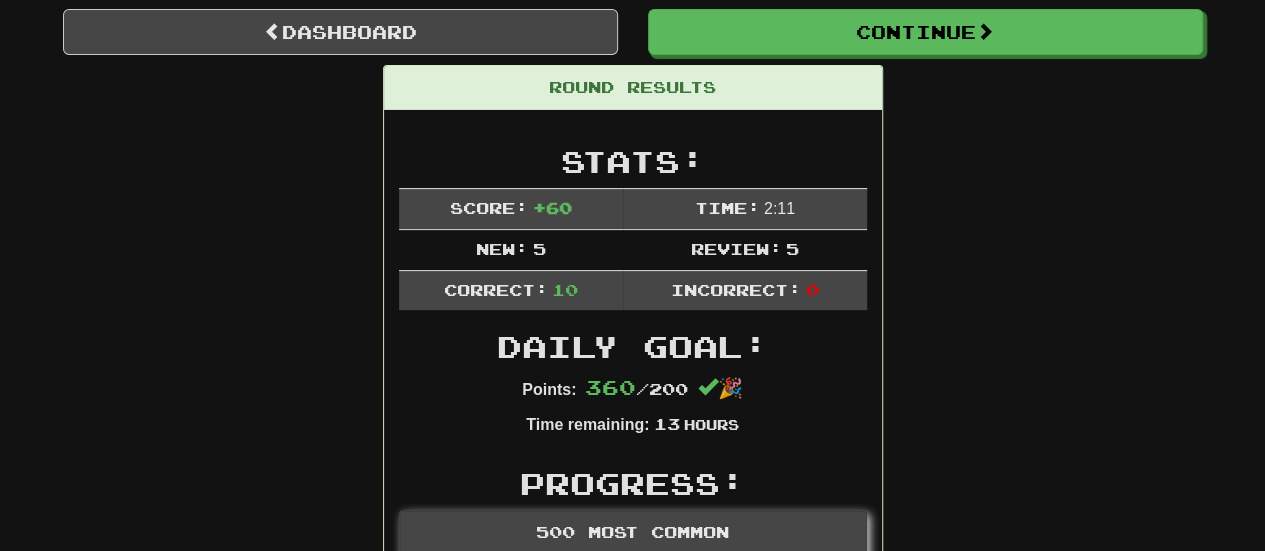 scroll, scrollTop: 300, scrollLeft: 0, axis: vertical 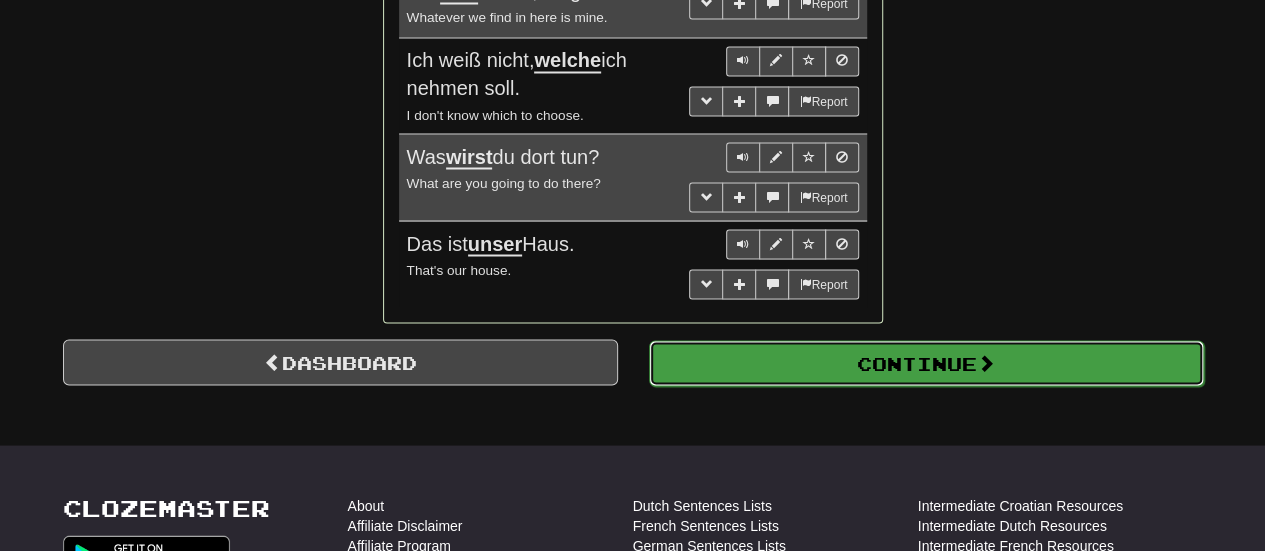 click on "Continue" at bounding box center (926, 363) 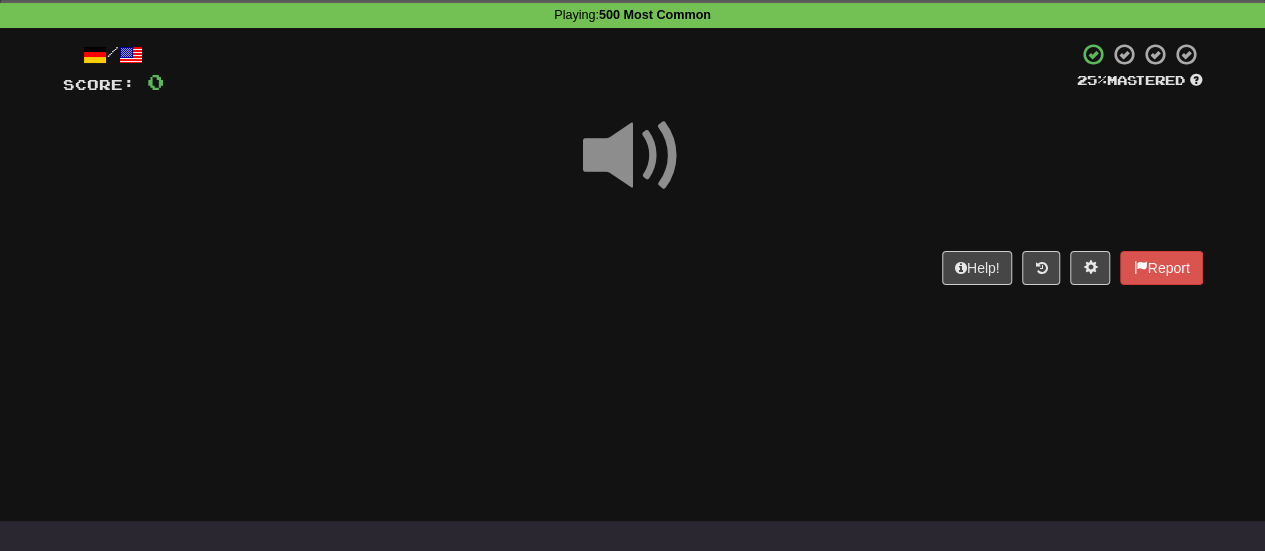 scroll, scrollTop: 0, scrollLeft: 0, axis: both 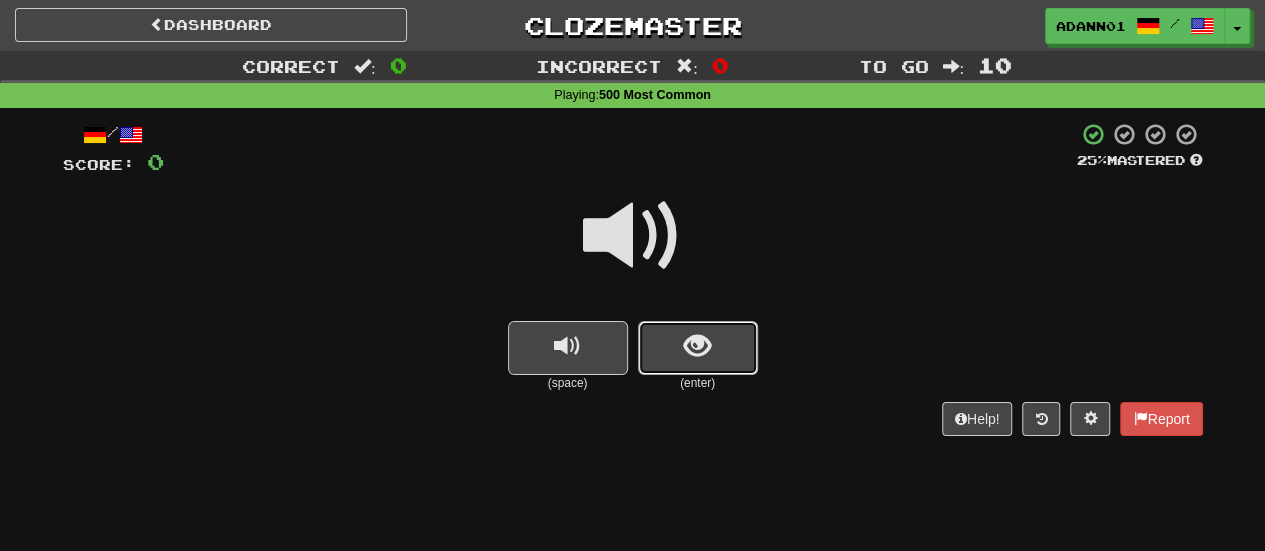click at bounding box center (697, 346) 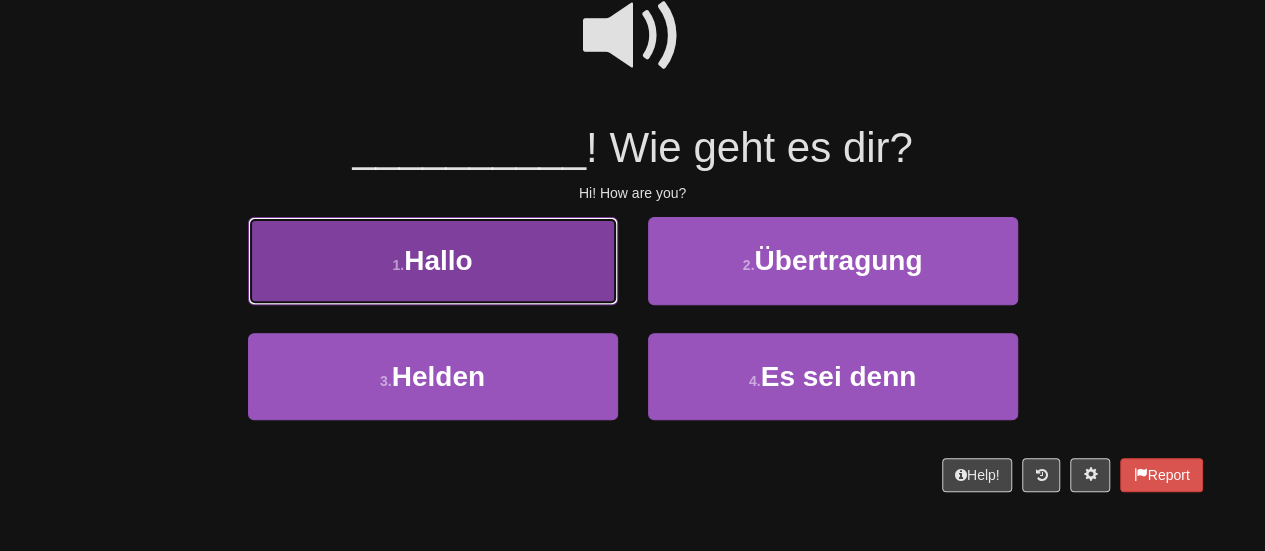 click on "1 .  Hallo" at bounding box center (433, 260) 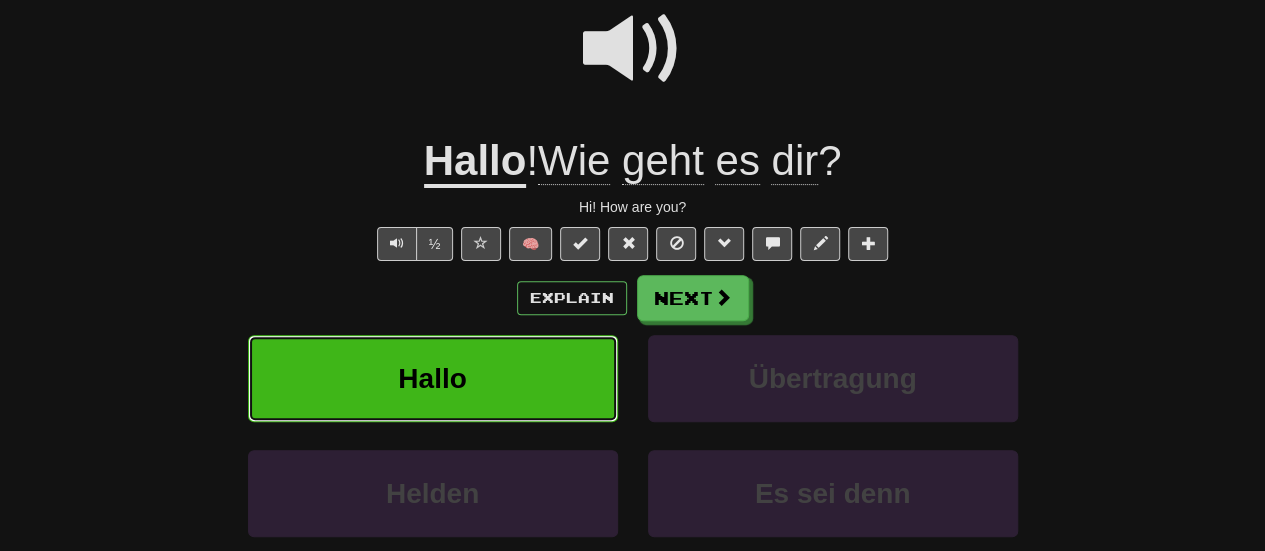 scroll, scrollTop: 213, scrollLeft: 0, axis: vertical 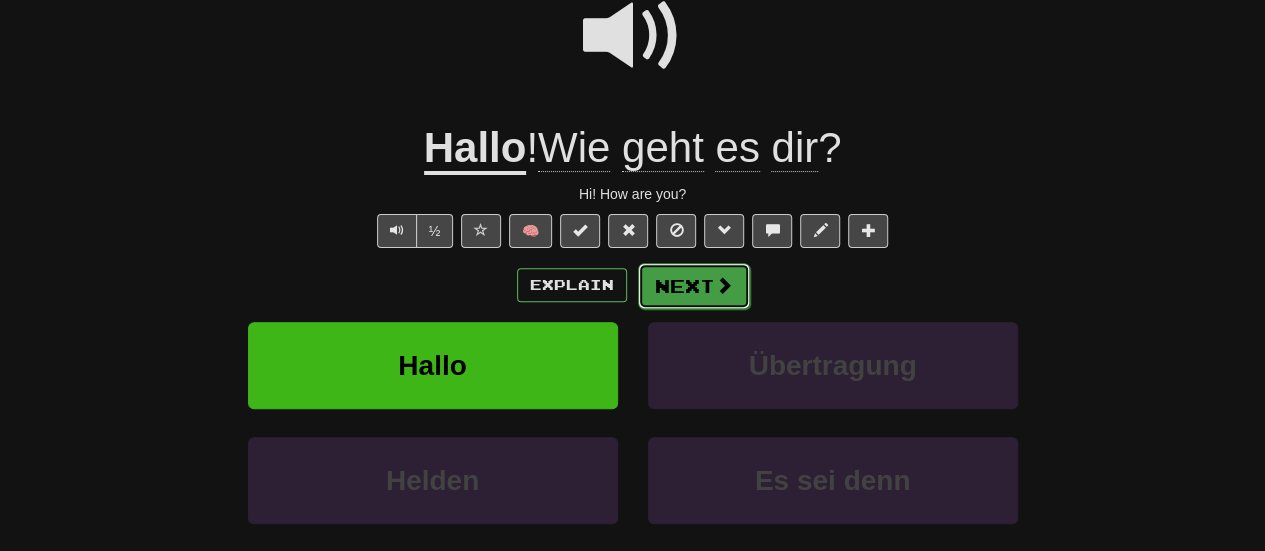 click on "Next" at bounding box center (694, 286) 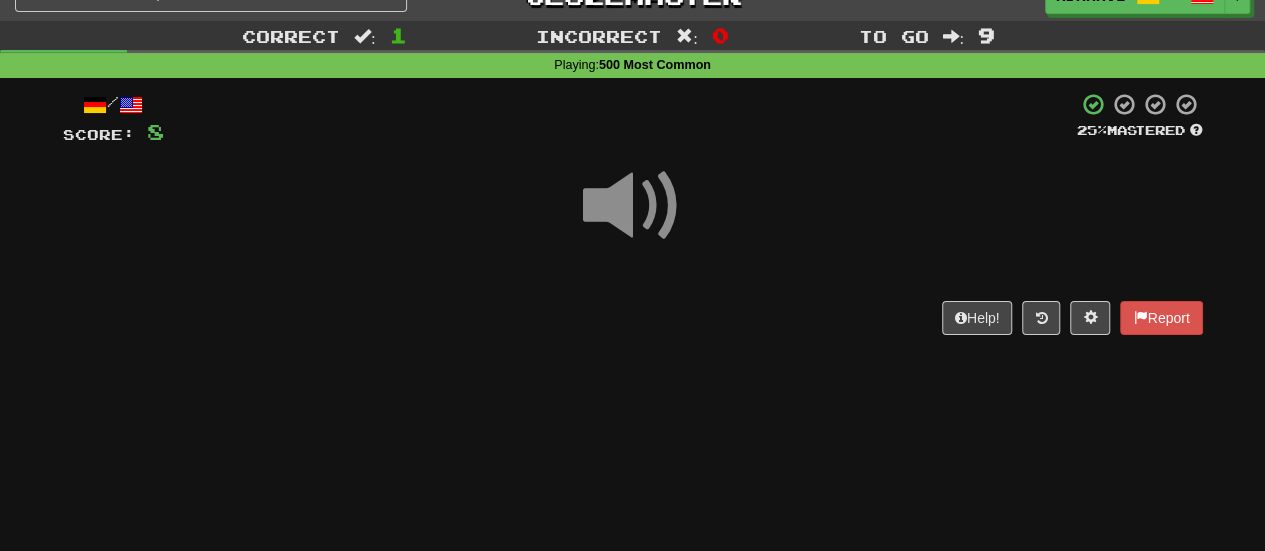 scroll, scrollTop: 13, scrollLeft: 0, axis: vertical 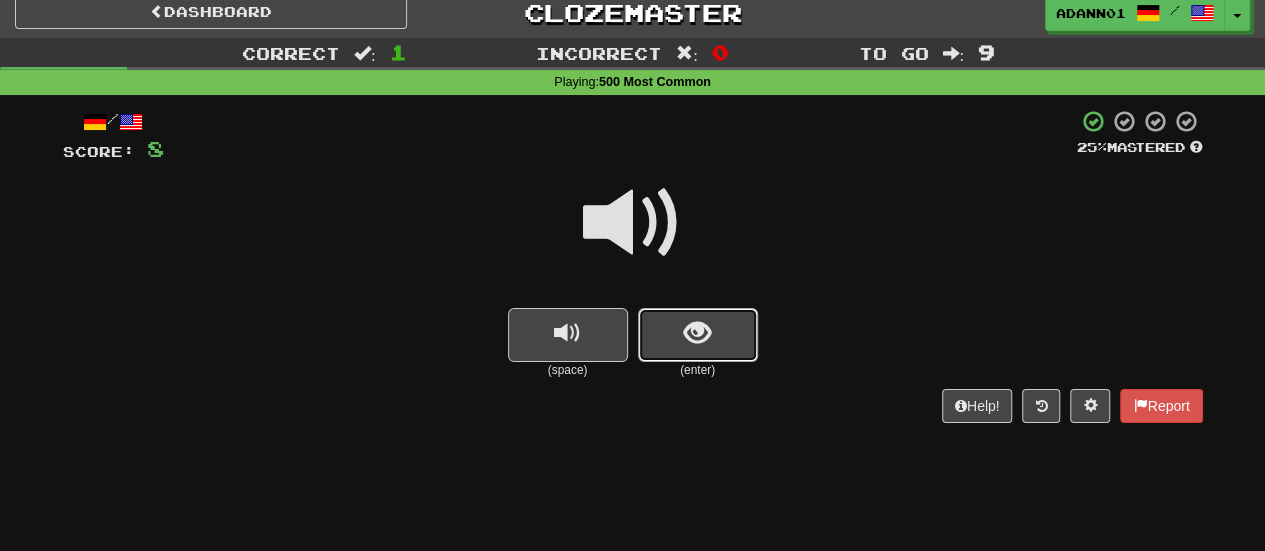 click at bounding box center [698, 335] 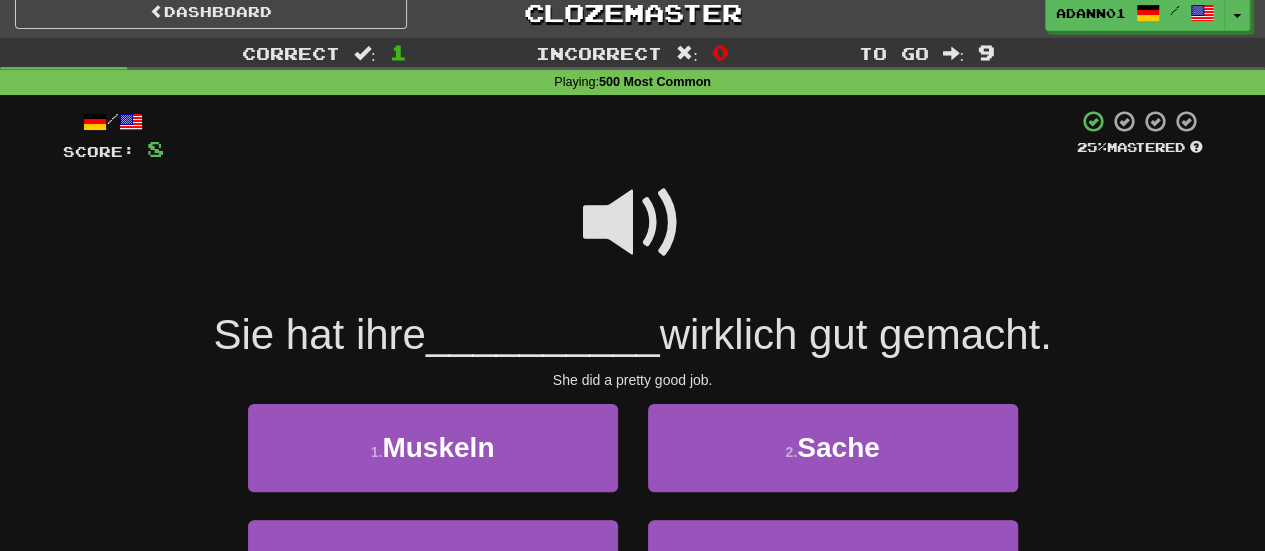 click at bounding box center [633, 223] 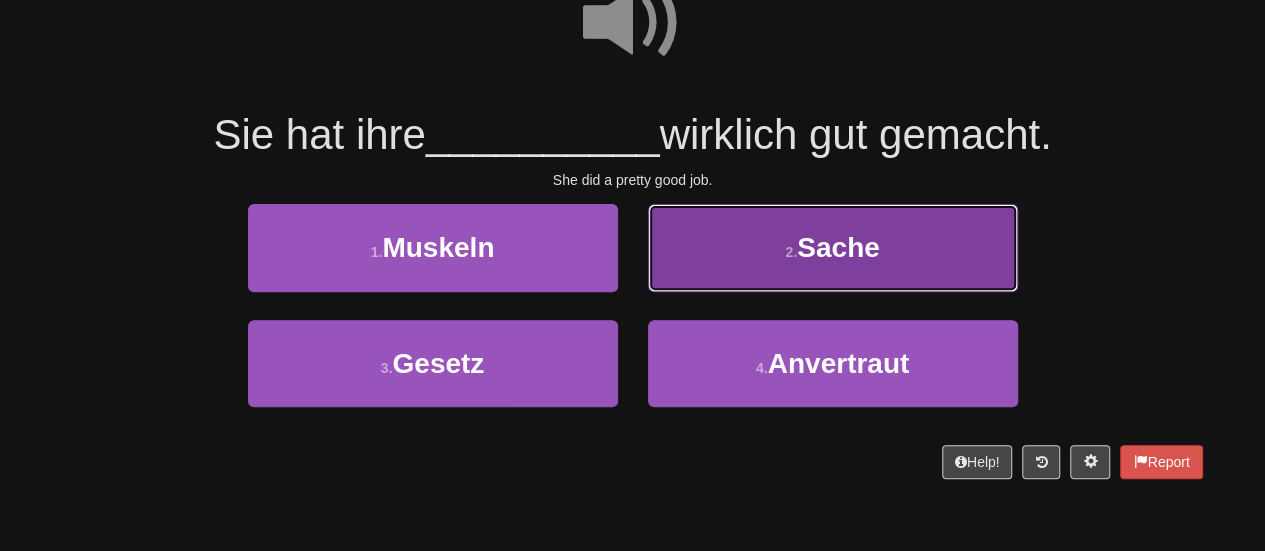 click on "2 .  Sache" at bounding box center [833, 247] 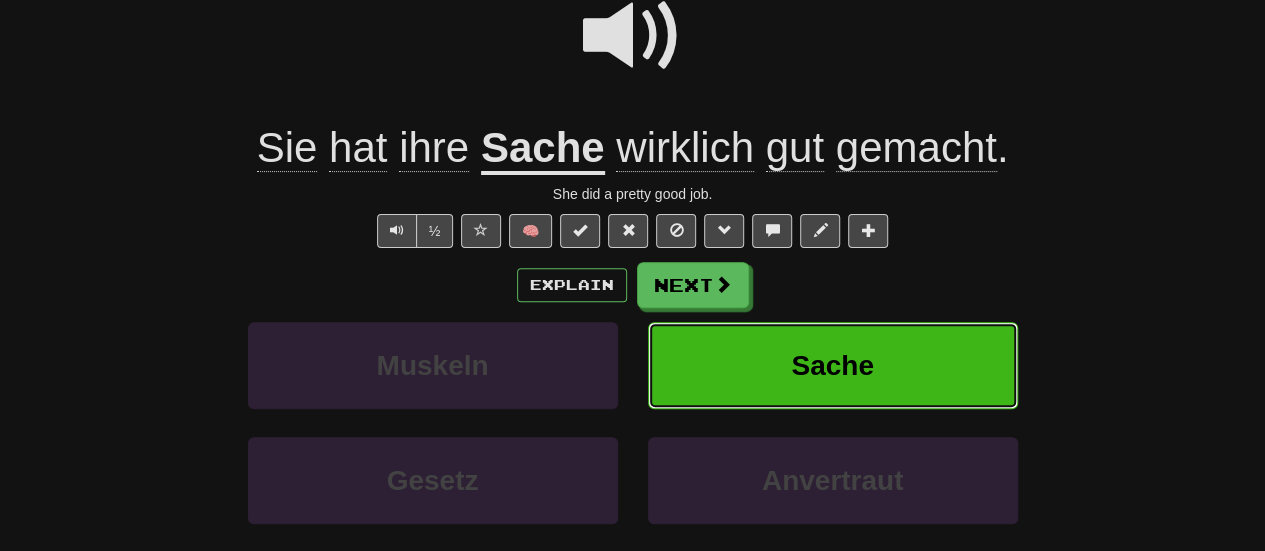 scroll, scrollTop: 226, scrollLeft: 0, axis: vertical 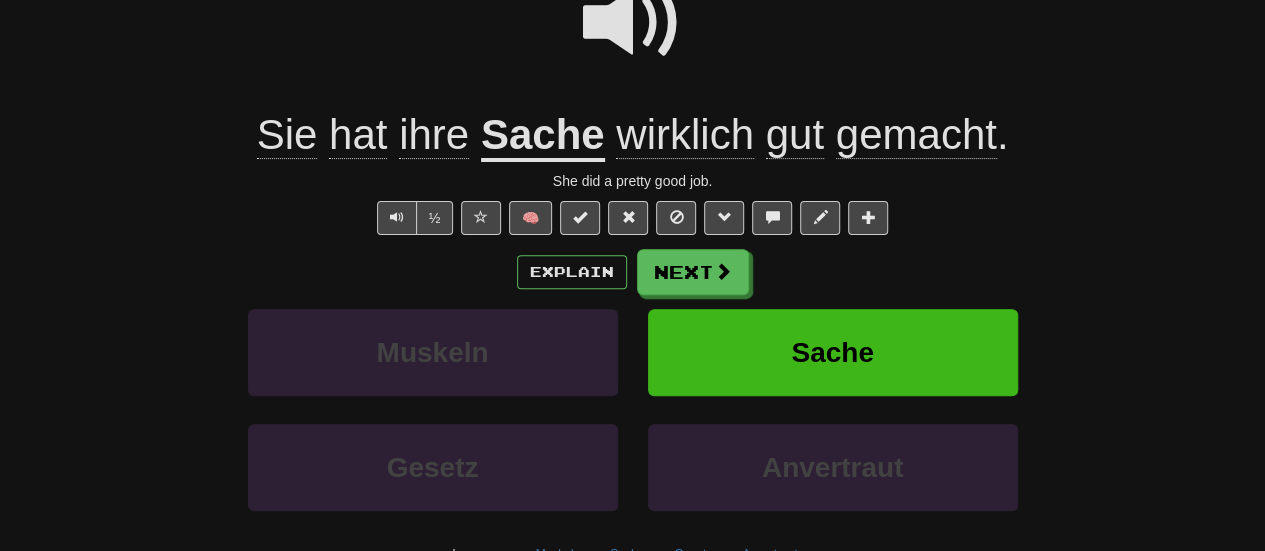 click on "Sache" at bounding box center [543, 136] 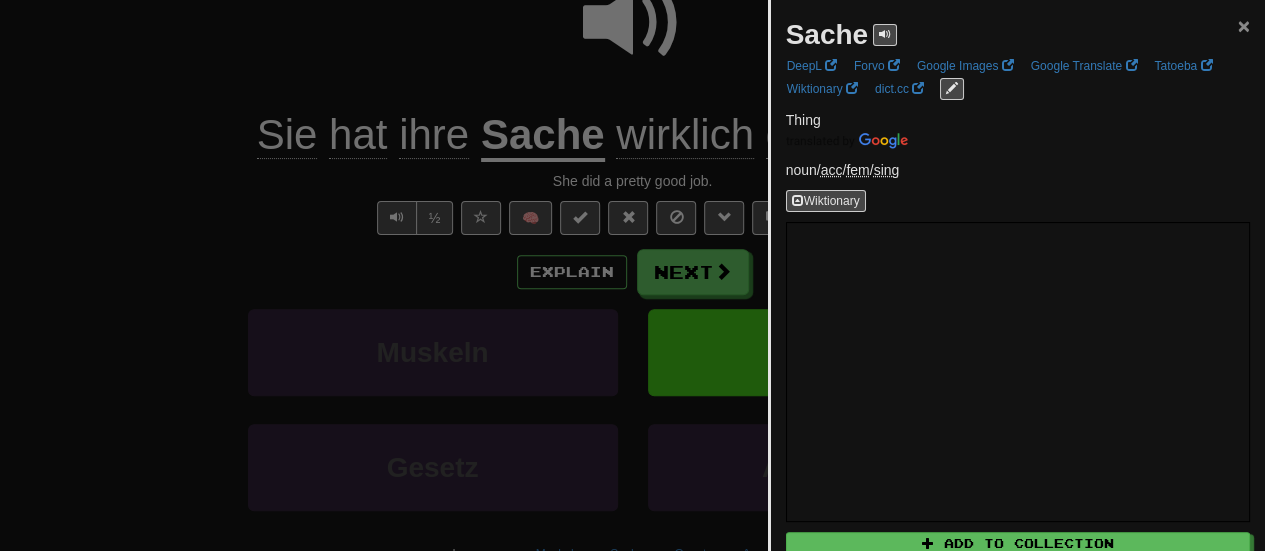 click on "×" at bounding box center (1244, 25) 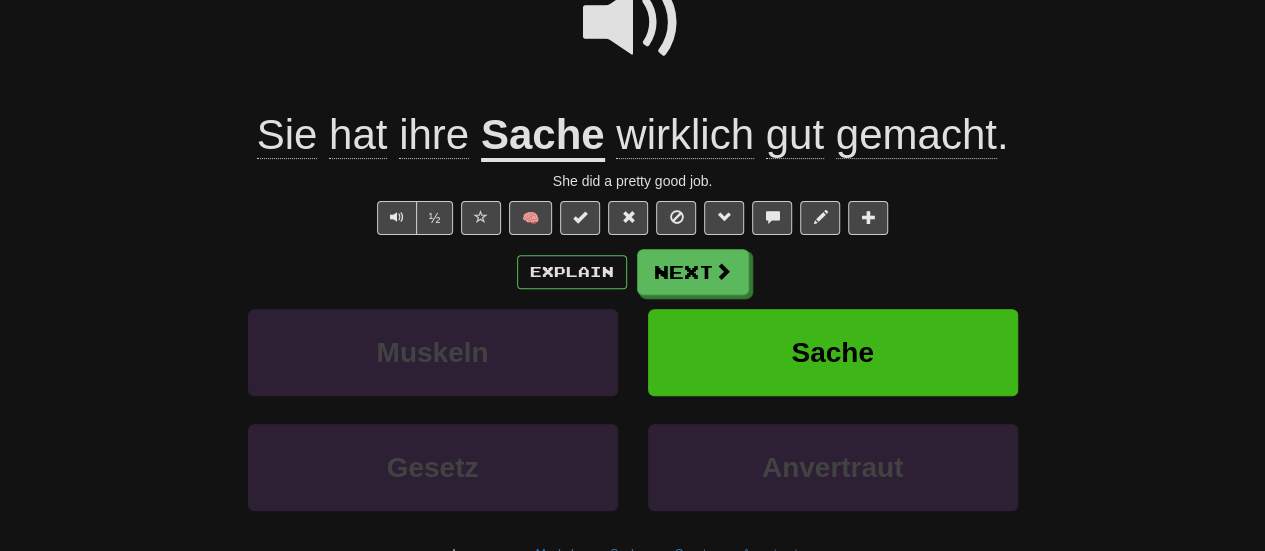 click at bounding box center [633, 23] 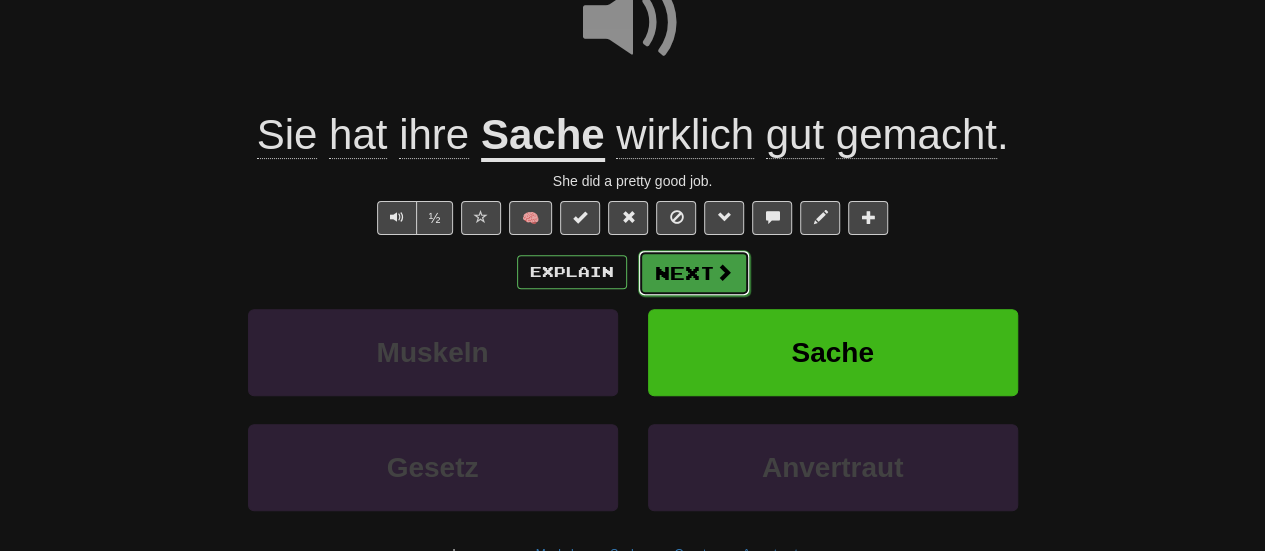 click on "Next" at bounding box center (694, 273) 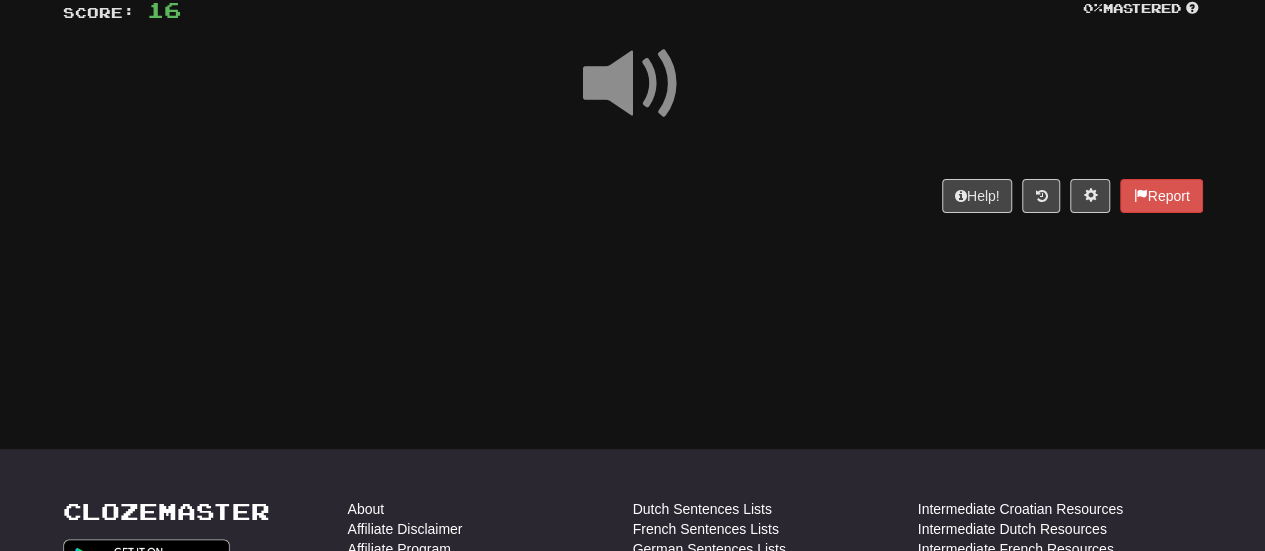 scroll, scrollTop: 126, scrollLeft: 0, axis: vertical 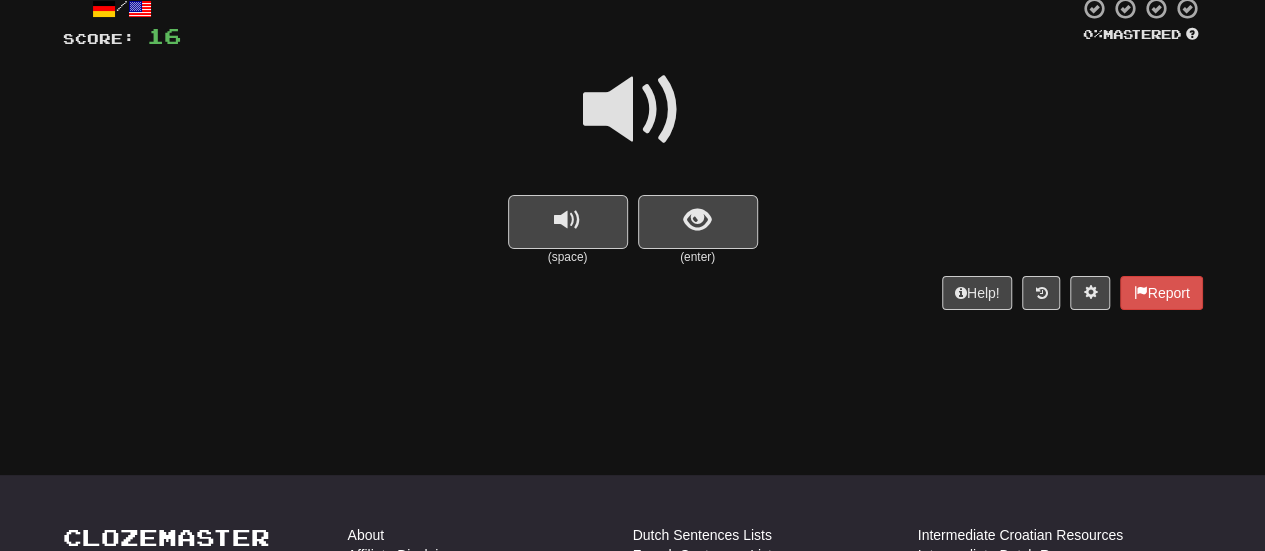 click at bounding box center [633, 110] 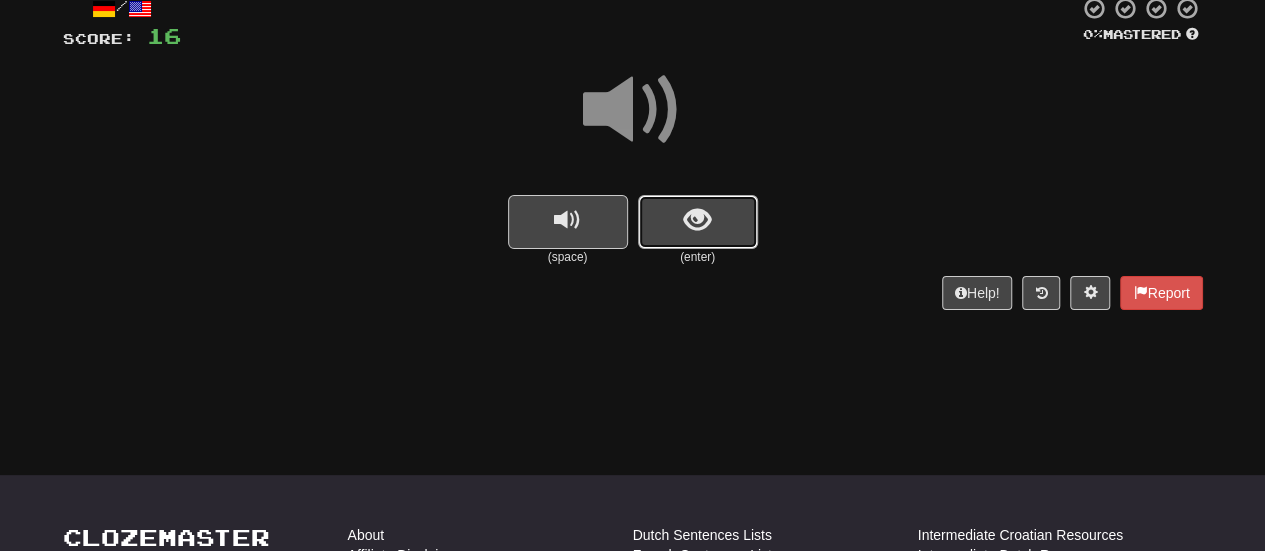 click at bounding box center [697, 220] 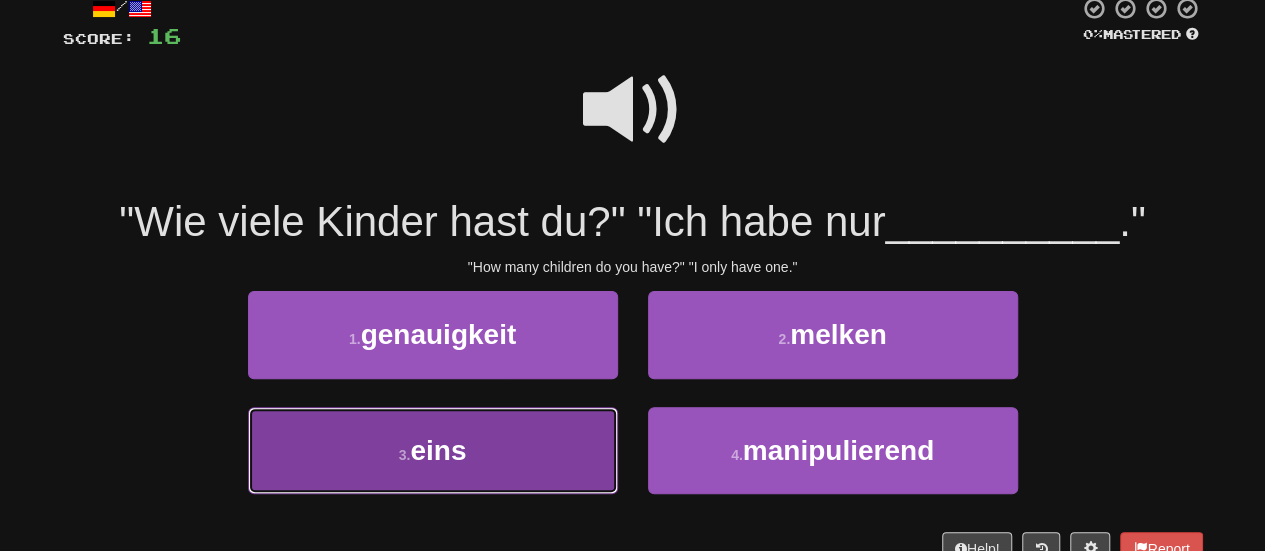 click on "3 .  eins" at bounding box center [433, 450] 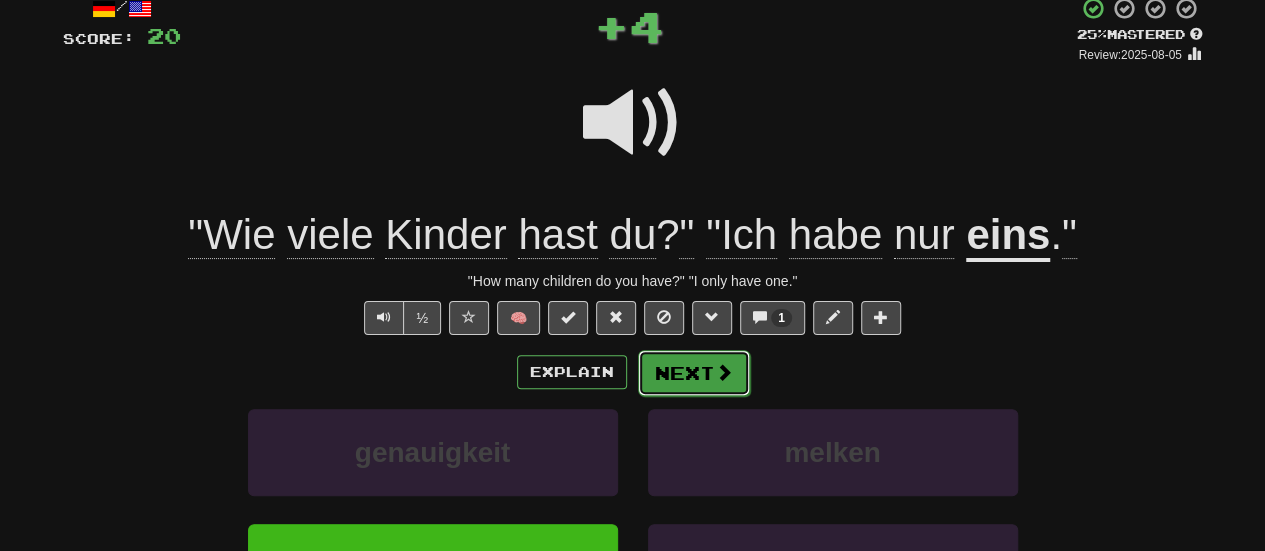 click on "Next" at bounding box center (694, 373) 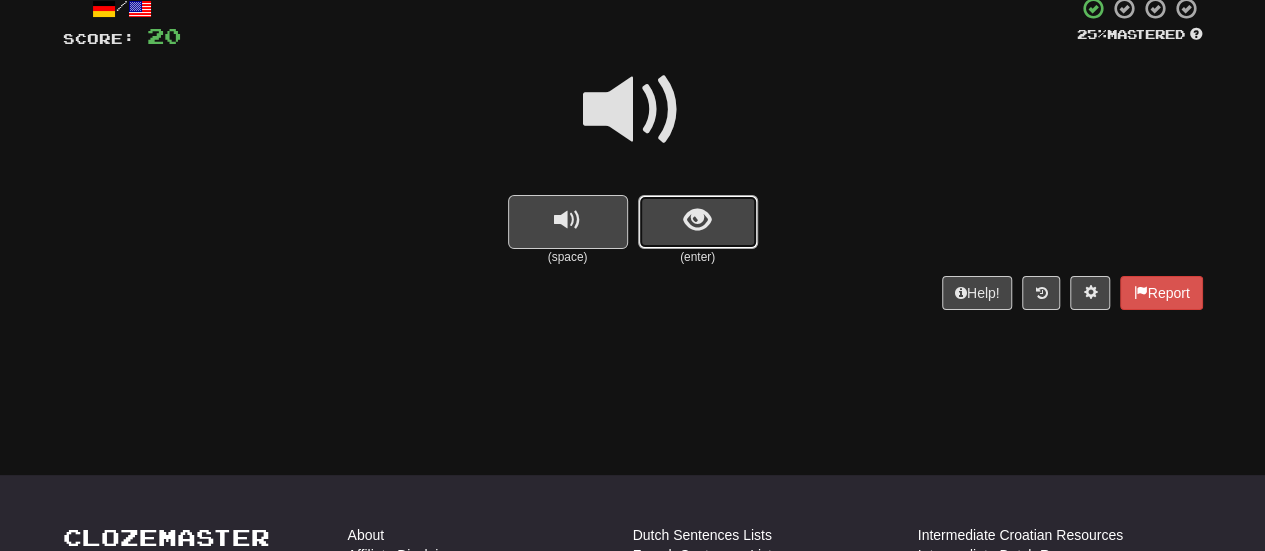 click at bounding box center (697, 220) 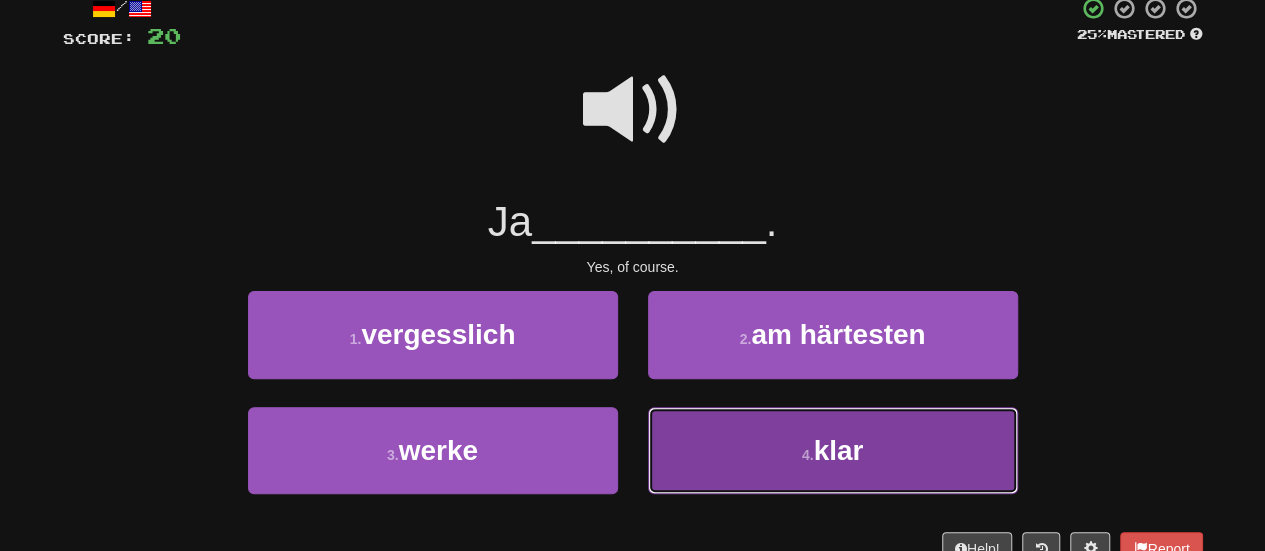 click on "4 .  klar" at bounding box center (833, 450) 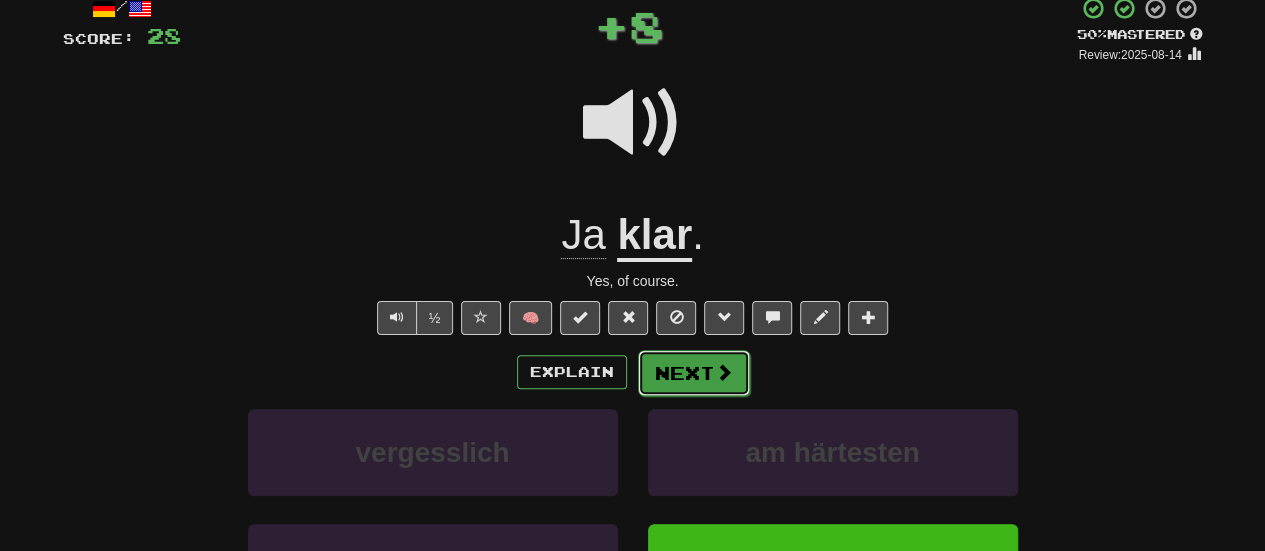 click at bounding box center (724, 372) 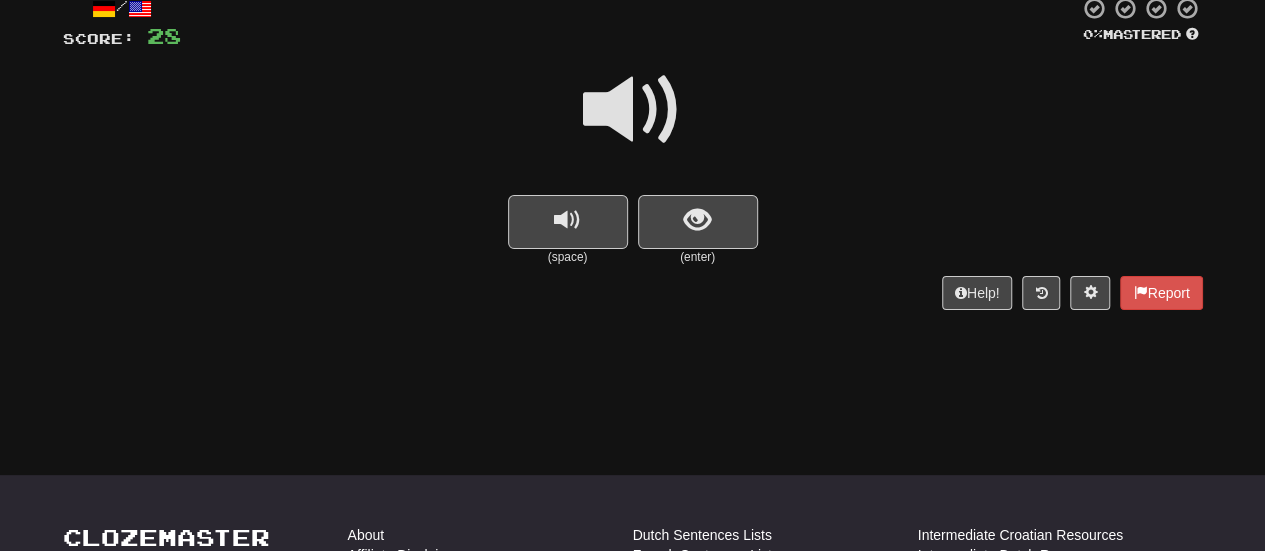 click at bounding box center [633, 110] 